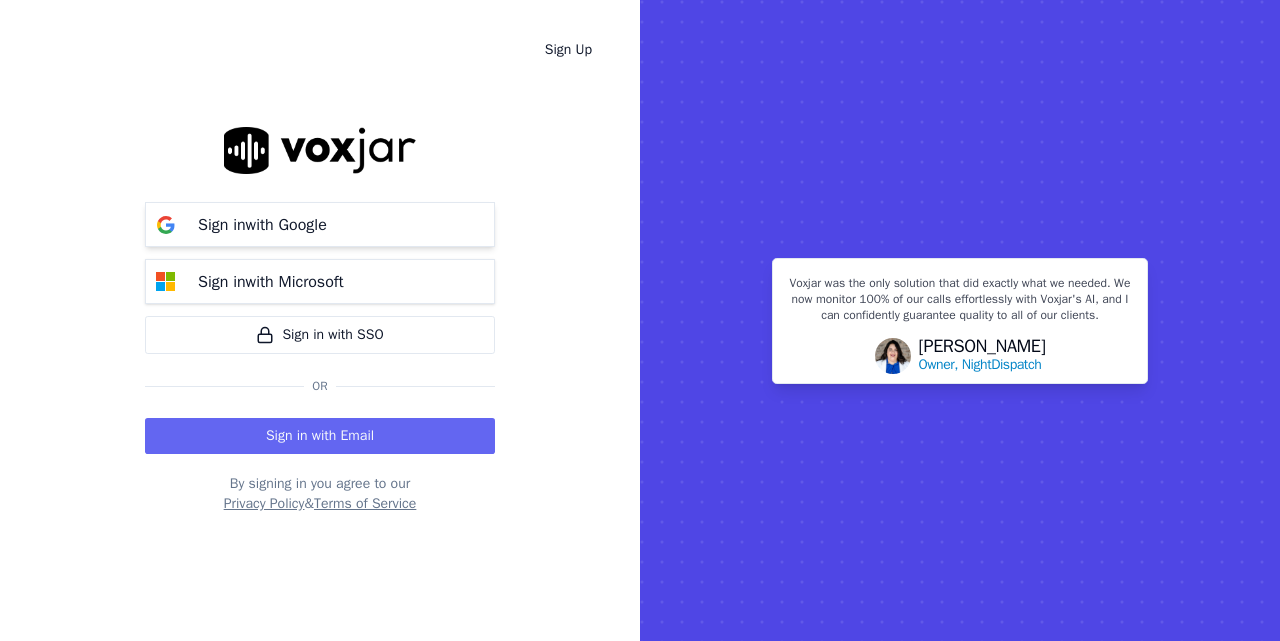 scroll, scrollTop: 0, scrollLeft: 0, axis: both 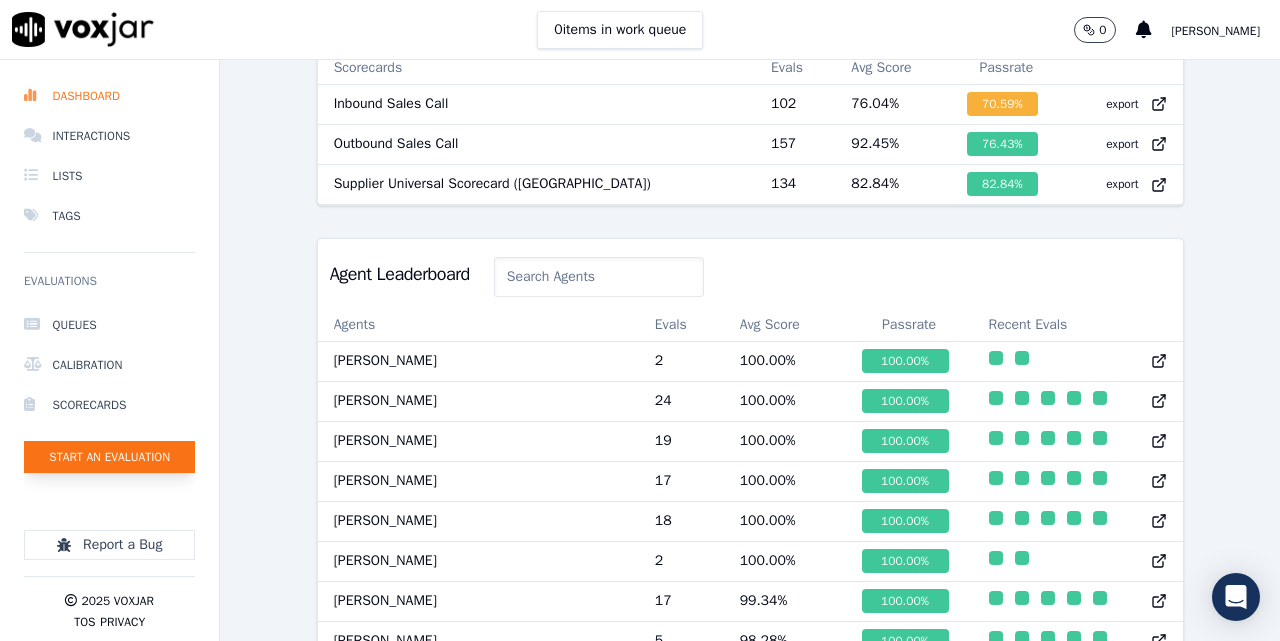 click on "Start an Evaluation" 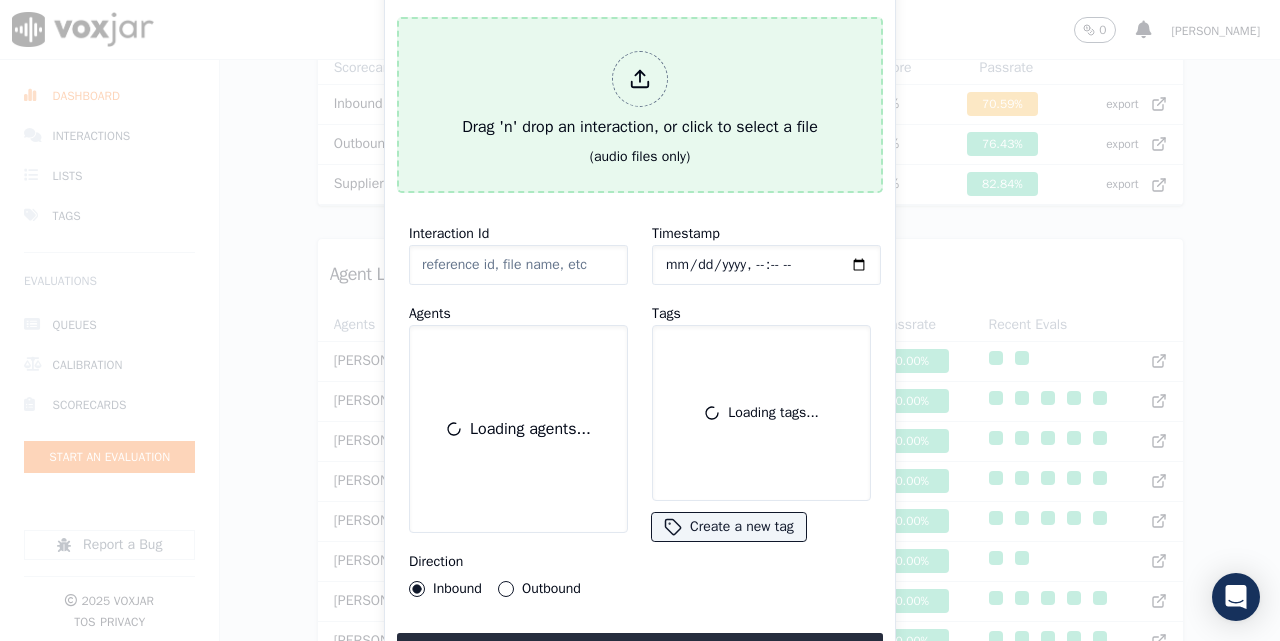 scroll, scrollTop: 123, scrollLeft: 0, axis: vertical 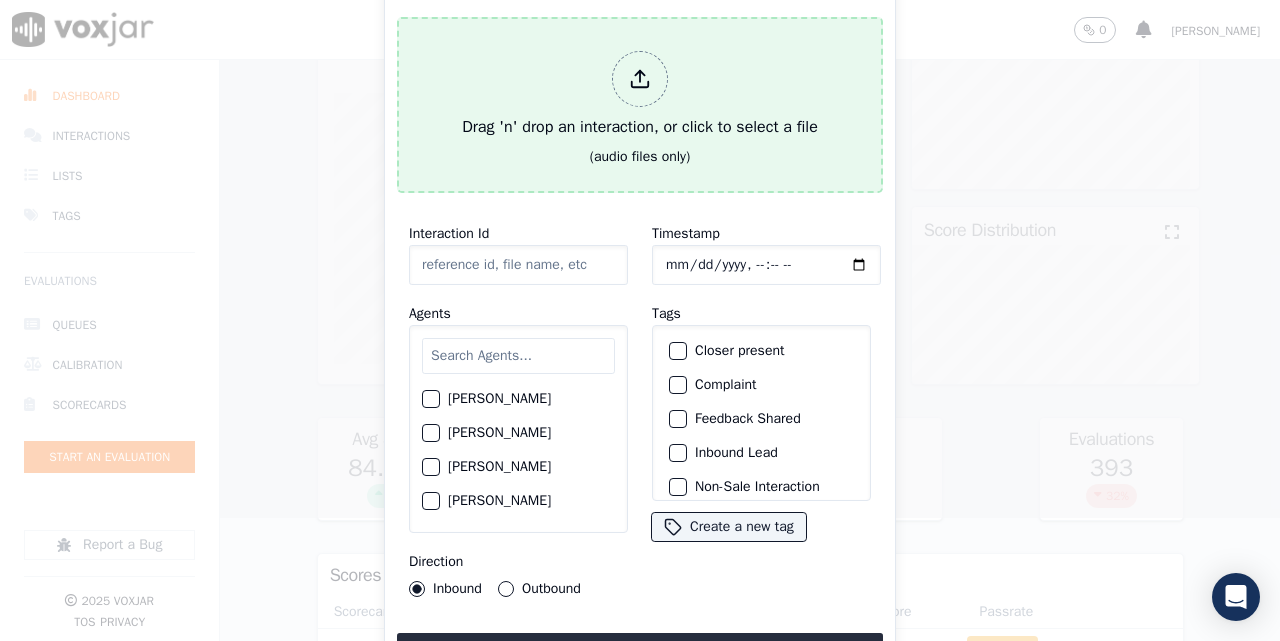 click on "Drag 'n' drop an interaction, or click to select a file" at bounding box center [640, 95] 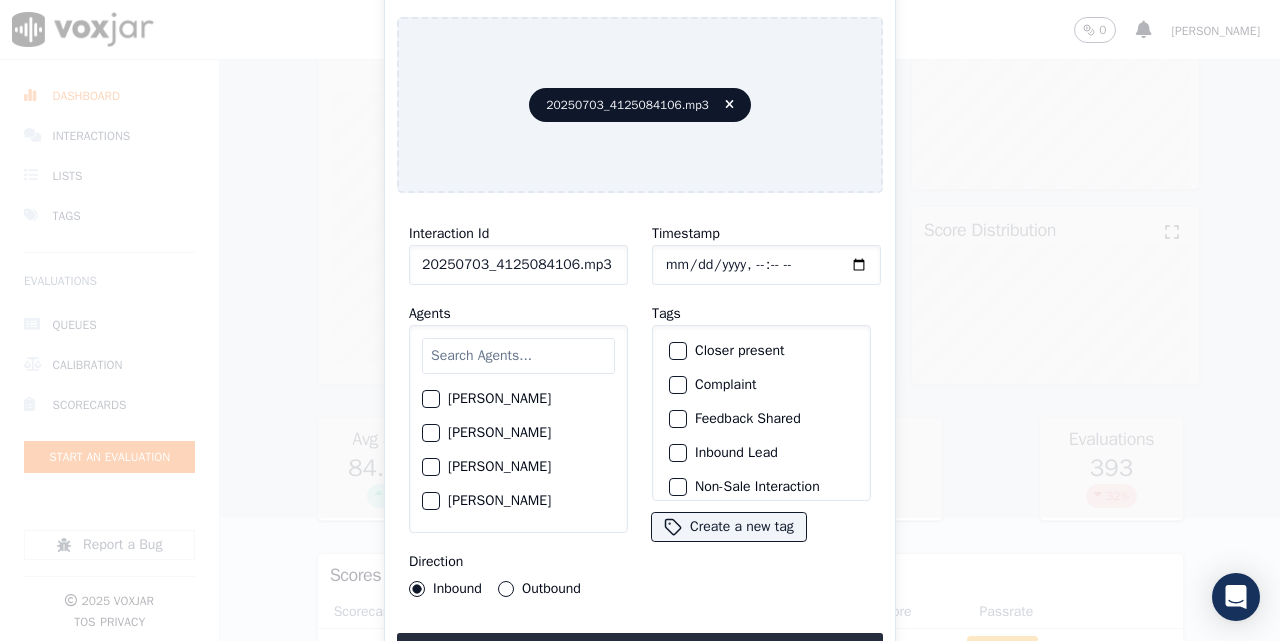 click on "20250703_4125084106.mp3" 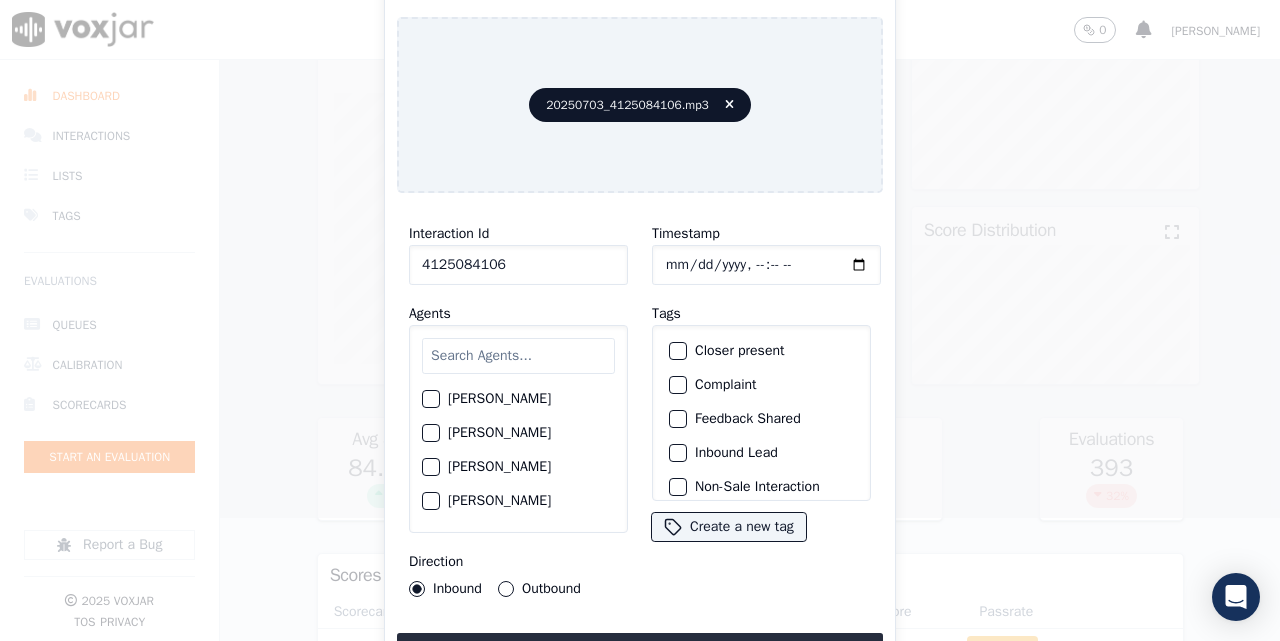 type on "4125084106" 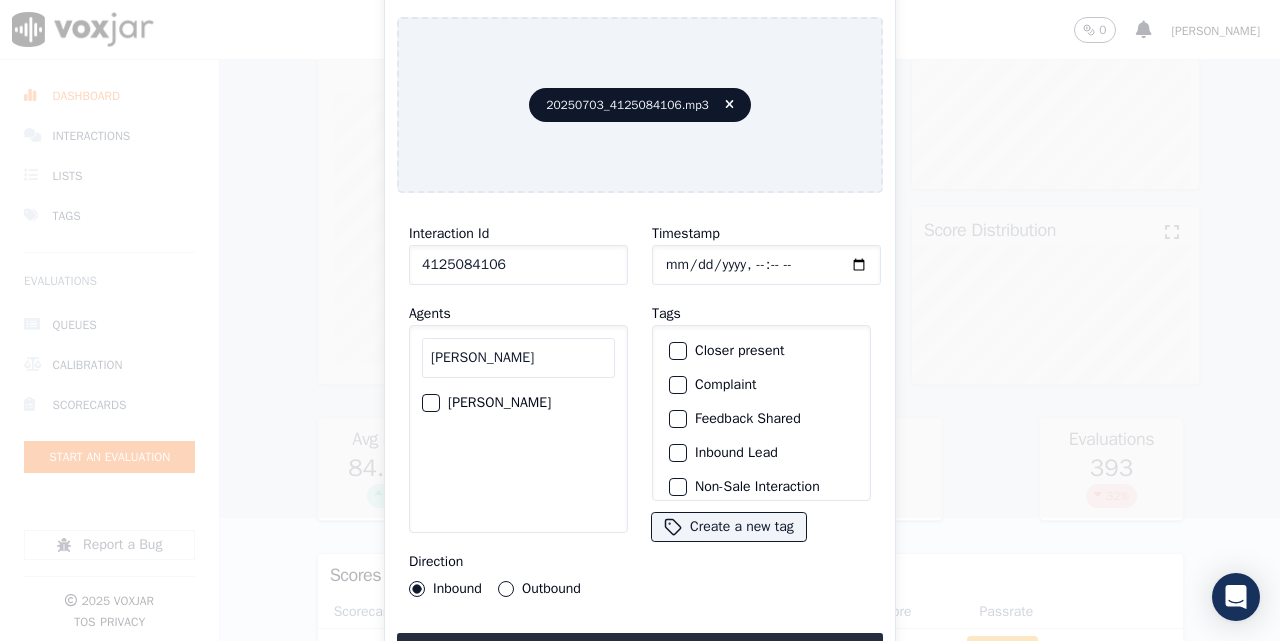 type on "[PERSON_NAME]" 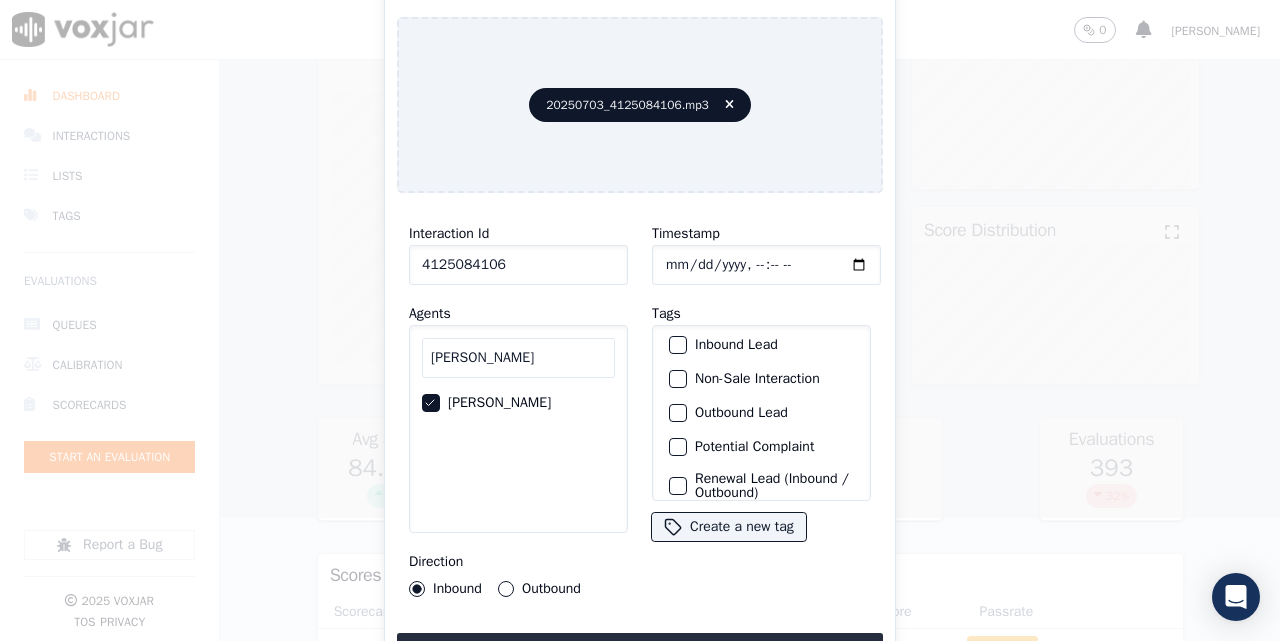 scroll, scrollTop: 187, scrollLeft: 0, axis: vertical 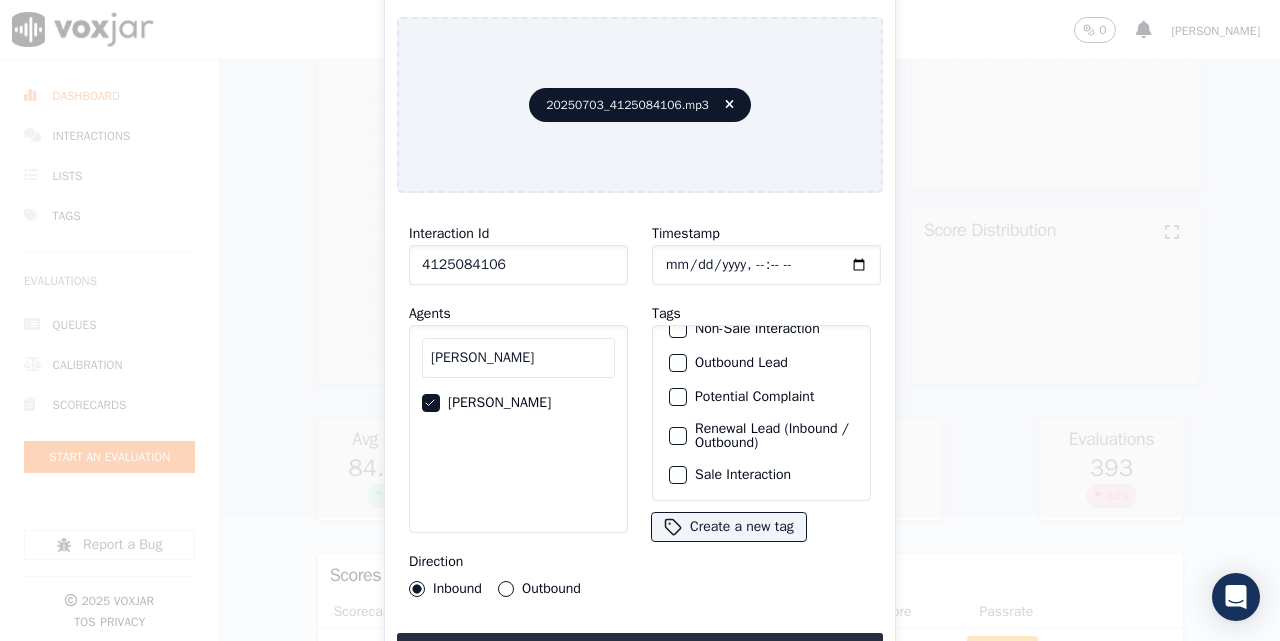 click on "Sale Interaction" at bounding box center (761, 475) 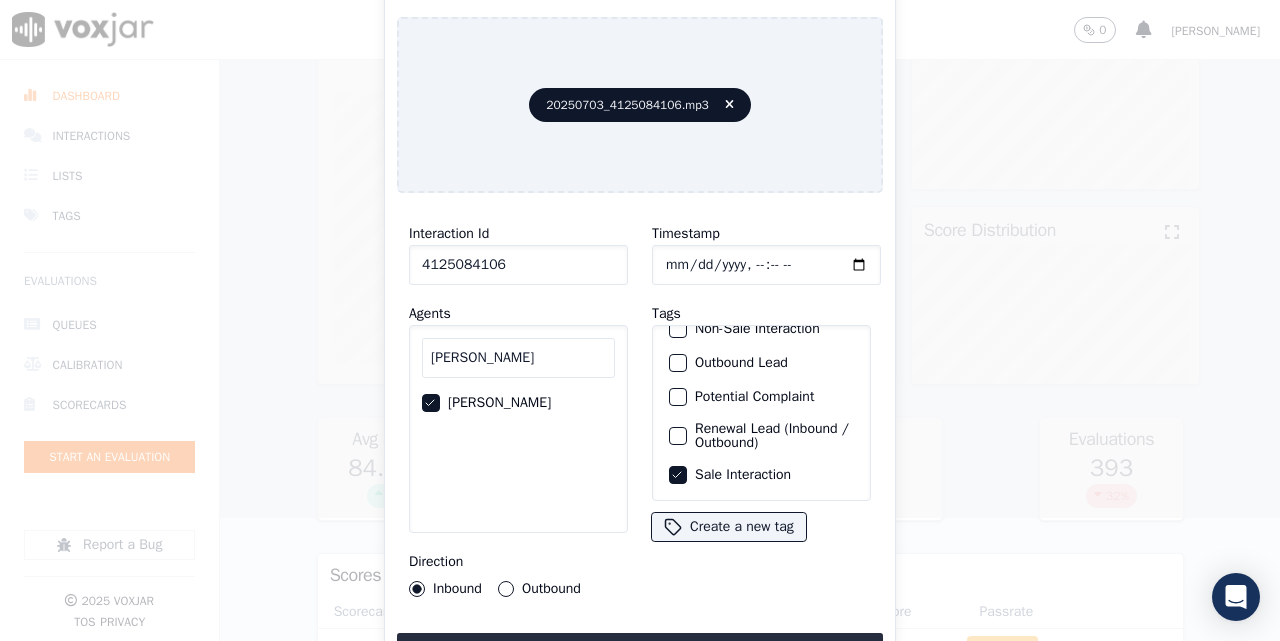 click on "Outbound" at bounding box center (506, 589) 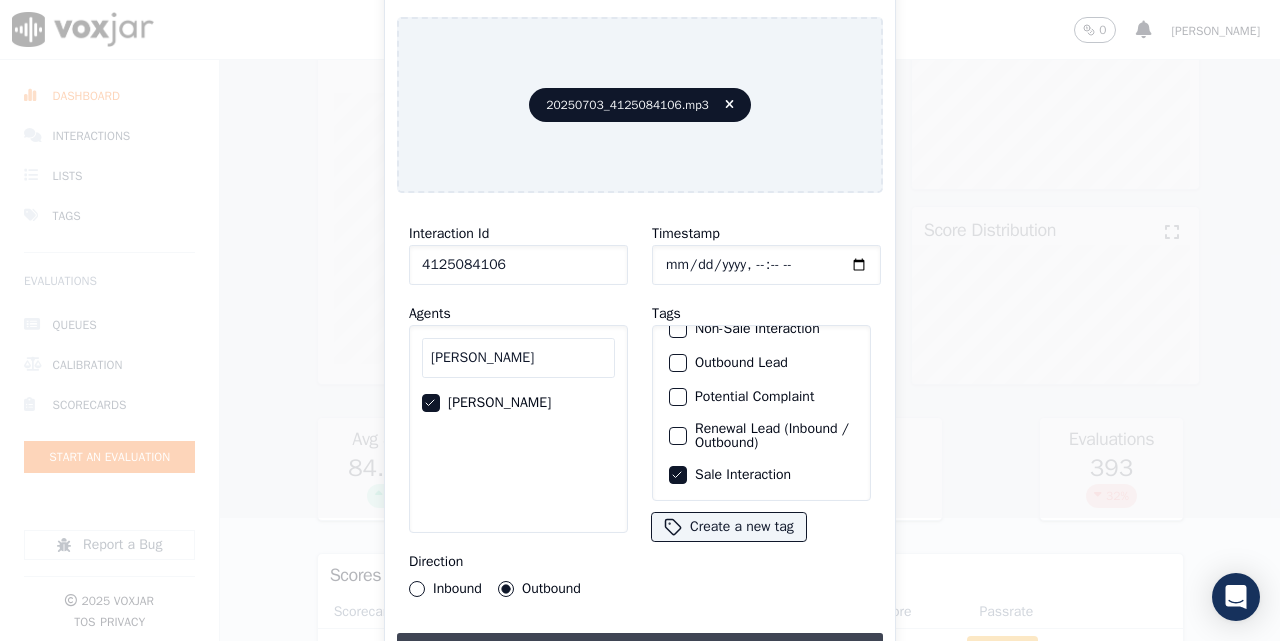 click on "Upload interaction to start evaluation" at bounding box center [640, 651] 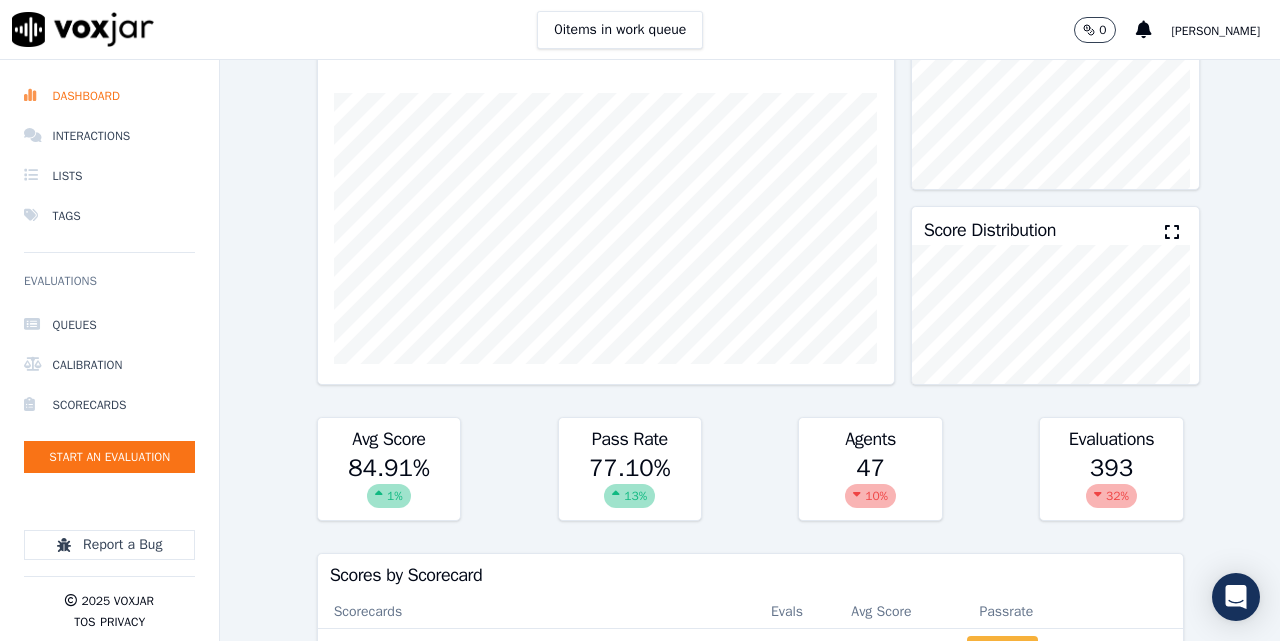 scroll, scrollTop: 0, scrollLeft: 0, axis: both 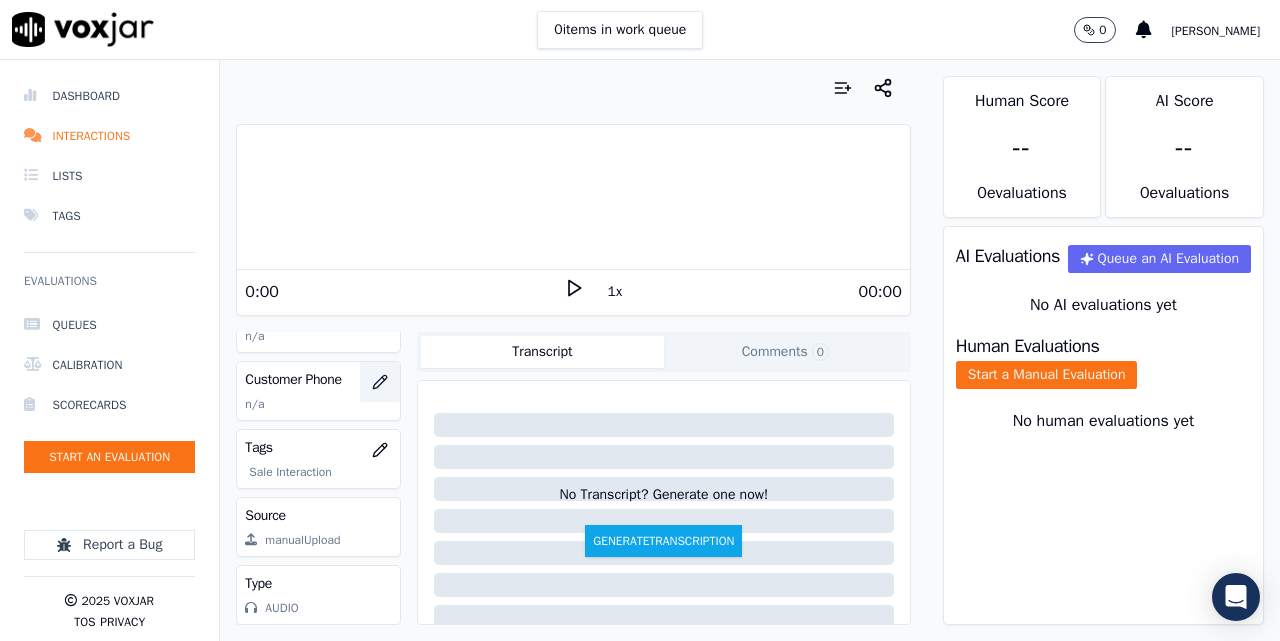 click 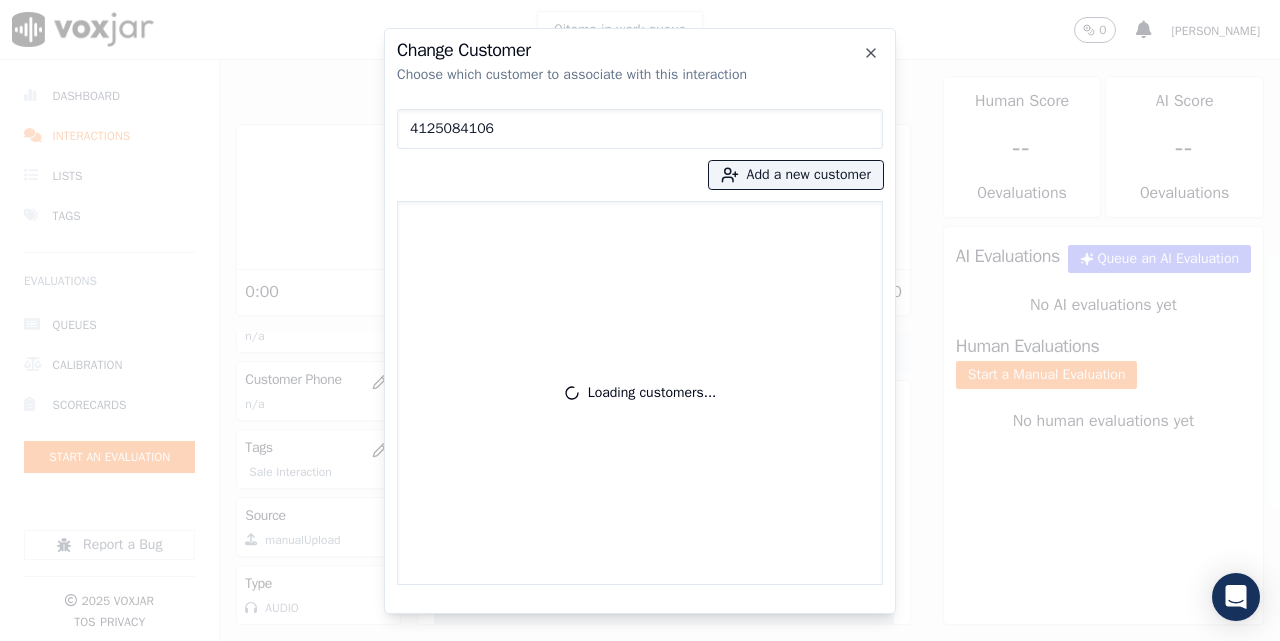 type on "4125084106" 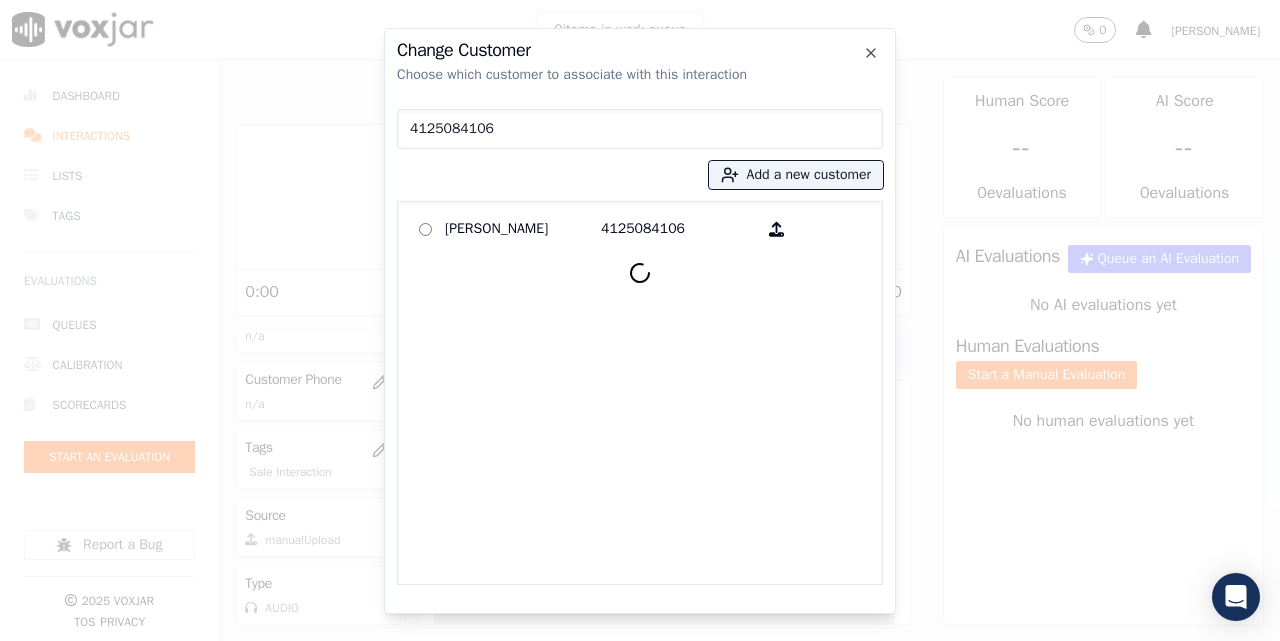 click on "[PERSON_NAME]" at bounding box center [523, 229] 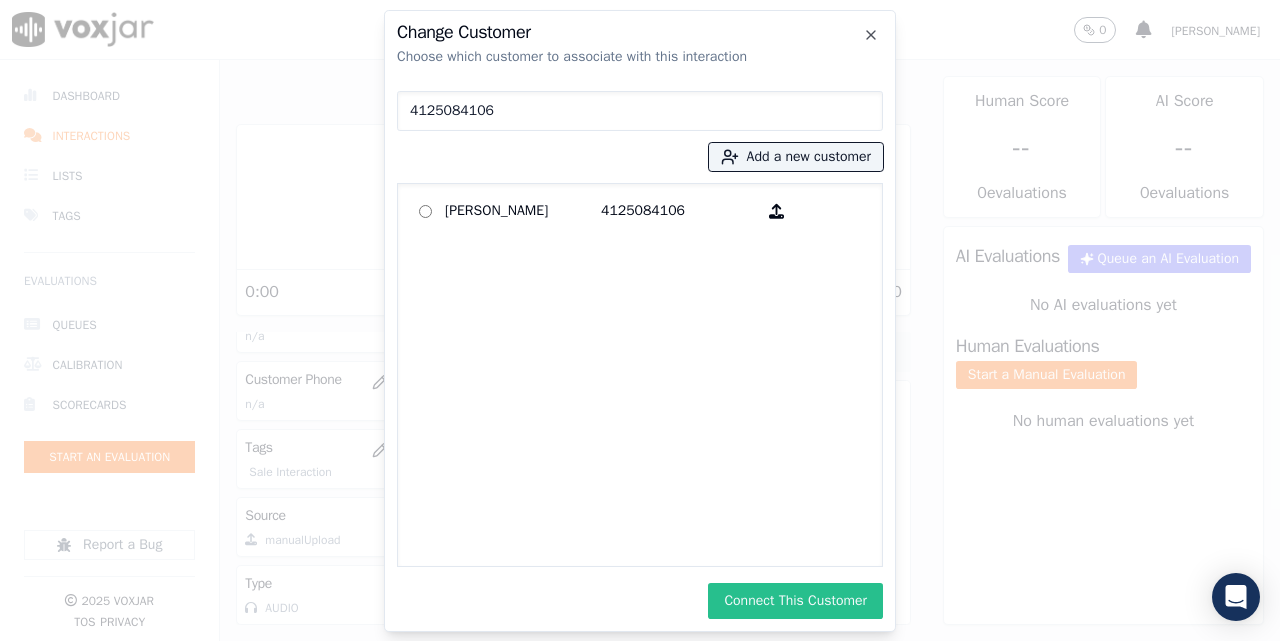 click on "Connect This Customer" at bounding box center [795, 601] 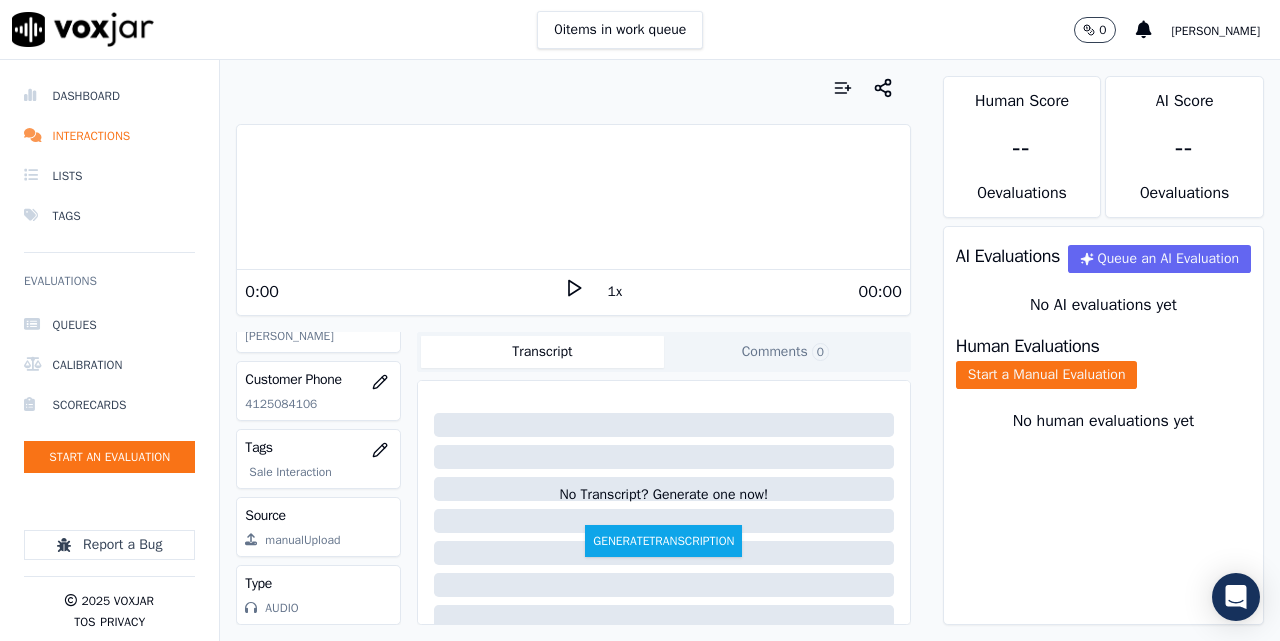 click on "Start a Manual Evaluation" 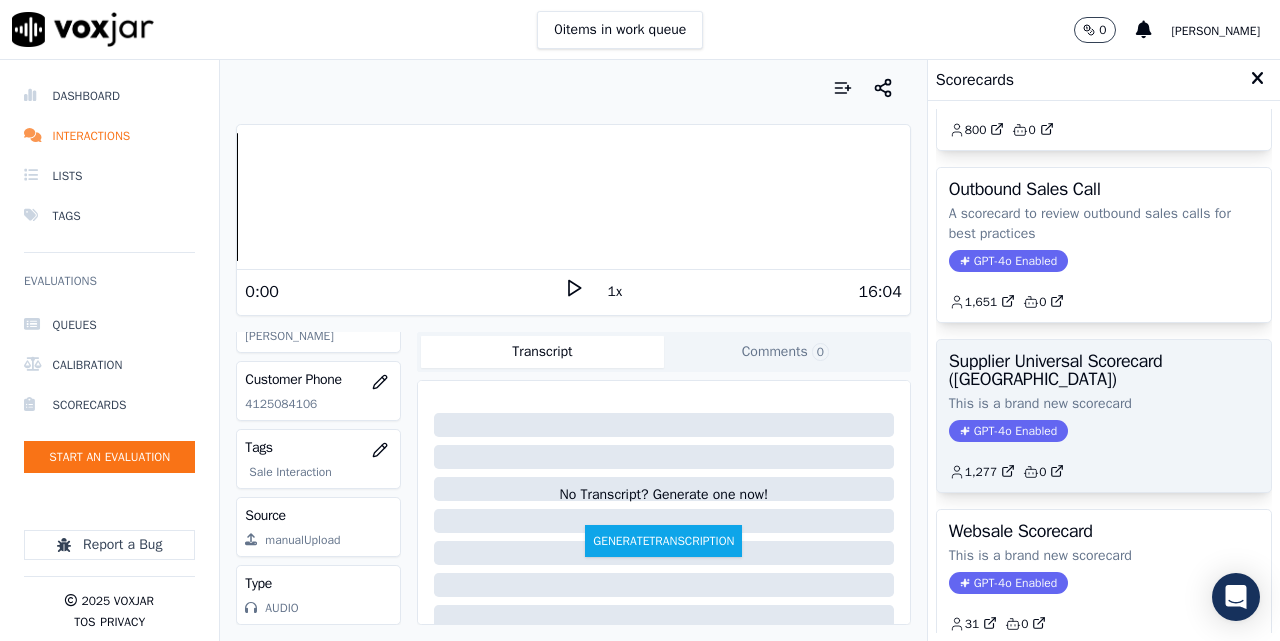 scroll, scrollTop: 403, scrollLeft: 0, axis: vertical 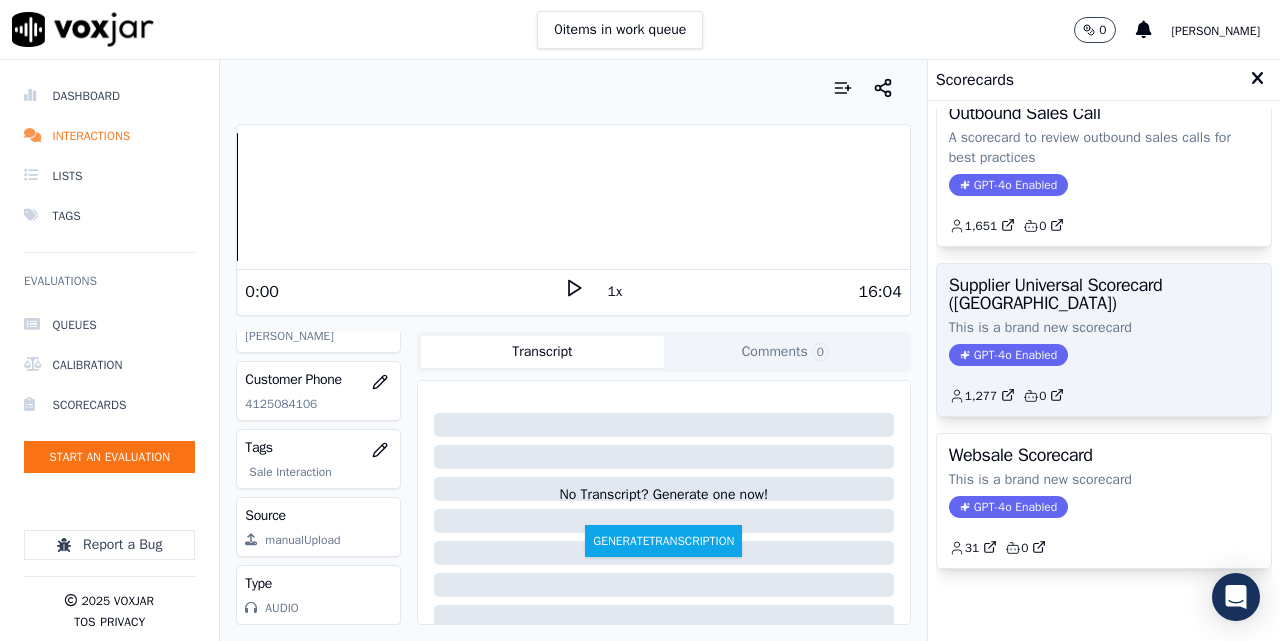 click on "GPT-4o Enabled" 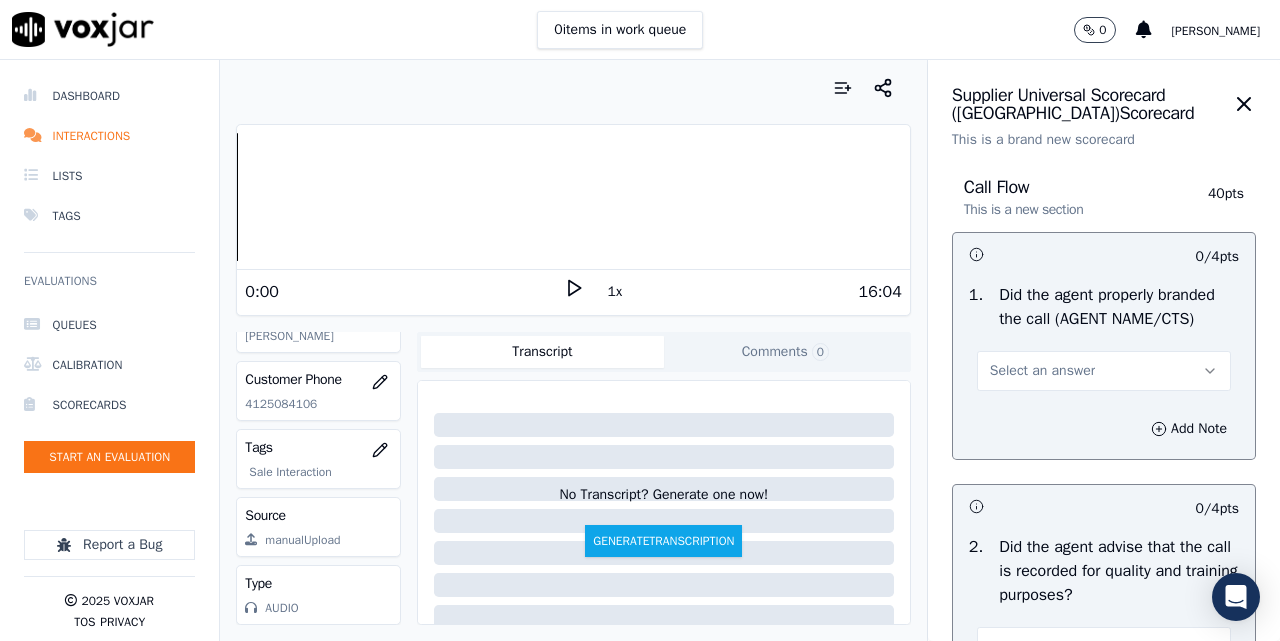 click on "Select an answer" at bounding box center [1042, 371] 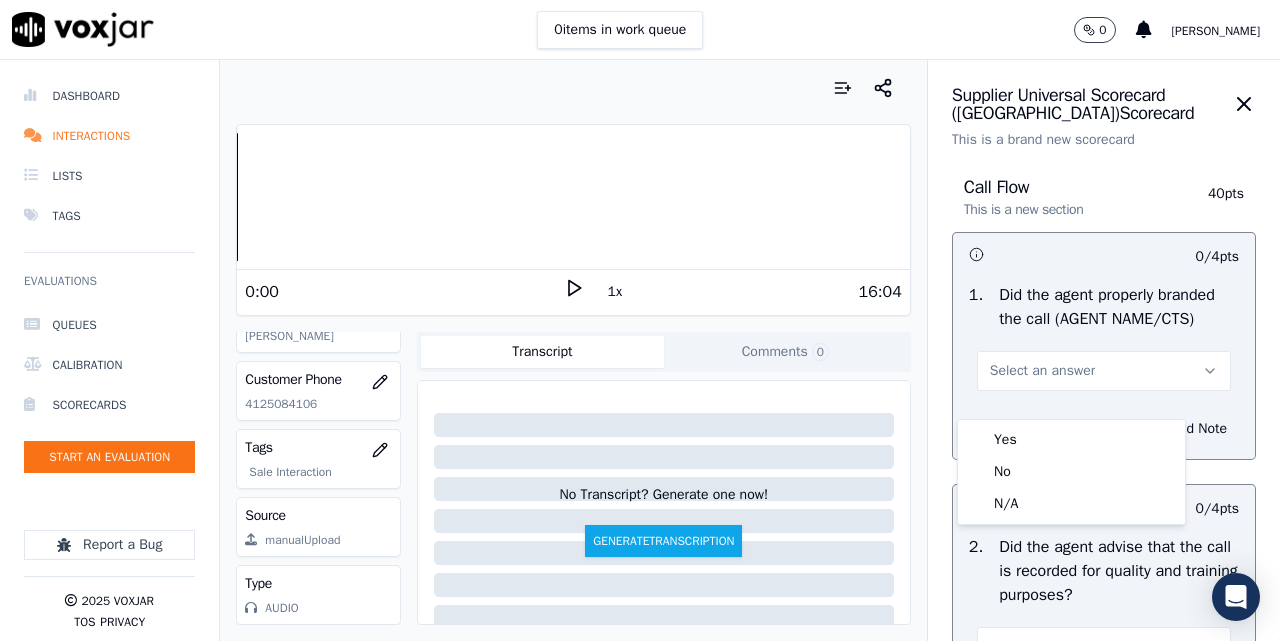 click on "Yes   No     N/A" at bounding box center (1071, 472) 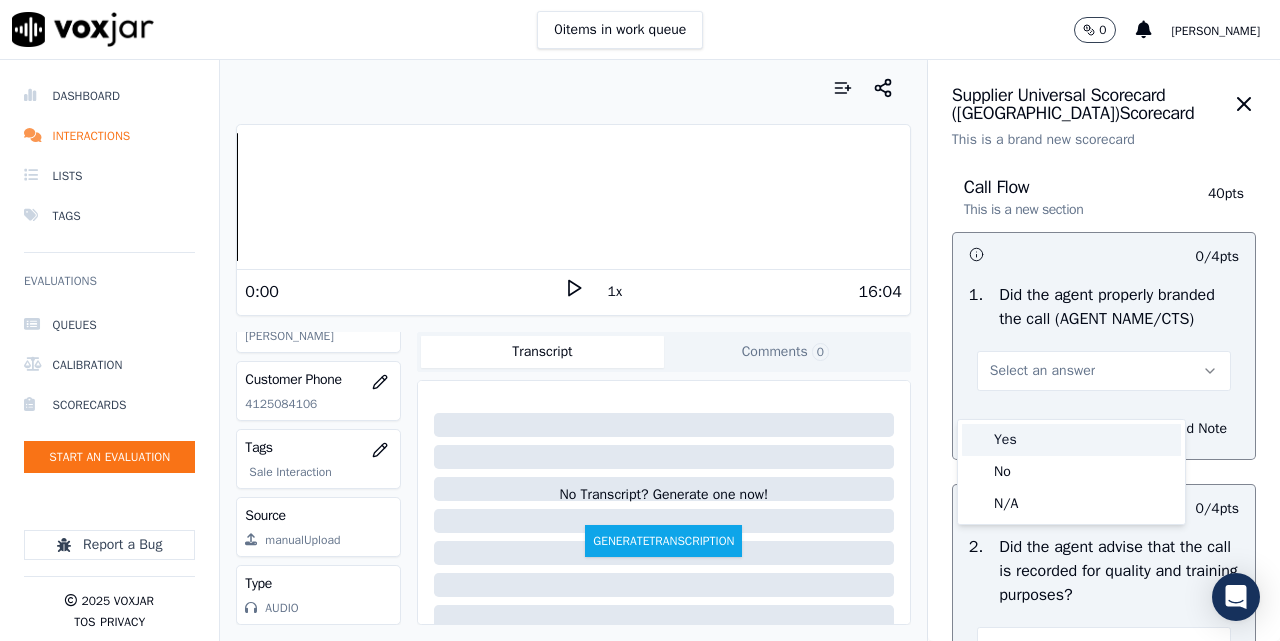 click on "Yes" at bounding box center [1071, 440] 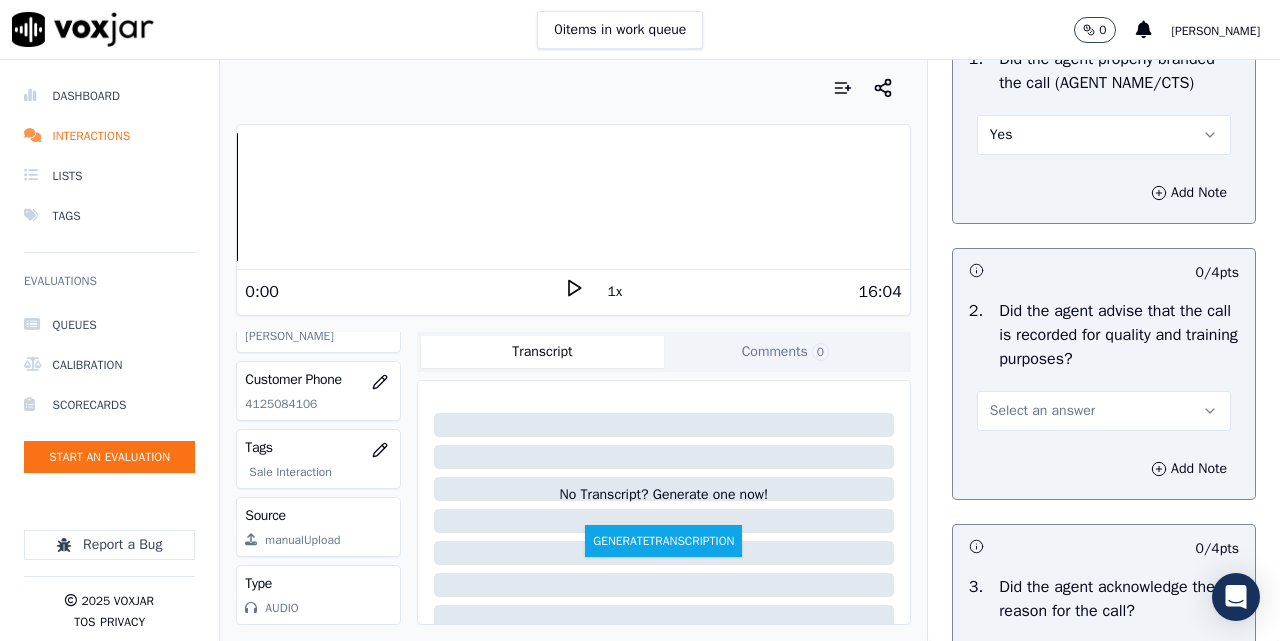 scroll, scrollTop: 333, scrollLeft: 0, axis: vertical 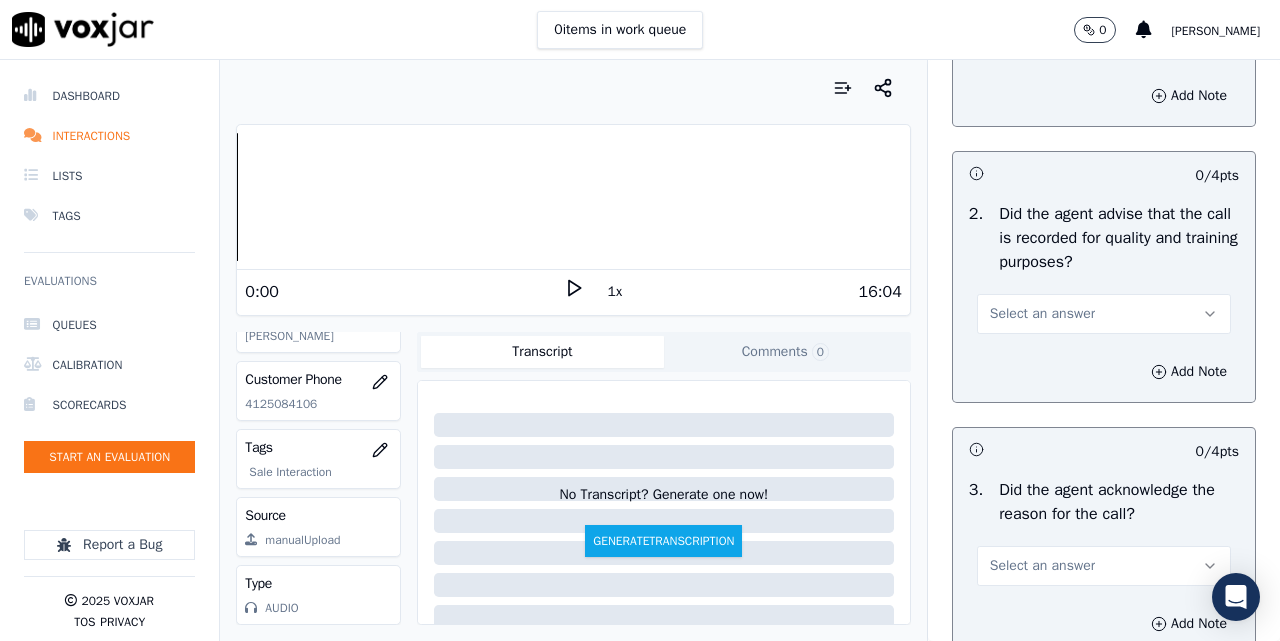 click on "Select an answer" at bounding box center (1104, 314) 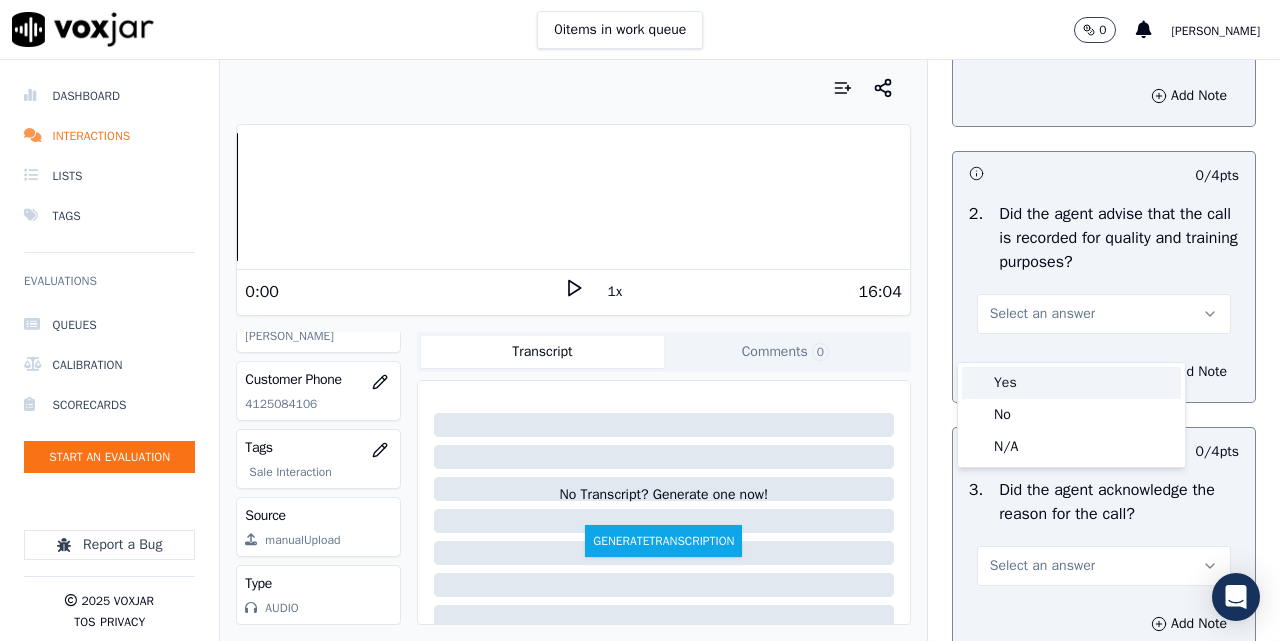 click on "Yes" at bounding box center (1071, 383) 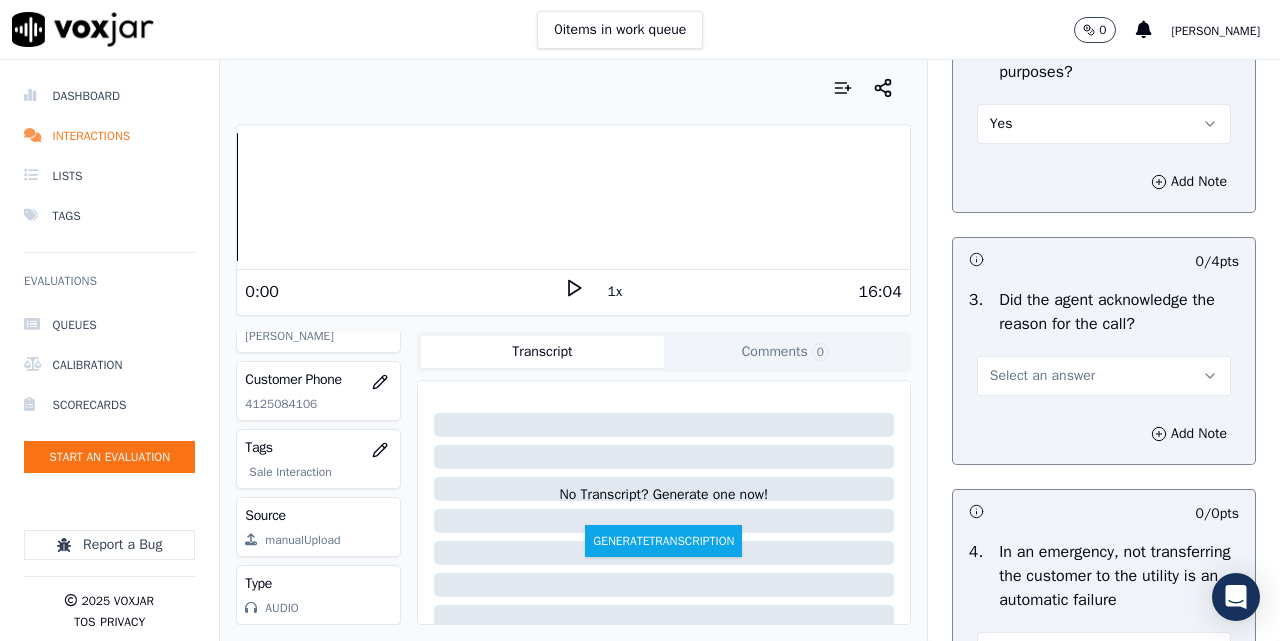 scroll, scrollTop: 667, scrollLeft: 0, axis: vertical 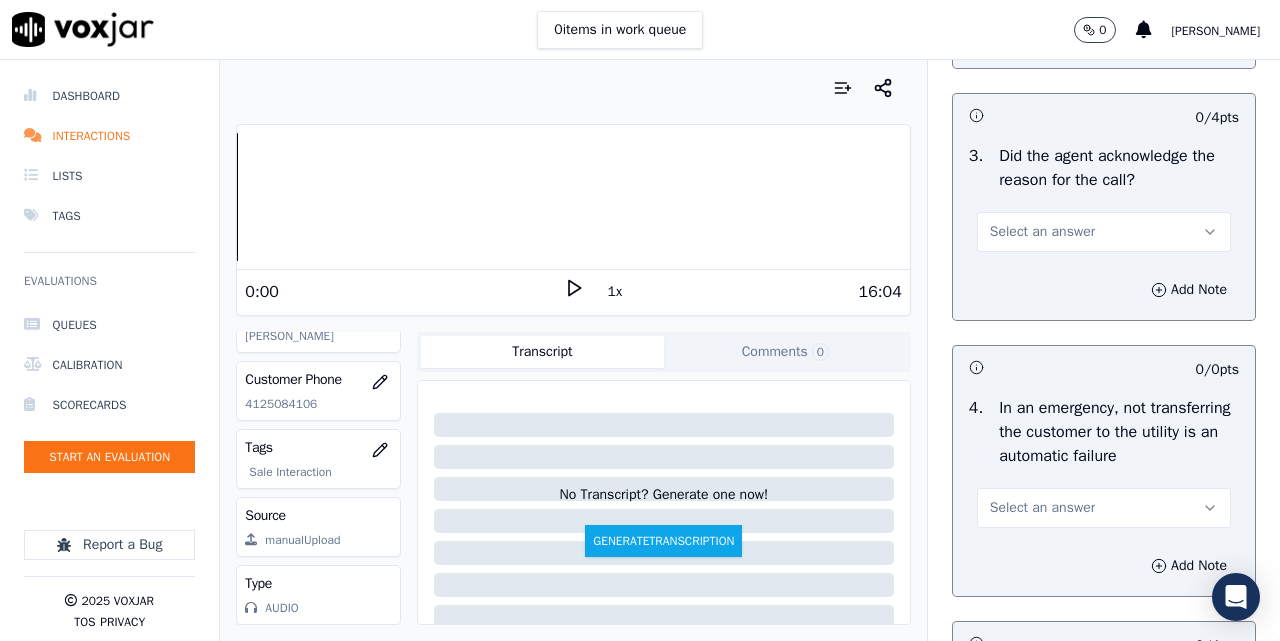 click on "Select an answer" at bounding box center [1042, 232] 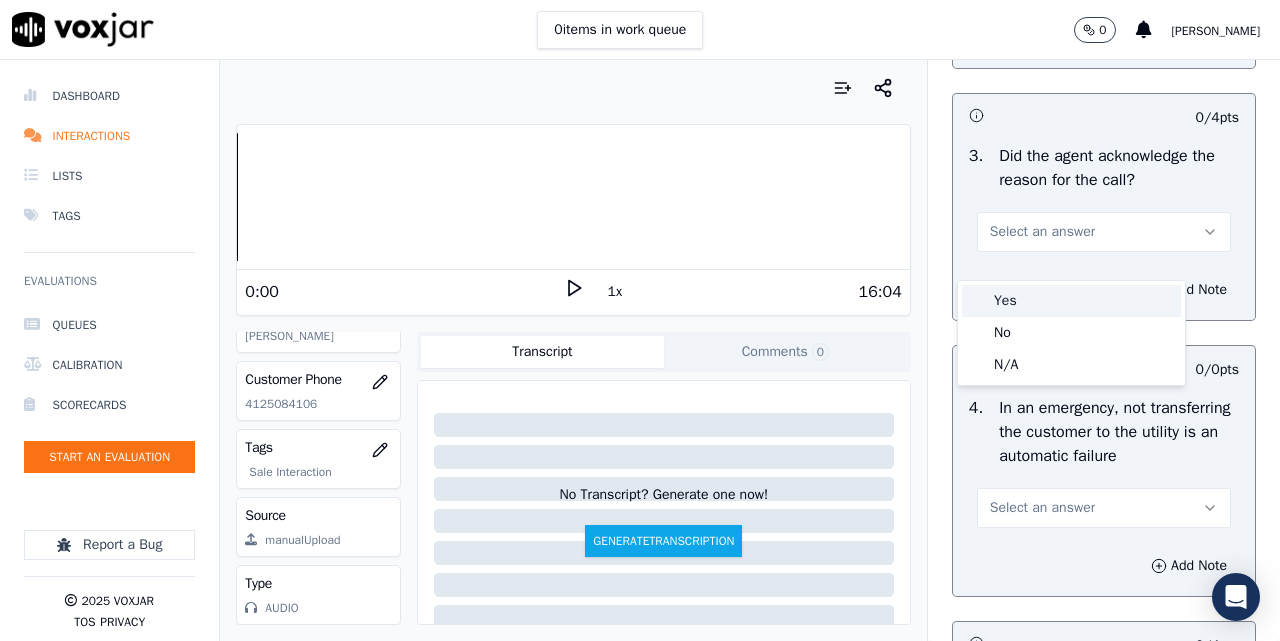 click on "Yes" at bounding box center (1071, 301) 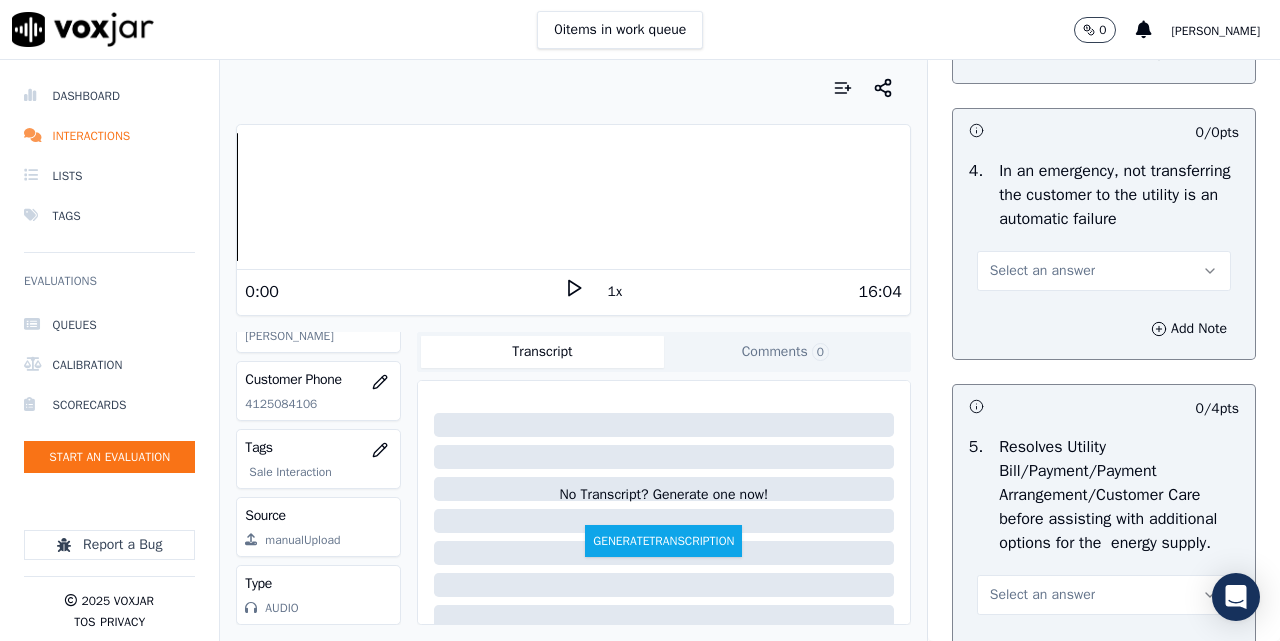 scroll, scrollTop: 1000, scrollLeft: 0, axis: vertical 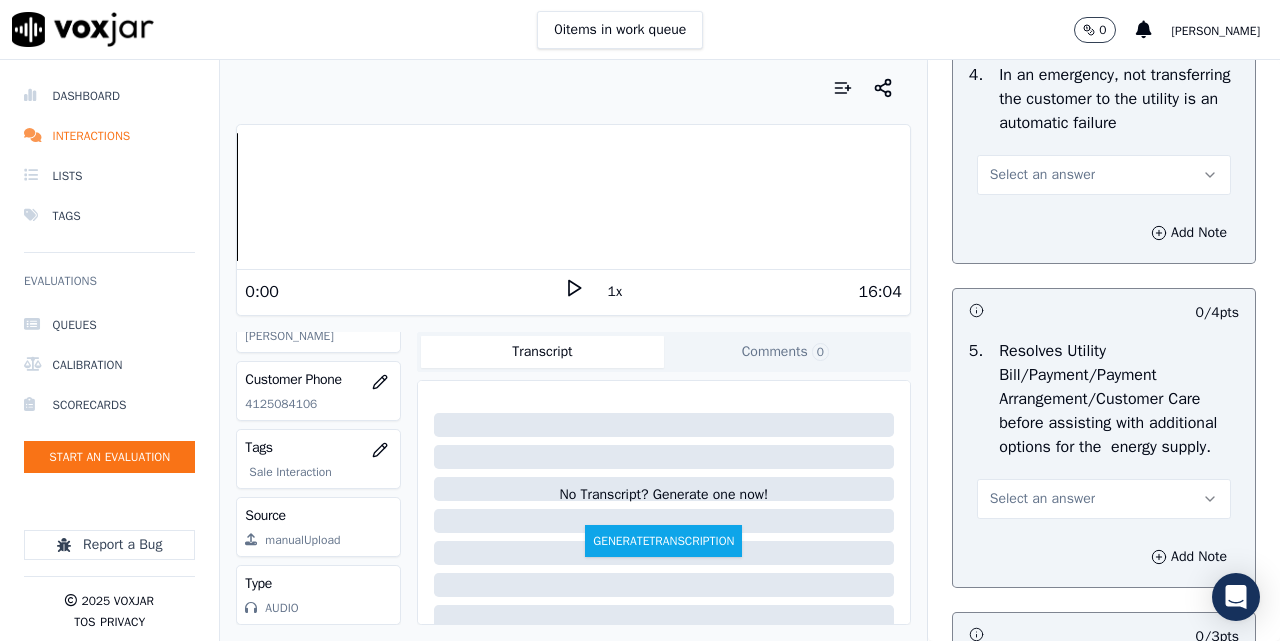click on "Select an answer" at bounding box center (1104, 175) 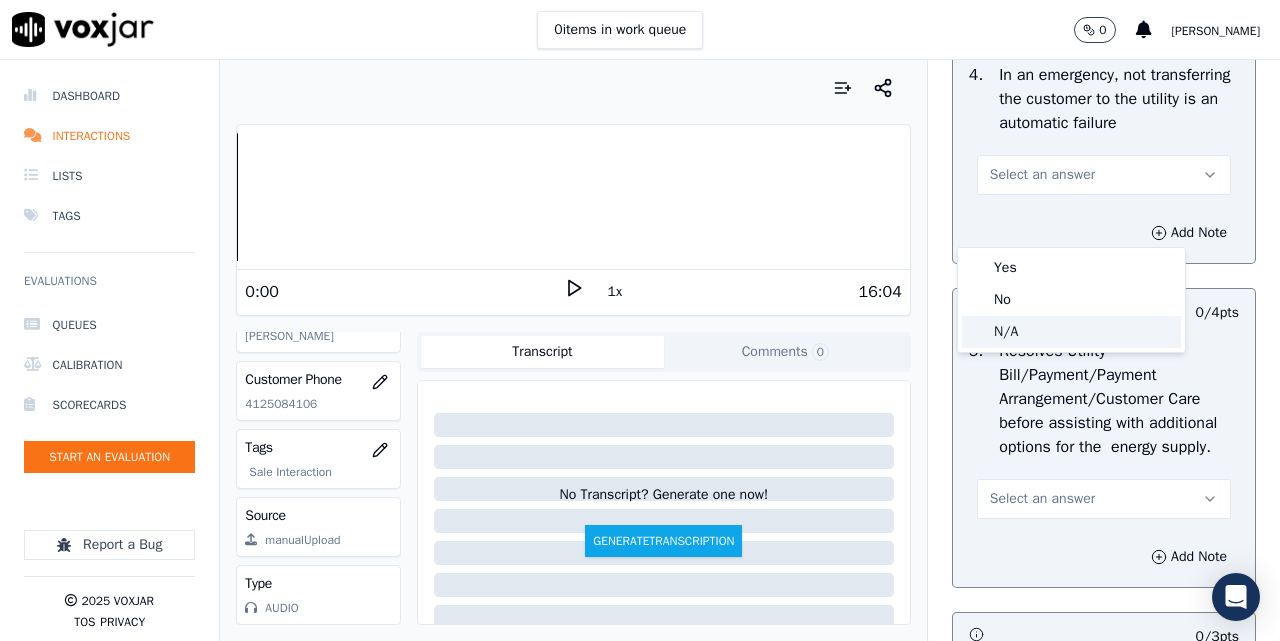 click on "N/A" 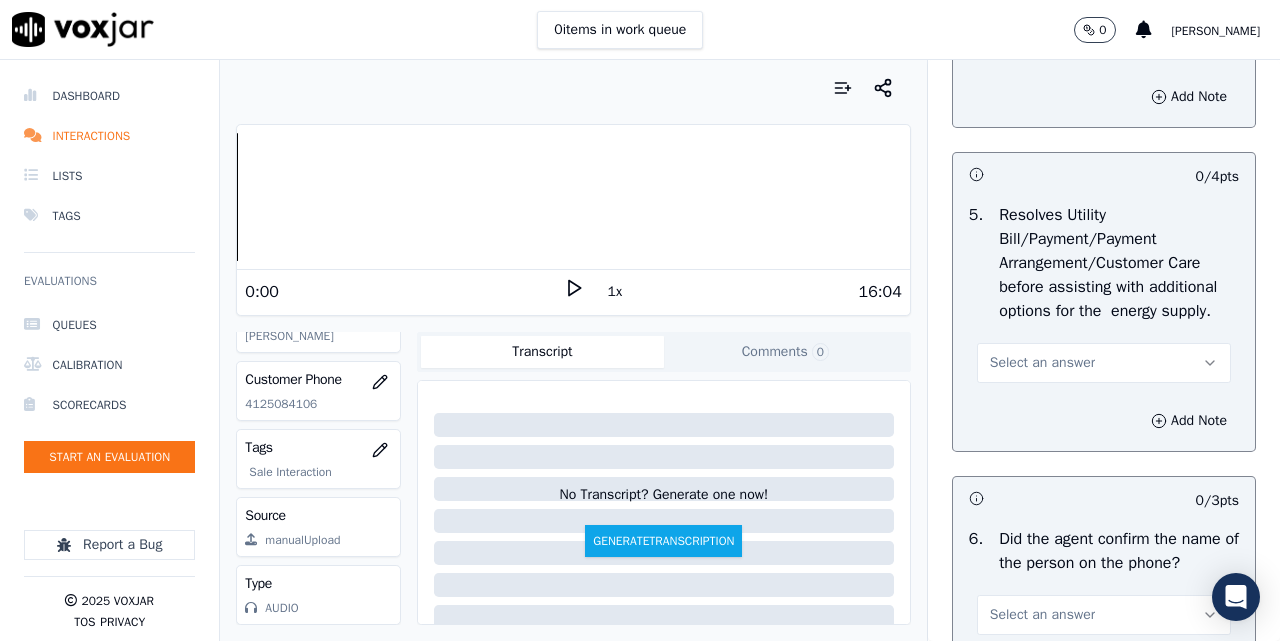 scroll, scrollTop: 1333, scrollLeft: 0, axis: vertical 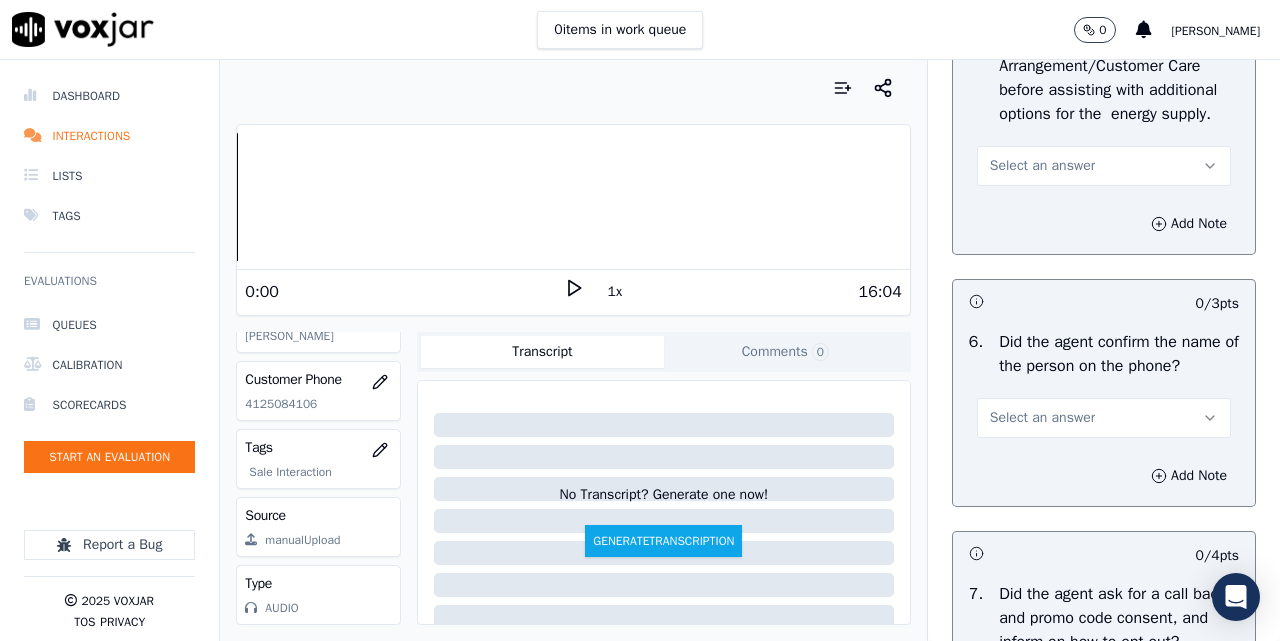 click on "Select an answer" at bounding box center (1042, 166) 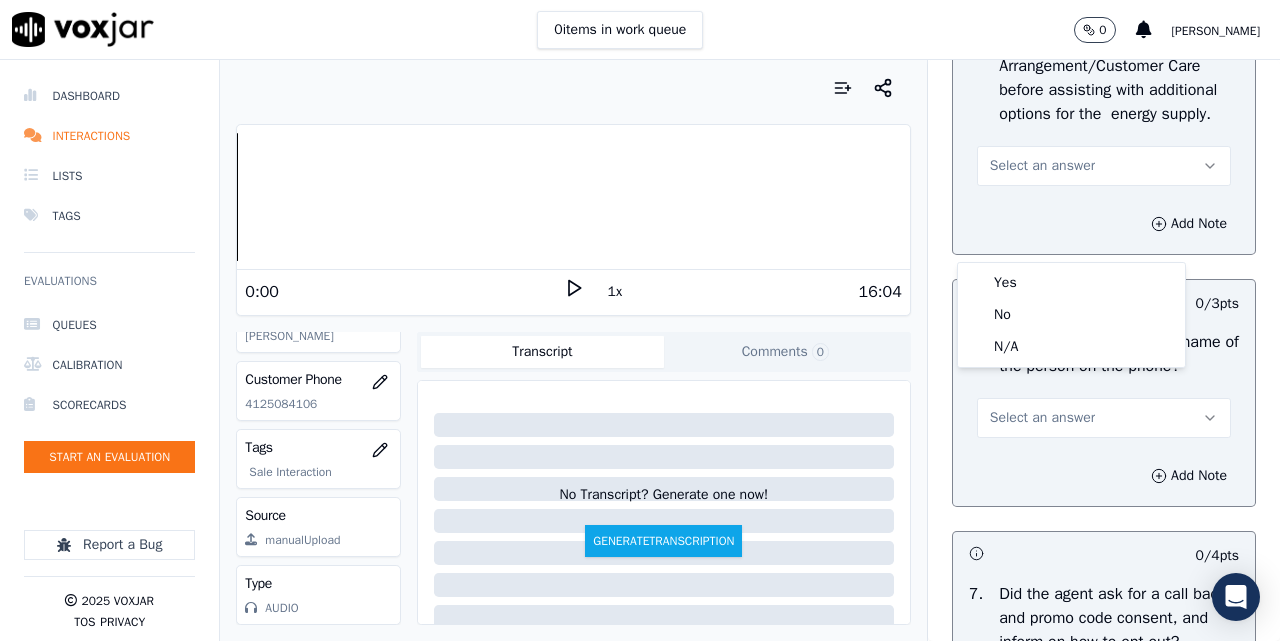 click on "Yes   No     N/A" at bounding box center (1071, 315) 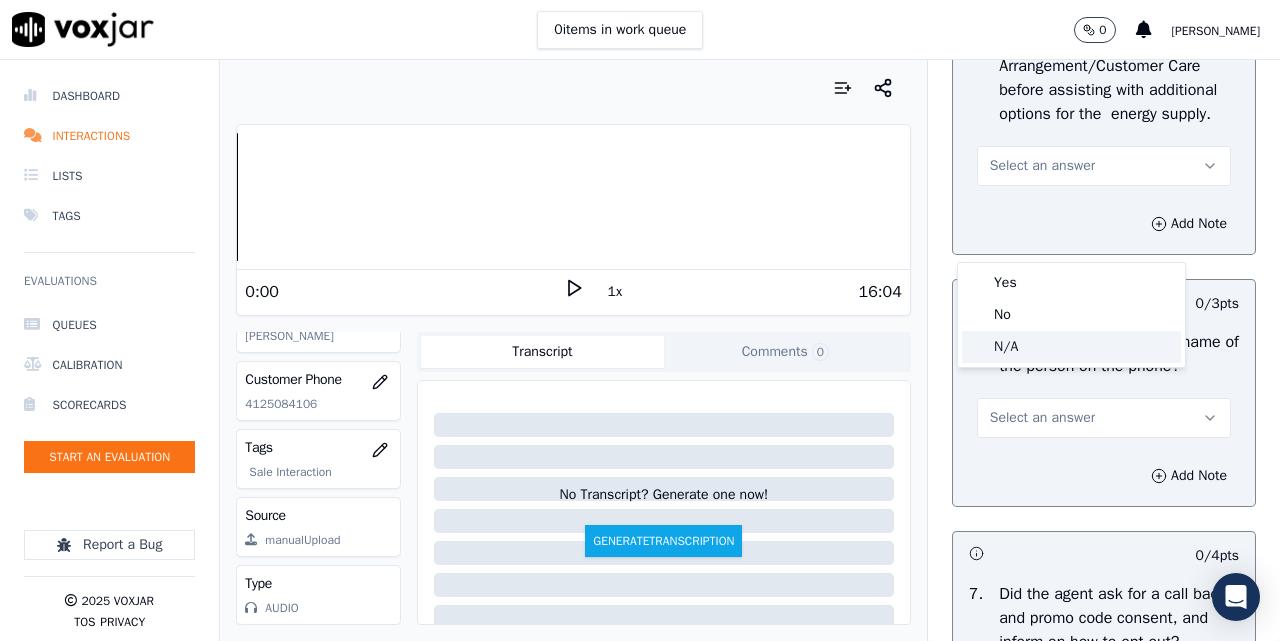 click at bounding box center [977, 347] 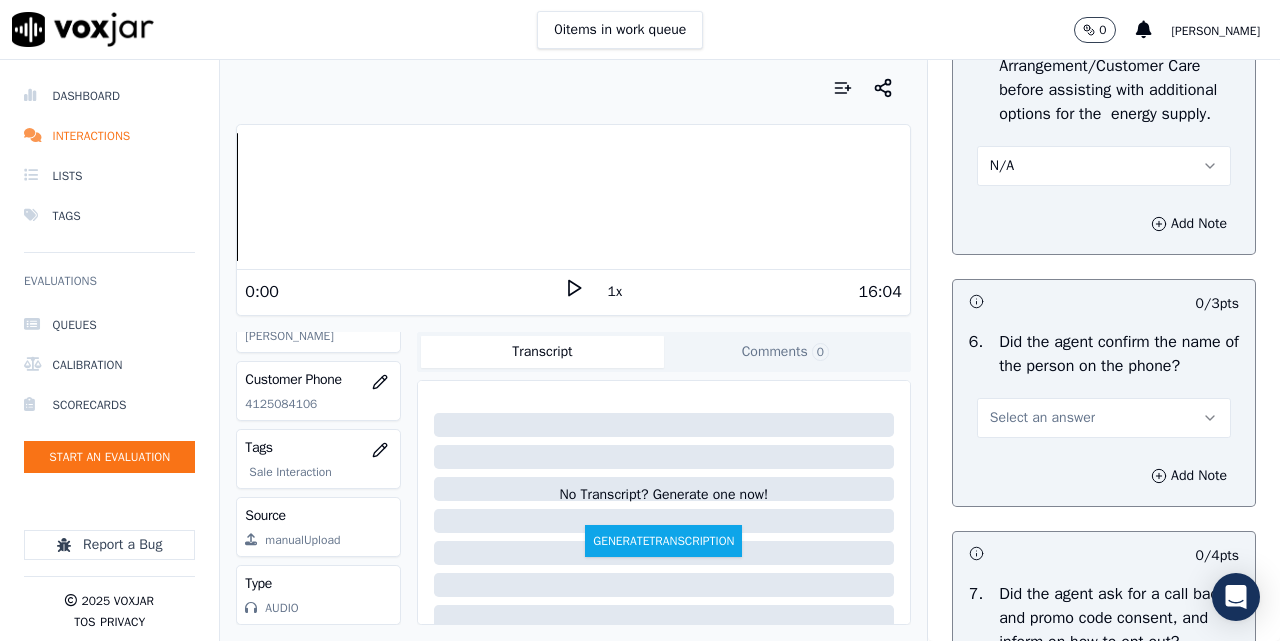 scroll, scrollTop: 1667, scrollLeft: 0, axis: vertical 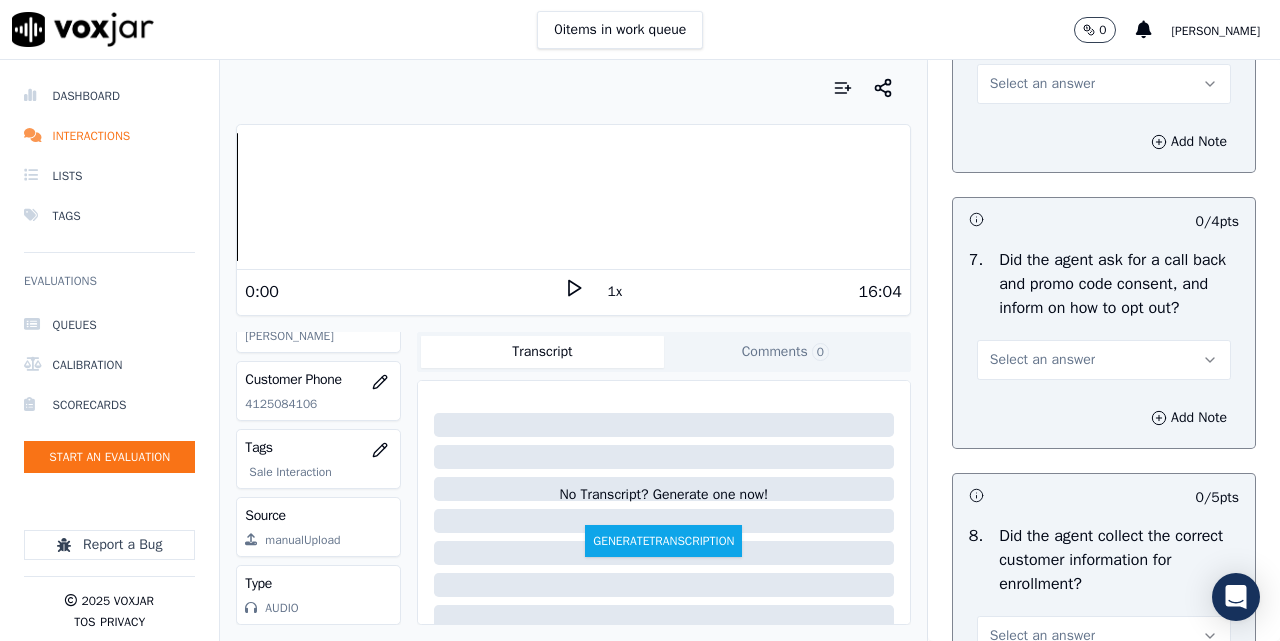 click on "Select an answer" at bounding box center (1104, 84) 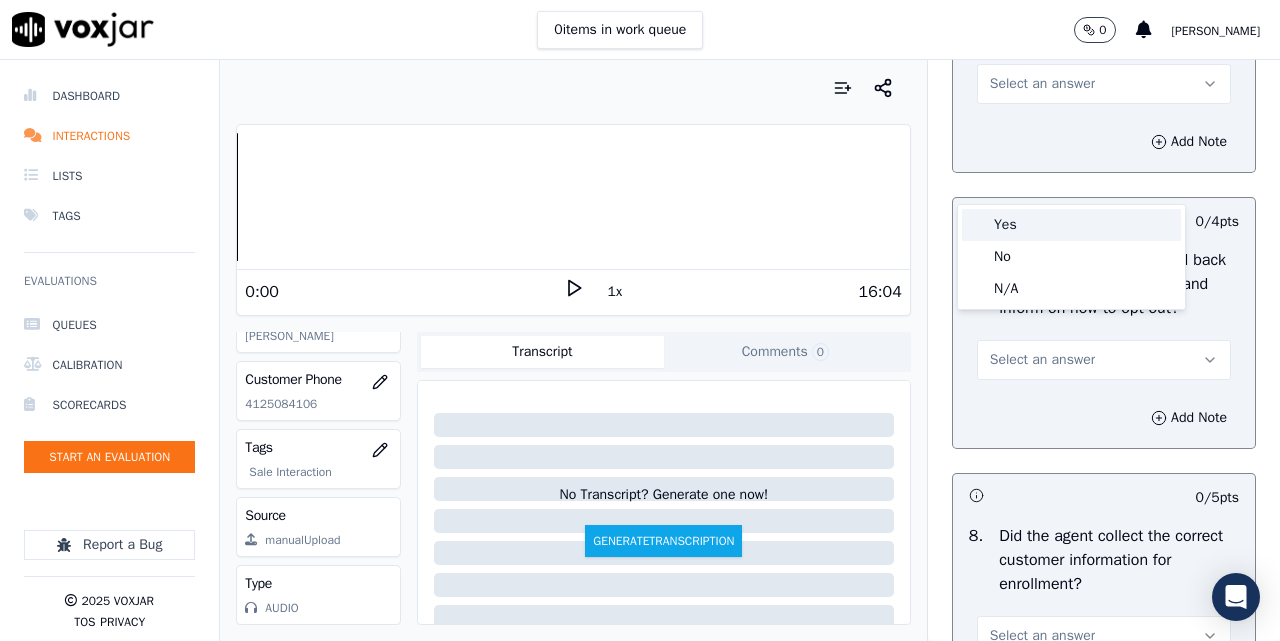 click at bounding box center [977, 225] 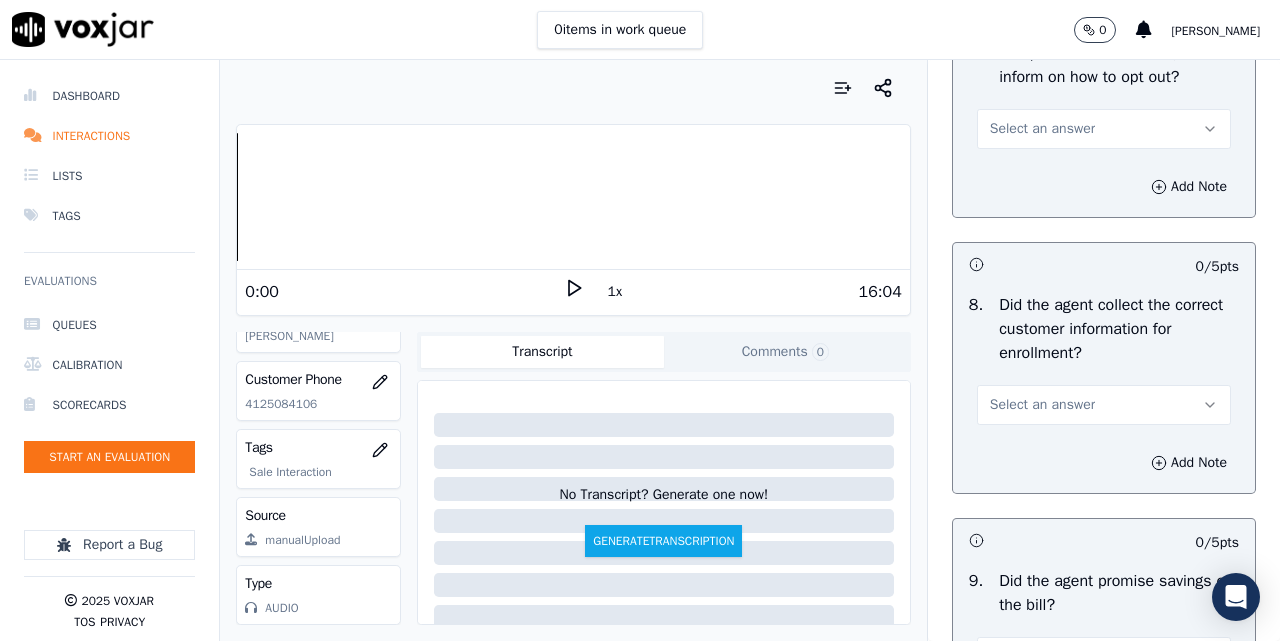 scroll, scrollTop: 2000, scrollLeft: 0, axis: vertical 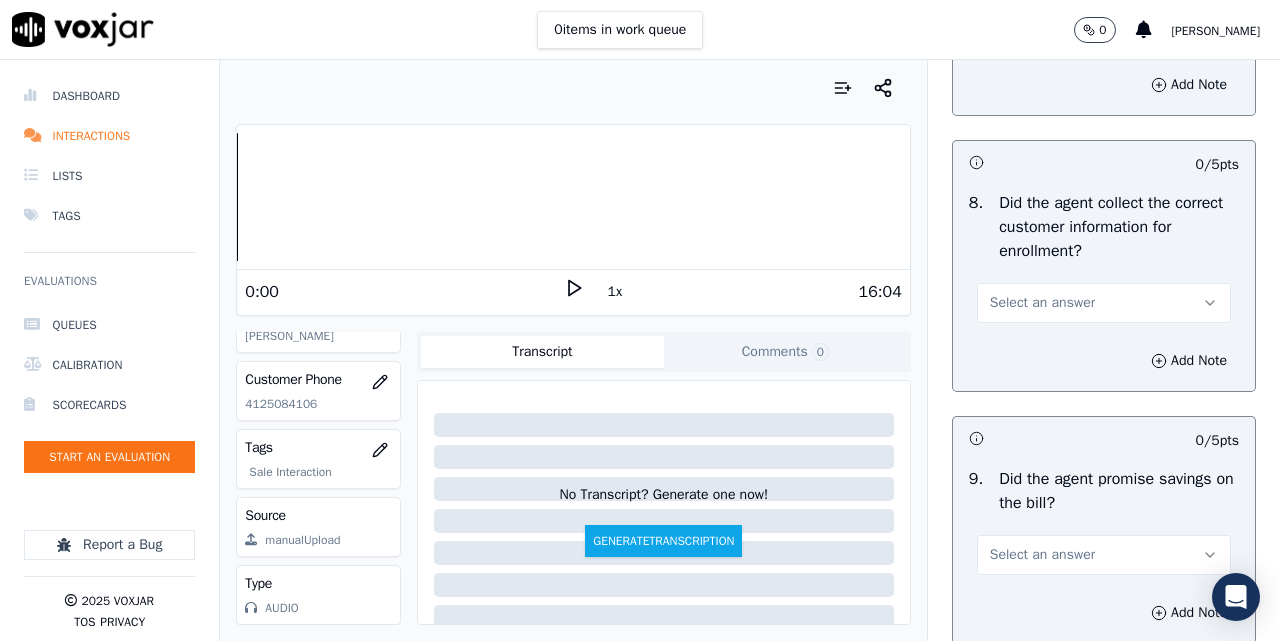 click on "Select an answer" at bounding box center (1104, 27) 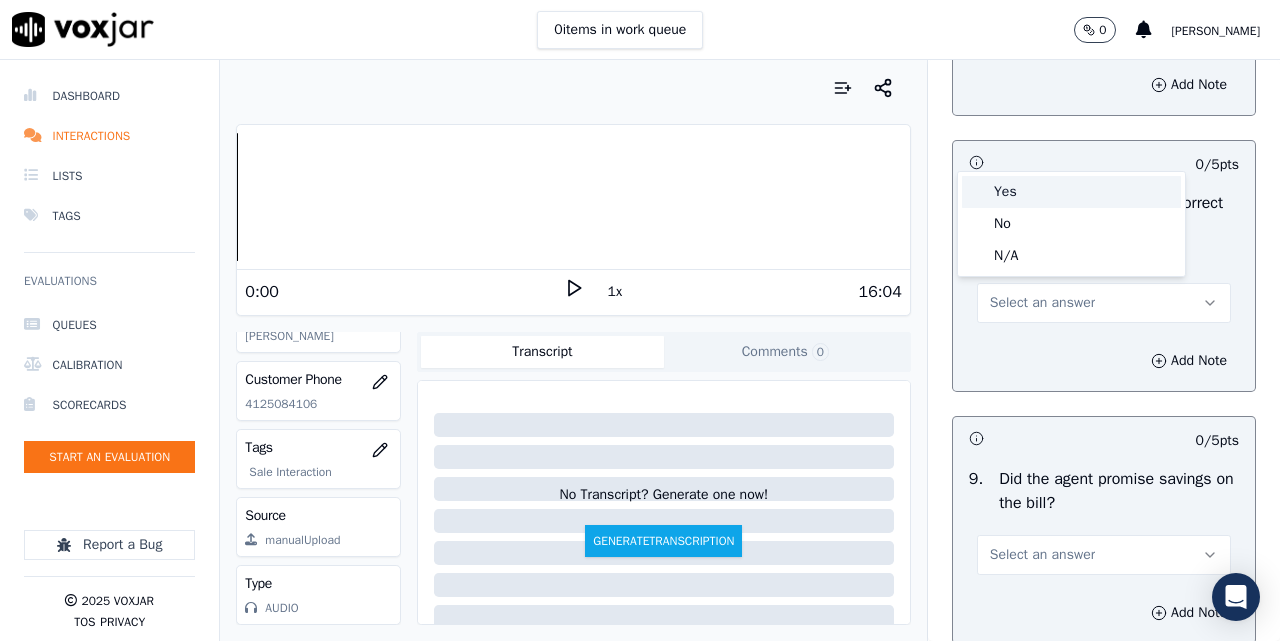 click on "Yes" at bounding box center (1071, 192) 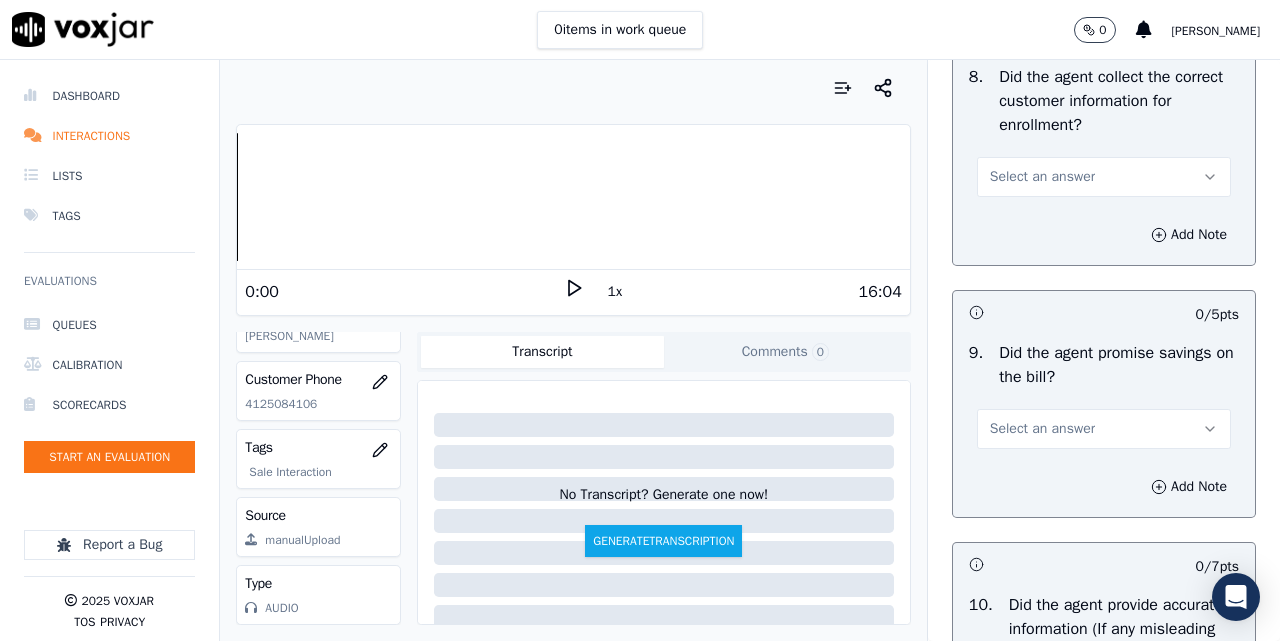scroll, scrollTop: 2167, scrollLeft: 0, axis: vertical 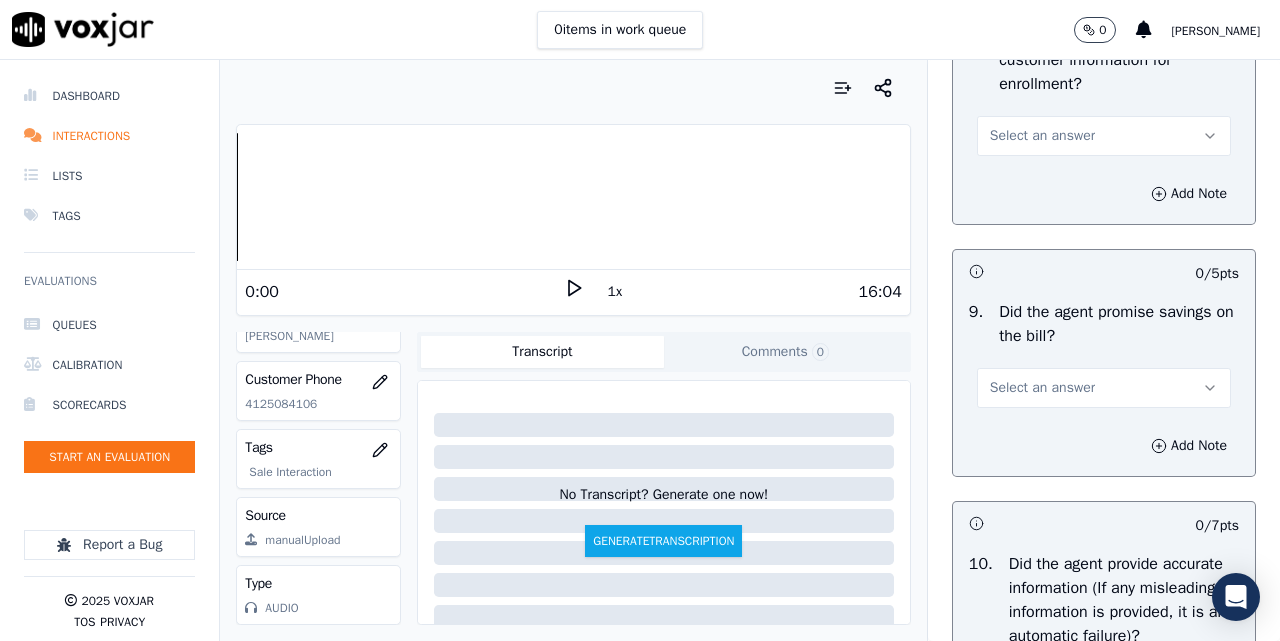 click on "Select an answer" at bounding box center [1042, 136] 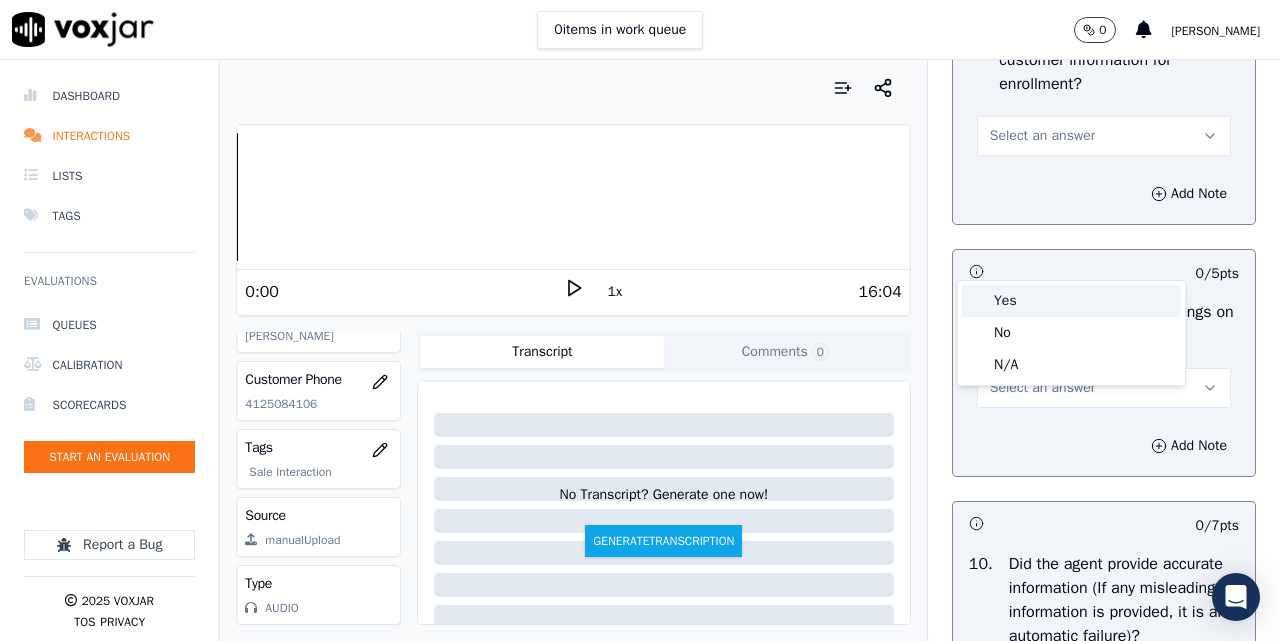 click on "Yes" at bounding box center [1071, 301] 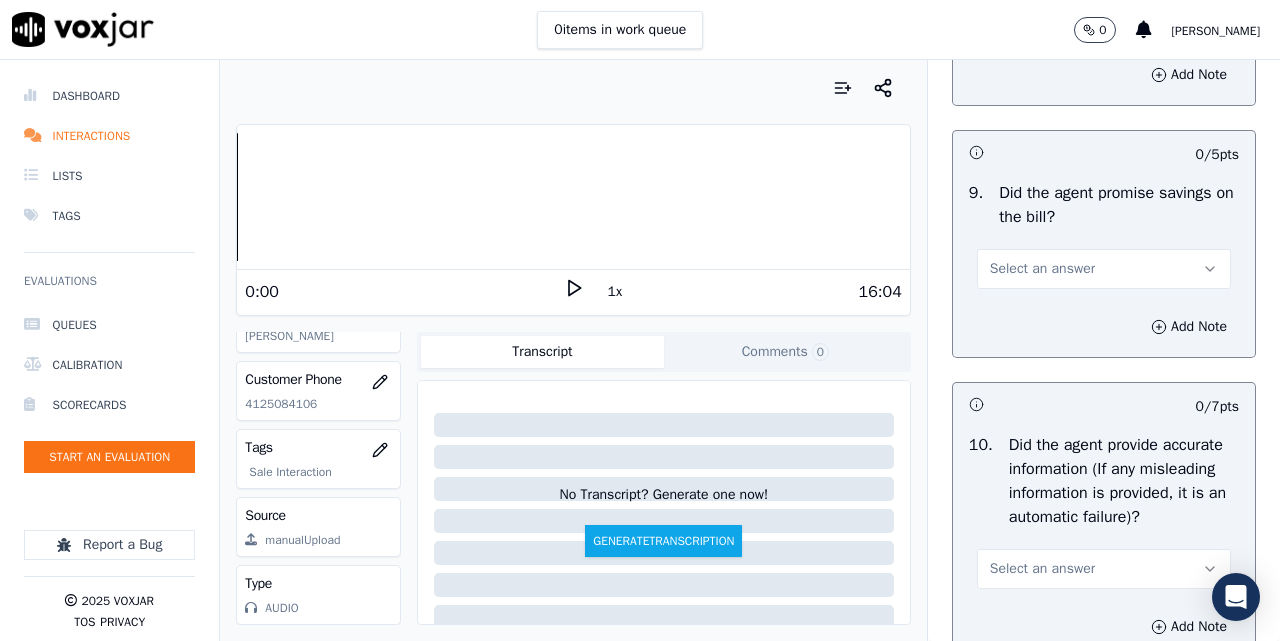 scroll, scrollTop: 2333, scrollLeft: 0, axis: vertical 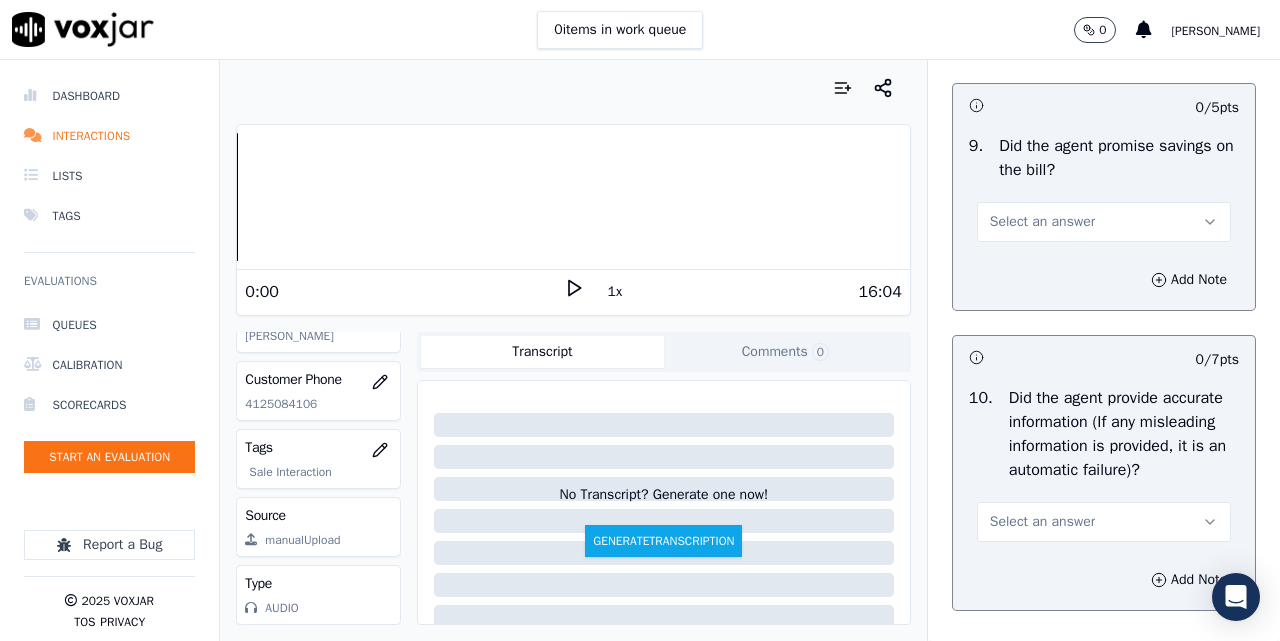 click on "Select an answer" at bounding box center (1042, 222) 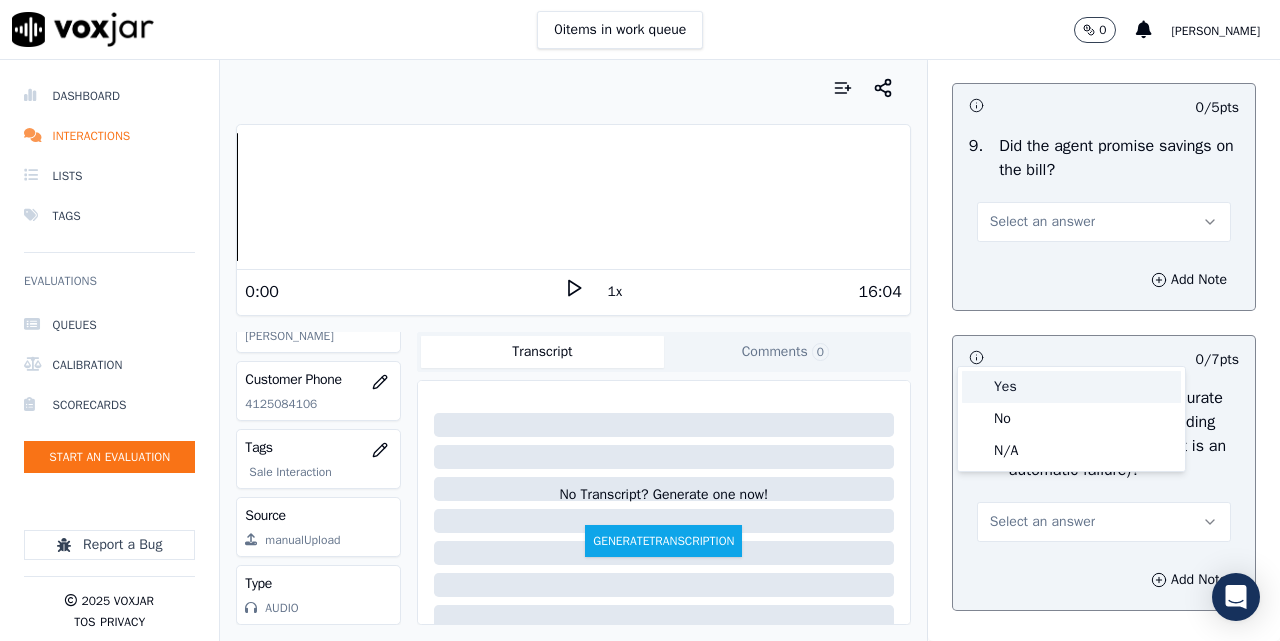 click on "Yes" at bounding box center [1071, 387] 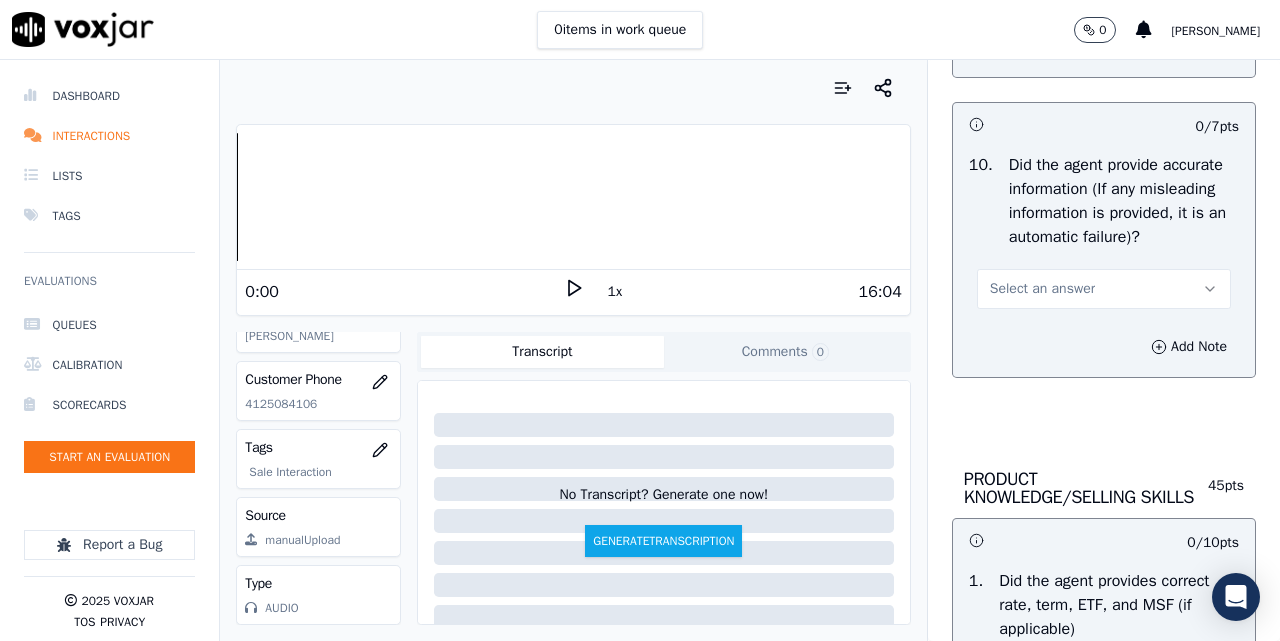scroll, scrollTop: 2667, scrollLeft: 0, axis: vertical 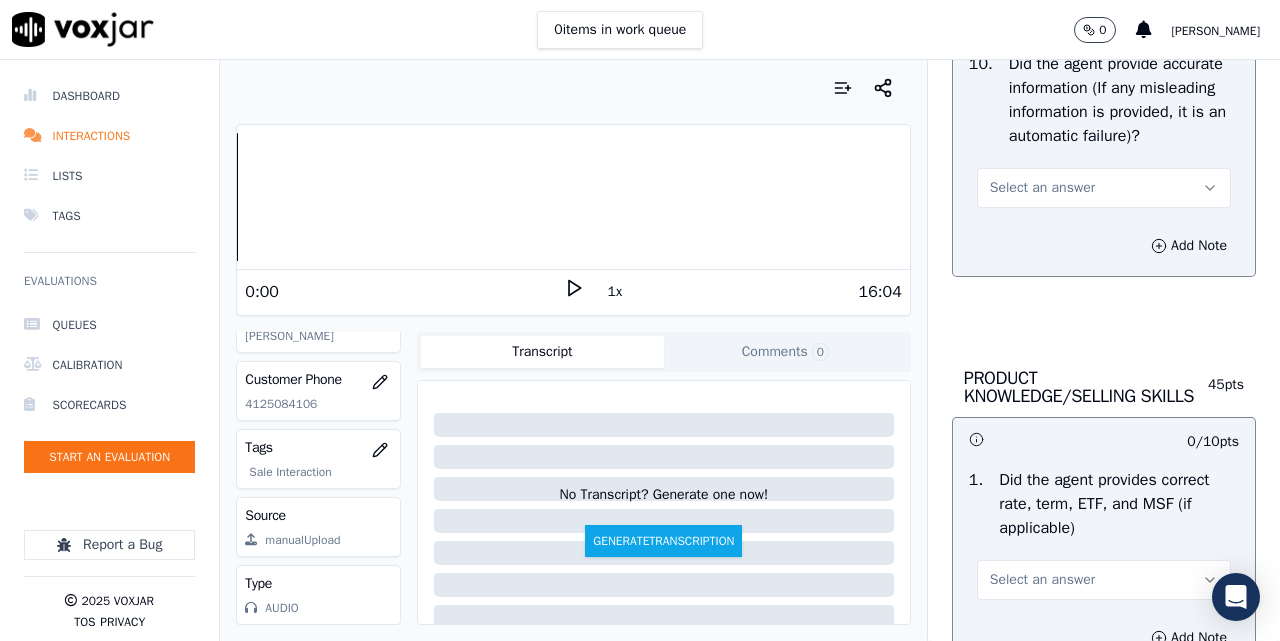 click on "Select an answer" at bounding box center [1042, 188] 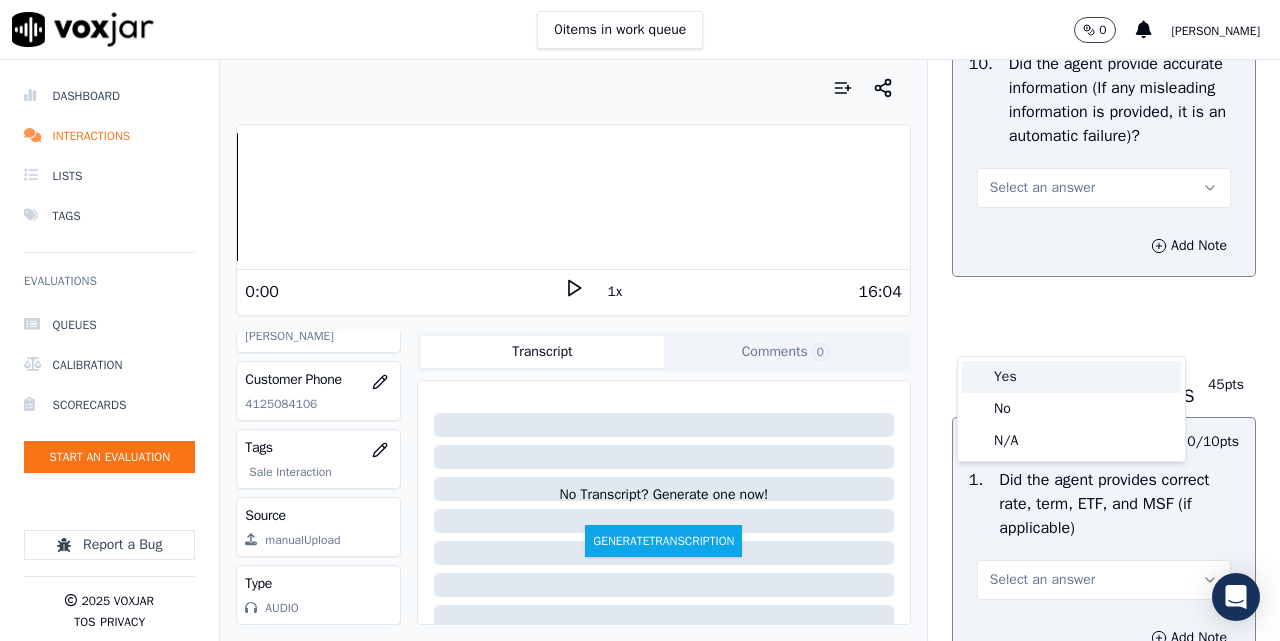 click on "Yes" at bounding box center (1071, 377) 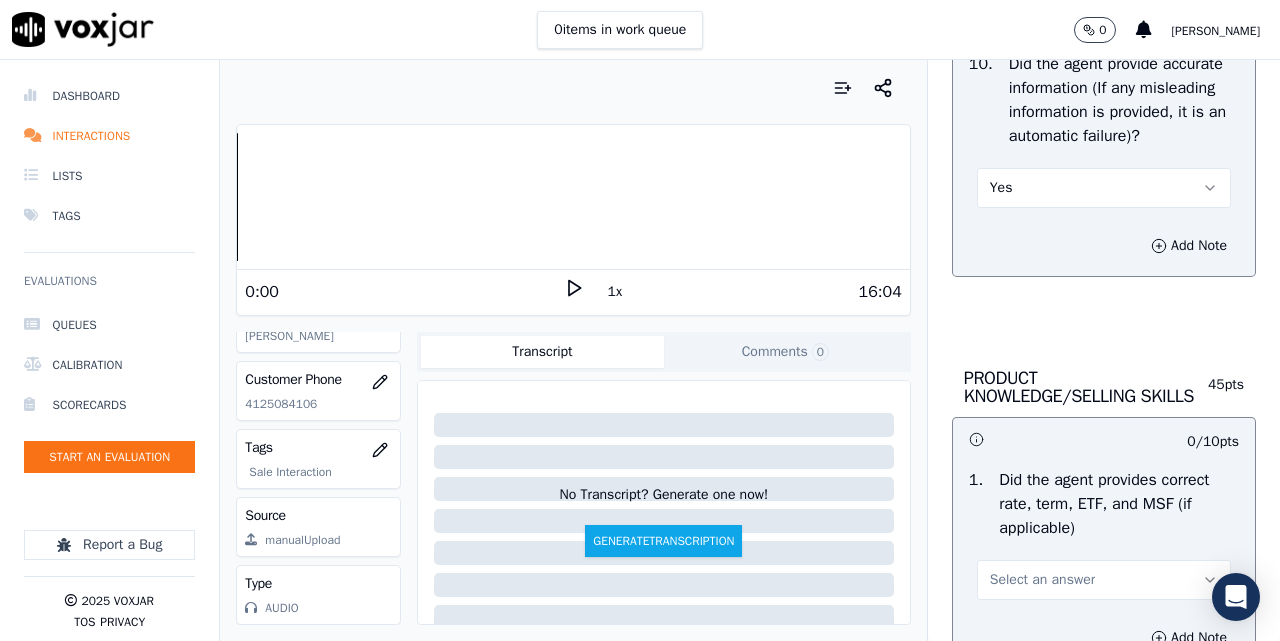 scroll, scrollTop: 2333, scrollLeft: 0, axis: vertical 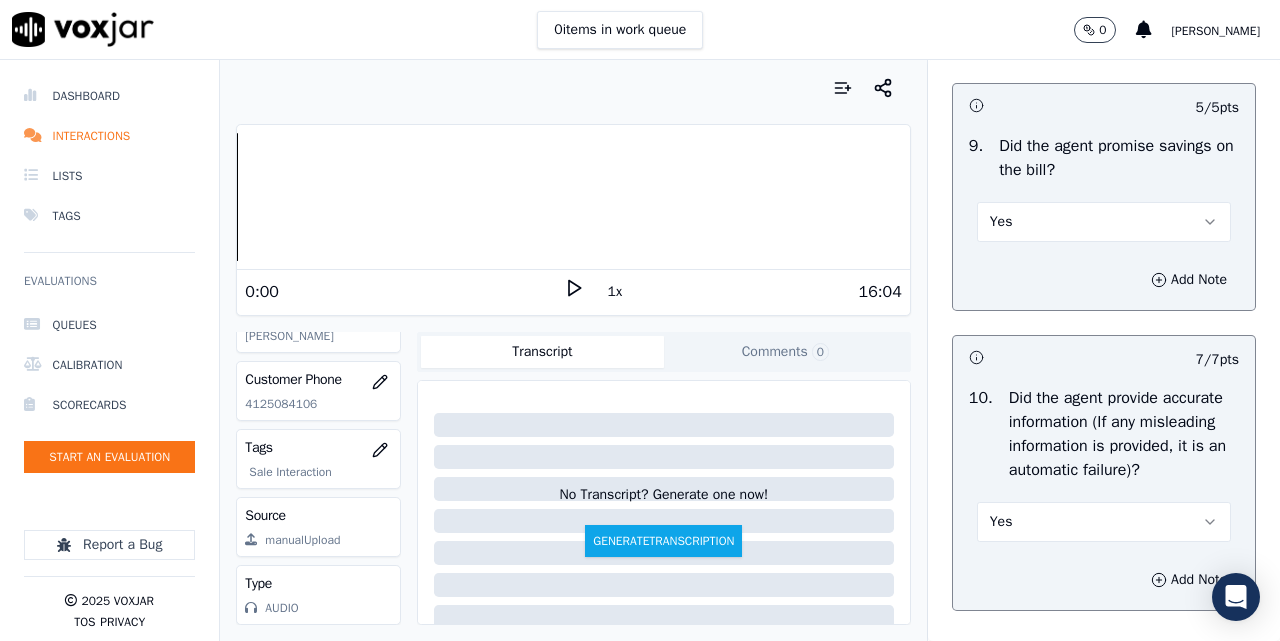 click on "Yes" at bounding box center (1104, 222) 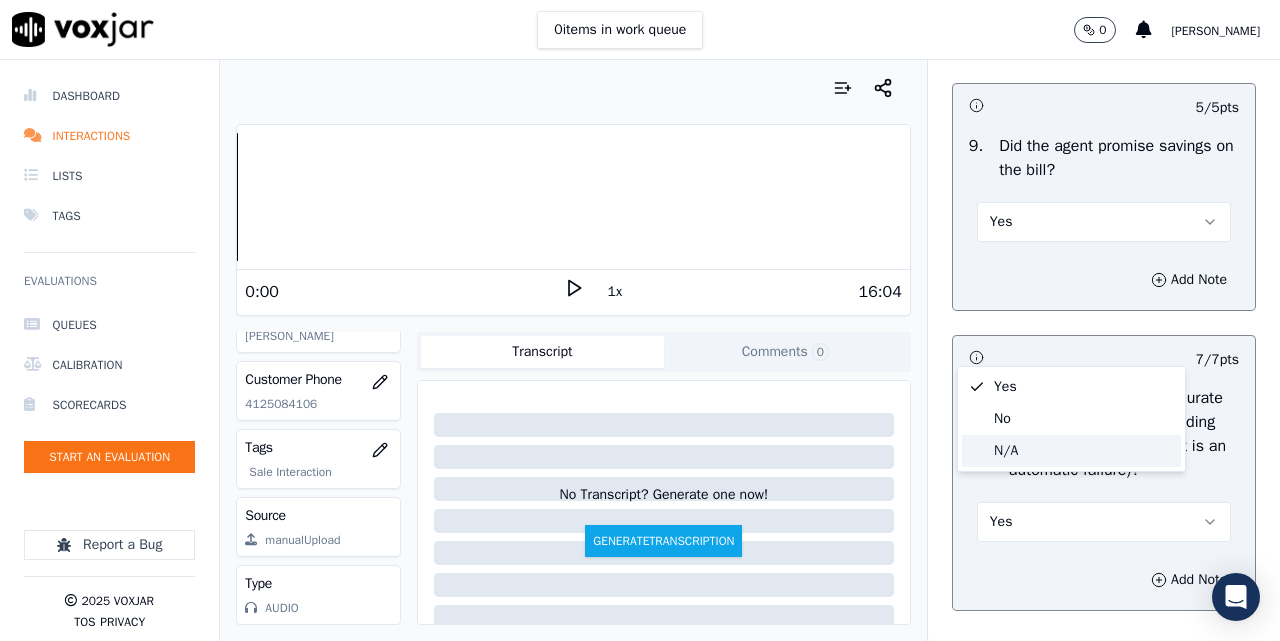 click on "N/A" 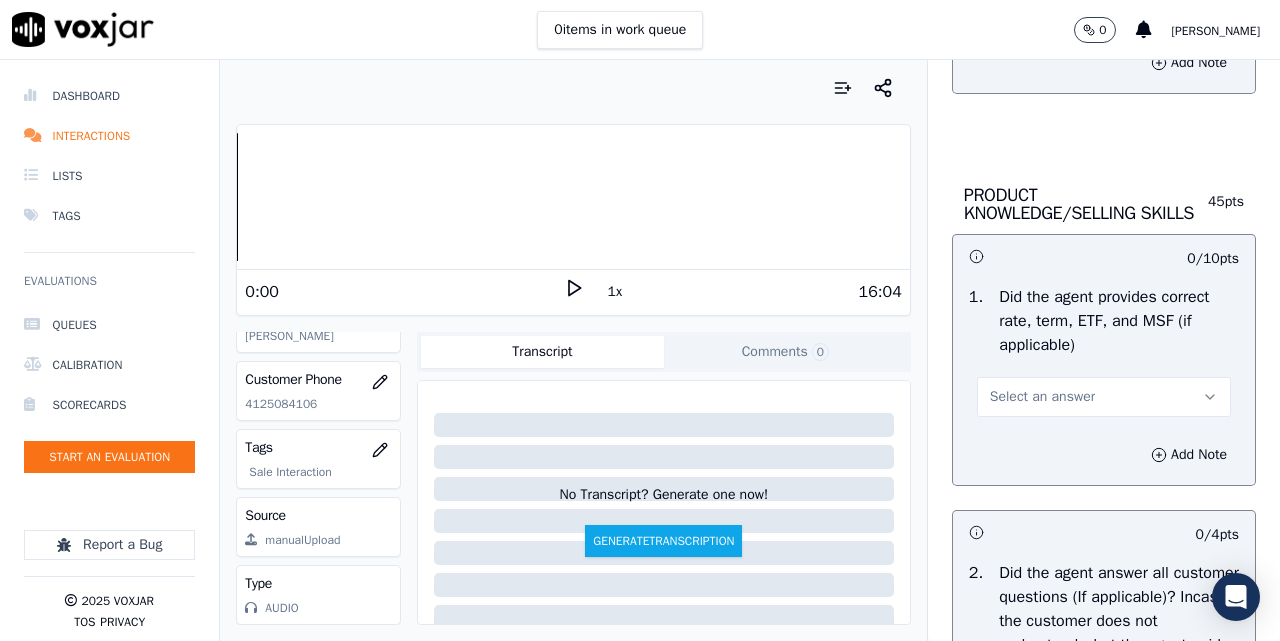 scroll, scrollTop: 3000, scrollLeft: 0, axis: vertical 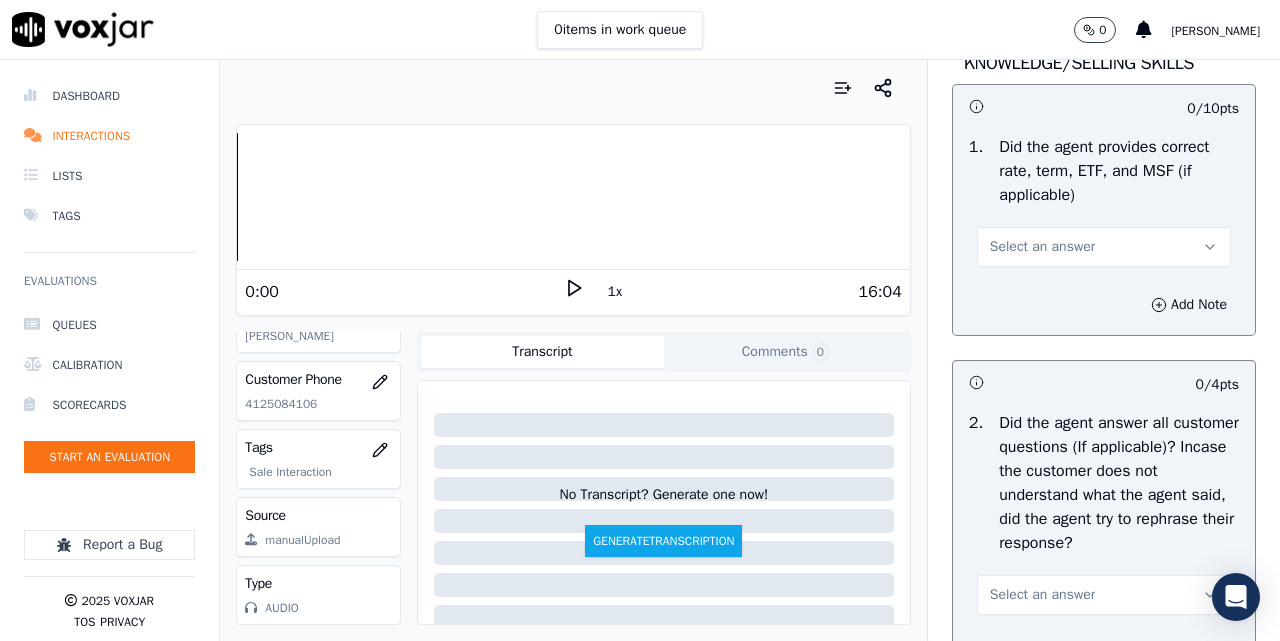 click on "Select an answer" at bounding box center [1042, 247] 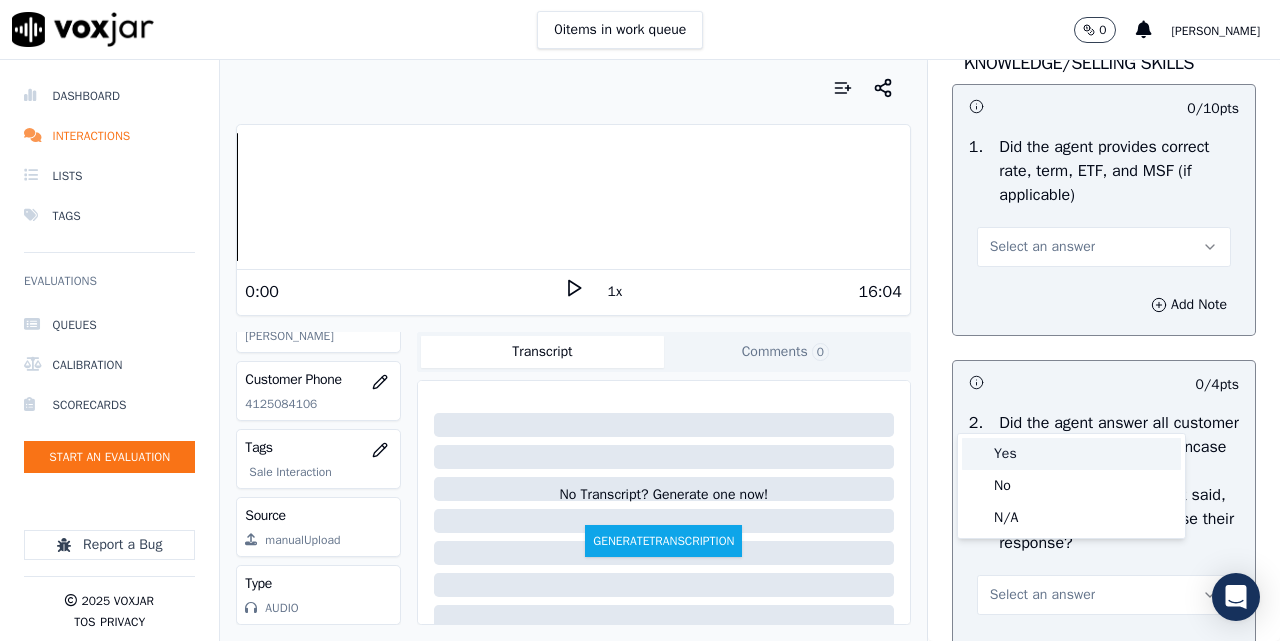 click on "Yes" at bounding box center [1071, 454] 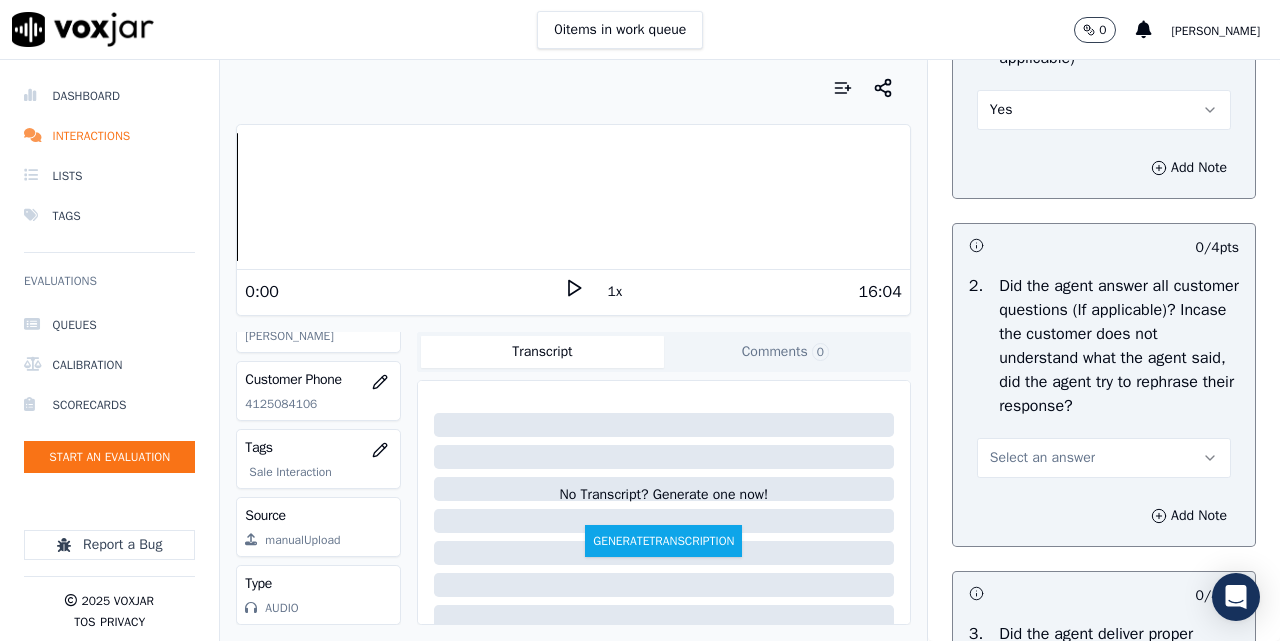 scroll, scrollTop: 3333, scrollLeft: 0, axis: vertical 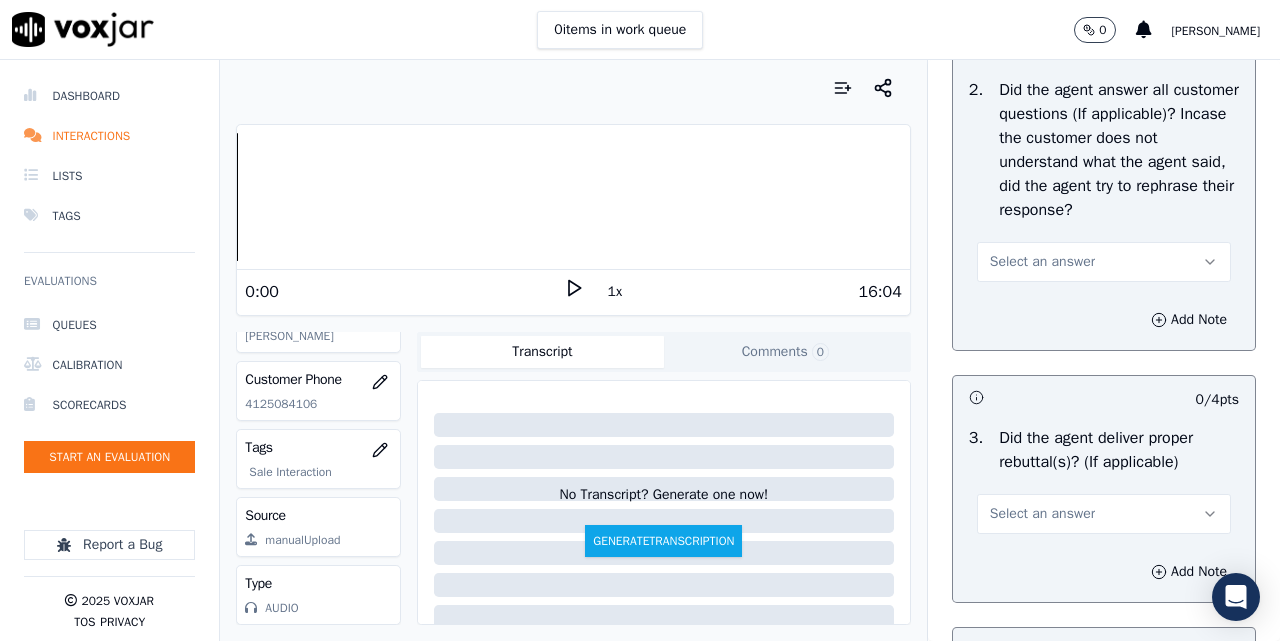 click on "Select an answer" at bounding box center [1042, 262] 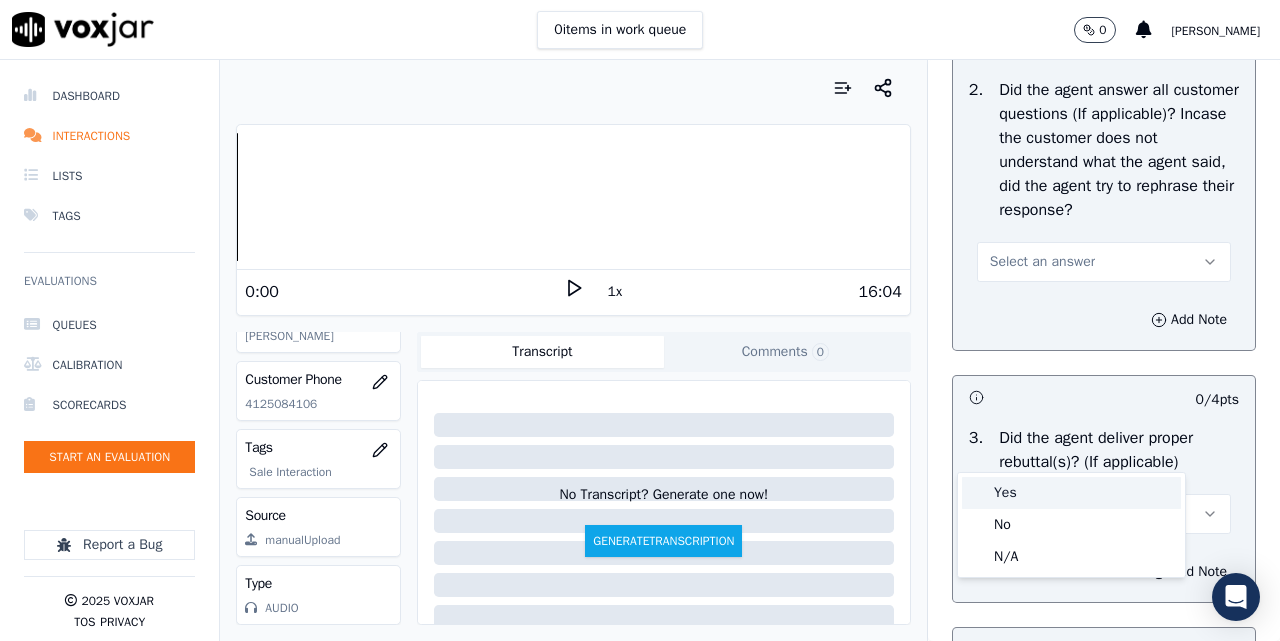 click on "Yes" at bounding box center (1071, 493) 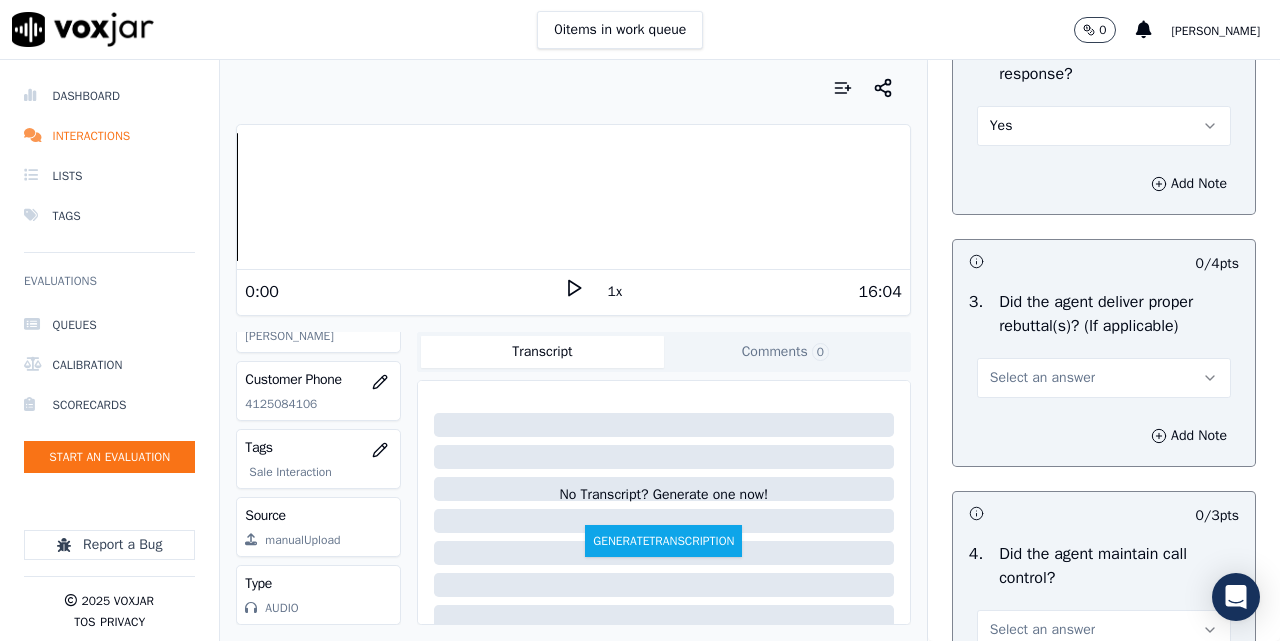 scroll, scrollTop: 3667, scrollLeft: 0, axis: vertical 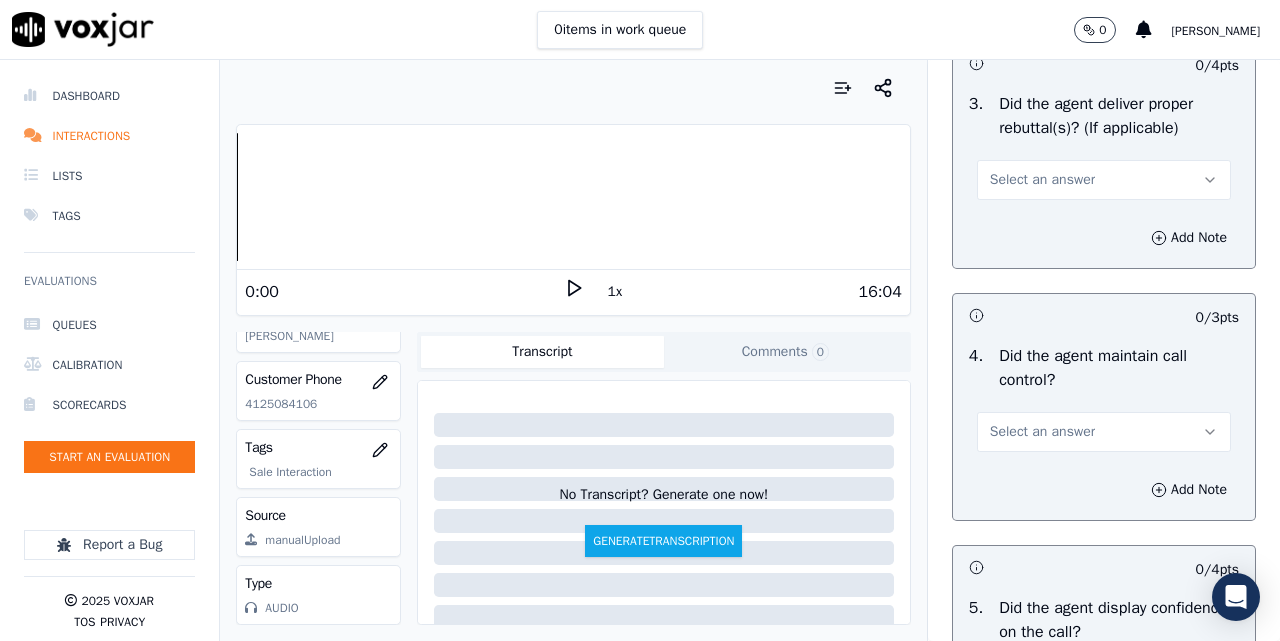click on "Select an answer" at bounding box center [1104, 180] 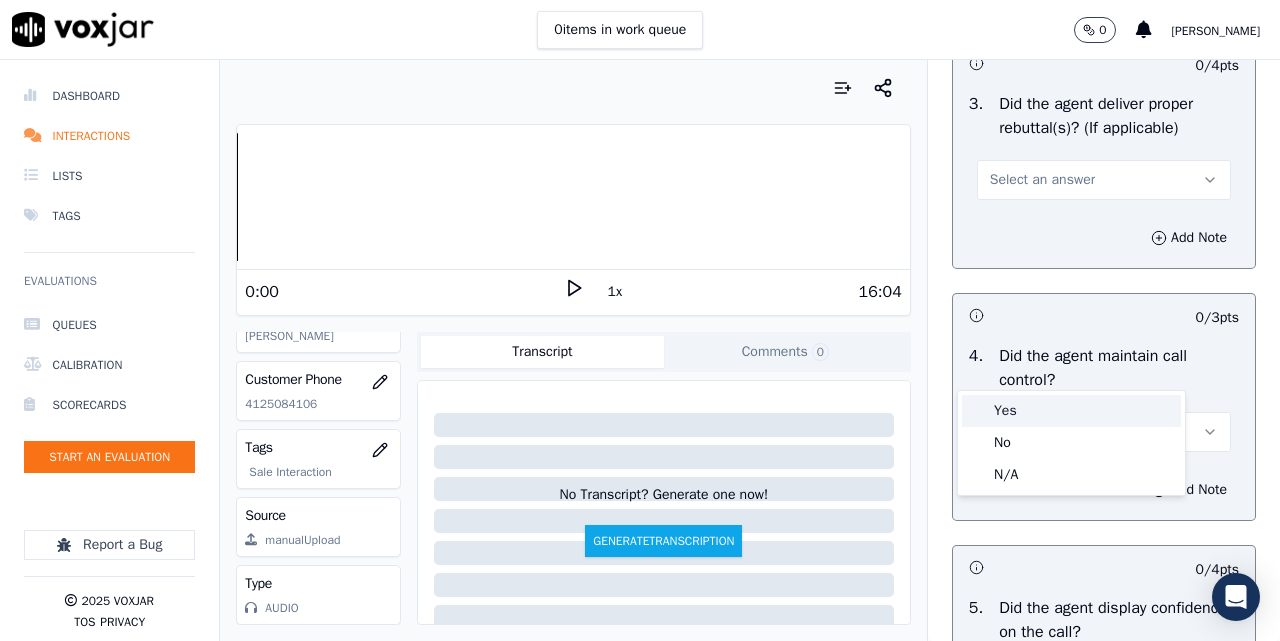click on "Yes" at bounding box center (1071, 411) 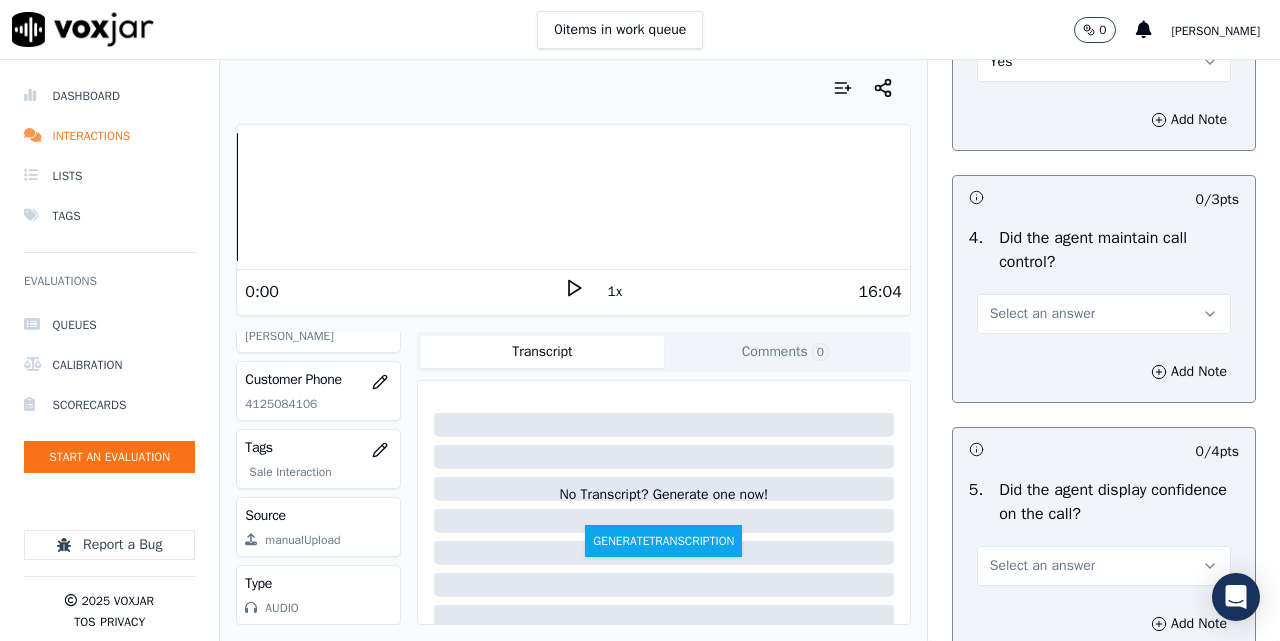 scroll, scrollTop: 3833, scrollLeft: 0, axis: vertical 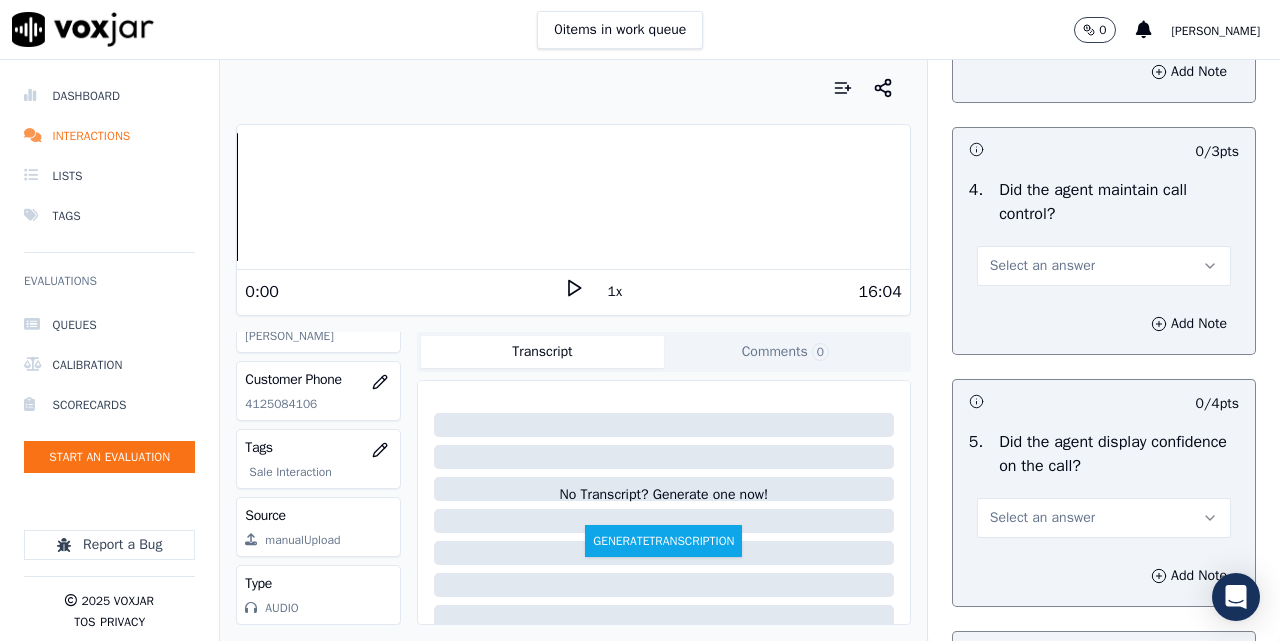click on "Select an answer" at bounding box center (1042, 266) 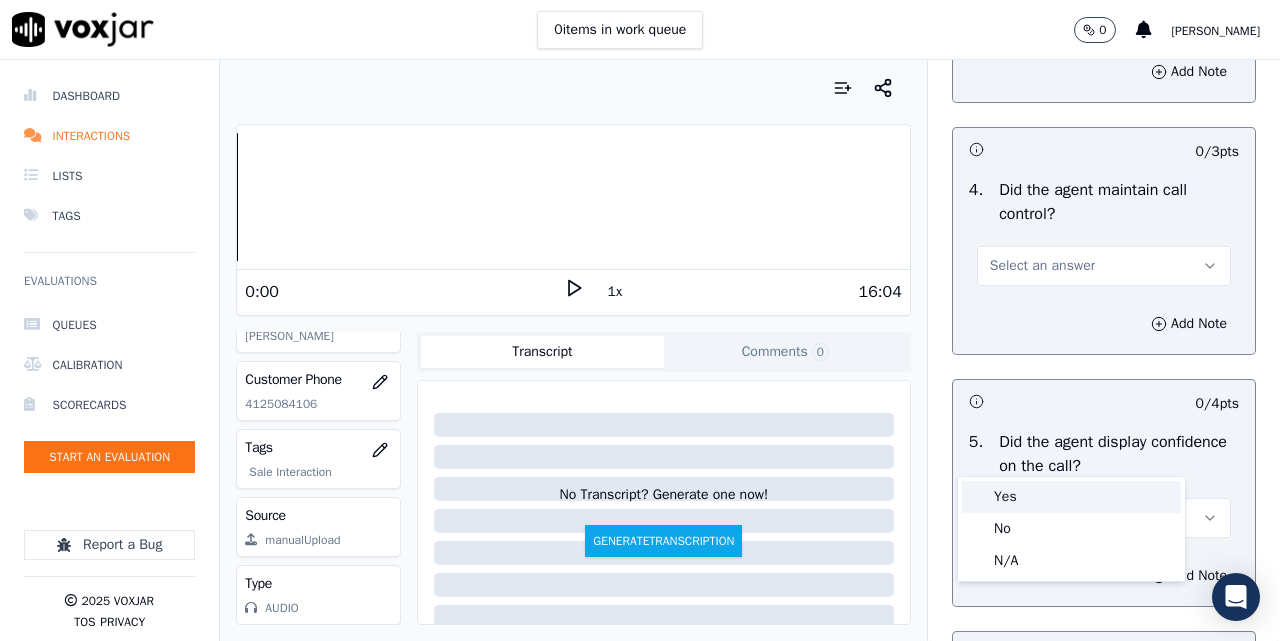 click on "Yes" at bounding box center [1071, 497] 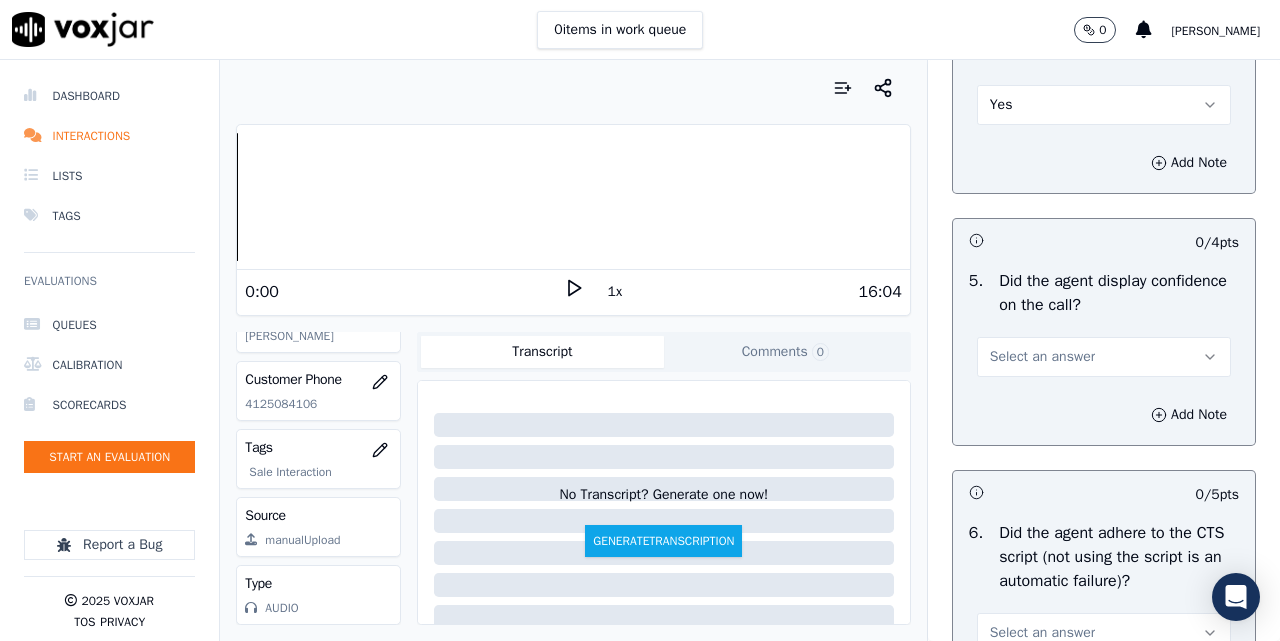 scroll, scrollTop: 4333, scrollLeft: 0, axis: vertical 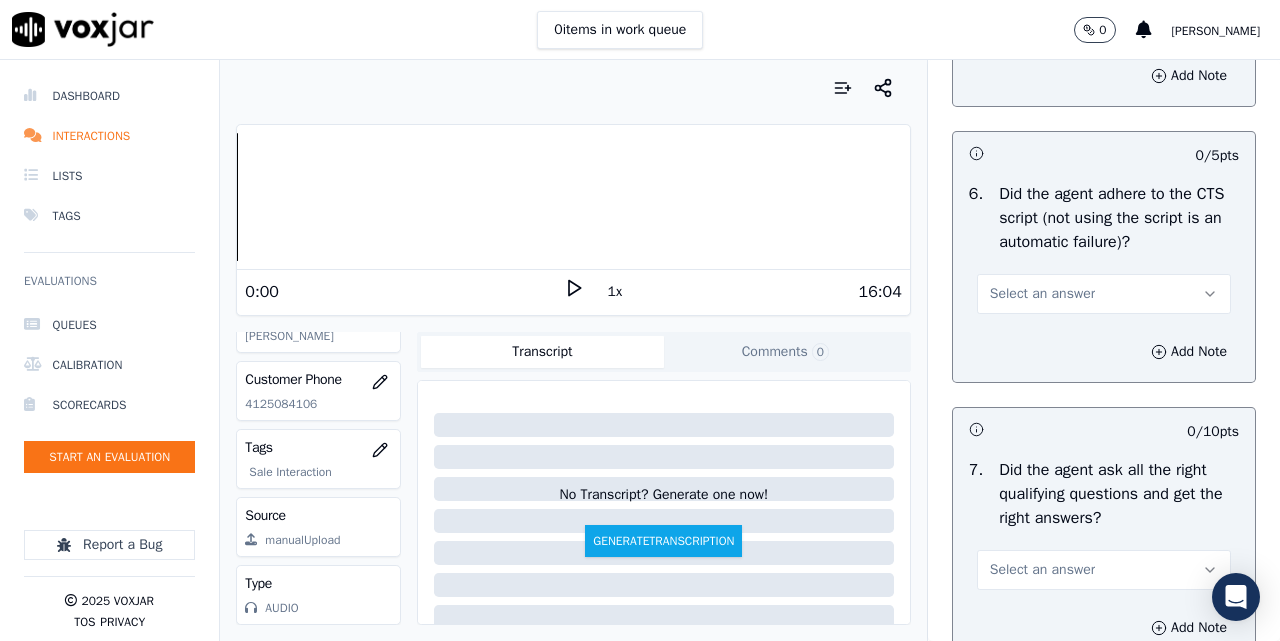 click on "Add Note" at bounding box center [1104, 76] 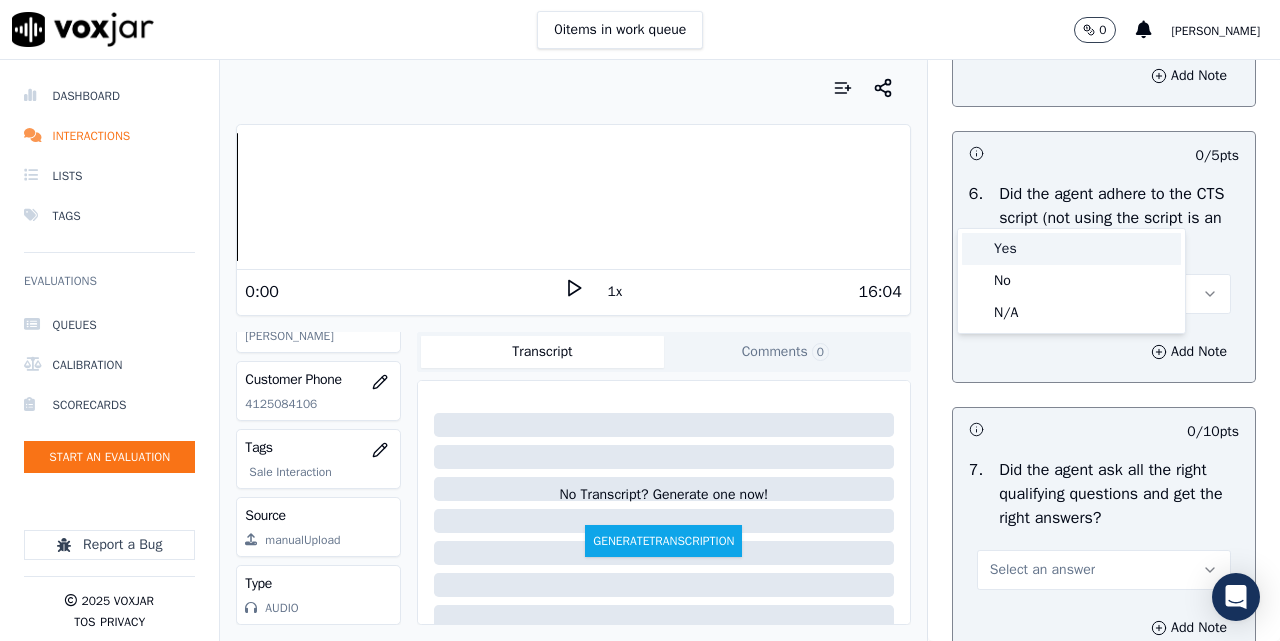 click on "Yes" at bounding box center [1071, 249] 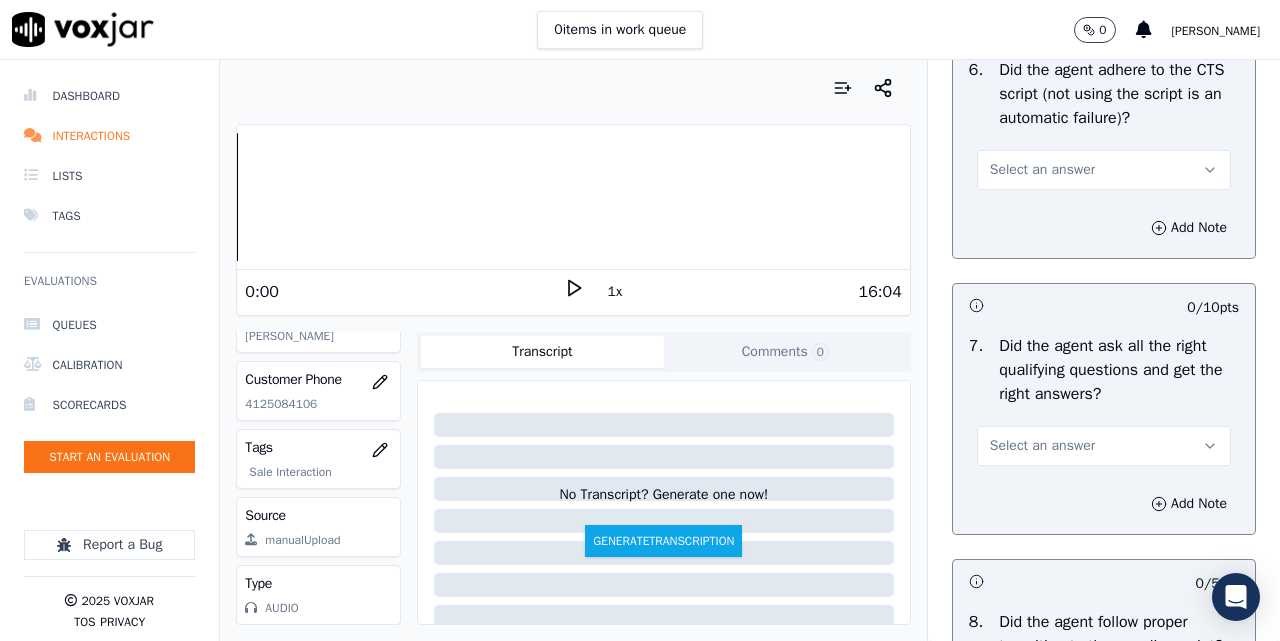 scroll, scrollTop: 4500, scrollLeft: 0, axis: vertical 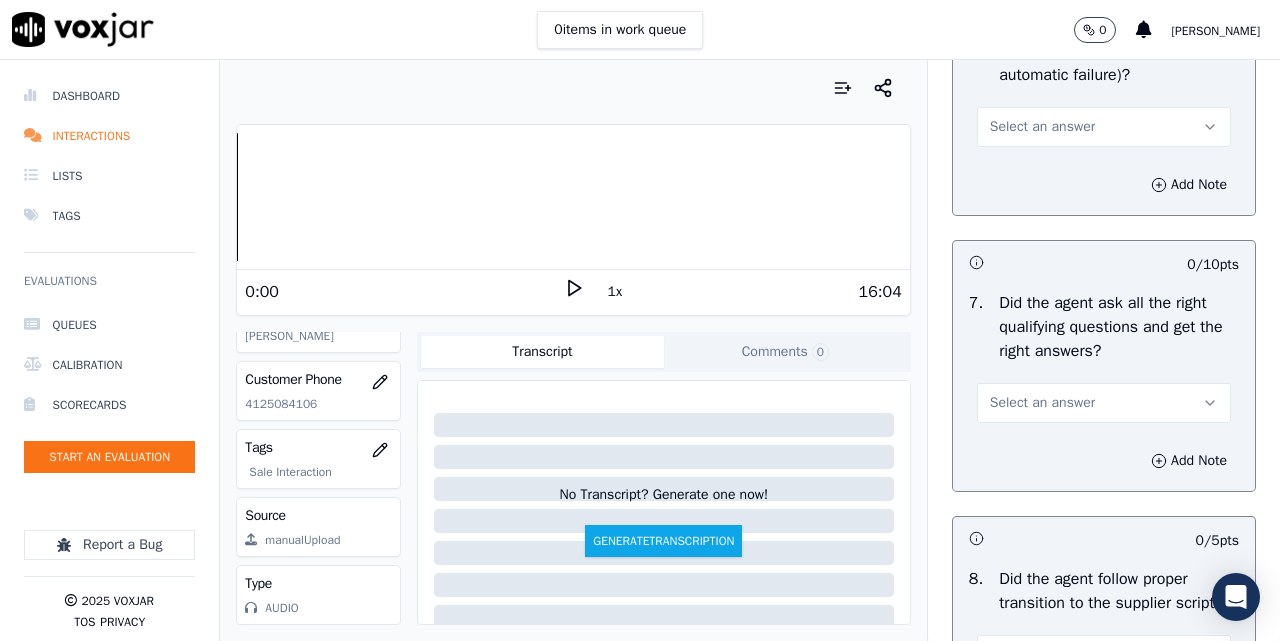 click on "Select an answer" at bounding box center (1042, 127) 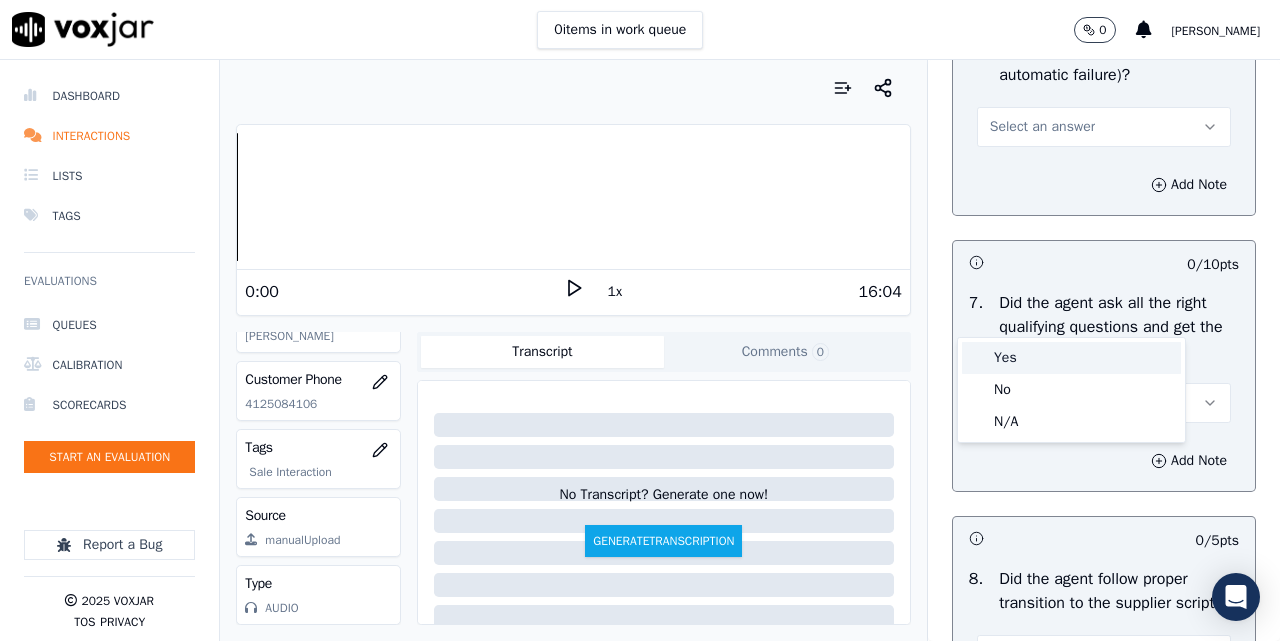 click on "Yes" at bounding box center (1071, 358) 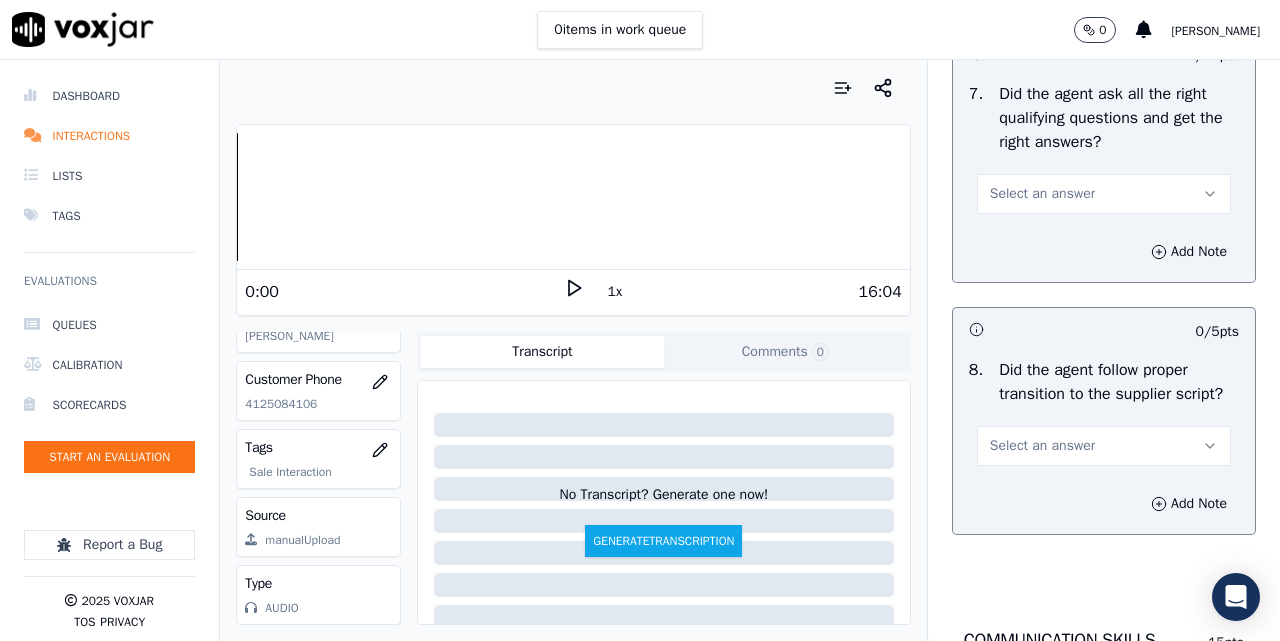scroll, scrollTop: 5000, scrollLeft: 0, axis: vertical 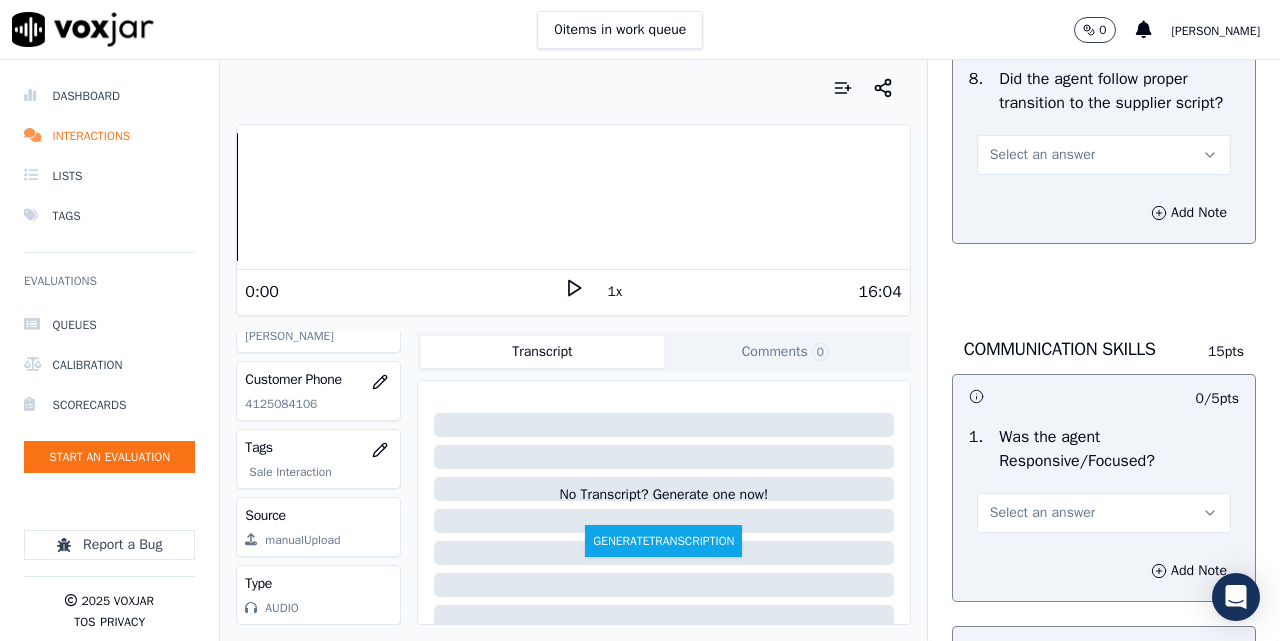 click on "Select an answer" at bounding box center (1042, -97) 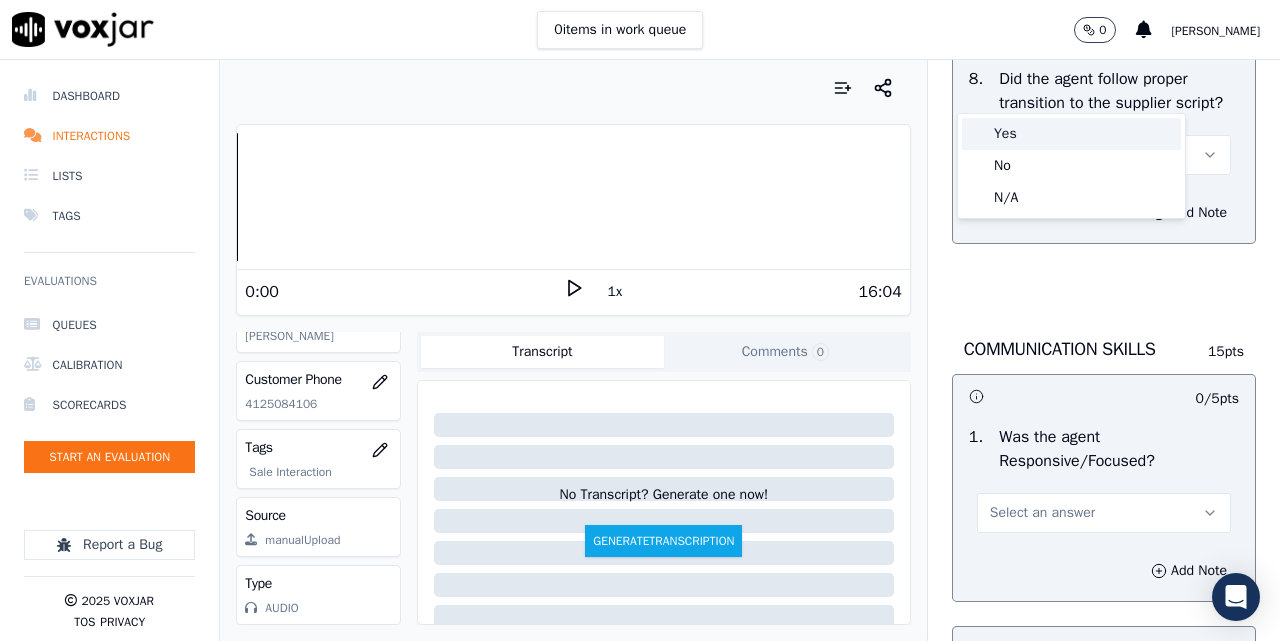 click on "Yes" at bounding box center (1071, 134) 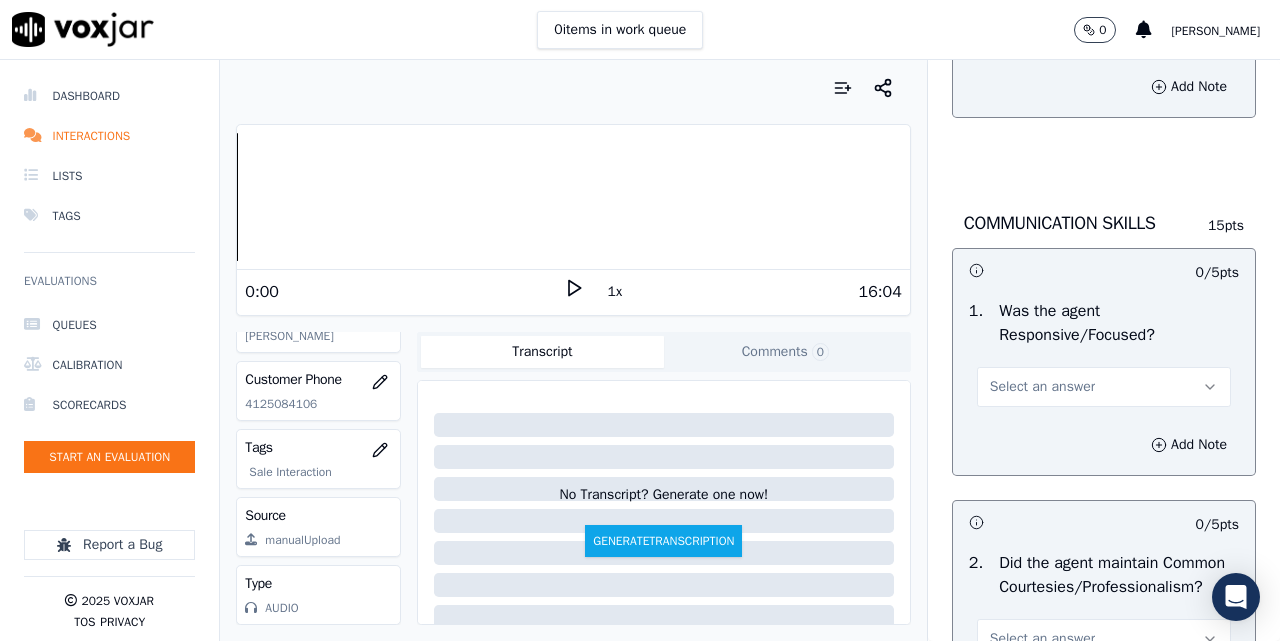 scroll, scrollTop: 5167, scrollLeft: 0, axis: vertical 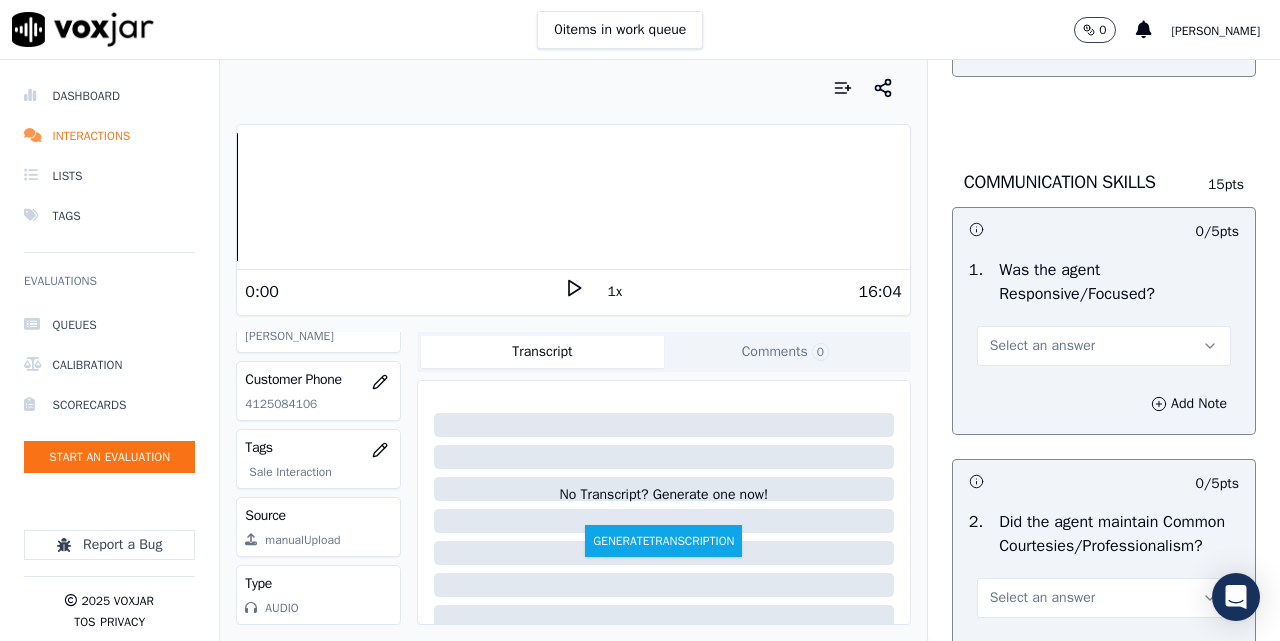 click on "Select an answer" at bounding box center [1104, -14] 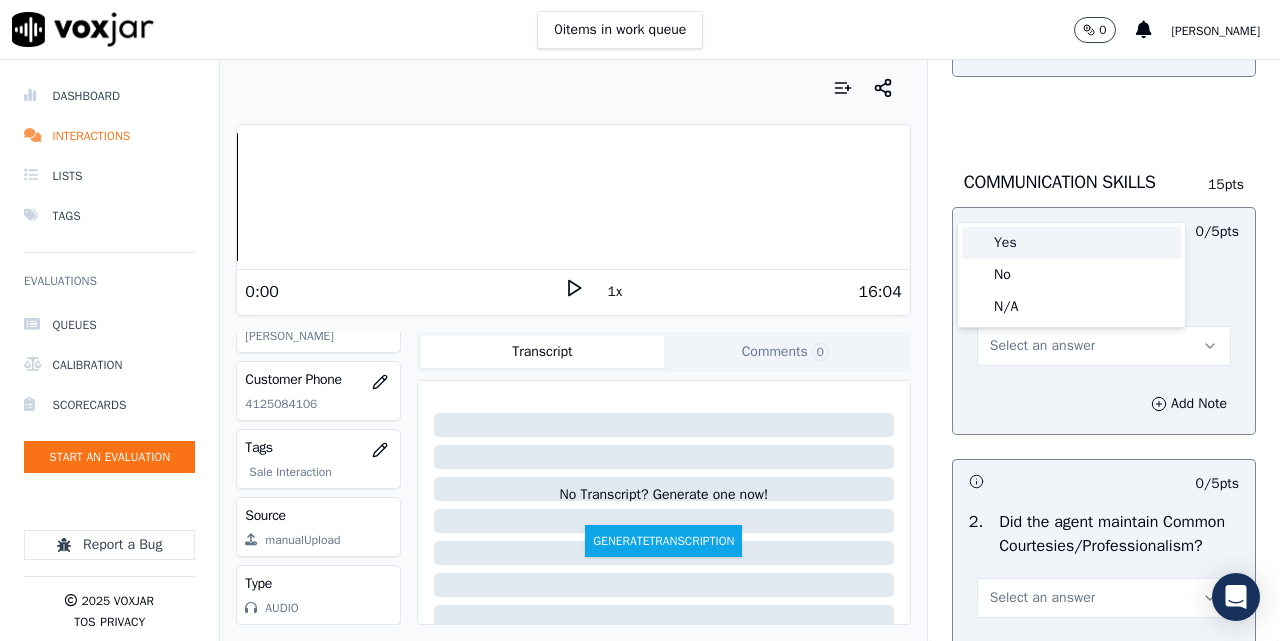 click on "Yes" at bounding box center [1071, 243] 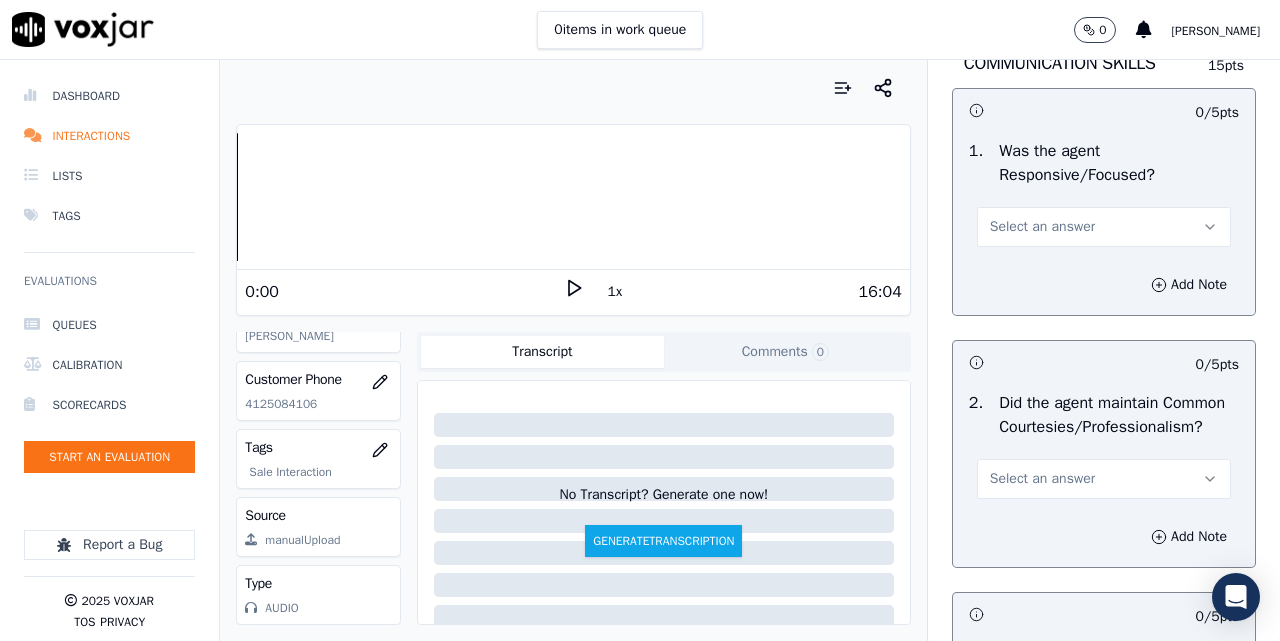 scroll, scrollTop: 5333, scrollLeft: 0, axis: vertical 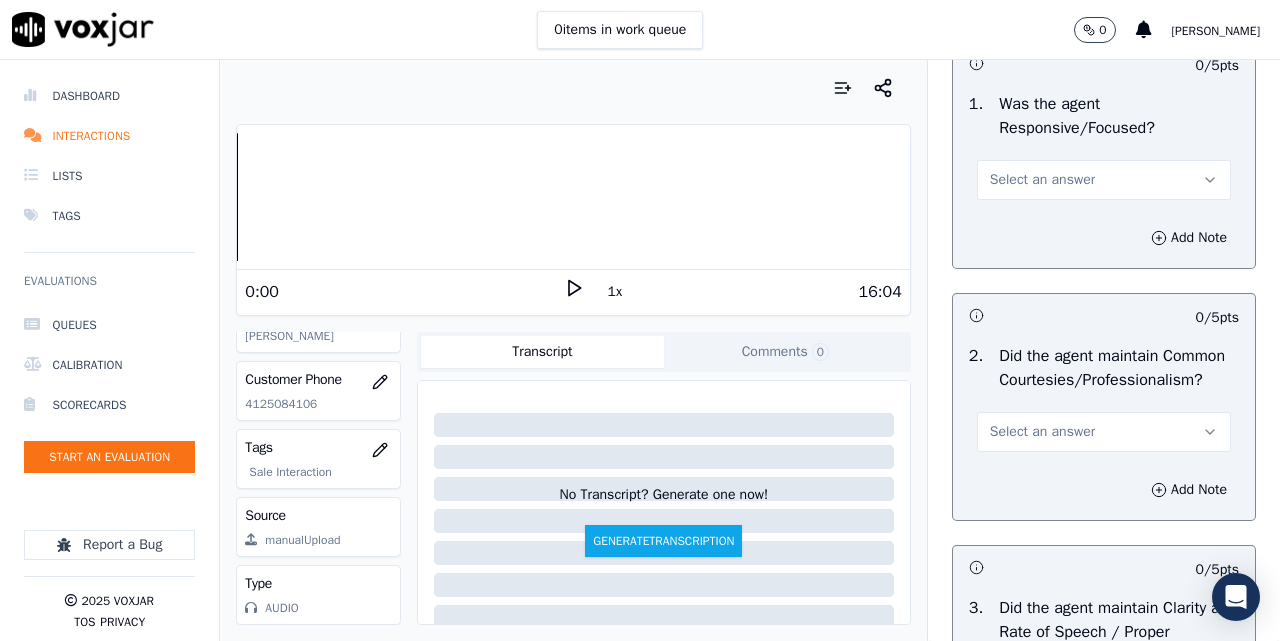 click on "Select an answer" at bounding box center [1104, 180] 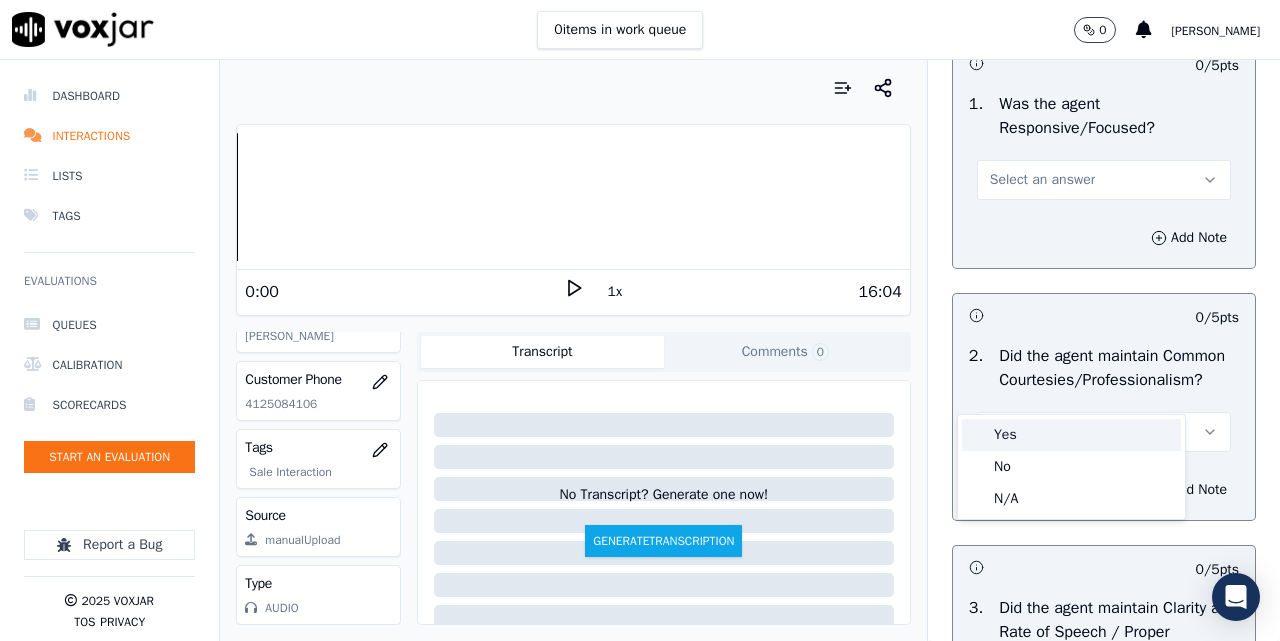 click on "Yes" at bounding box center [1071, 435] 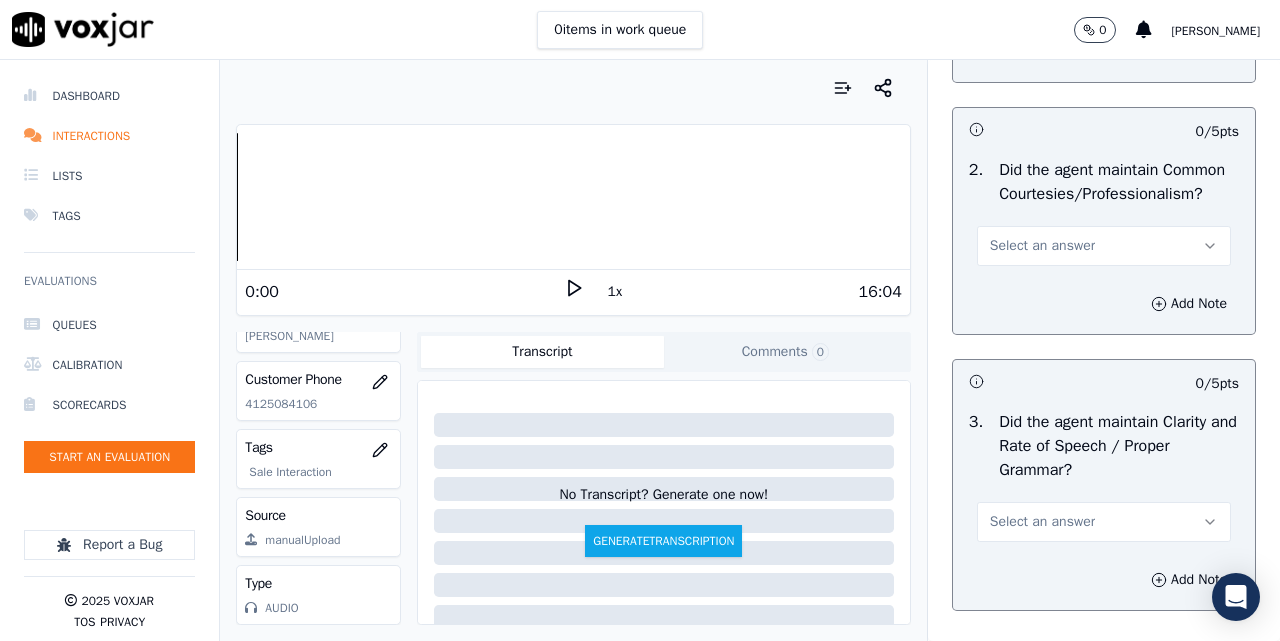 scroll, scrollTop: 5833, scrollLeft: 0, axis: vertical 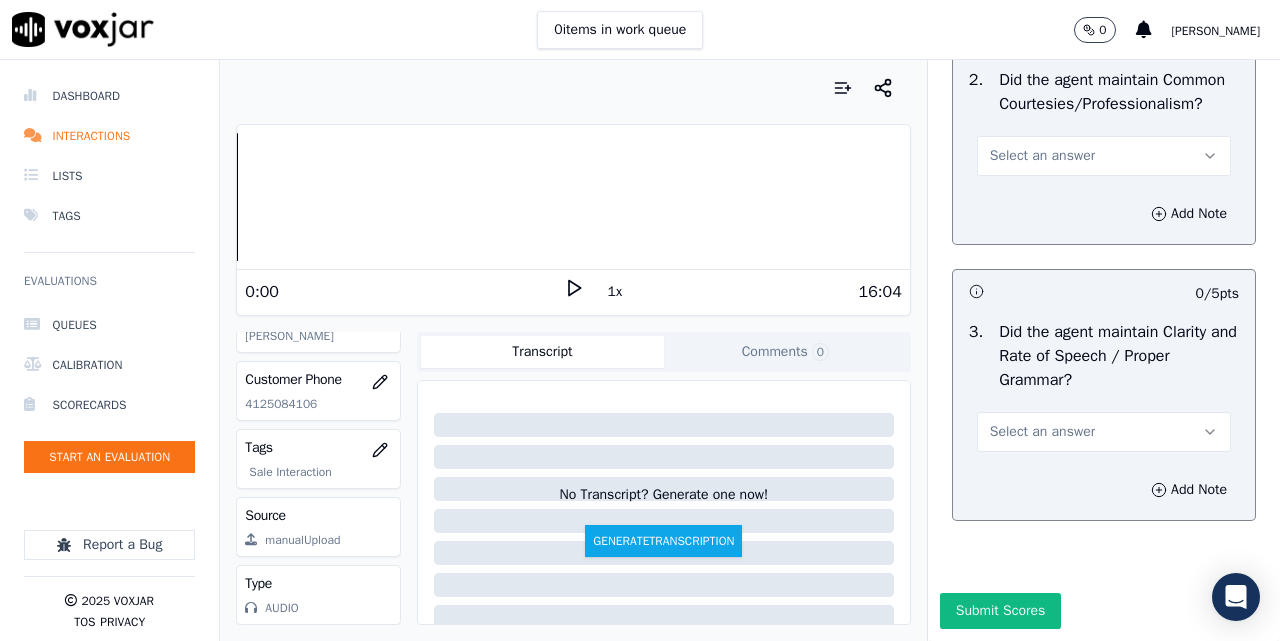 drag, startPoint x: 989, startPoint y: 154, endPoint x: 989, endPoint y: 183, distance: 29 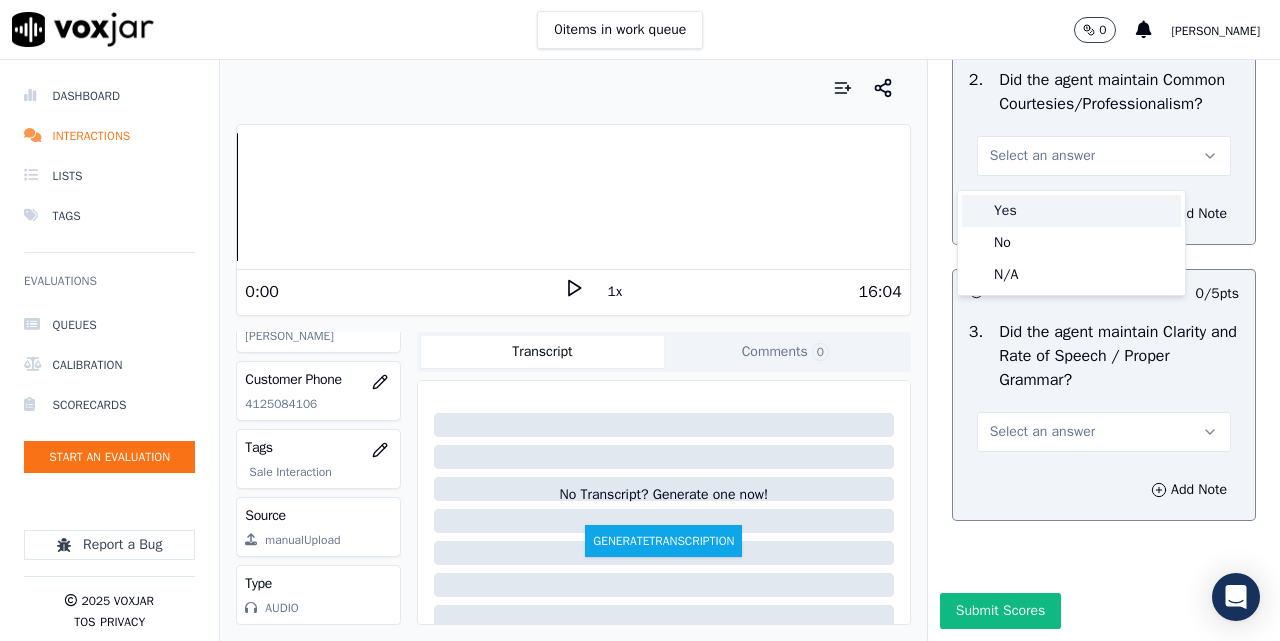 click on "Yes" at bounding box center [1071, 211] 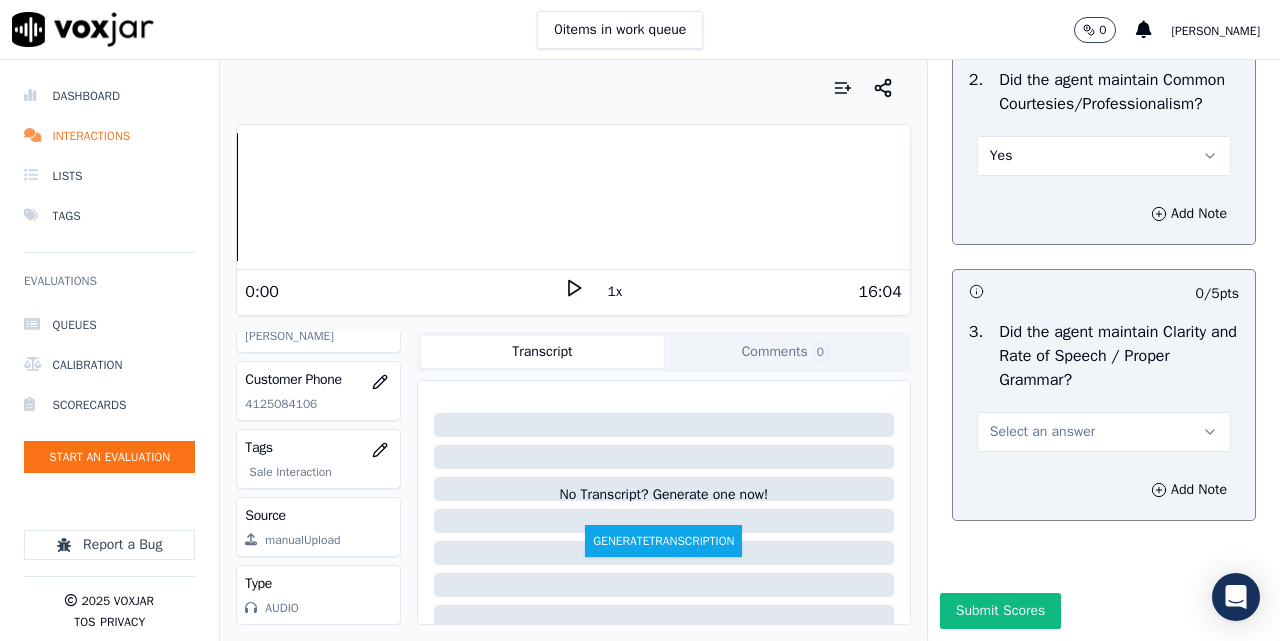 scroll, scrollTop: 5888, scrollLeft: 0, axis: vertical 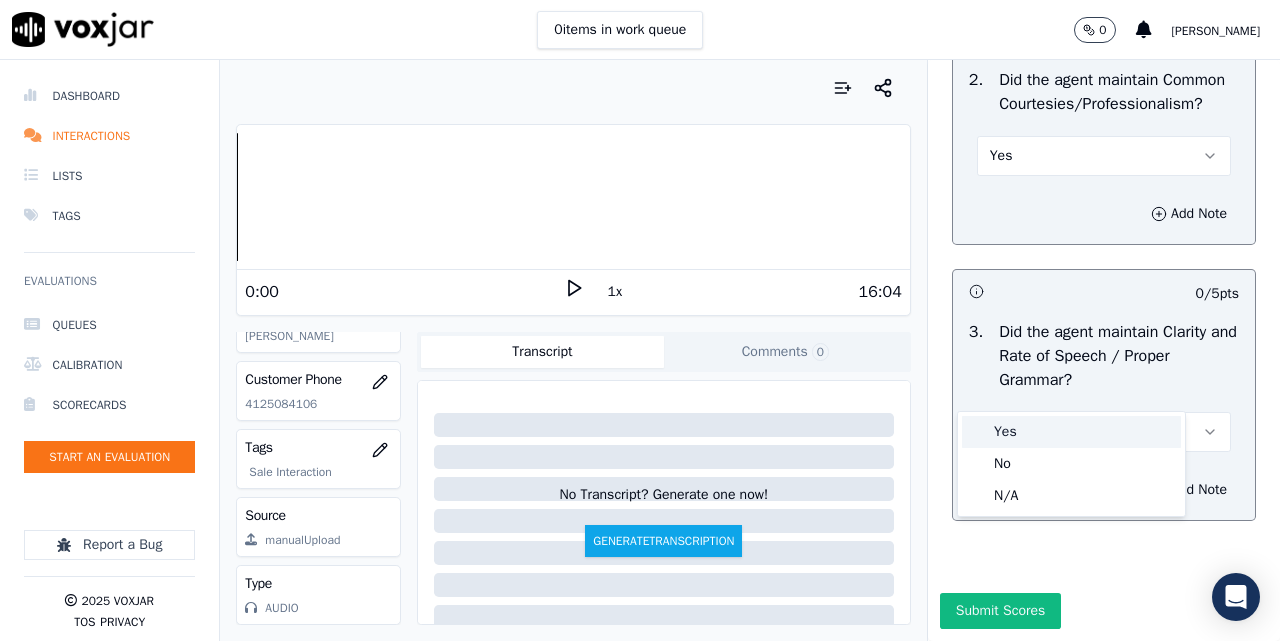 click on "Yes" at bounding box center [1071, 432] 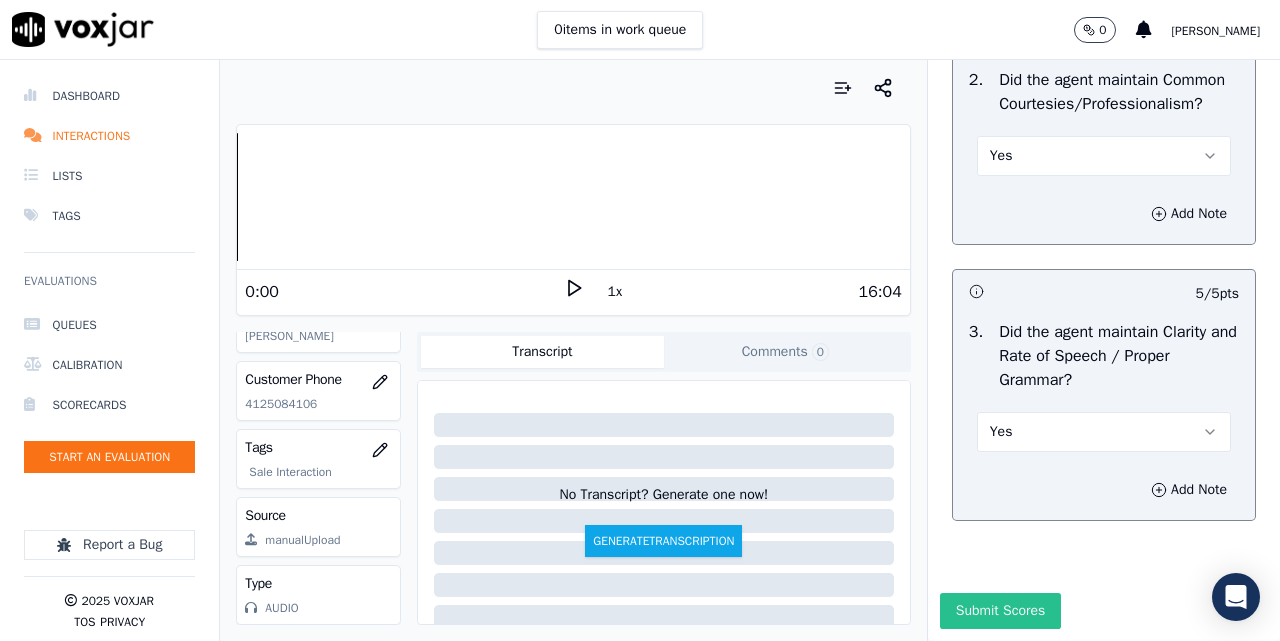 type 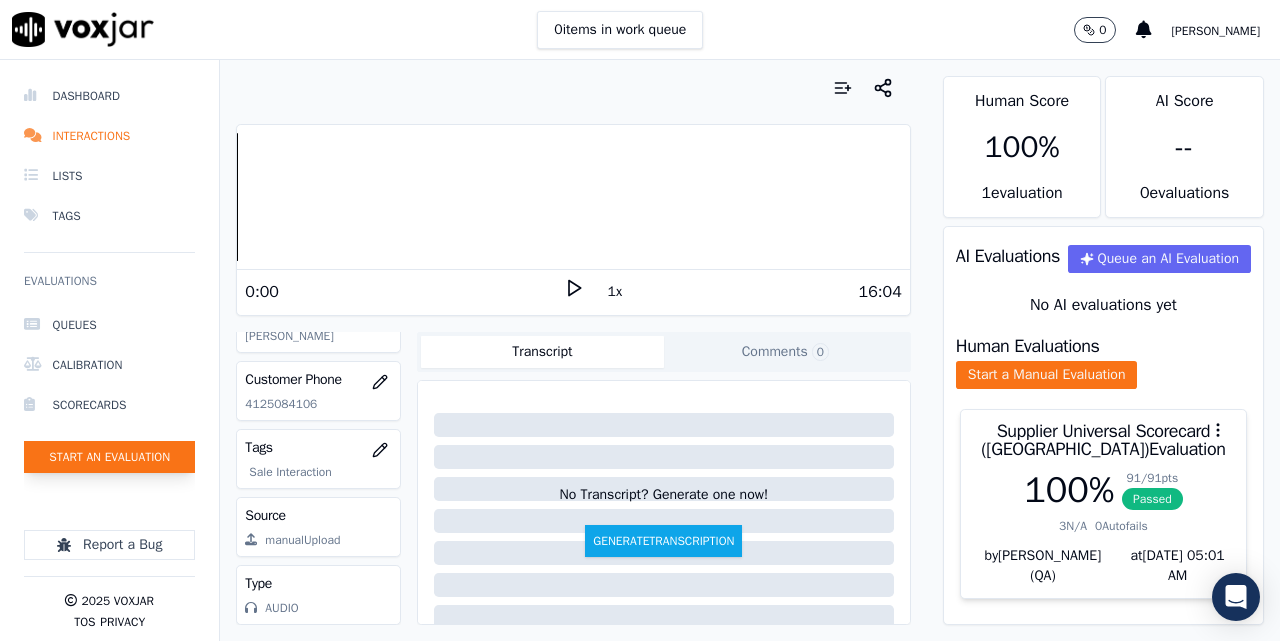click on "Start an Evaluation" 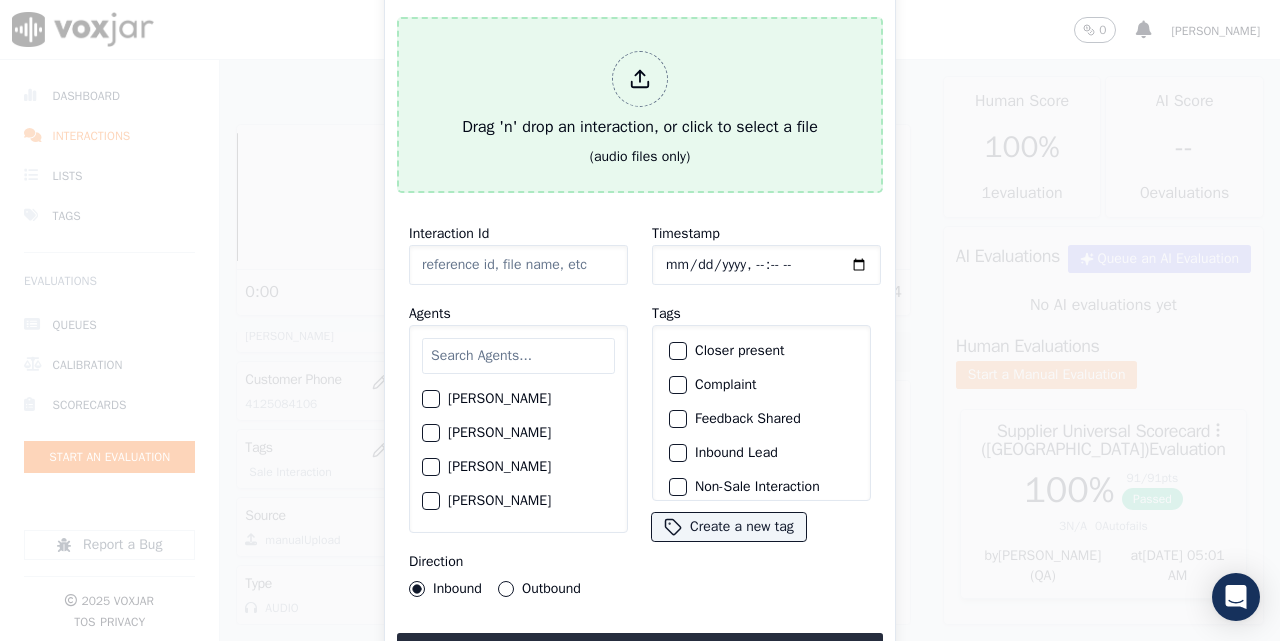 click on "Drag 'n' drop an interaction, or click to select a file   (audio files only)" at bounding box center (640, 105) 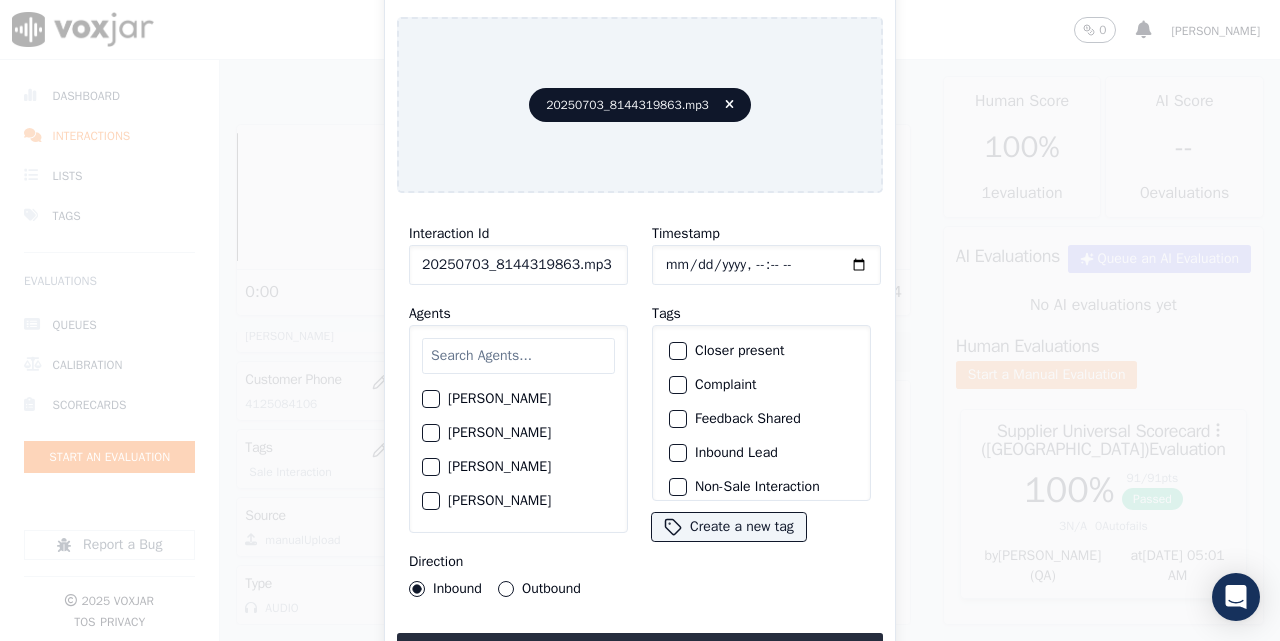click on "20250703_8144319863.mp3" 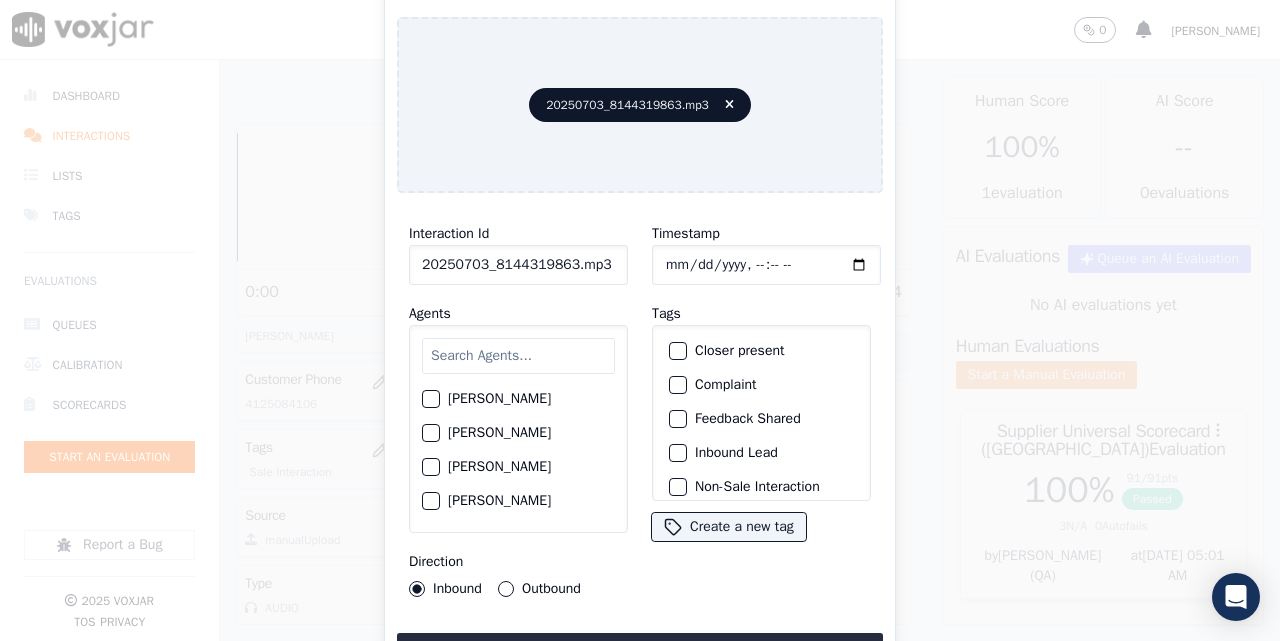 click on "20250703_8144319863.mp3" 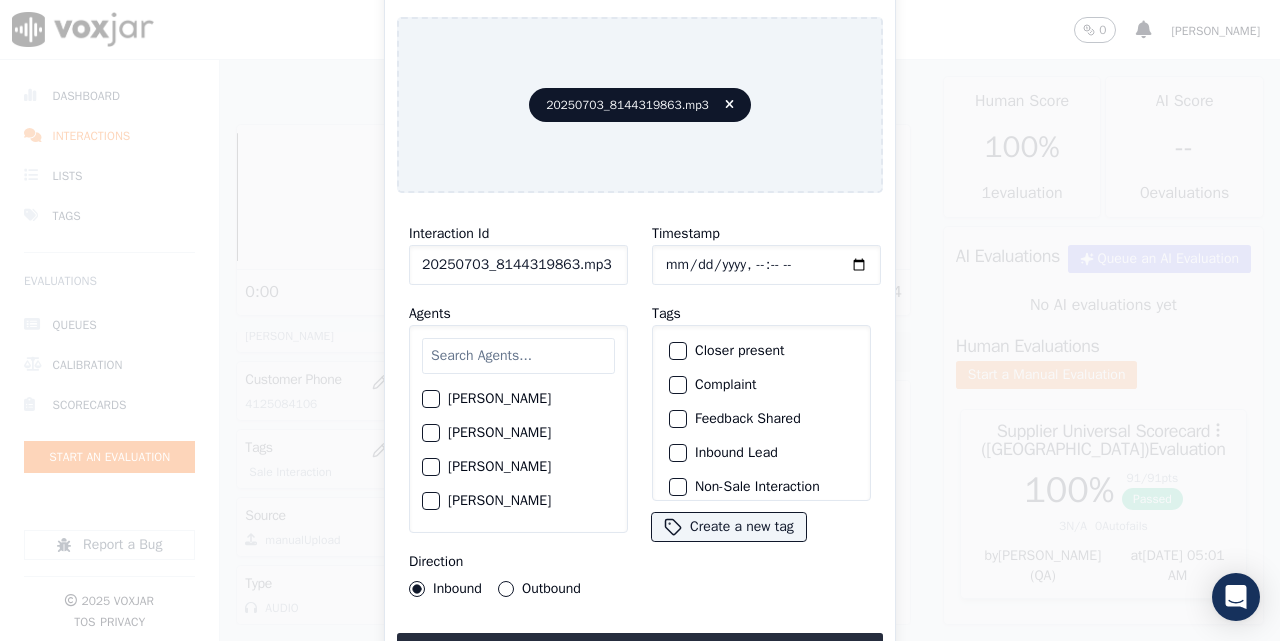 click on "20250703_8144319863.mp3" 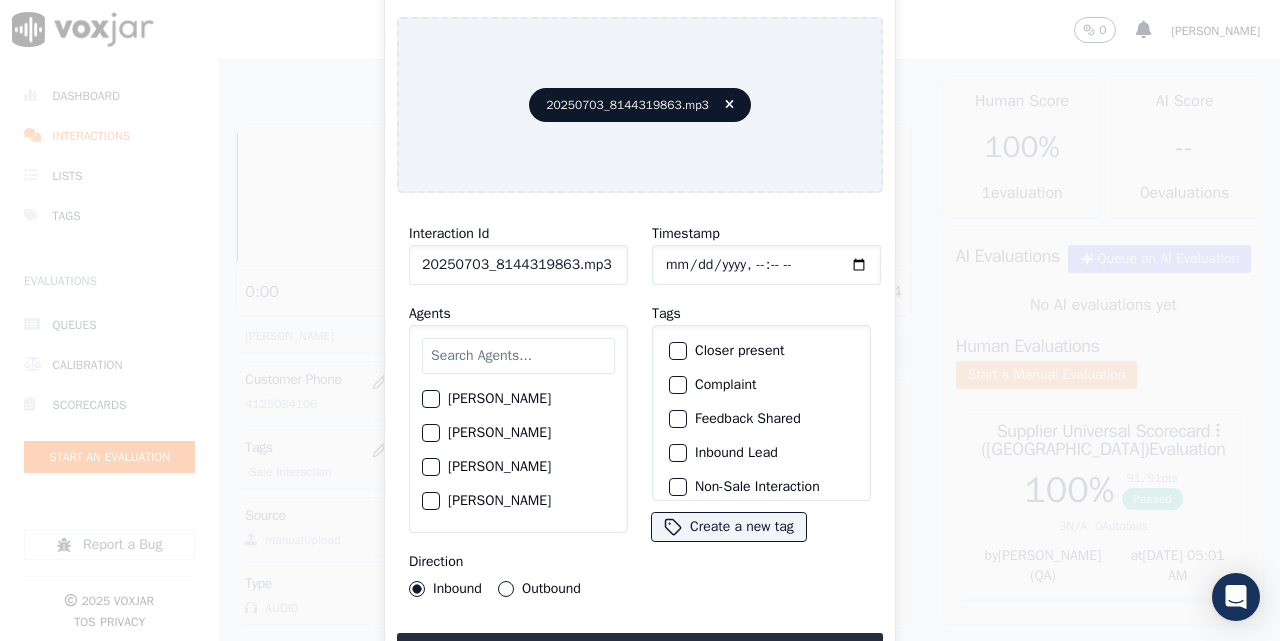 click on "20250703_8144319863.mp3" 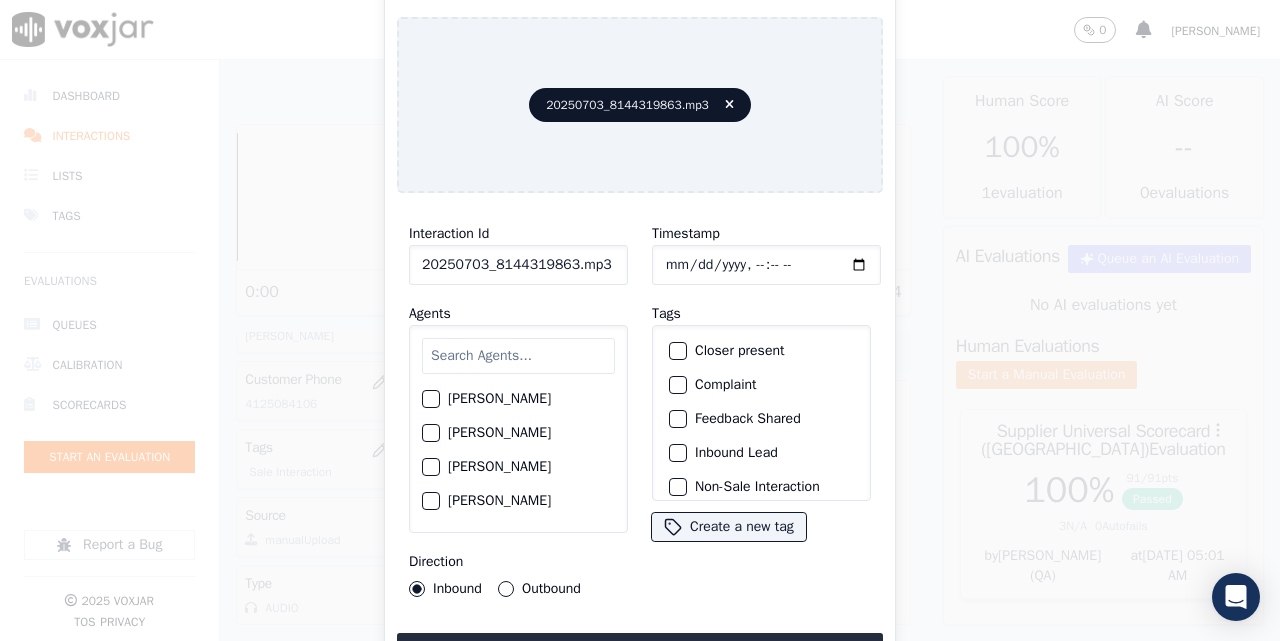 drag, startPoint x: 488, startPoint y: 260, endPoint x: 561, endPoint y: 260, distance: 73 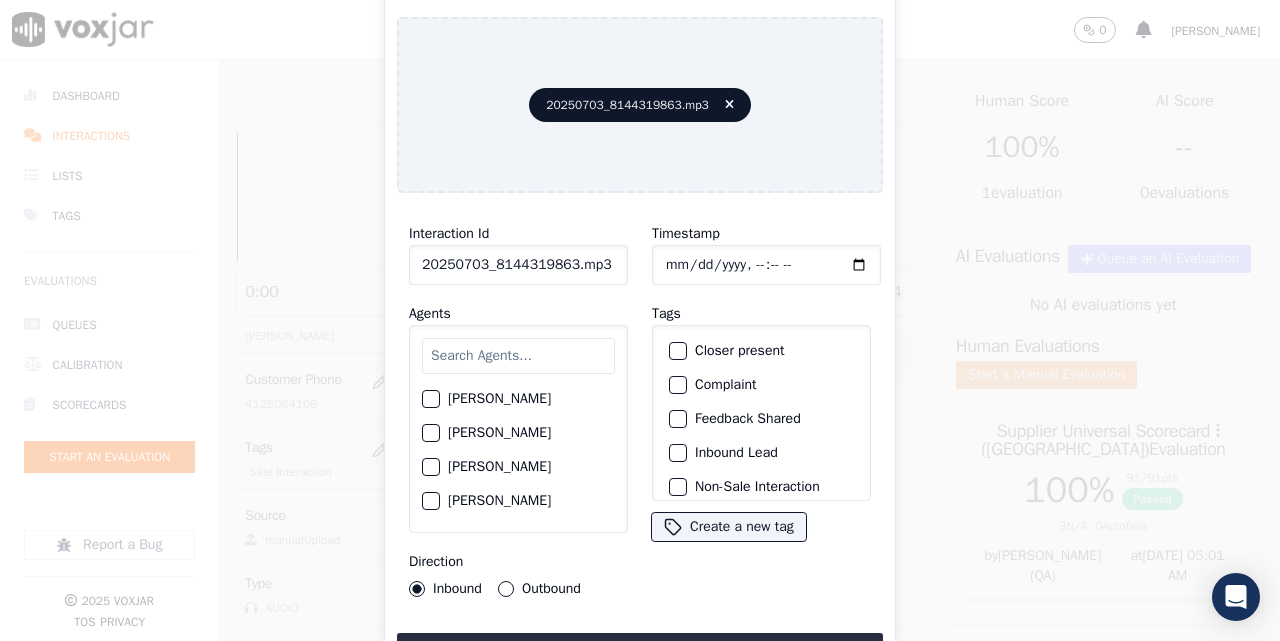 click on "20250703_8144319863.mp3" 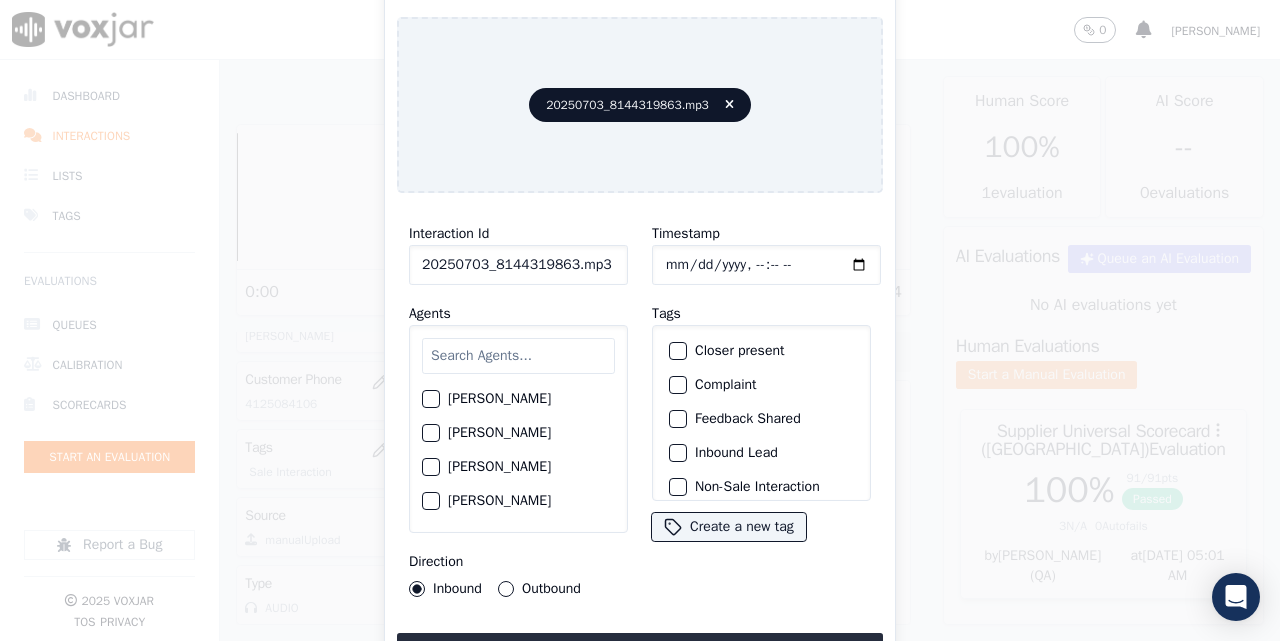 paste on "814431986" 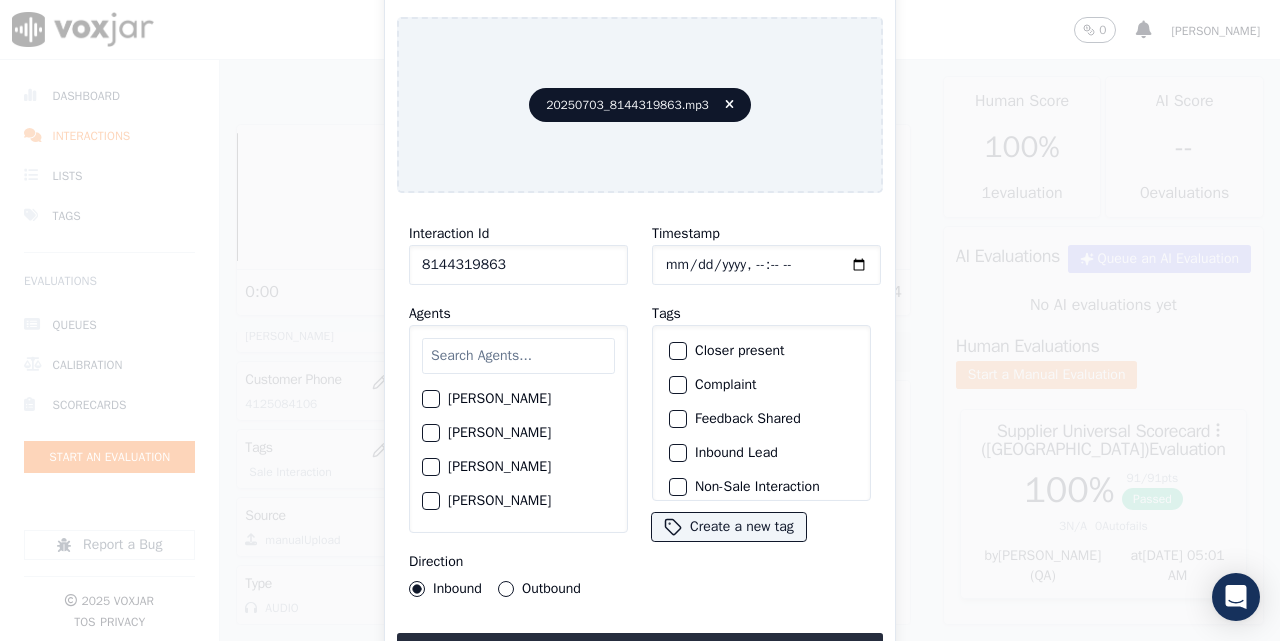 type on "8144319863" 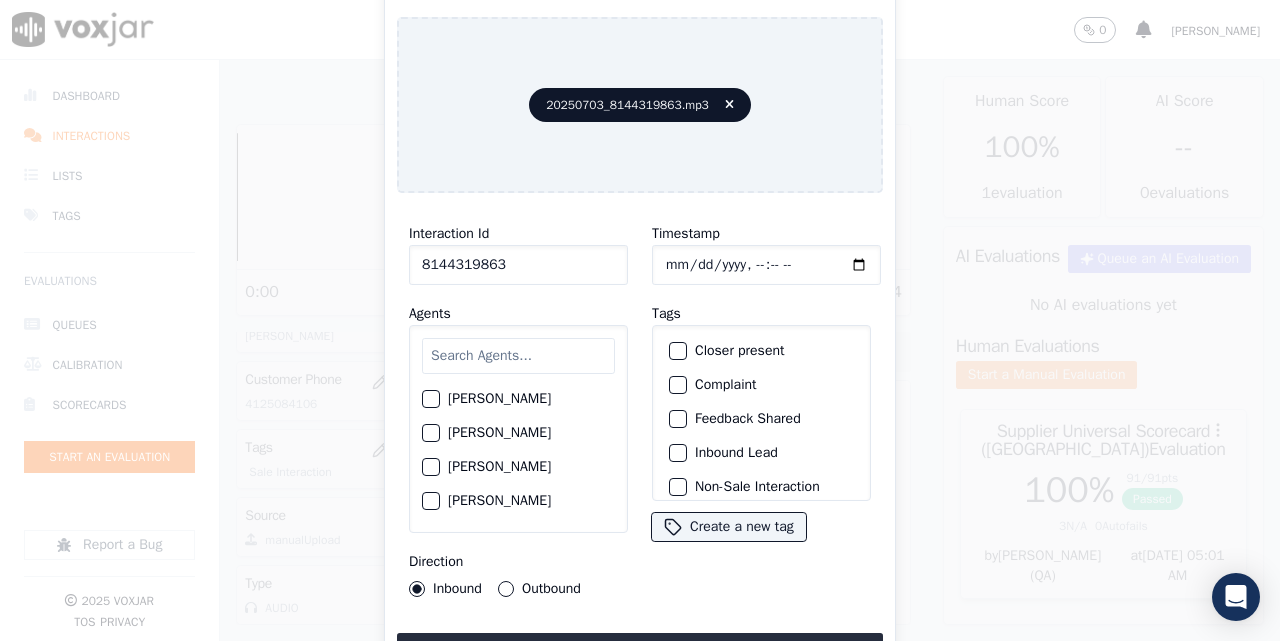 click on "Timestamp" 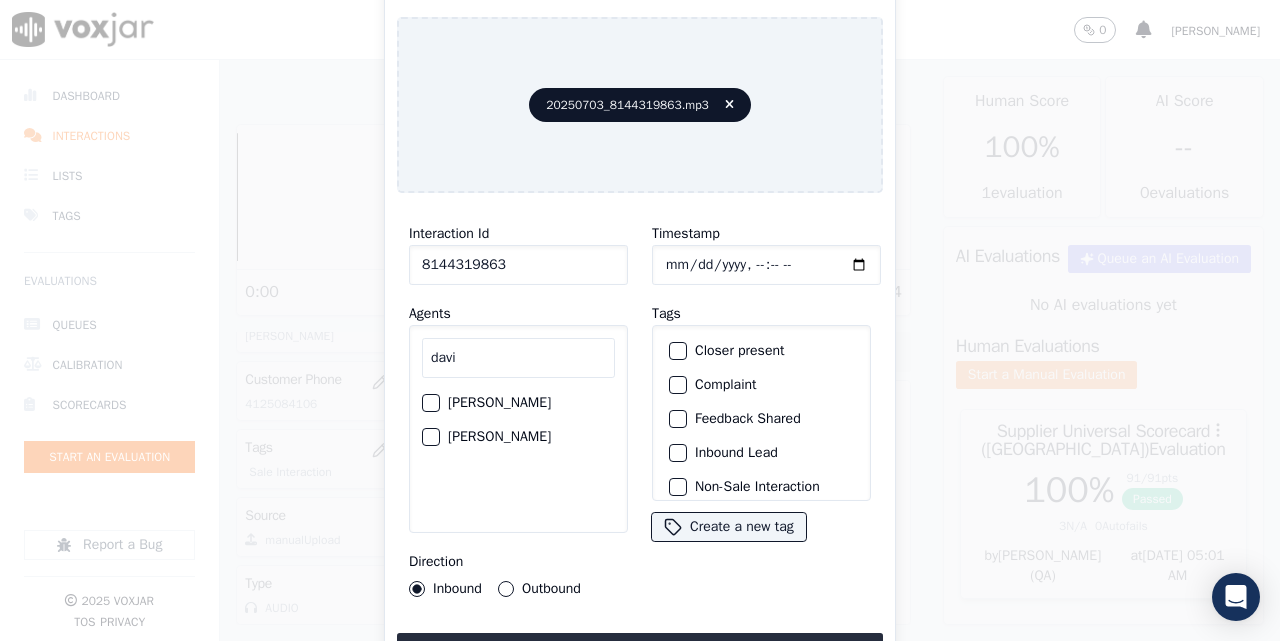 type on "davi" 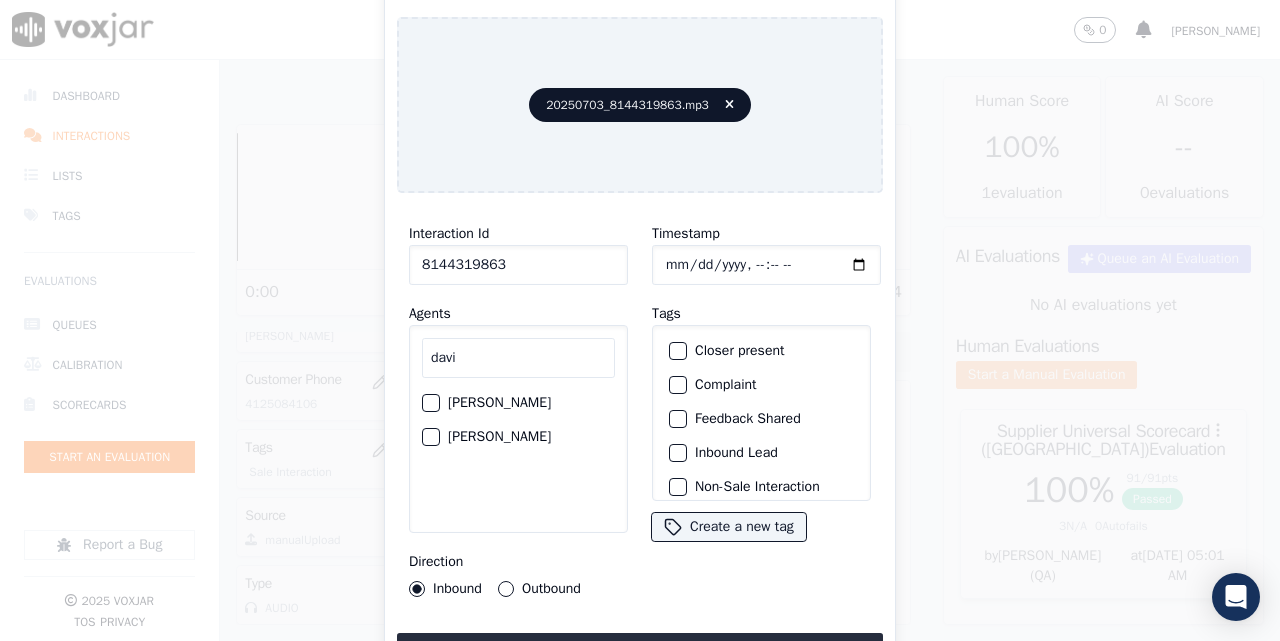 click on "[PERSON_NAME]" 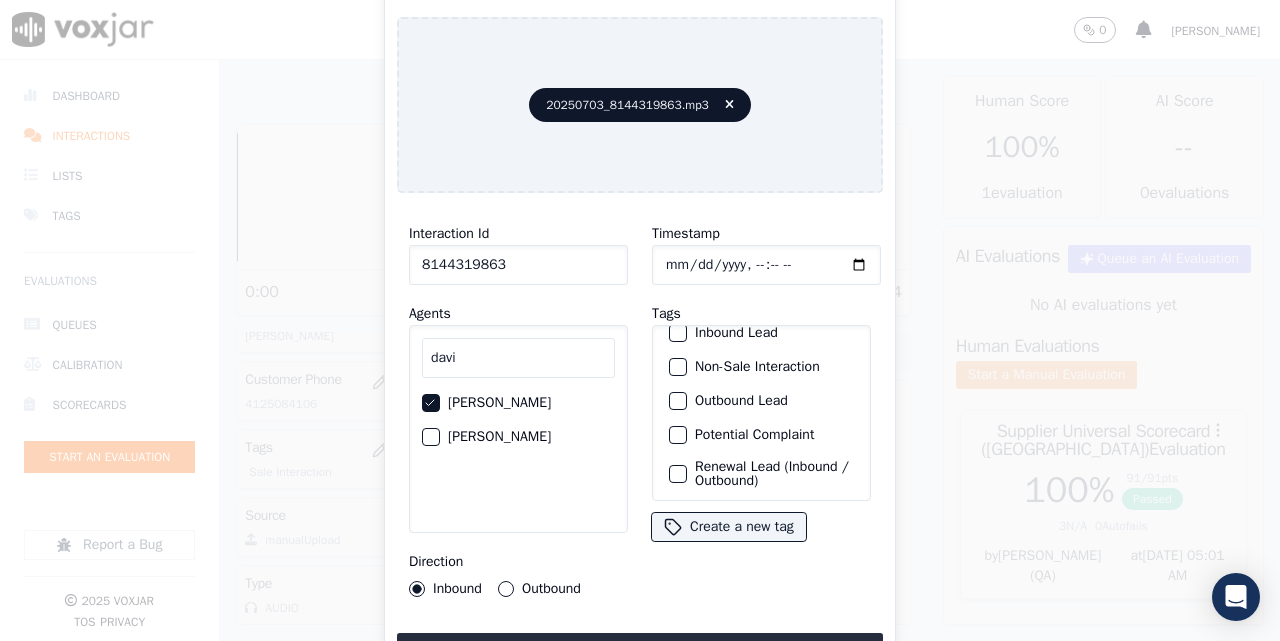 scroll, scrollTop: 187, scrollLeft: 0, axis: vertical 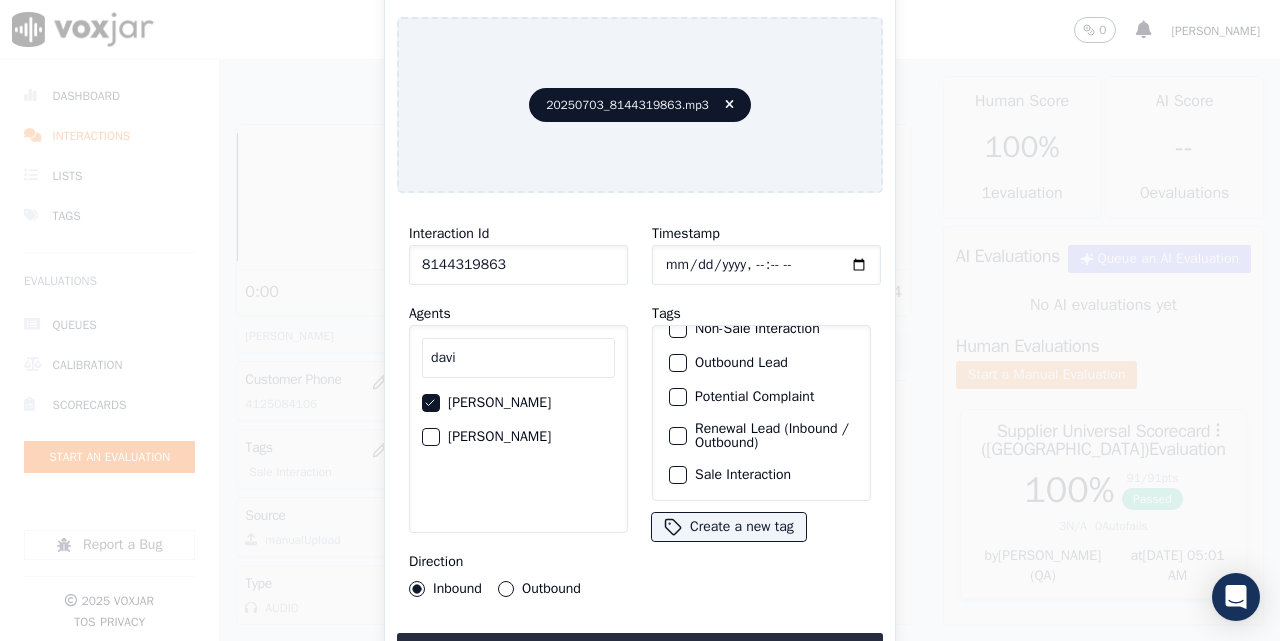 click on "Sale Interaction" 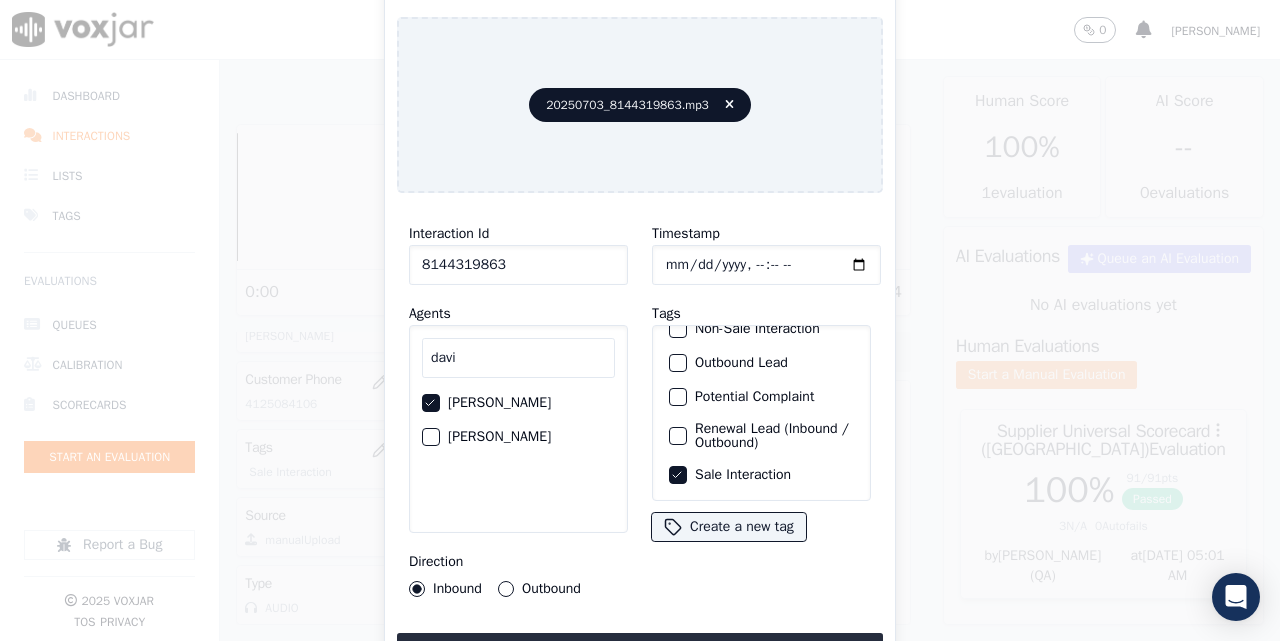 click on "Outbound" 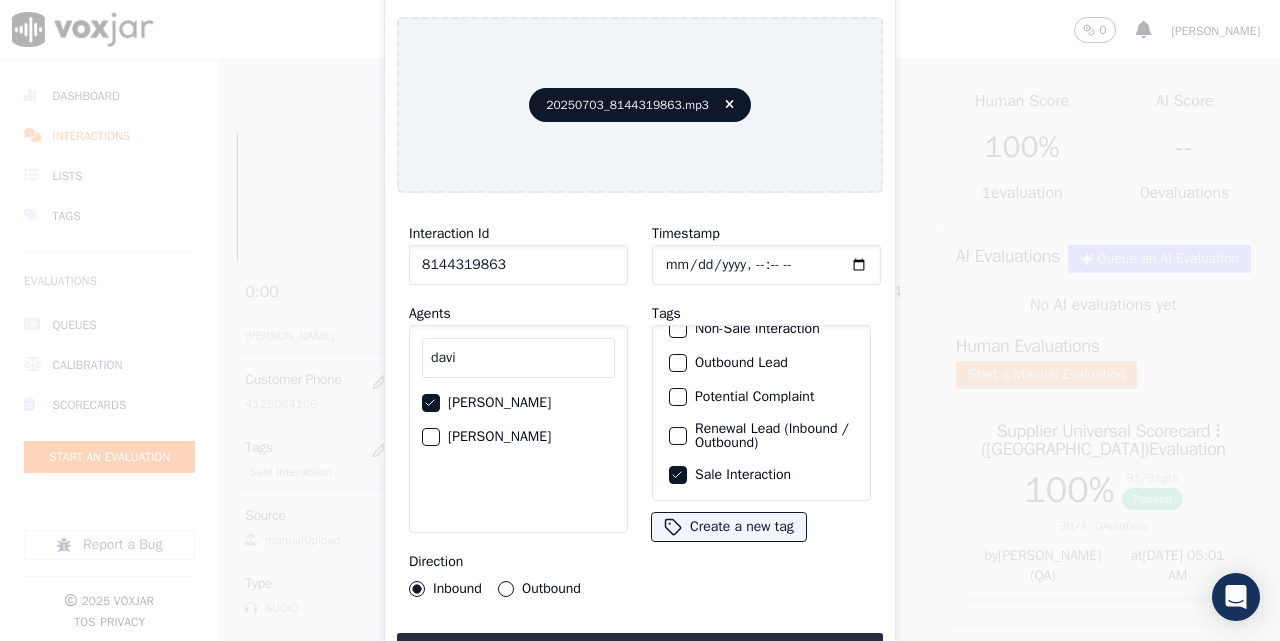 click on "Outbound" at bounding box center (506, 589) 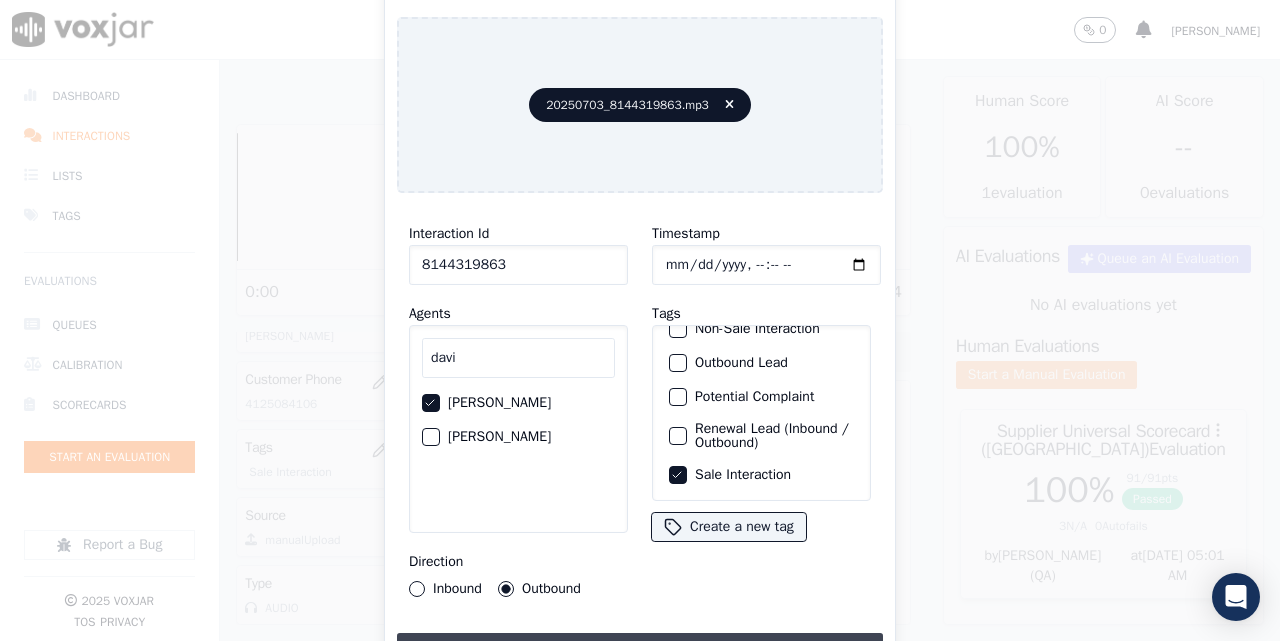 click on "Upload interaction to start evaluation" at bounding box center [640, 651] 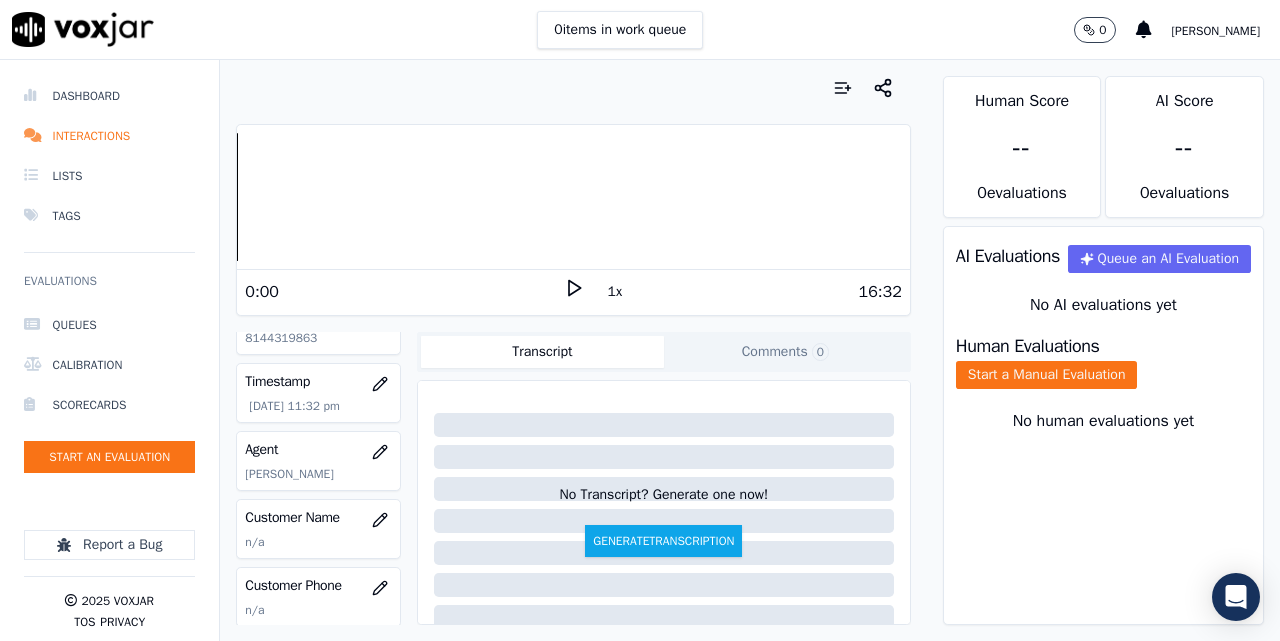 scroll, scrollTop: 167, scrollLeft: 0, axis: vertical 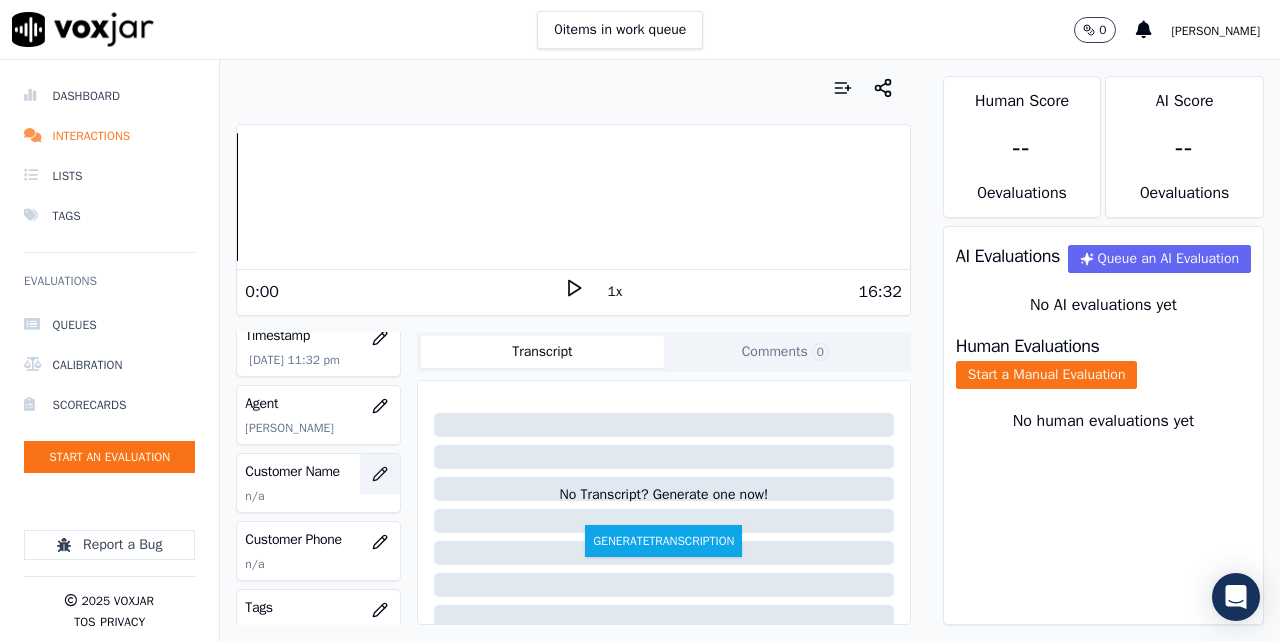 click 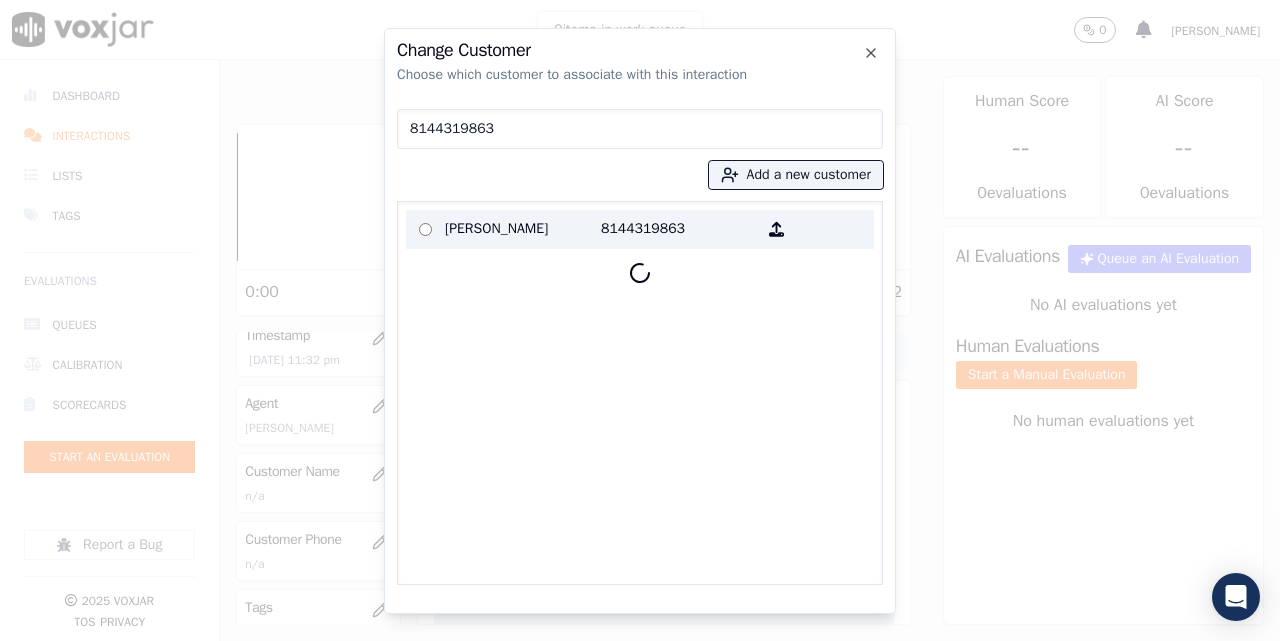 type on "8144319863" 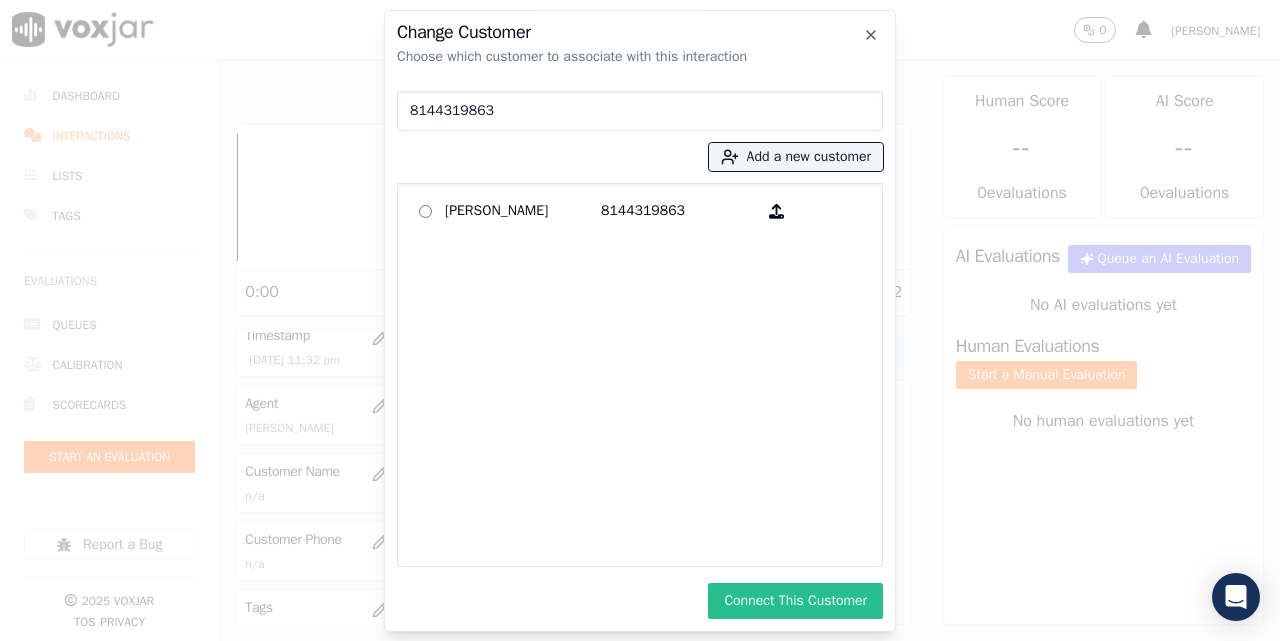 click on "Connect This Customer" at bounding box center (795, 601) 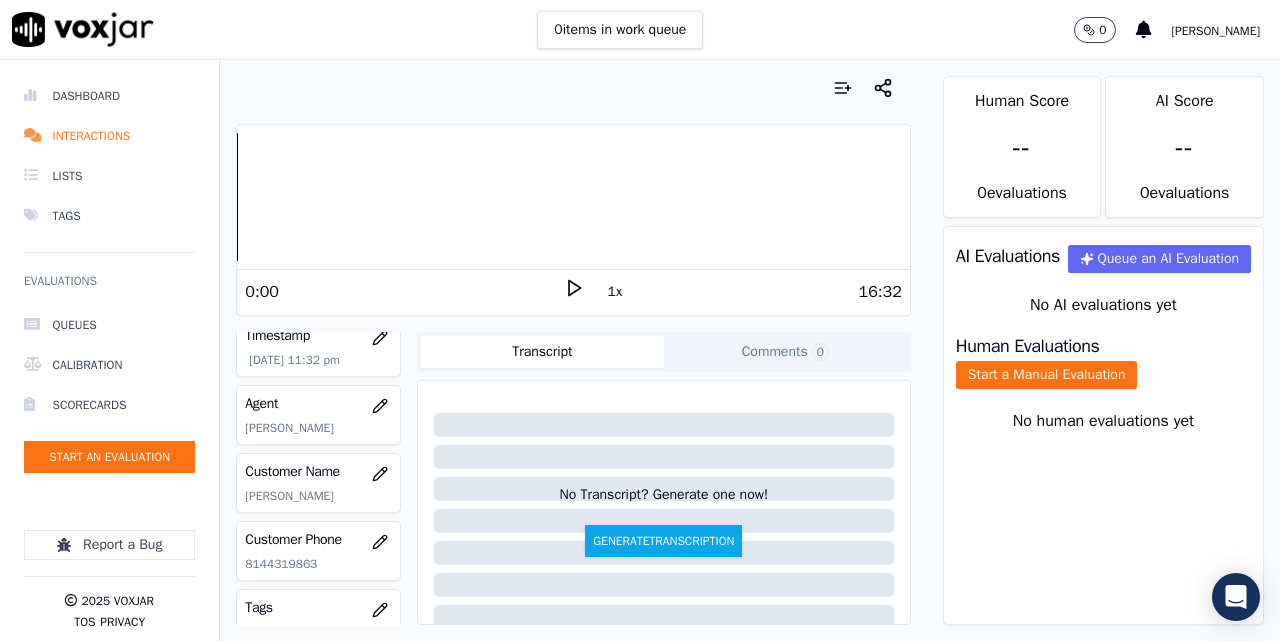 click on "Human Evaluations   Start a Manual Evaluation" at bounding box center (1103, 363) 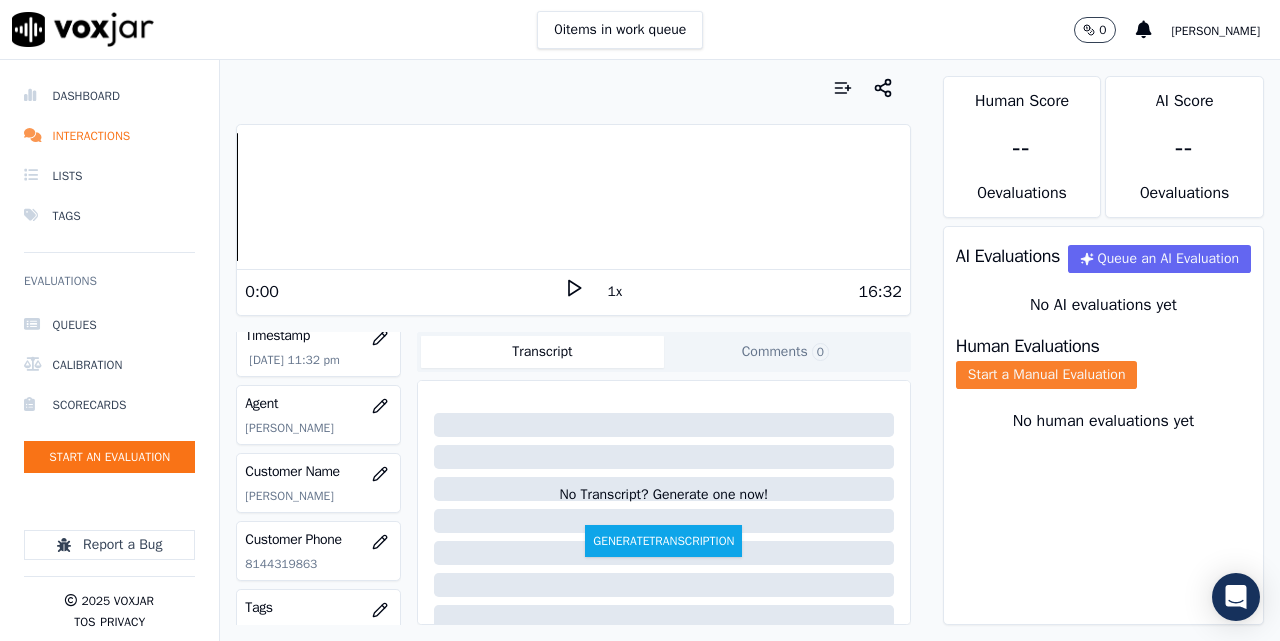 click on "Start a Manual Evaluation" 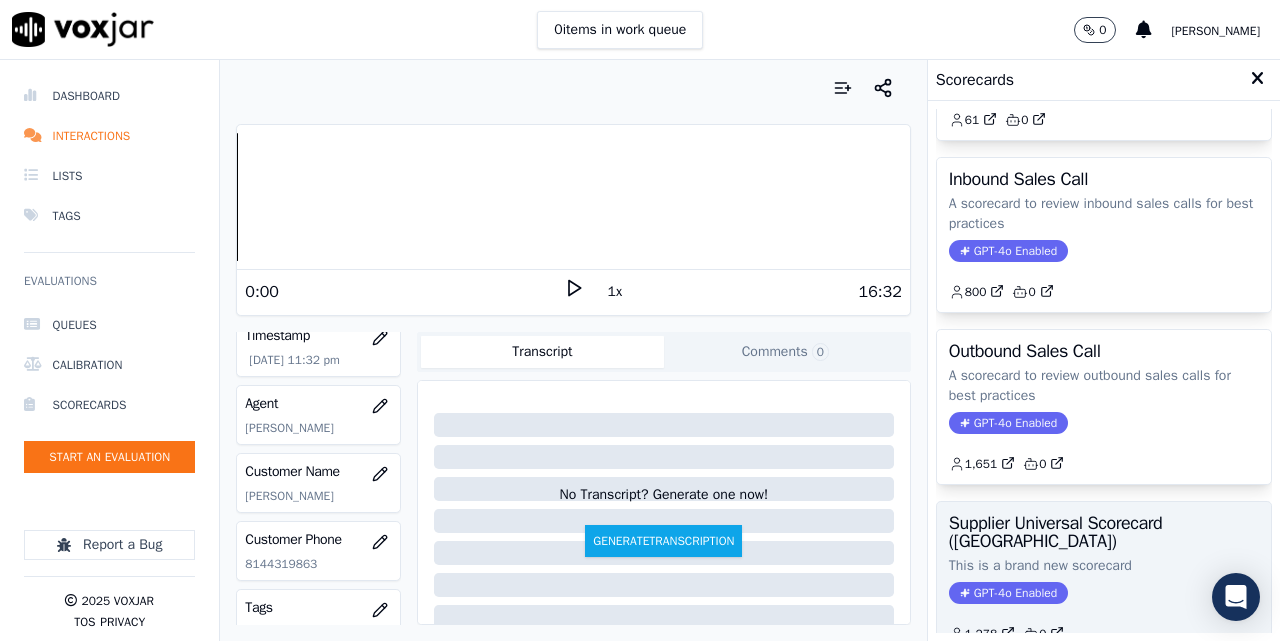 scroll, scrollTop: 403, scrollLeft: 0, axis: vertical 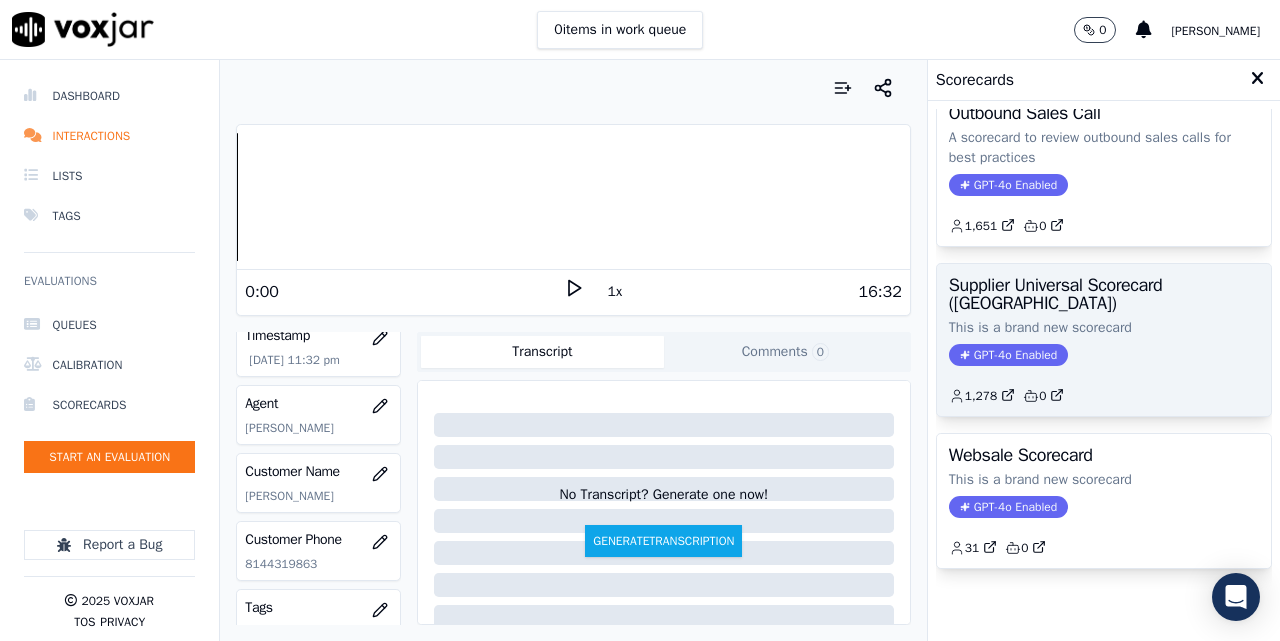click on "Supplier Universal Scorecard ([GEOGRAPHIC_DATA])" at bounding box center [1104, 294] 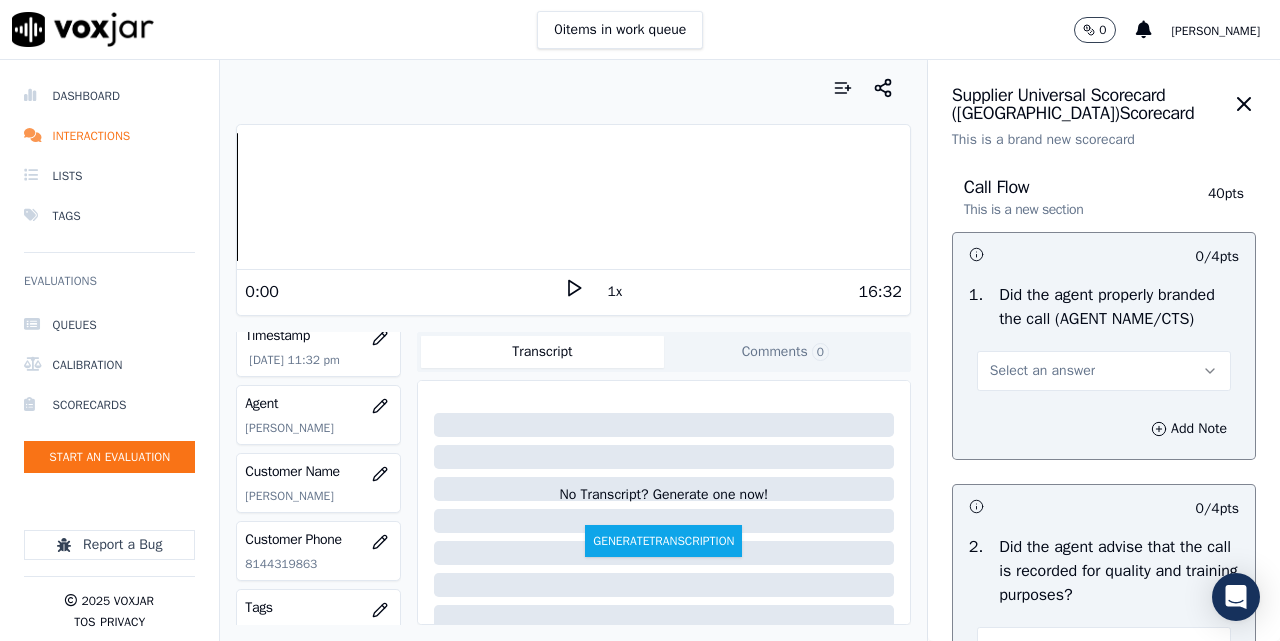 click on "Select an answer" at bounding box center [1042, 371] 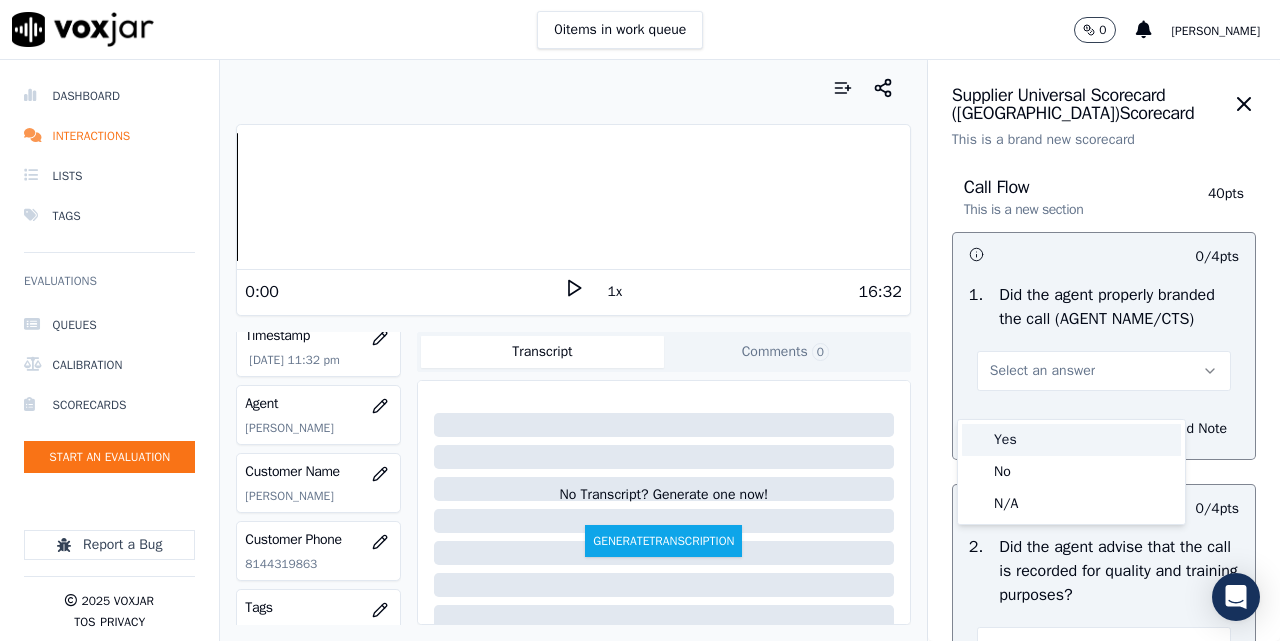 click on "Yes" at bounding box center [1071, 440] 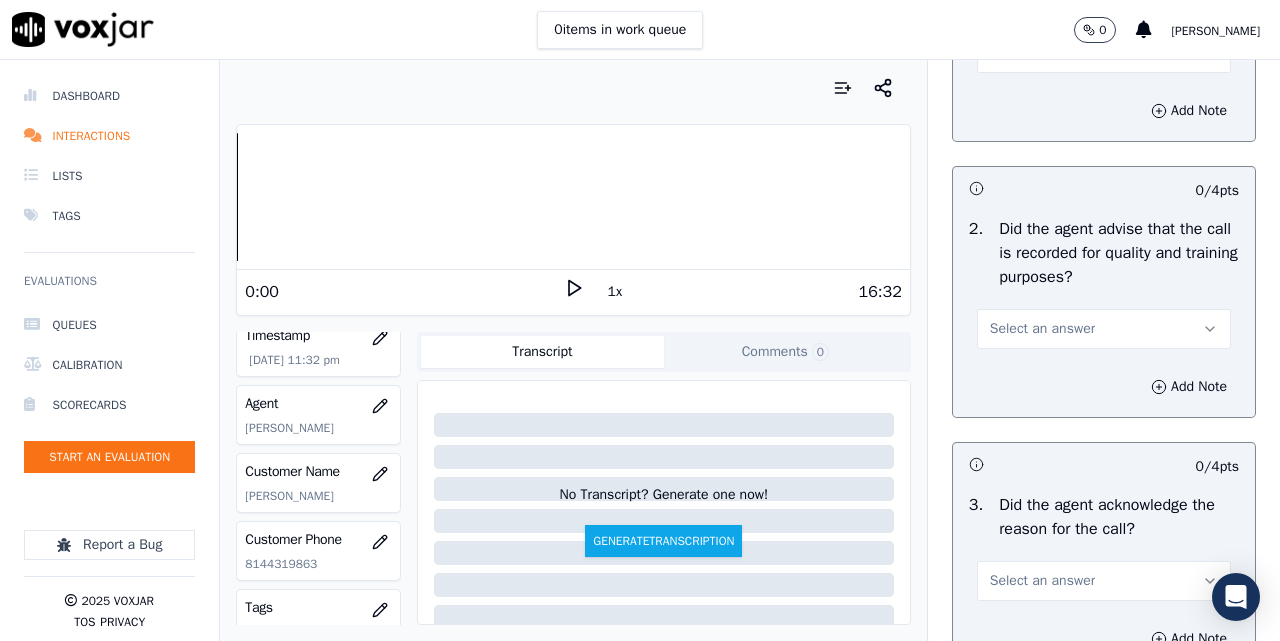 scroll, scrollTop: 500, scrollLeft: 0, axis: vertical 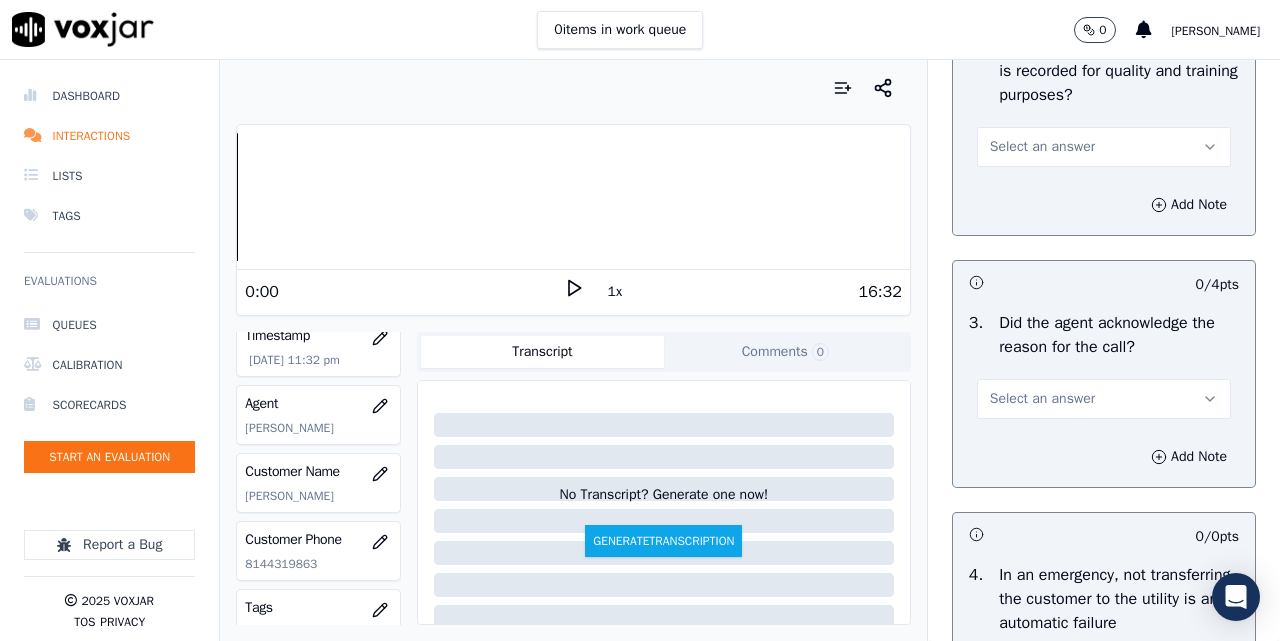 click on "Select an answer" at bounding box center [1042, 147] 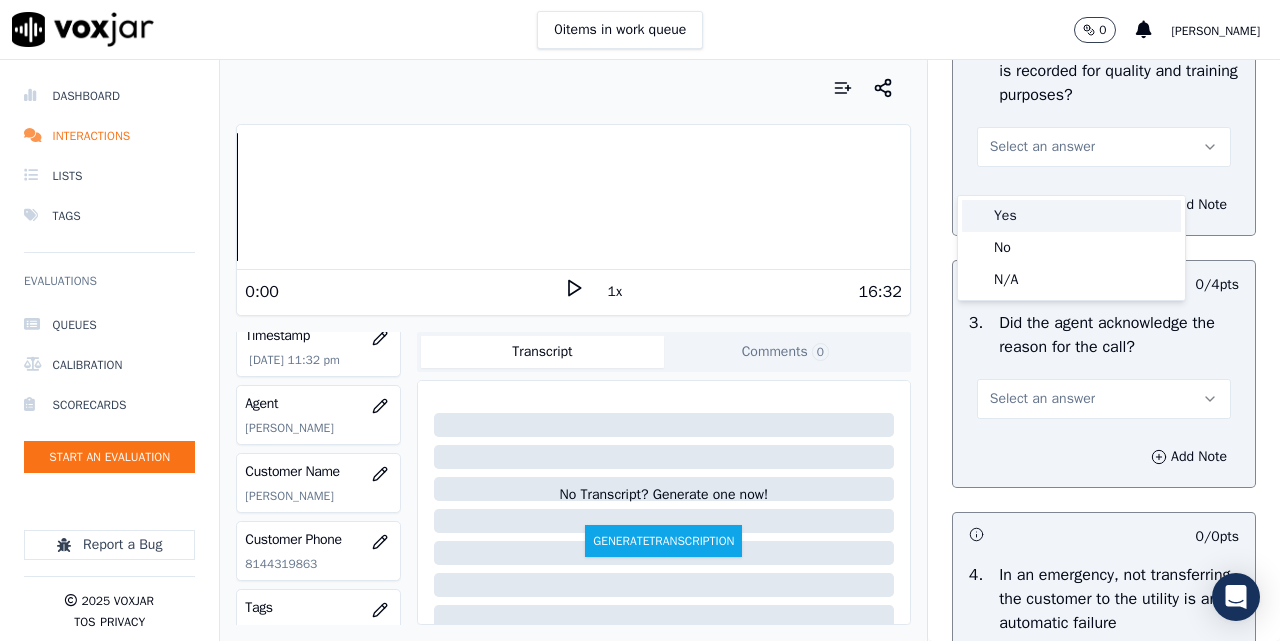 click on "Yes" at bounding box center (1071, 216) 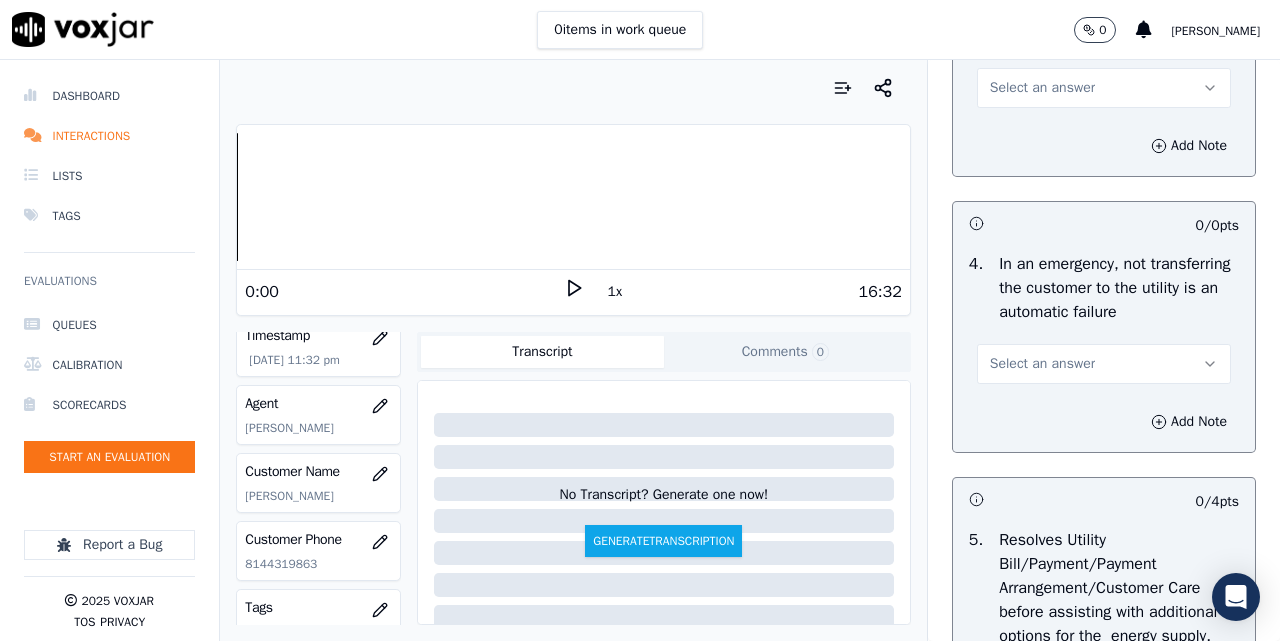 scroll, scrollTop: 667, scrollLeft: 0, axis: vertical 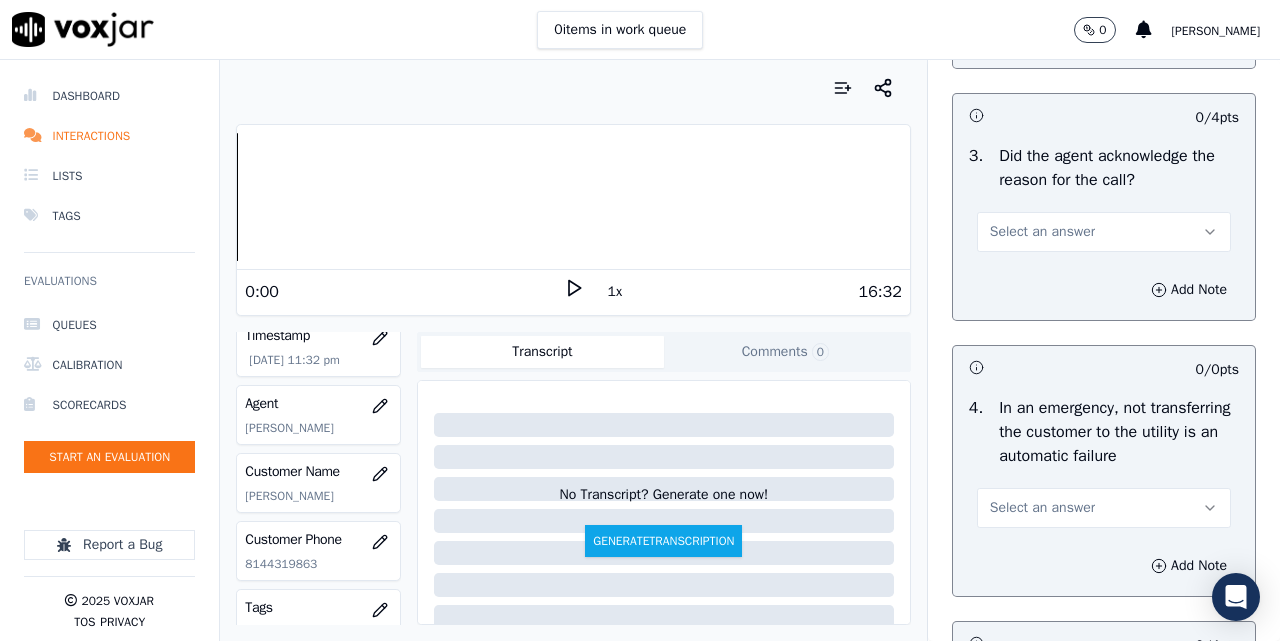 click on "Select an answer" at bounding box center (1042, 232) 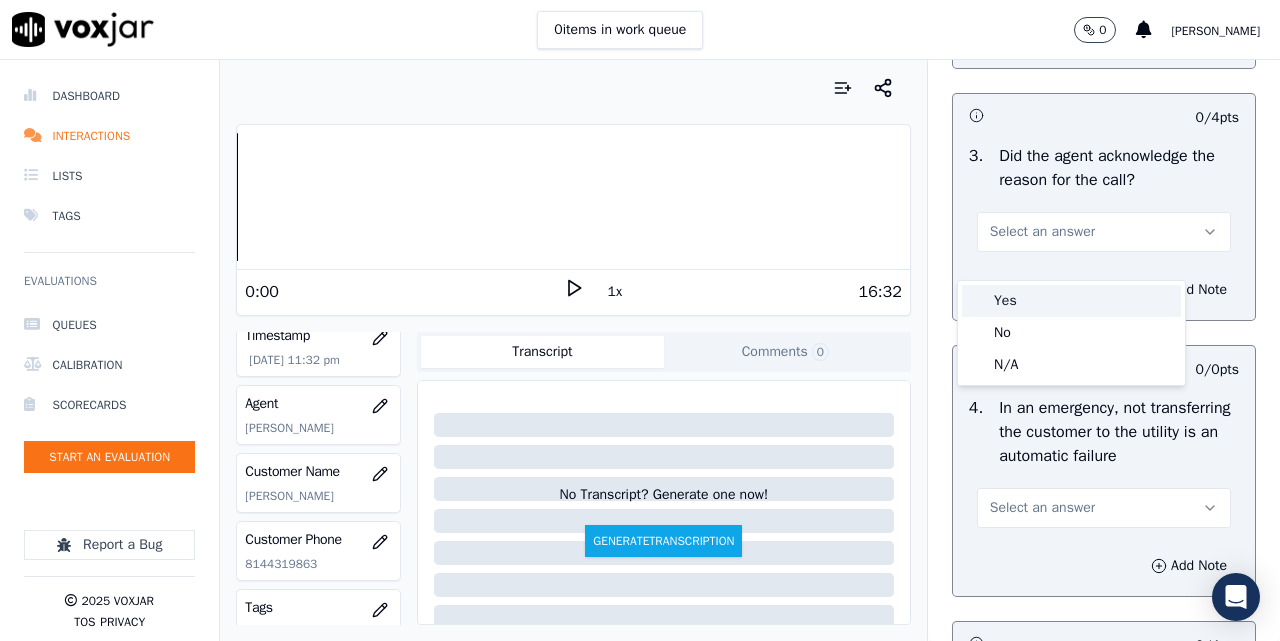 click on "Yes" at bounding box center [1071, 301] 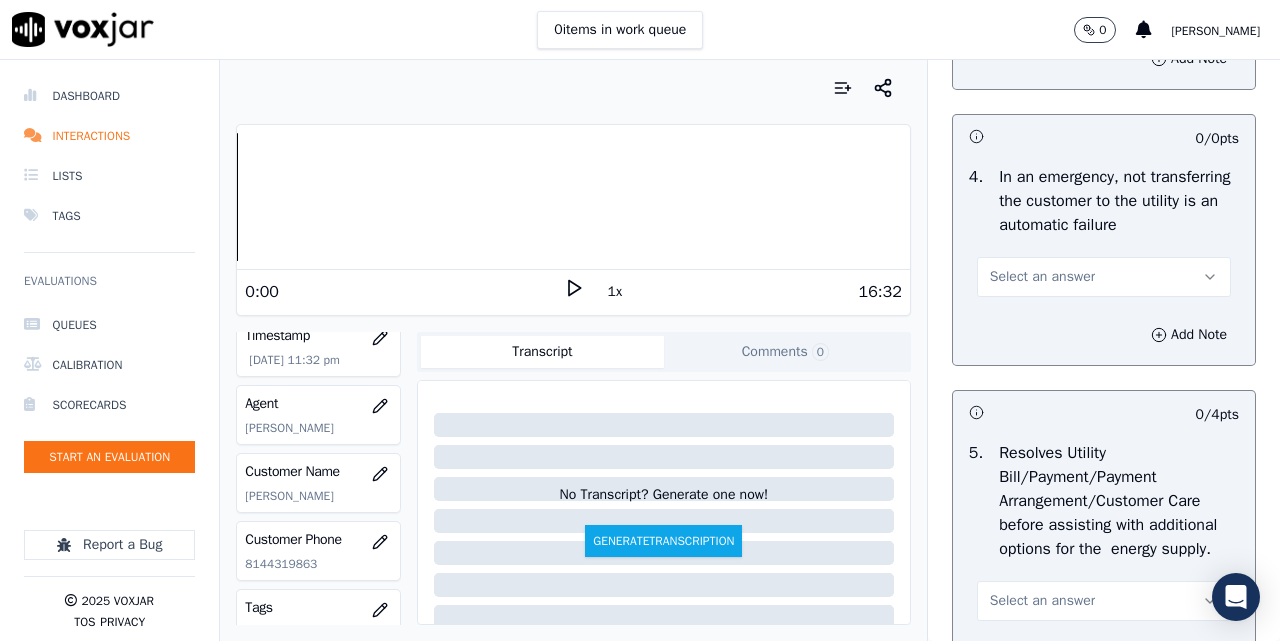 scroll, scrollTop: 1000, scrollLeft: 0, axis: vertical 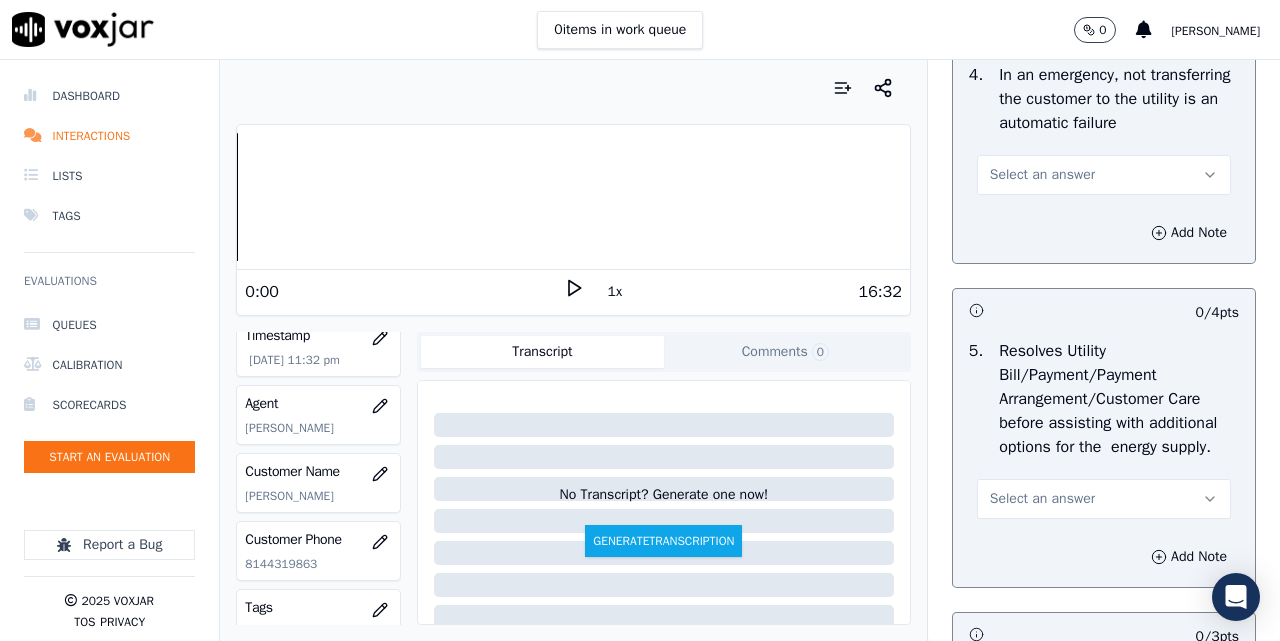 click on "Select an answer" at bounding box center [1104, 175] 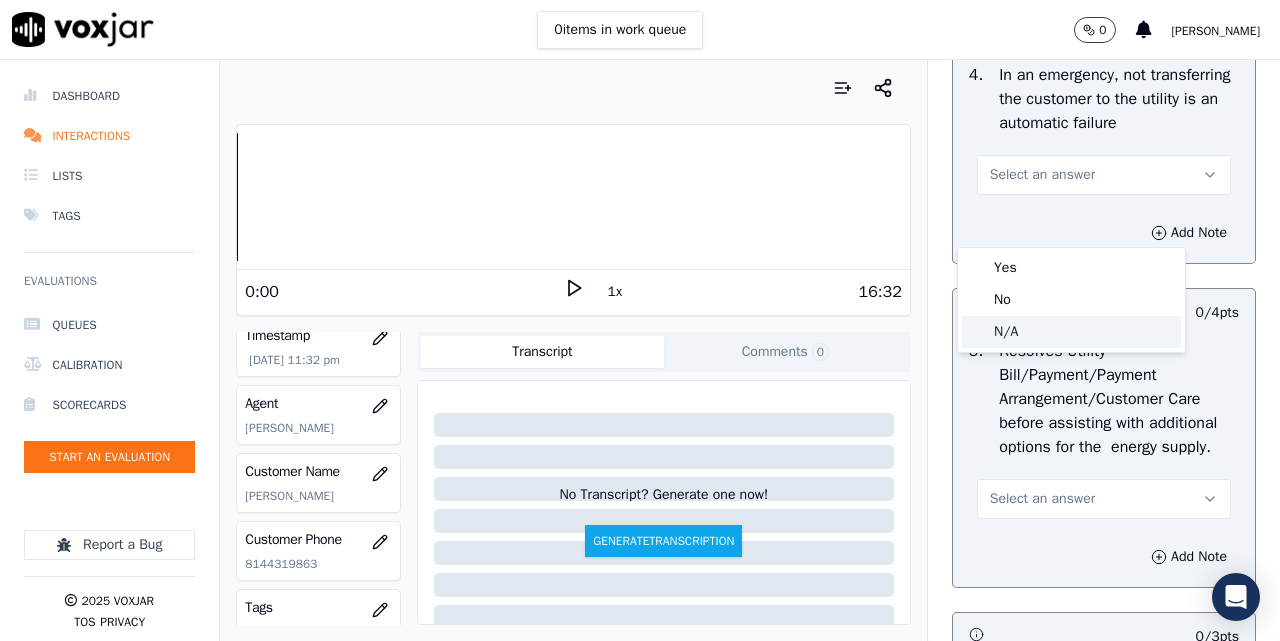 click on "N/A" 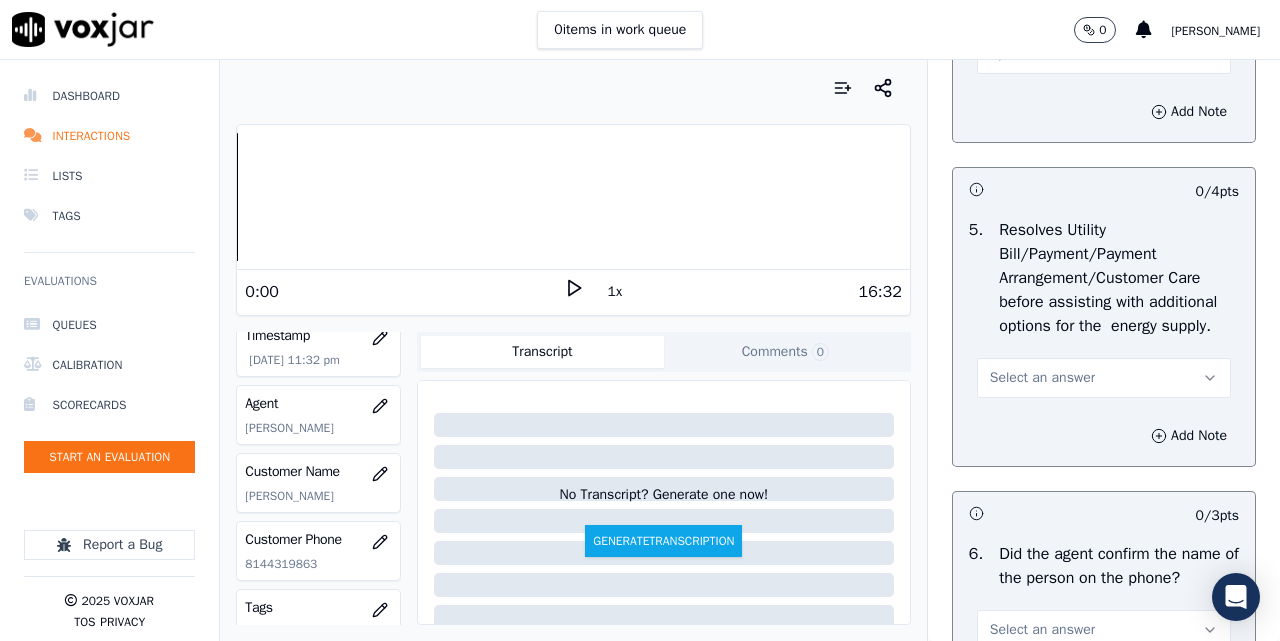 scroll, scrollTop: 1167, scrollLeft: 0, axis: vertical 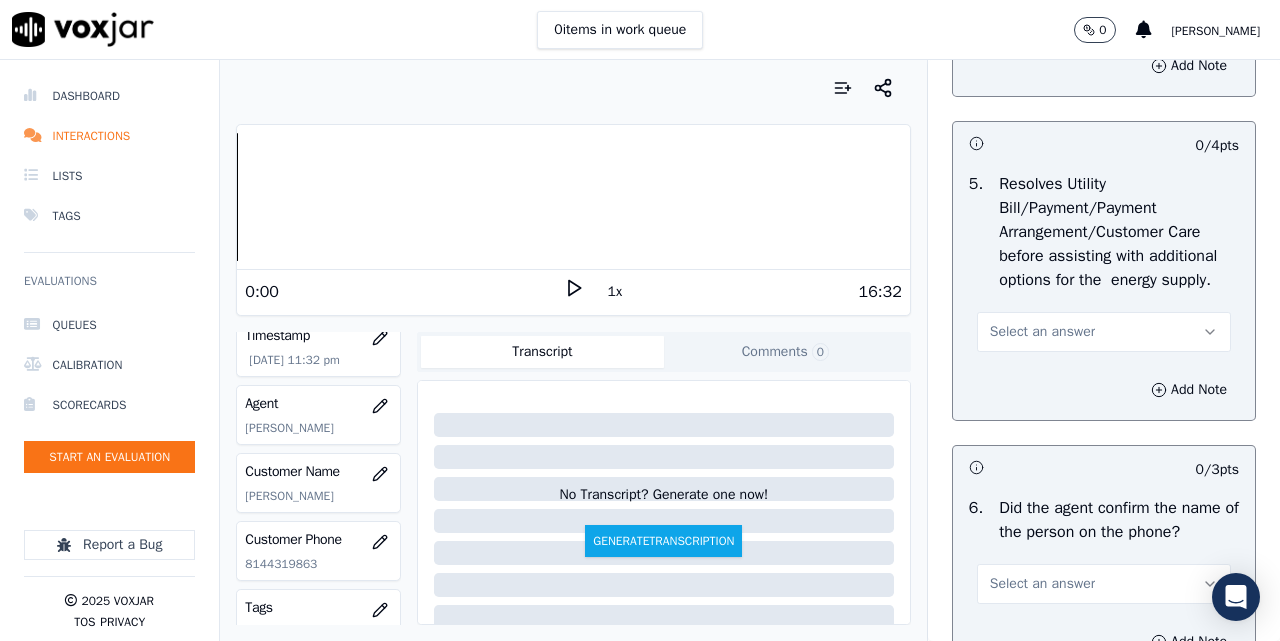 click on "Select an answer" at bounding box center [1042, 332] 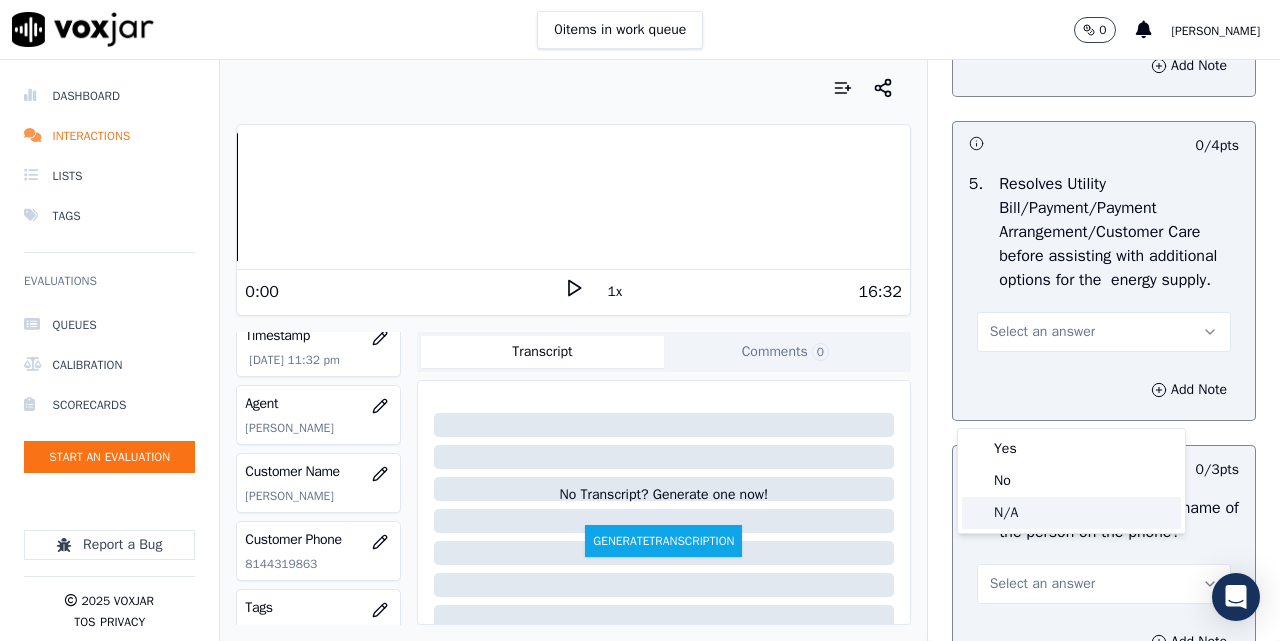click on "N/A" 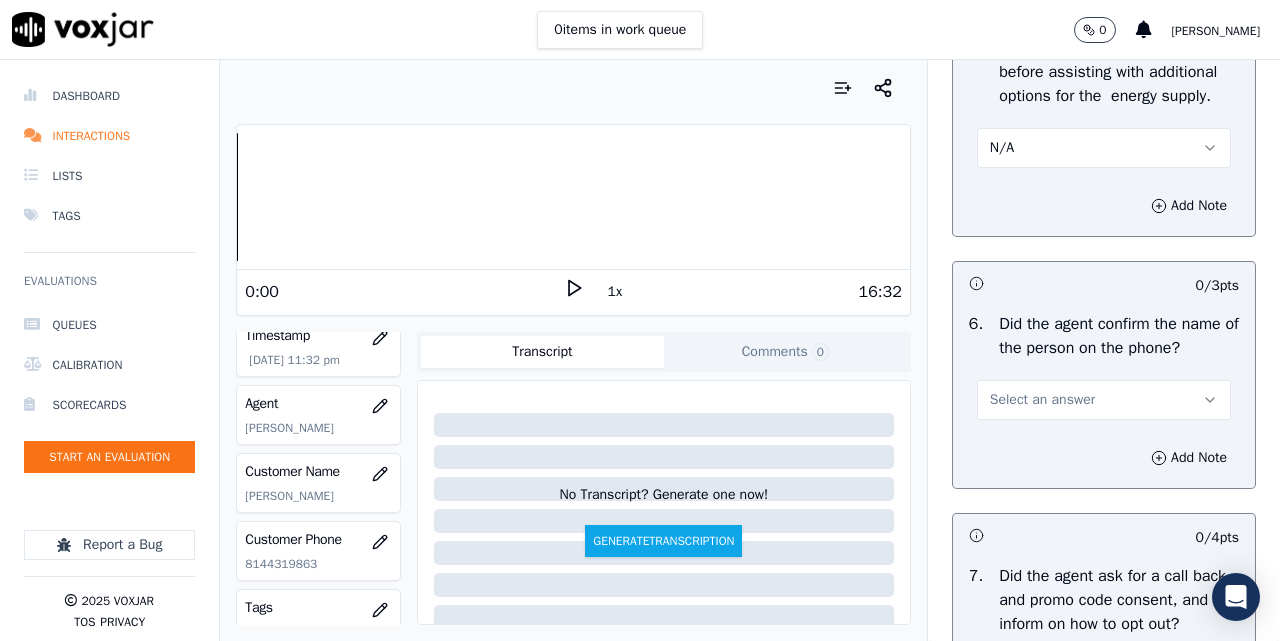 scroll, scrollTop: 1500, scrollLeft: 0, axis: vertical 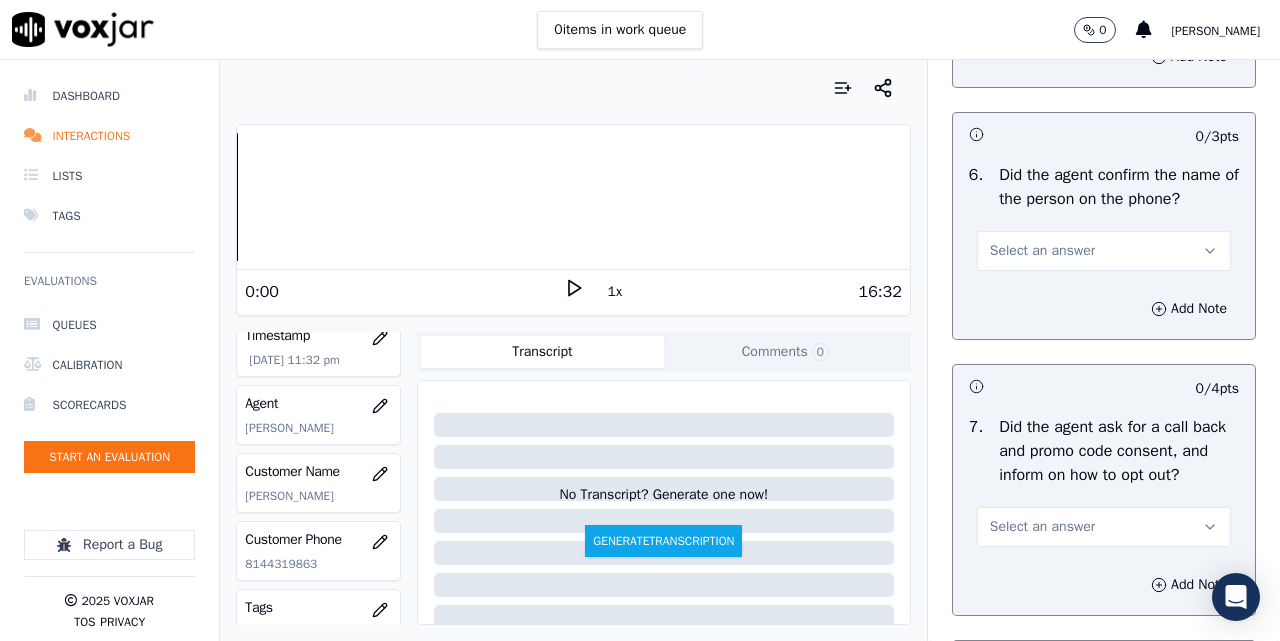 click on "Select an answer" at bounding box center (1042, 251) 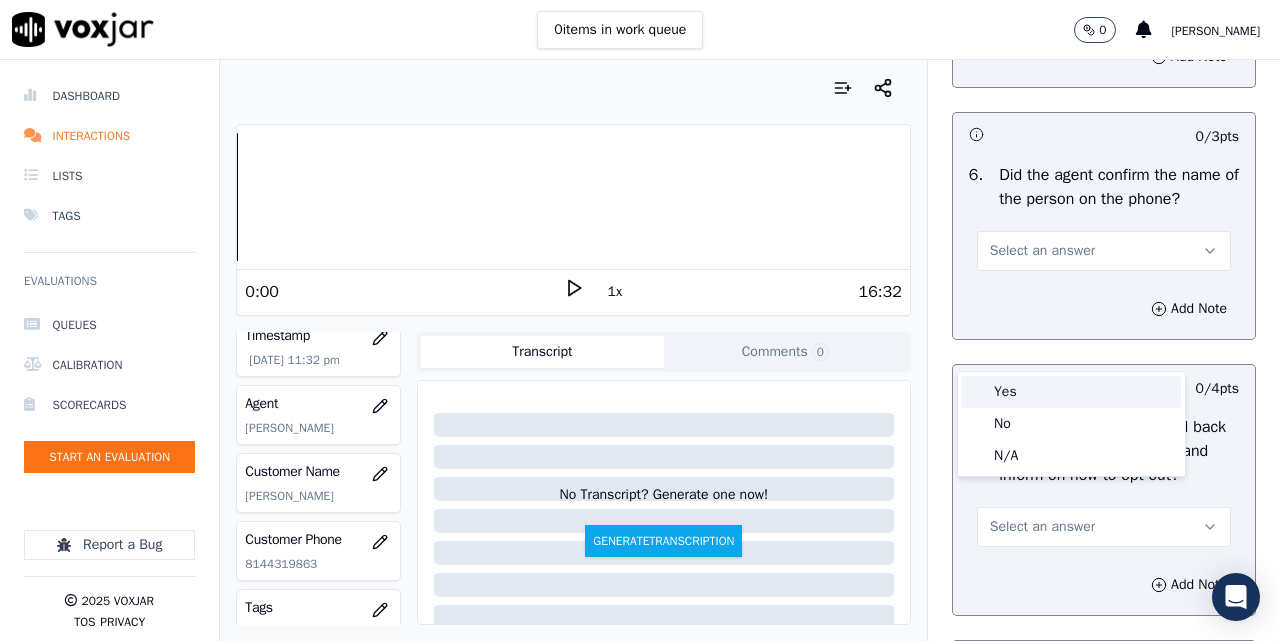 click on "Yes" at bounding box center [1071, 392] 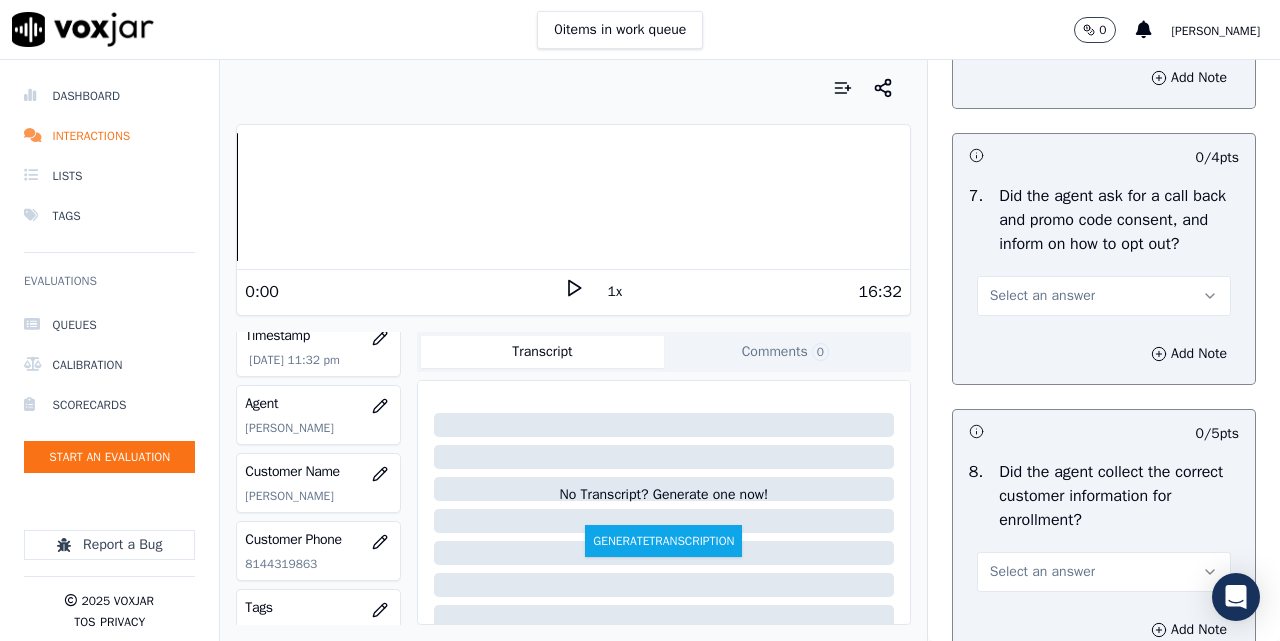 scroll, scrollTop: 1833, scrollLeft: 0, axis: vertical 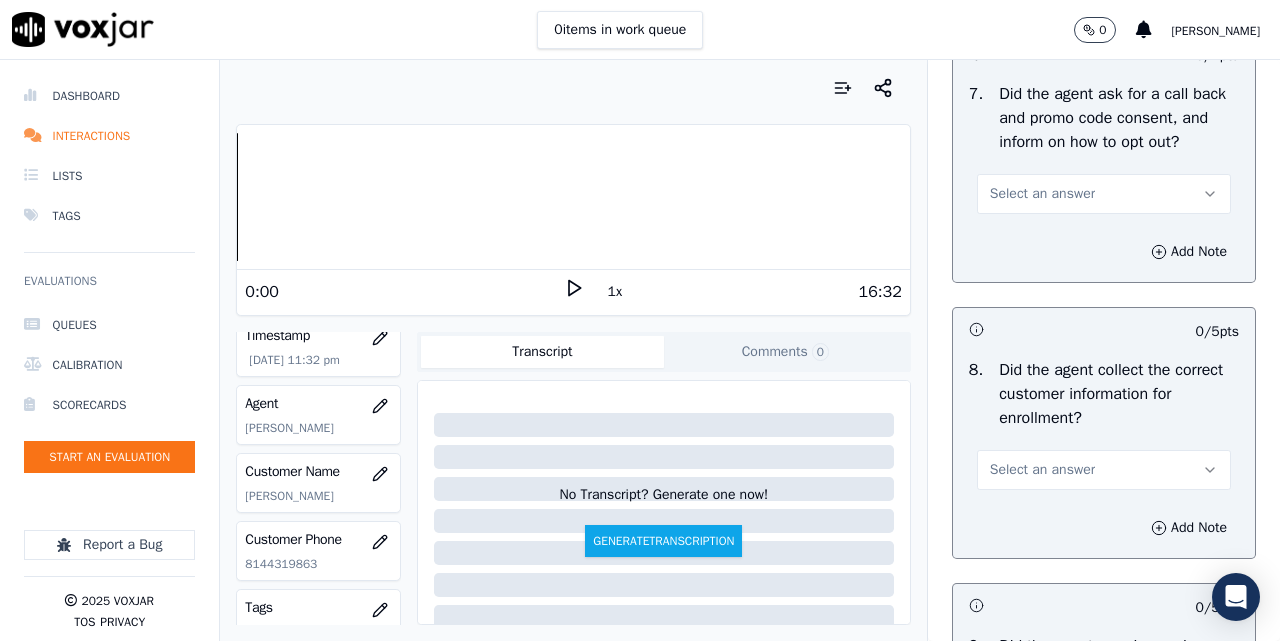 click on "Select an answer" at bounding box center [1042, 194] 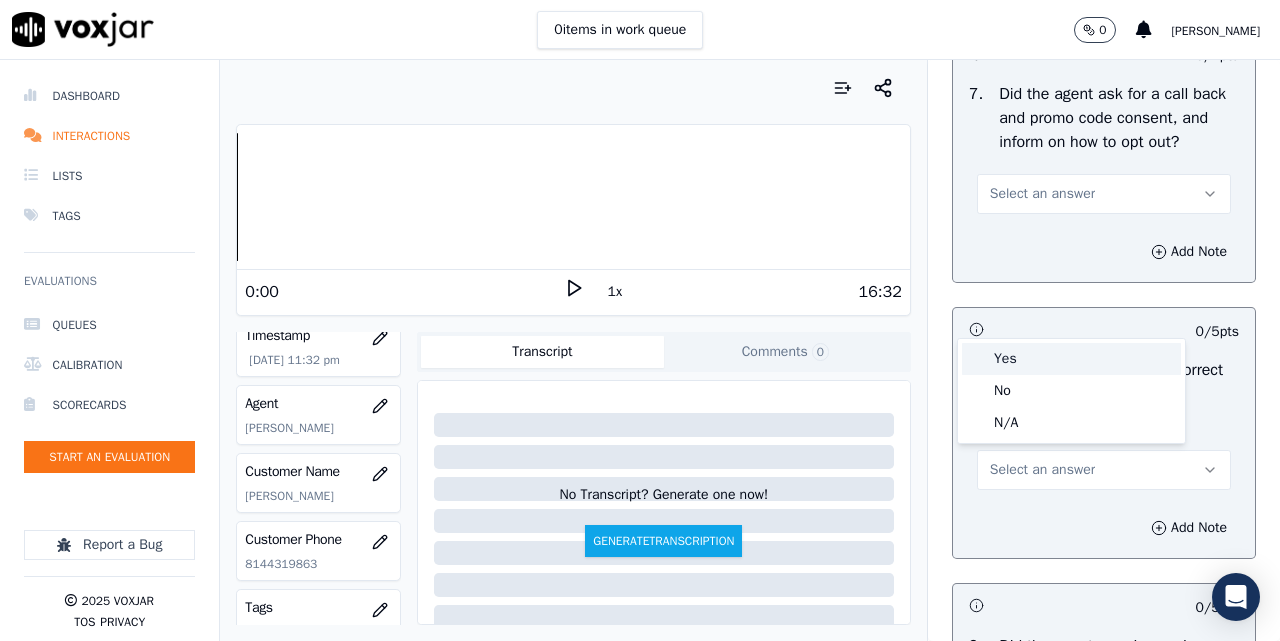 click on "Yes" at bounding box center (1071, 359) 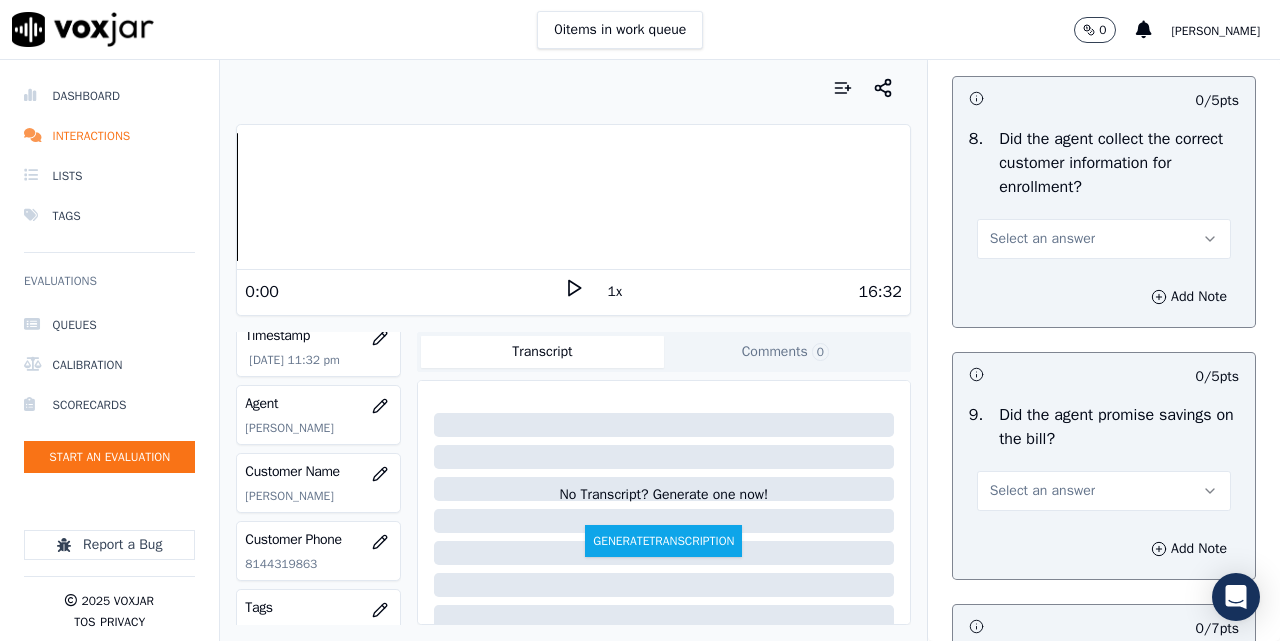 scroll, scrollTop: 2167, scrollLeft: 0, axis: vertical 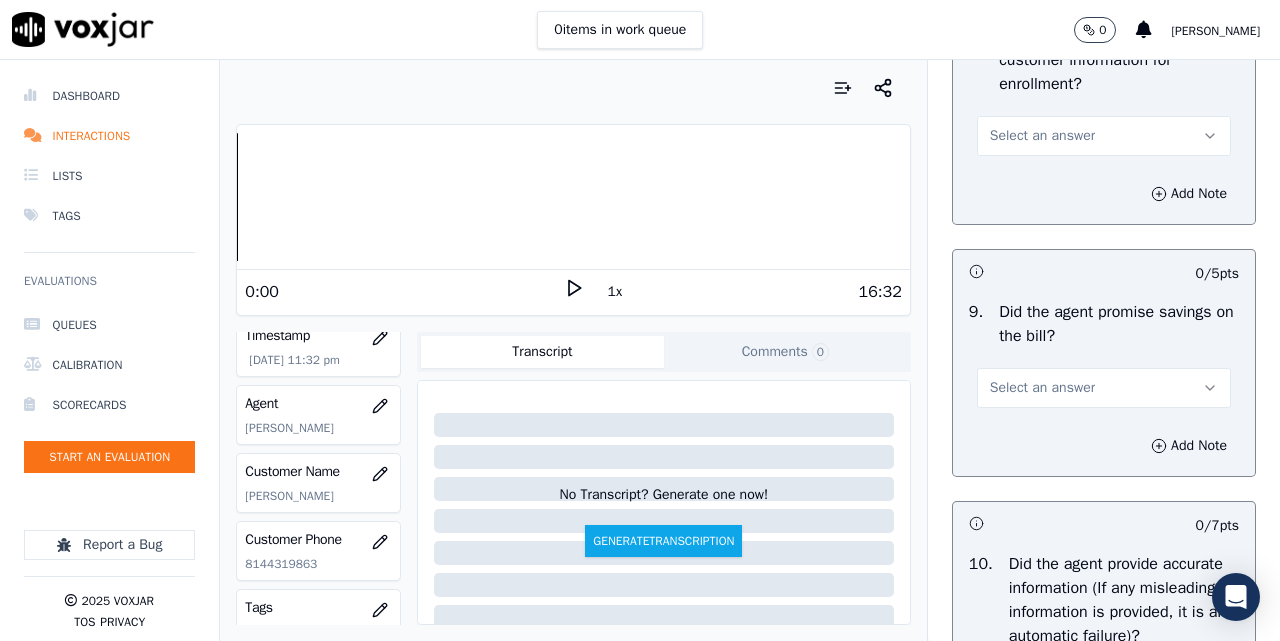 click on "Select an answer" at bounding box center [1042, 136] 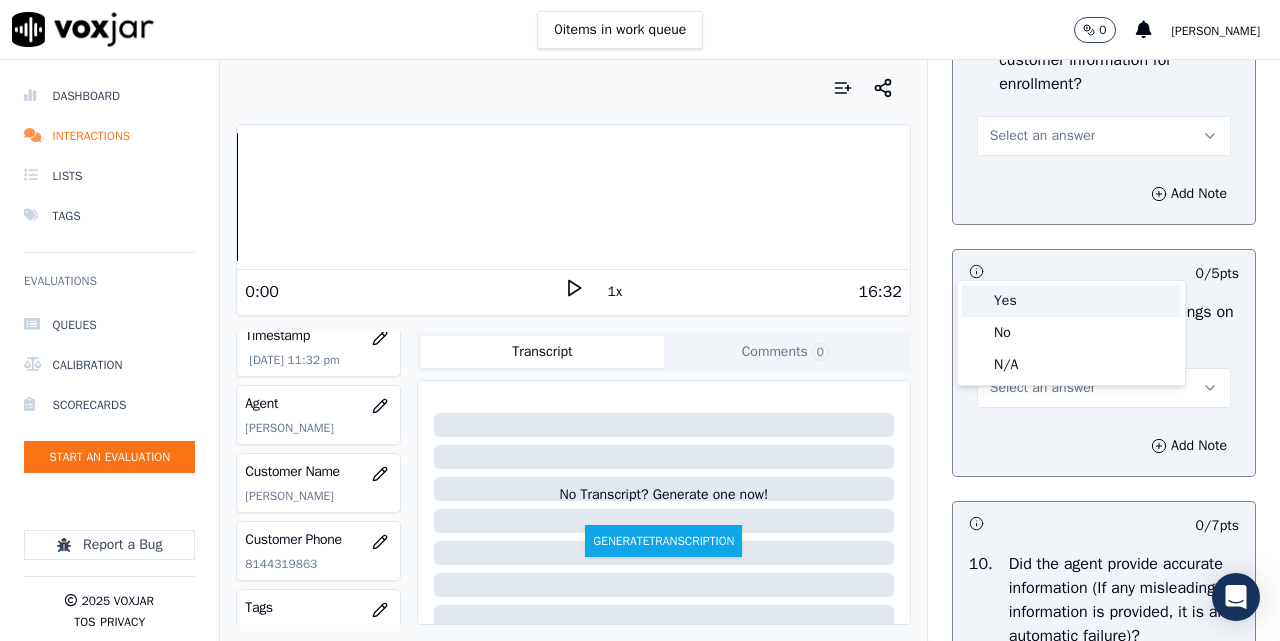 click on "Yes" at bounding box center (1071, 301) 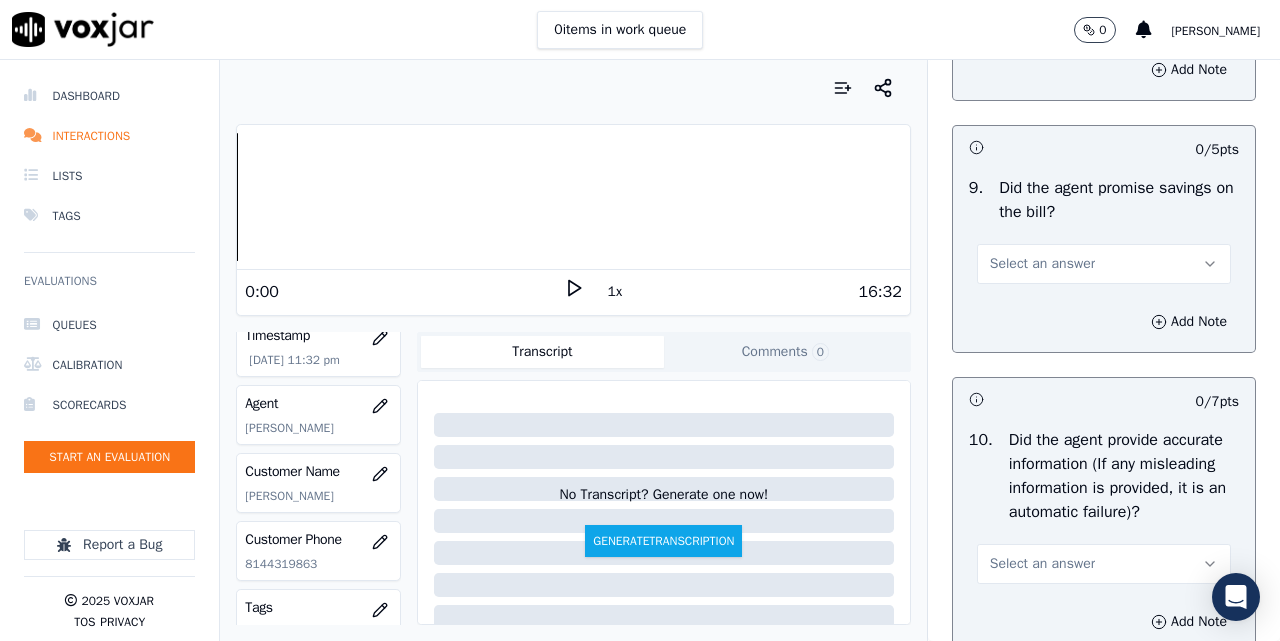 scroll, scrollTop: 2333, scrollLeft: 0, axis: vertical 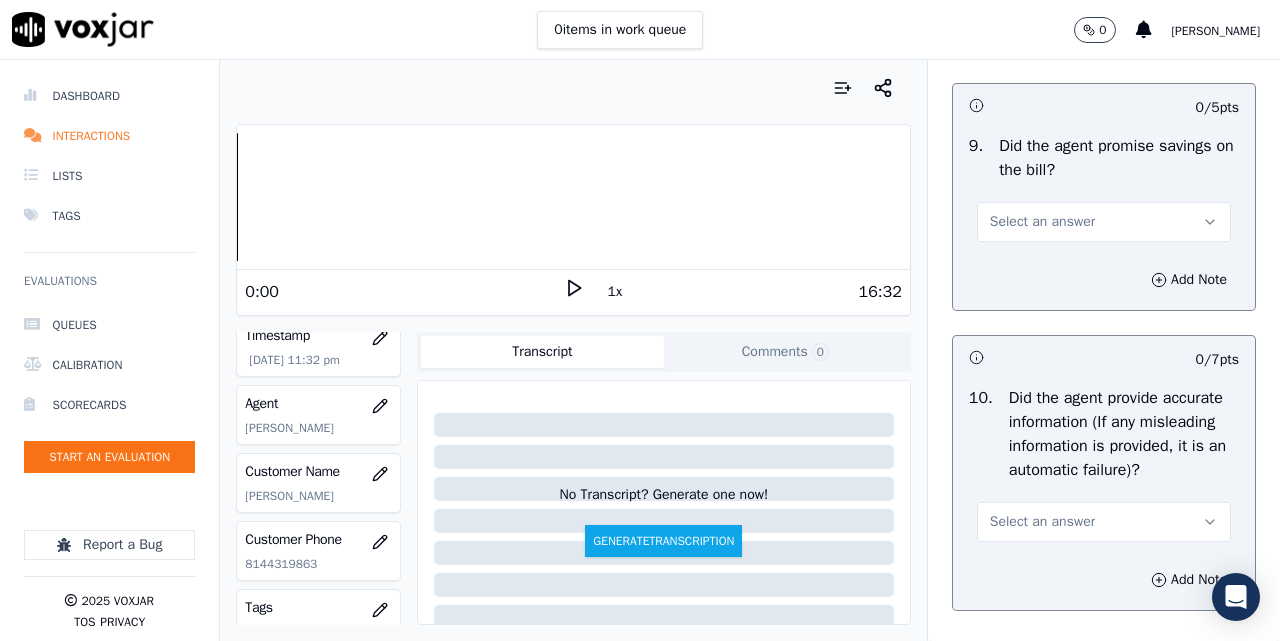 click on "Select an answer" at bounding box center [1042, 222] 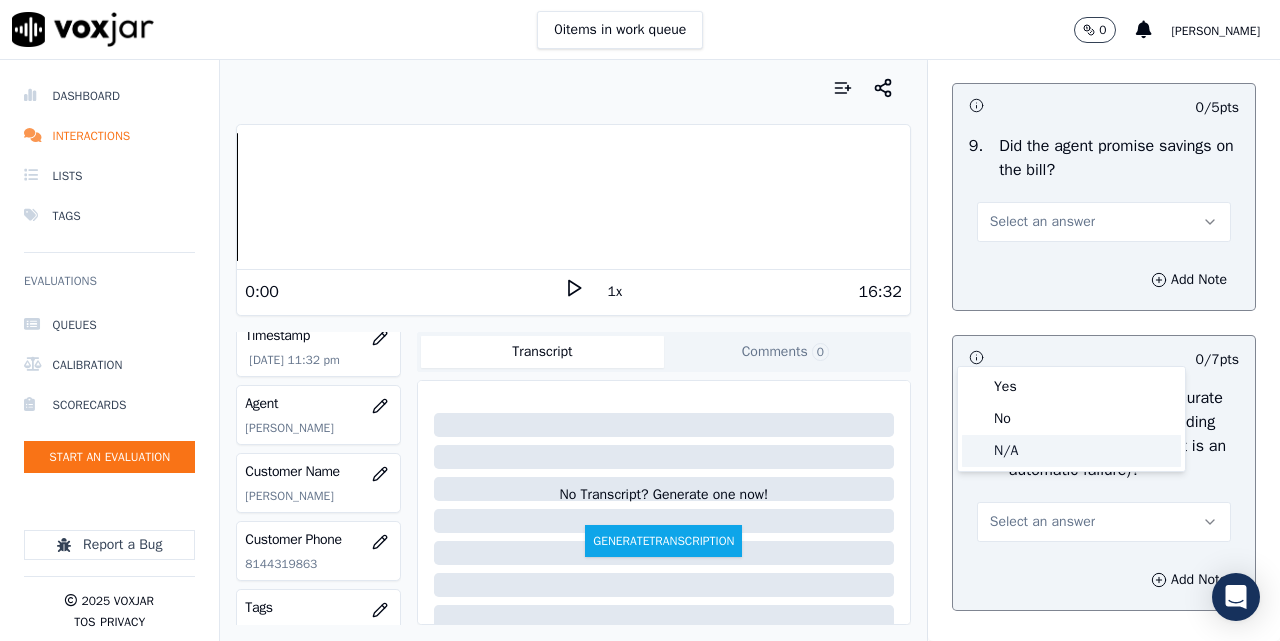 click on "N/A" 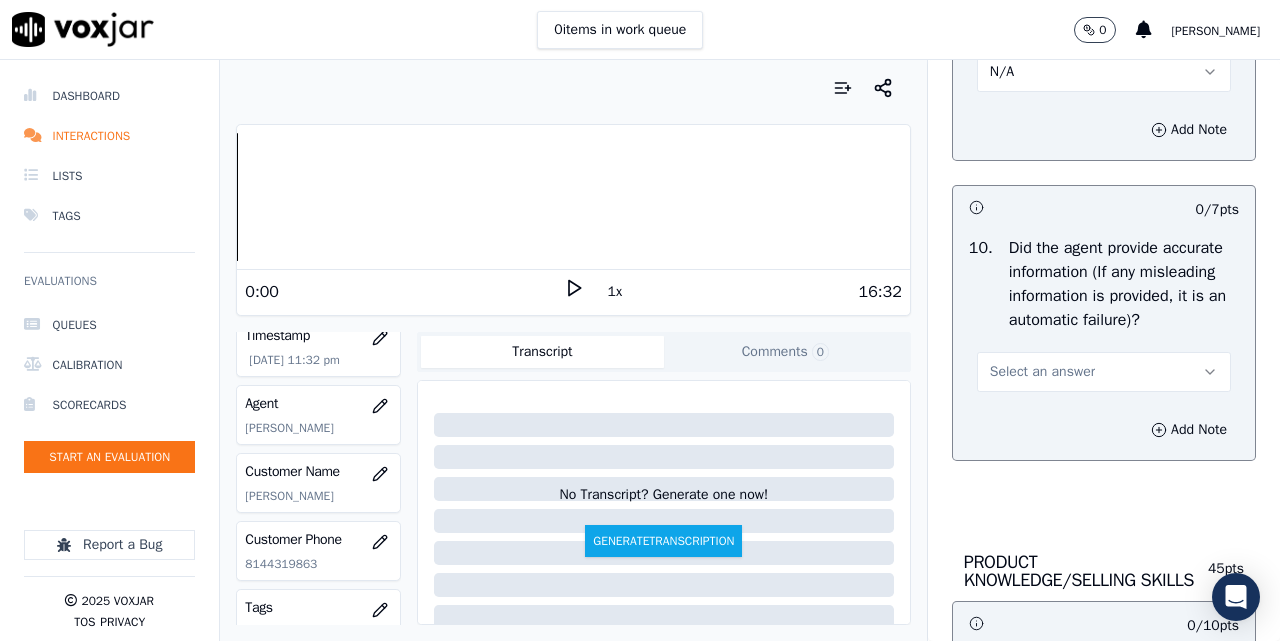 scroll, scrollTop: 2667, scrollLeft: 0, axis: vertical 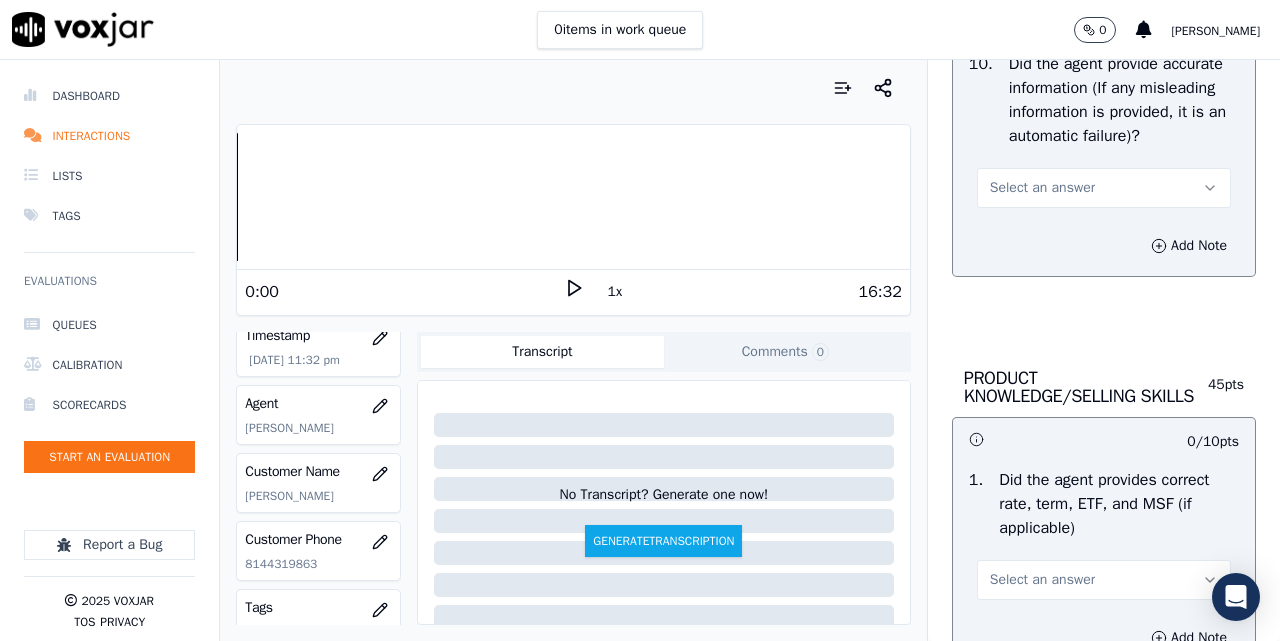 click on "Select an answer" at bounding box center [1042, 188] 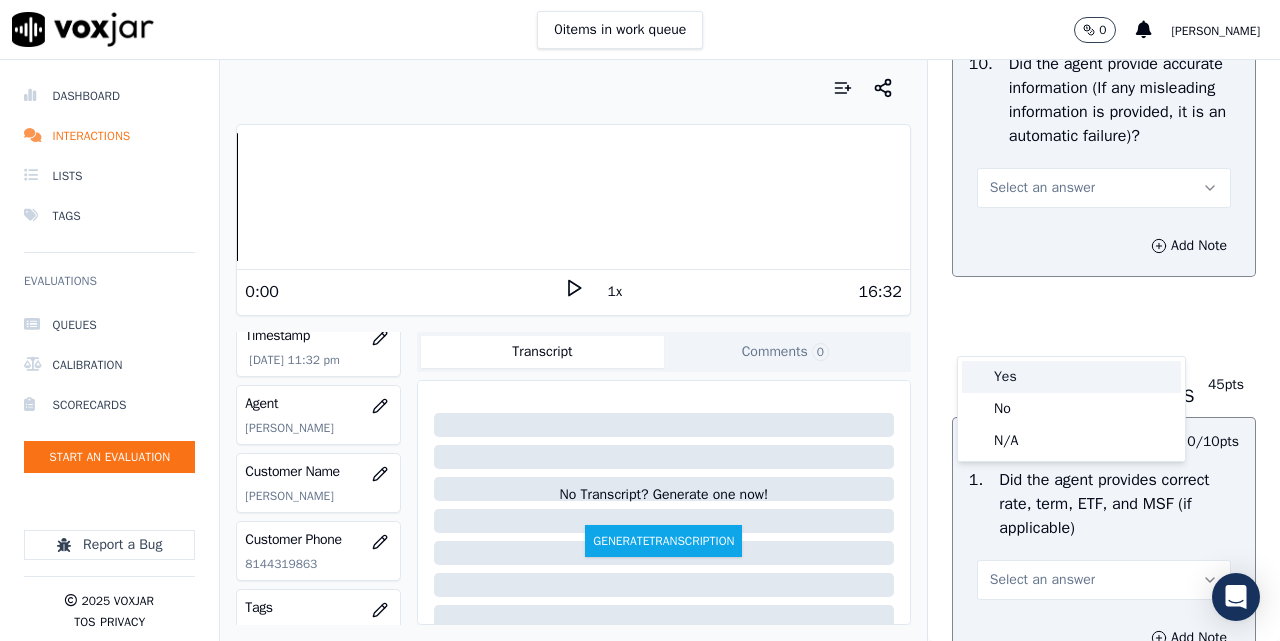 click on "Yes" at bounding box center [1071, 377] 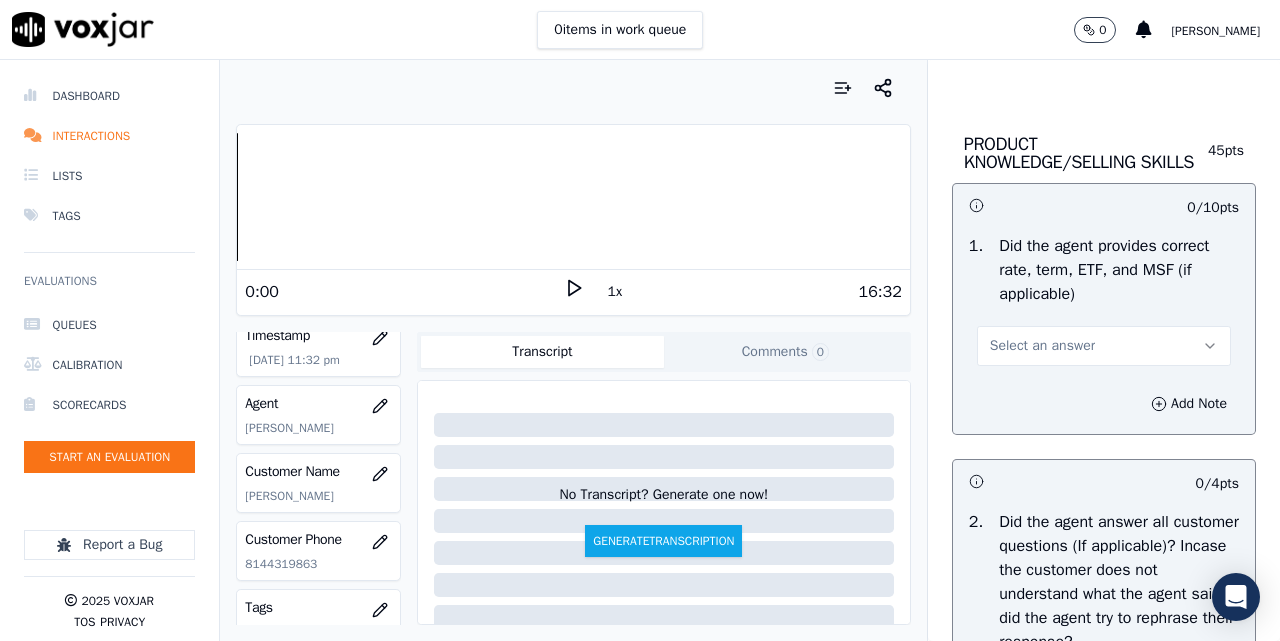 scroll, scrollTop: 3000, scrollLeft: 0, axis: vertical 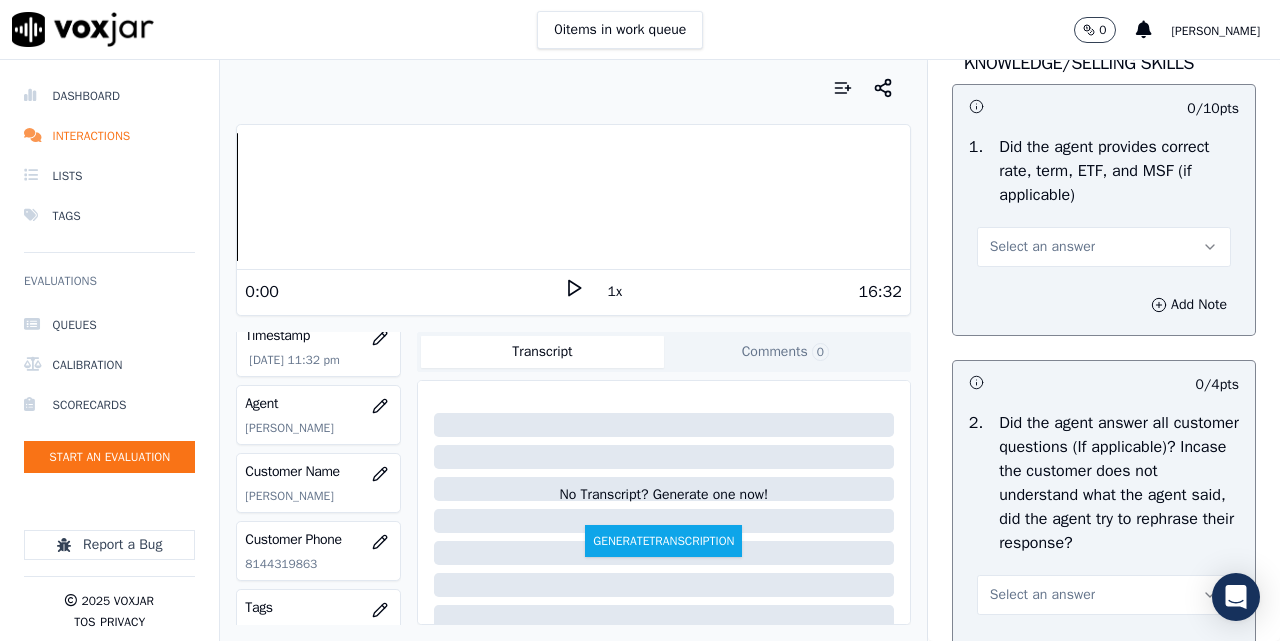 click on "Select an answer" at bounding box center [1042, 247] 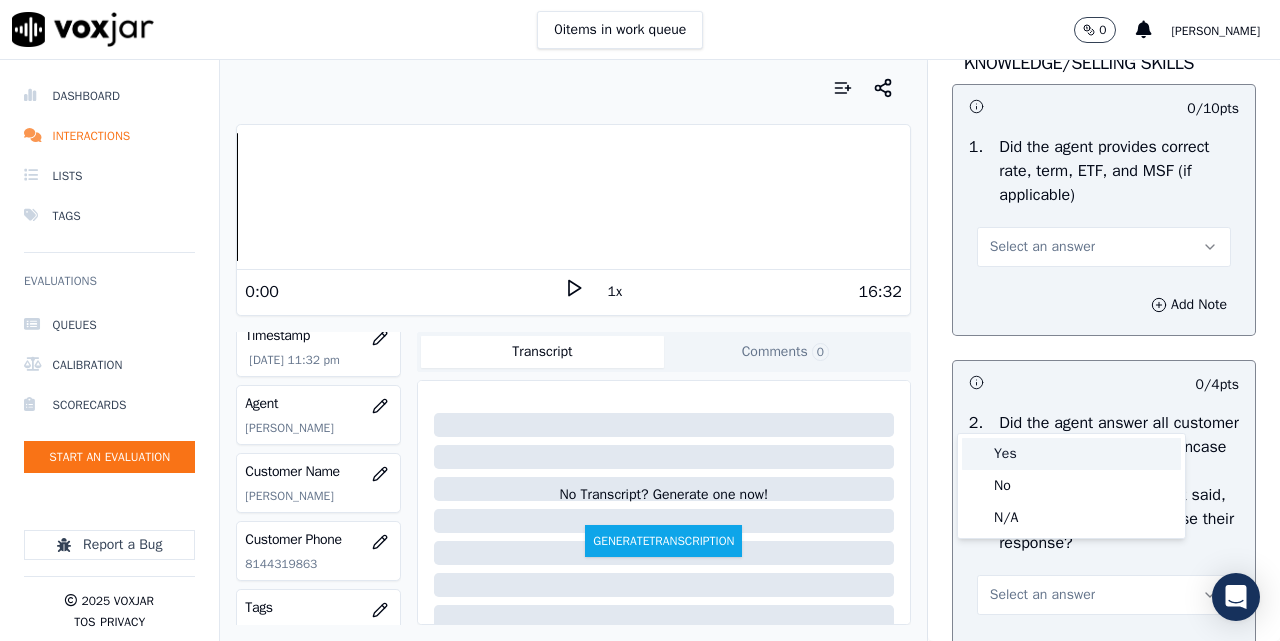 click on "Yes" at bounding box center (1071, 454) 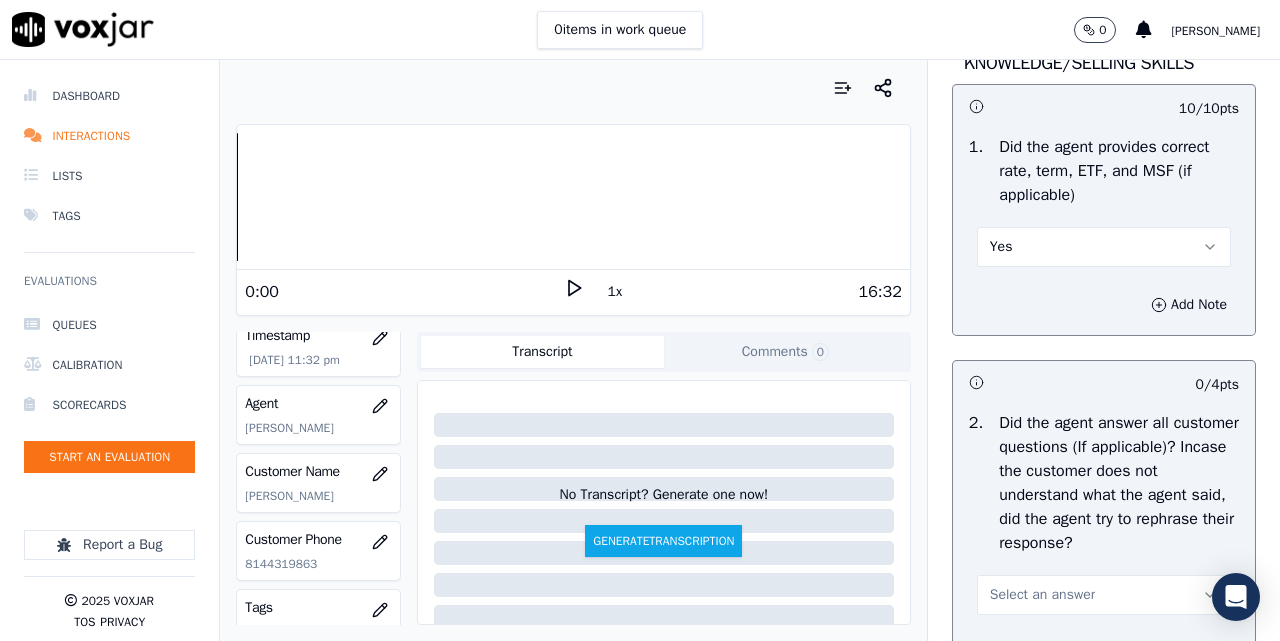 scroll, scrollTop: 3333, scrollLeft: 0, axis: vertical 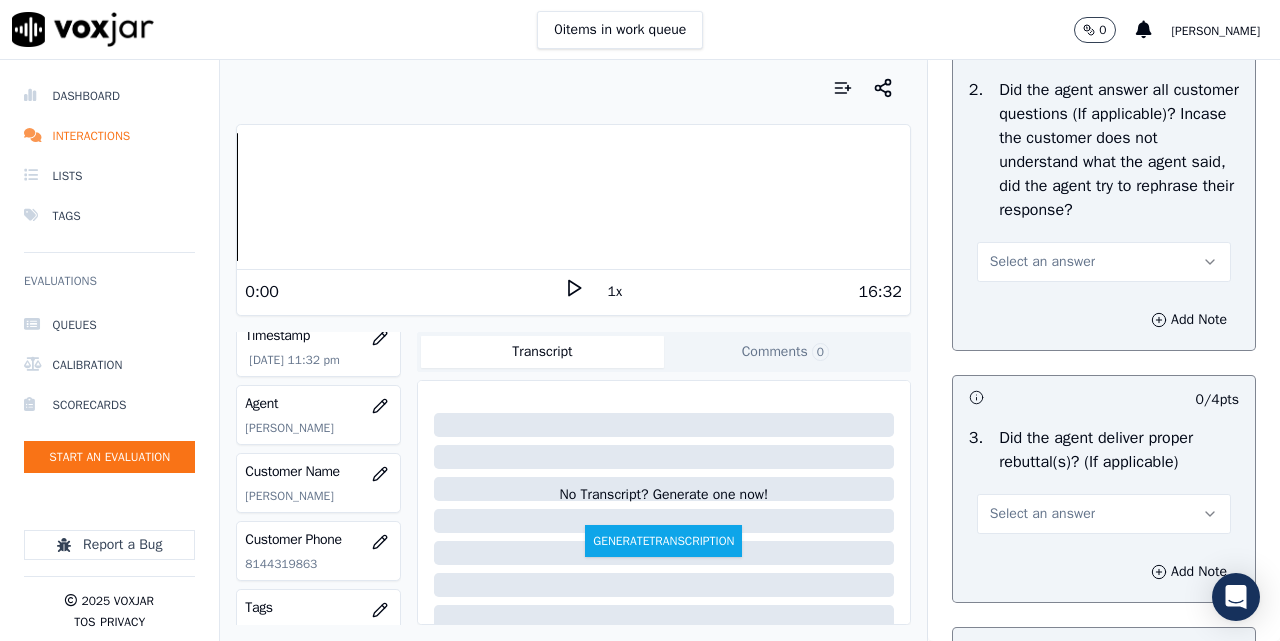click on "Select an answer" at bounding box center (1042, 262) 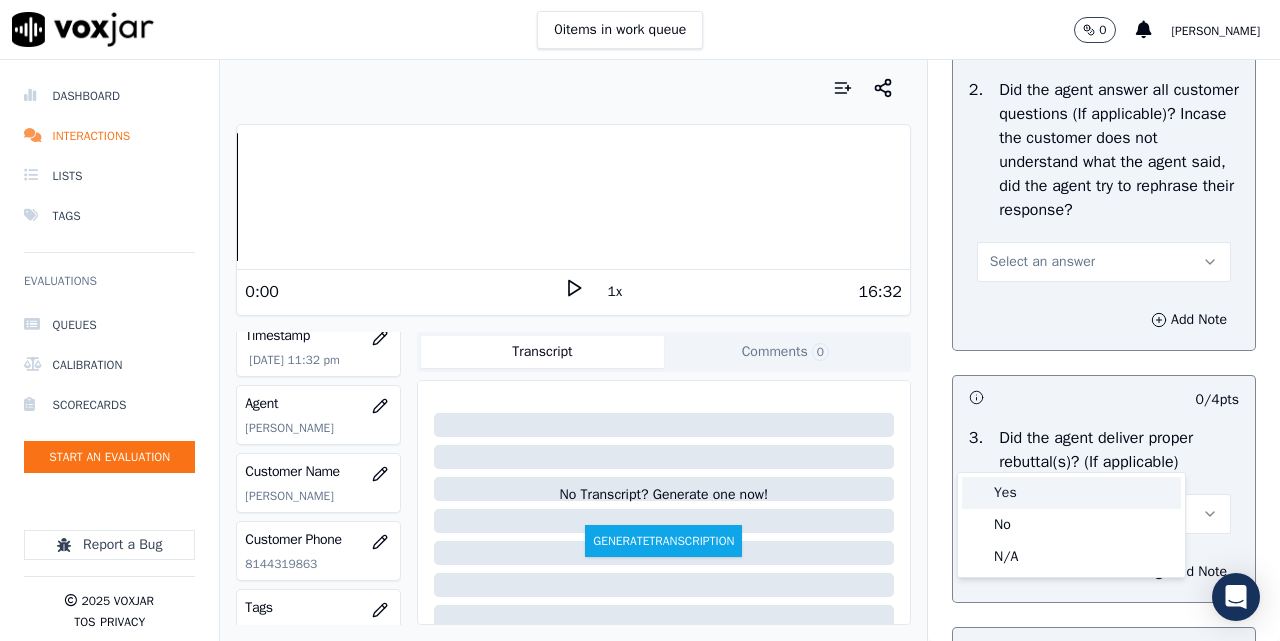 click on "Yes" at bounding box center [1071, 493] 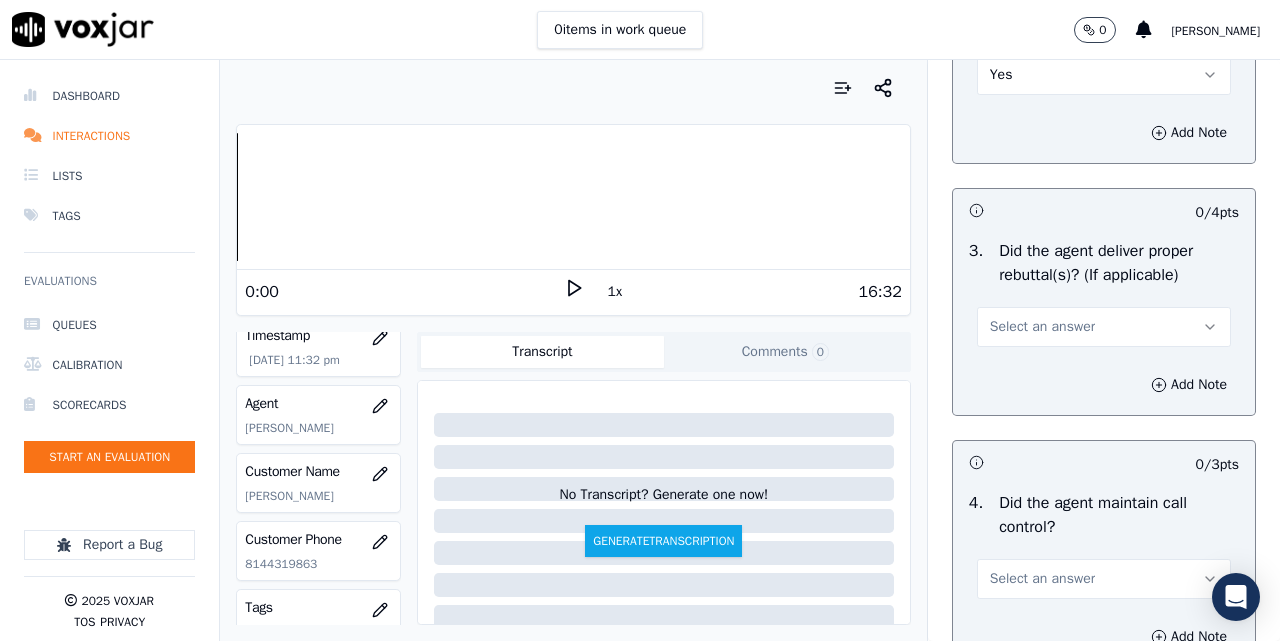 scroll, scrollTop: 3667, scrollLeft: 0, axis: vertical 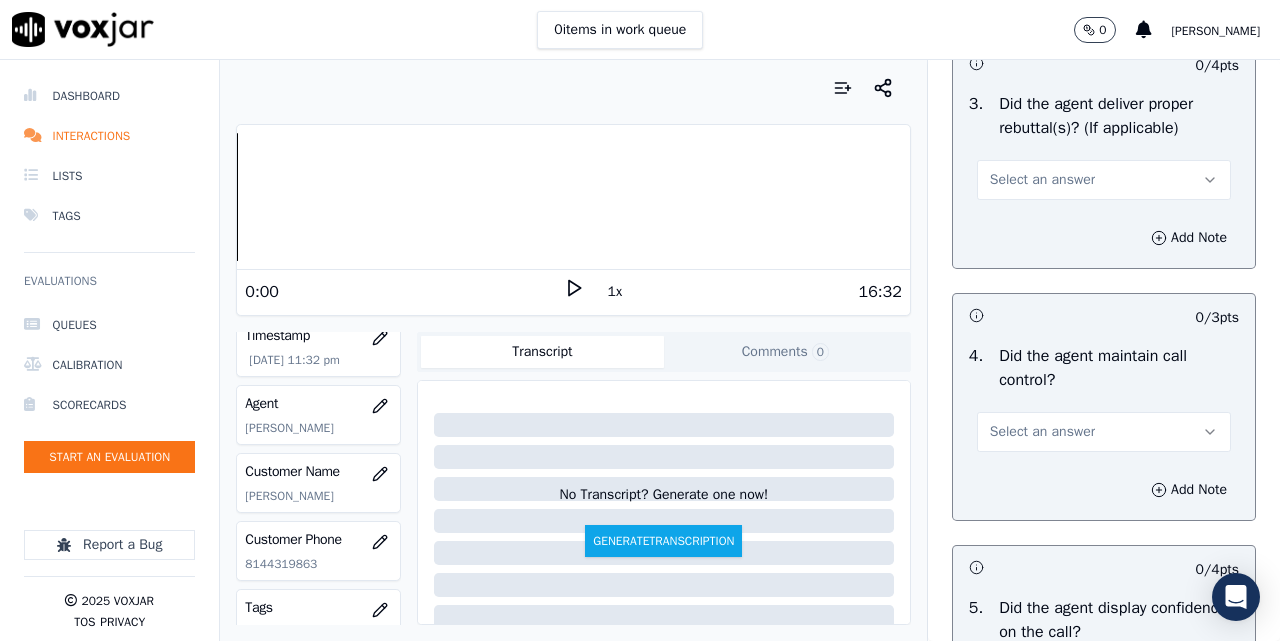 click on "Select an answer" at bounding box center [1104, 180] 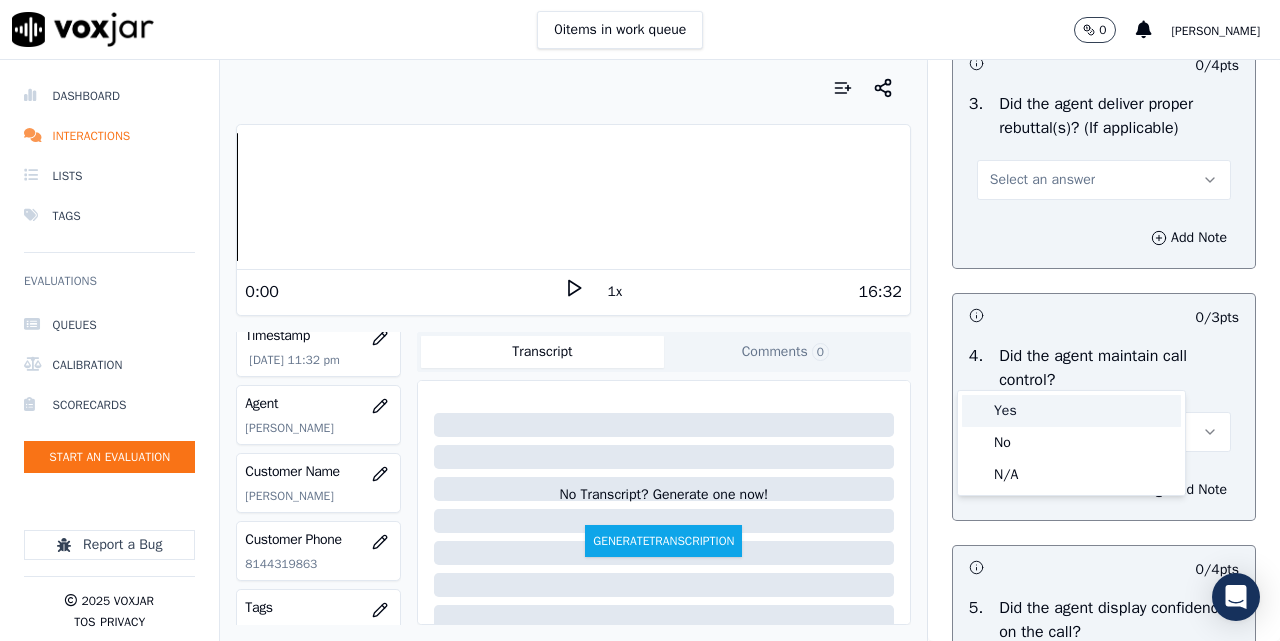 click on "Yes" at bounding box center [1071, 411] 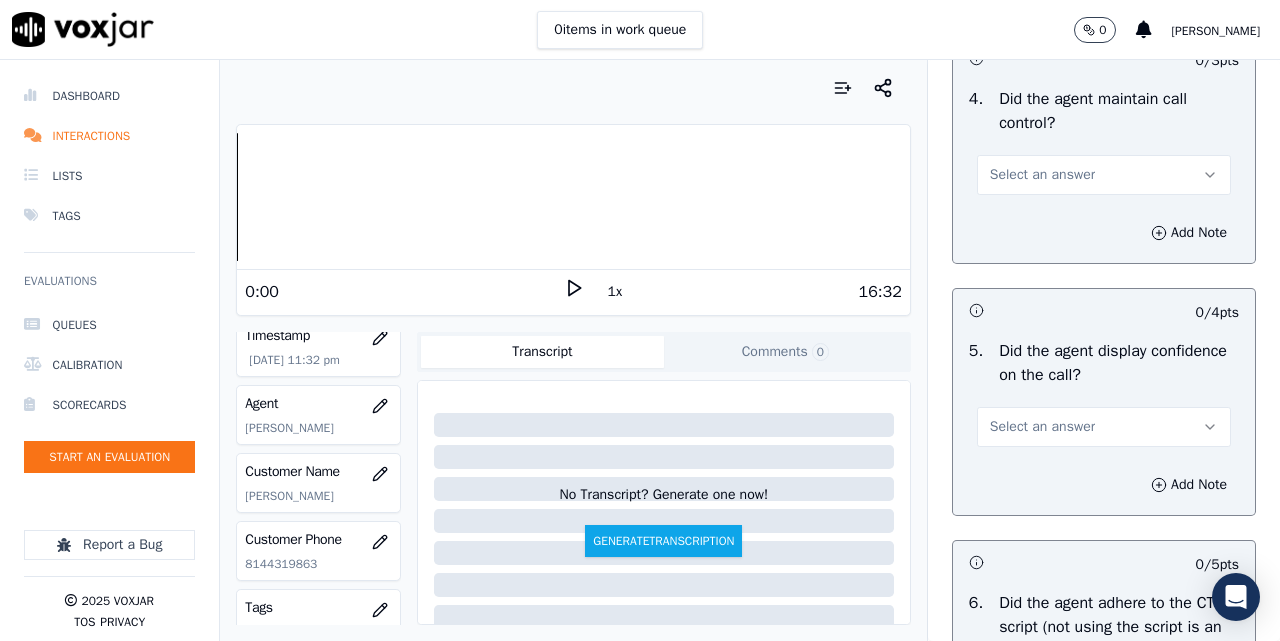 scroll, scrollTop: 4000, scrollLeft: 0, axis: vertical 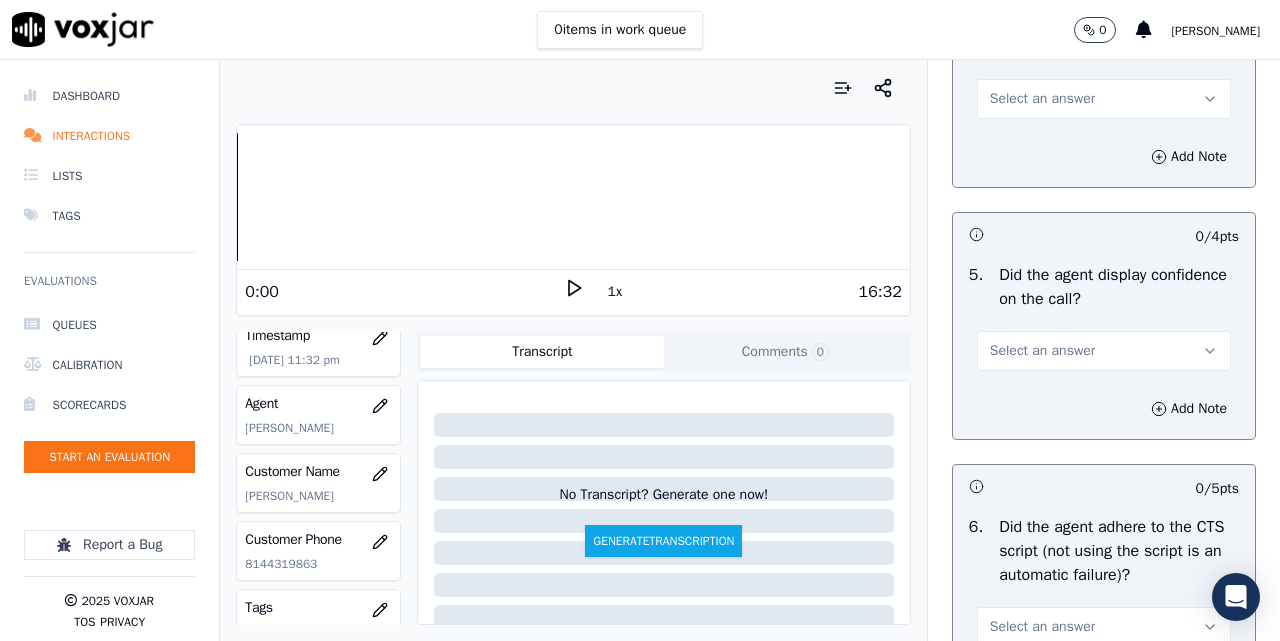 click on "Select an answer" at bounding box center (1104, 89) 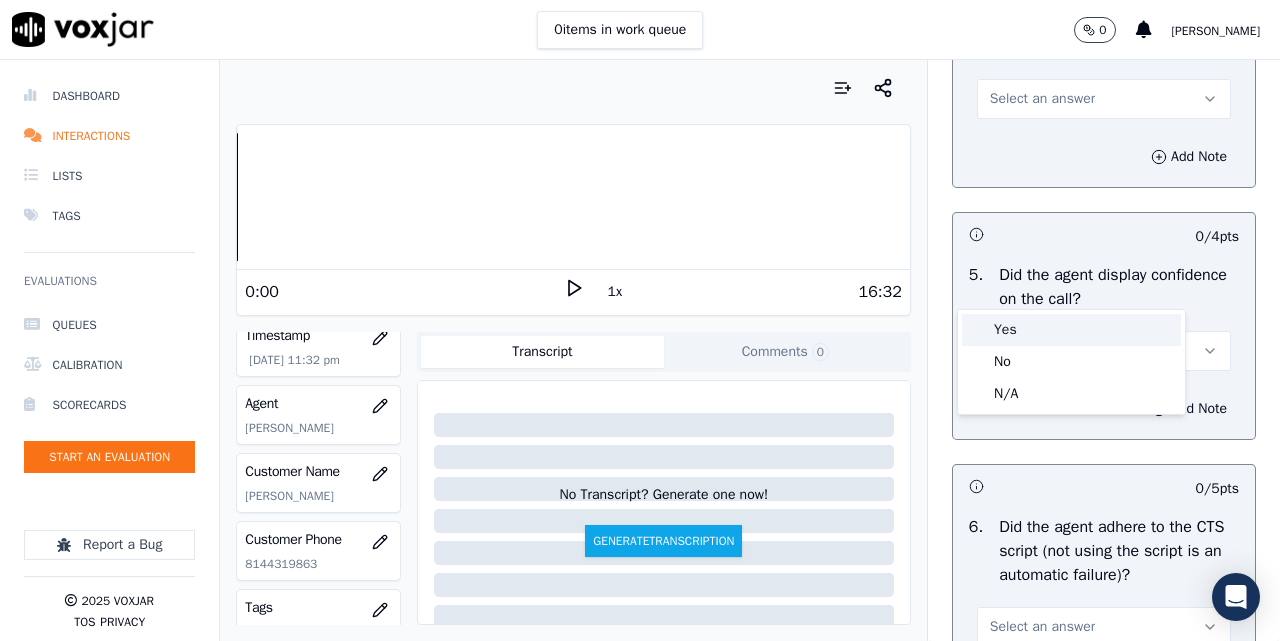 click on "Yes" at bounding box center (1071, 330) 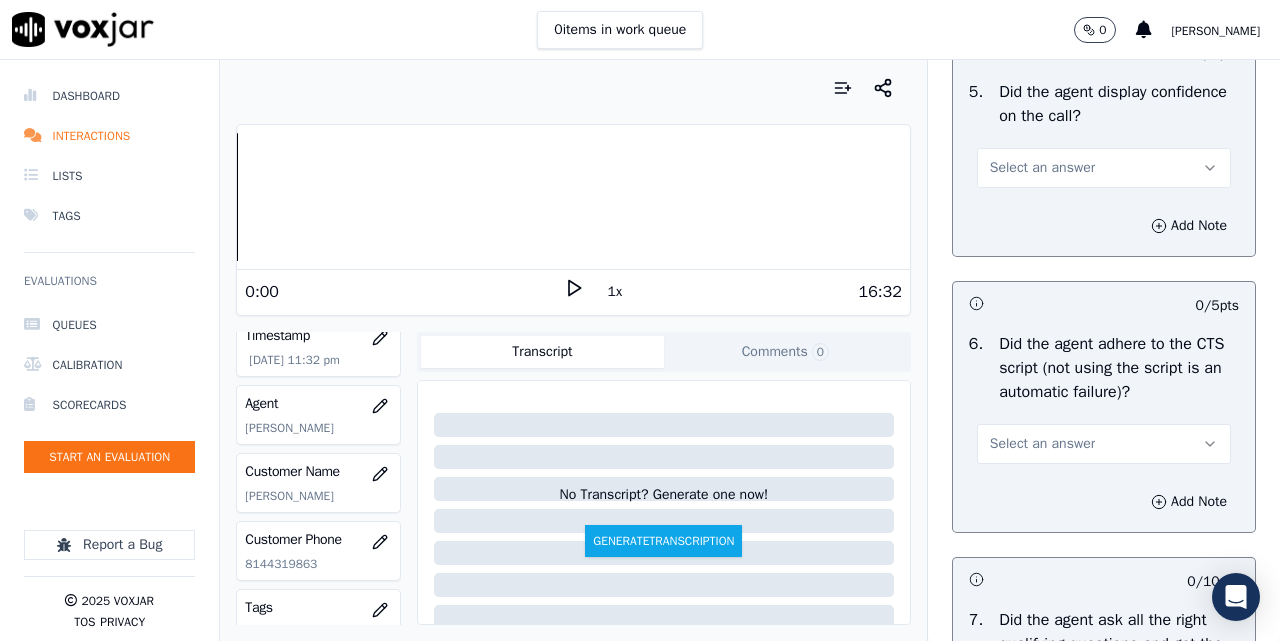scroll, scrollTop: 4333, scrollLeft: 0, axis: vertical 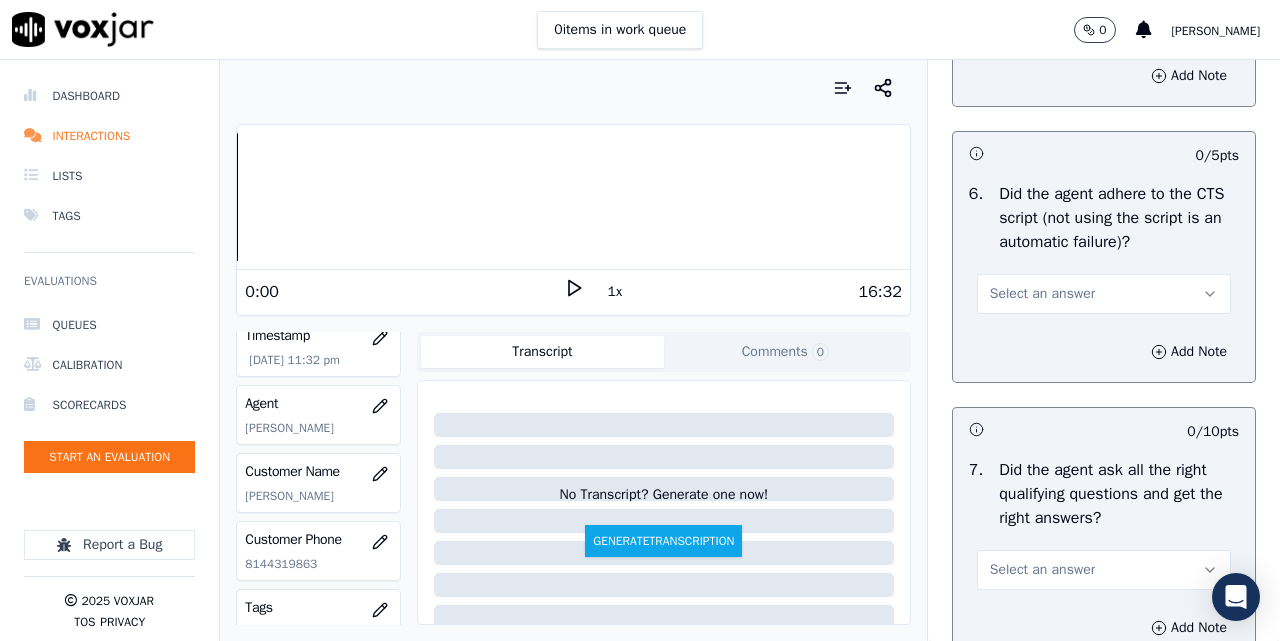 click on "Select an answer" at bounding box center (1042, 18) 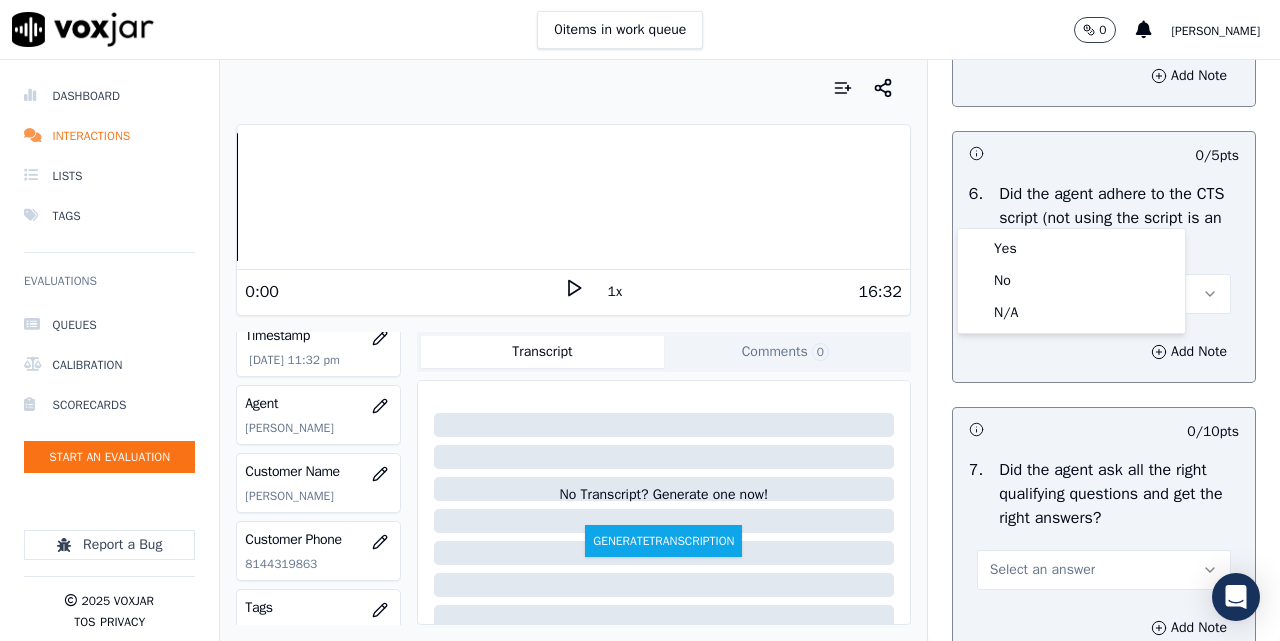 click on "5 .   Did the agent display confidence on the call?
Select an answer" at bounding box center [1104, -16] 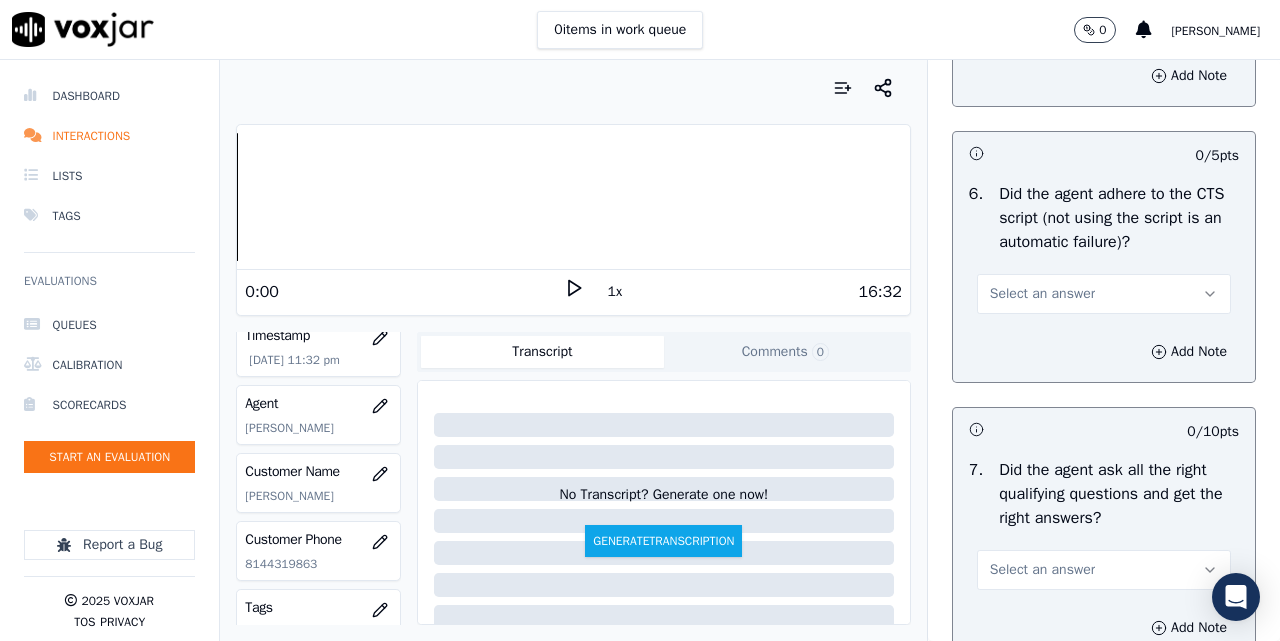 drag, startPoint x: 1025, startPoint y: 246, endPoint x: 1031, endPoint y: 200, distance: 46.389652 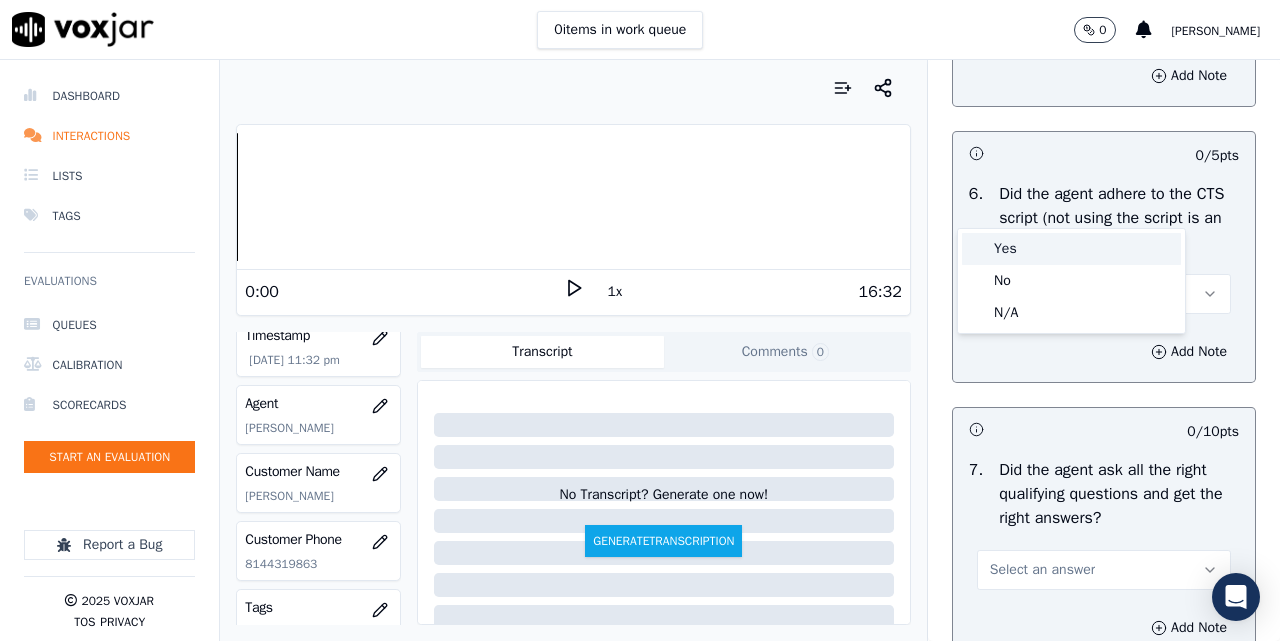 click on "Yes" at bounding box center [1071, 249] 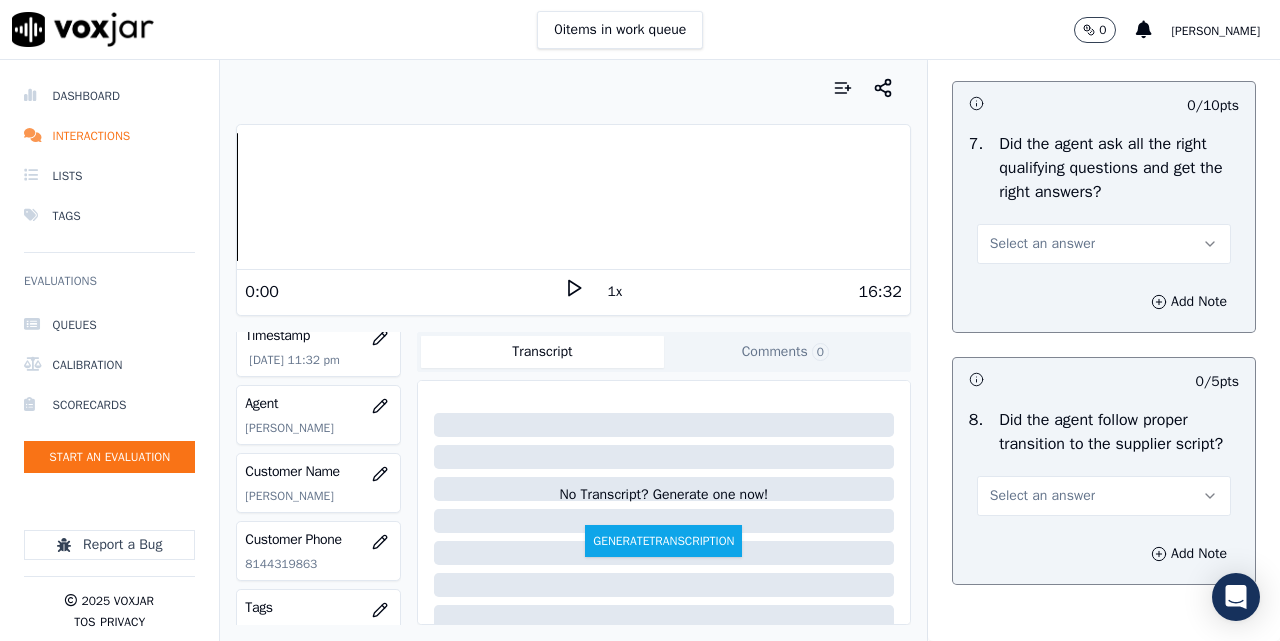 scroll, scrollTop: 4667, scrollLeft: 0, axis: vertical 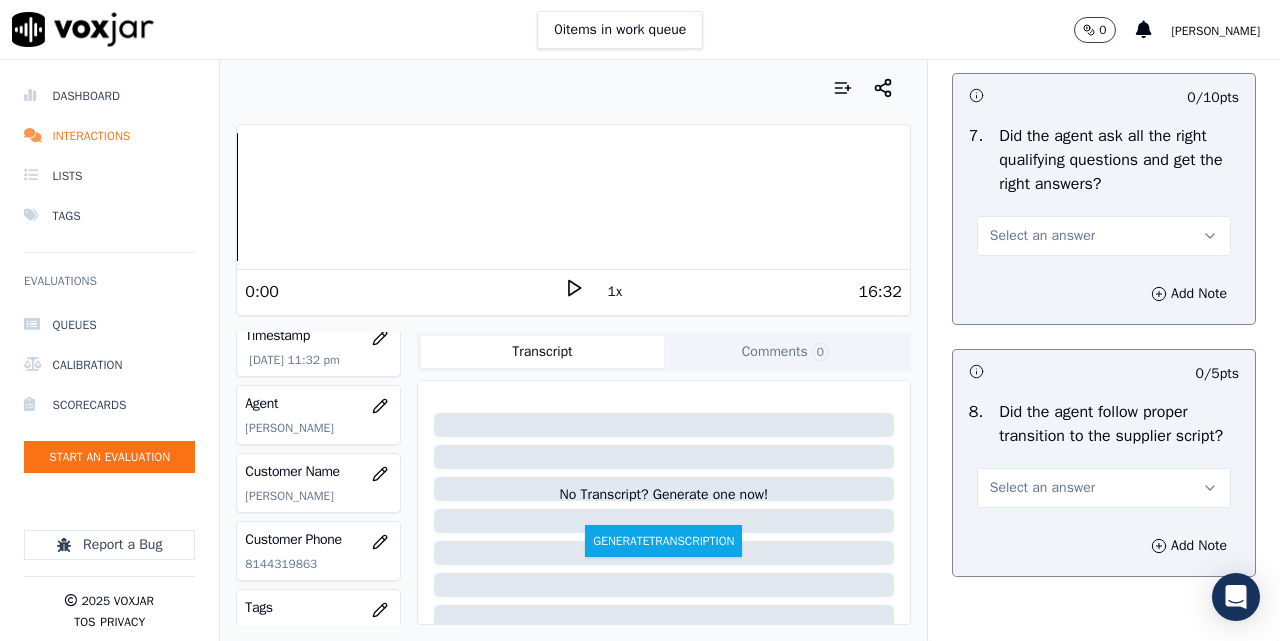 click on "Select an answer" at bounding box center [1042, -40] 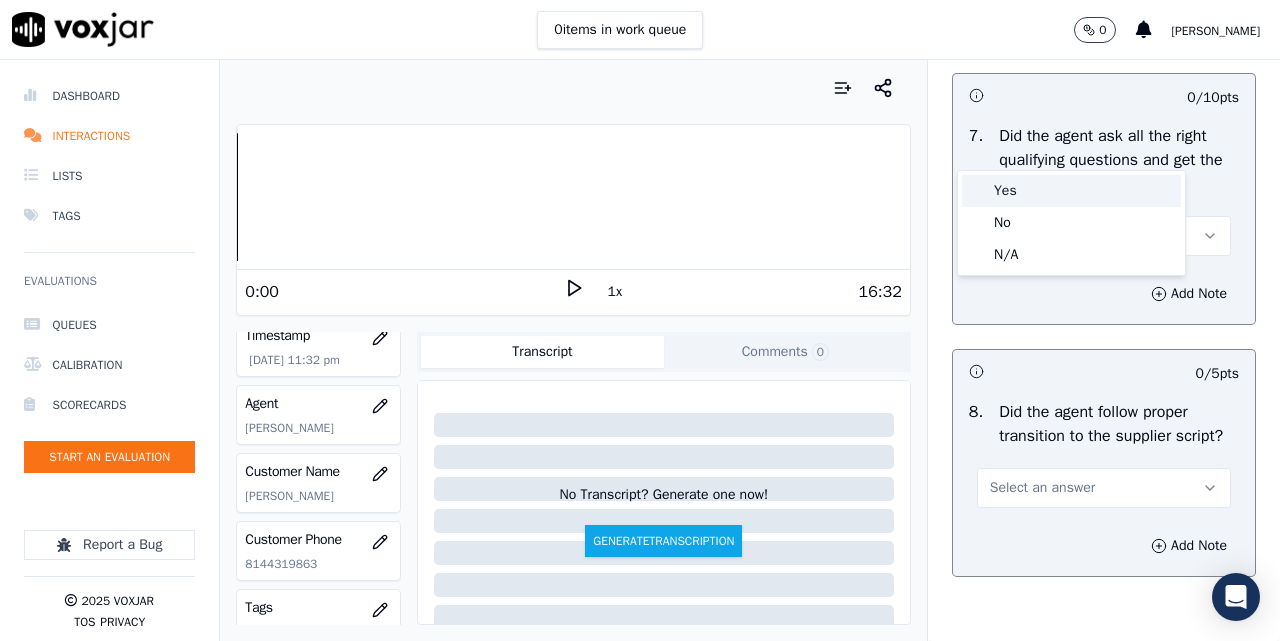 click on "Yes" at bounding box center (1071, 191) 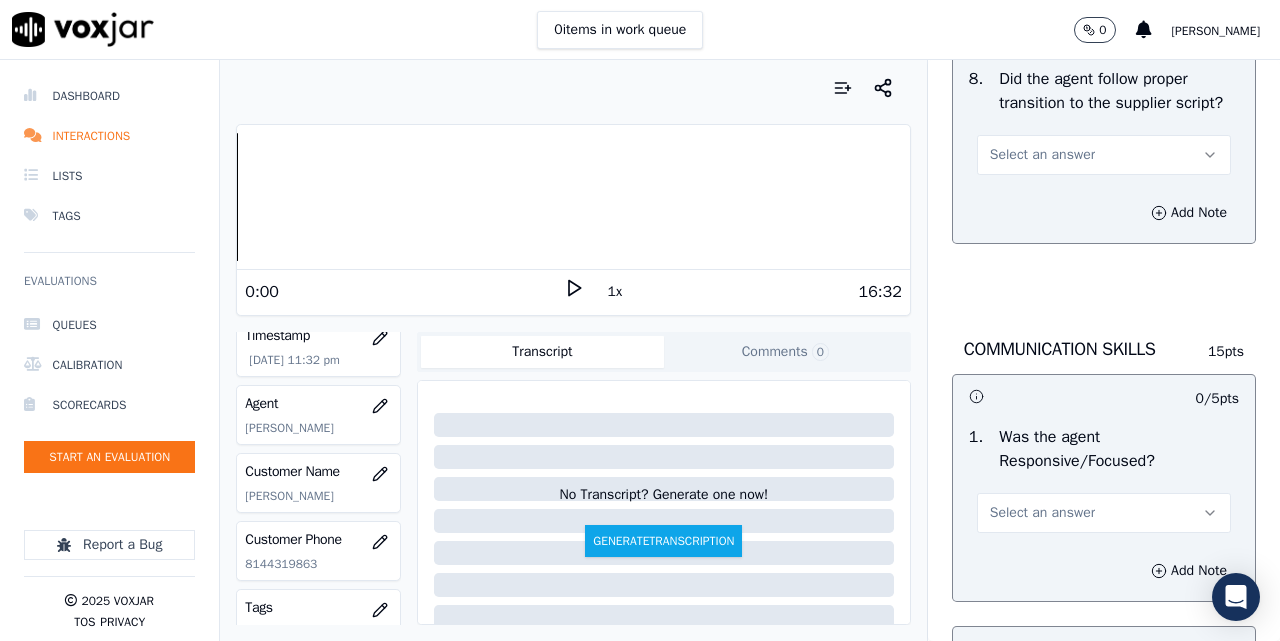 scroll, scrollTop: 4833, scrollLeft: 0, axis: vertical 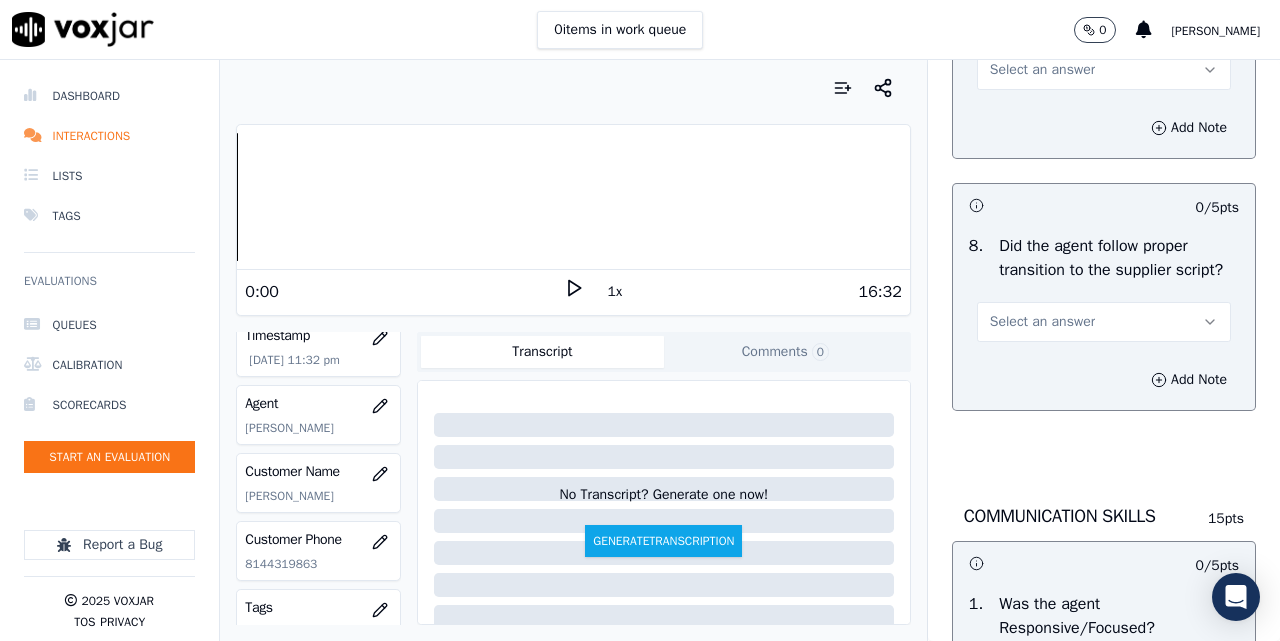 click on "Select an answer" at bounding box center (1042, 70) 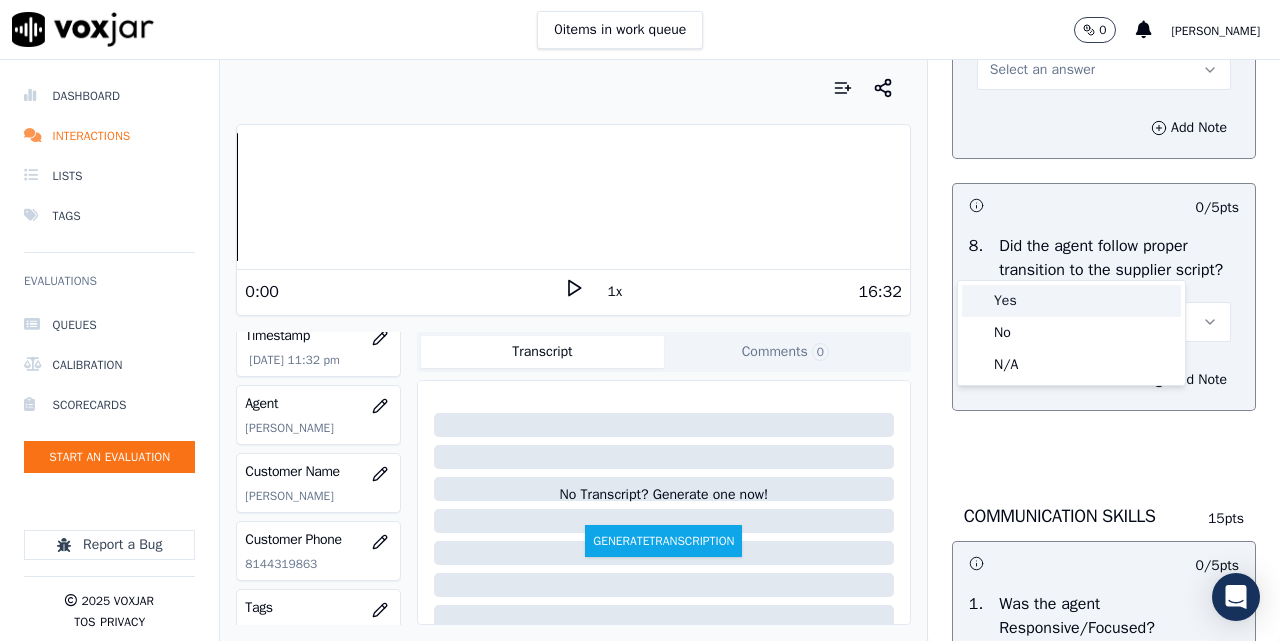 click on "Yes" at bounding box center (1071, 301) 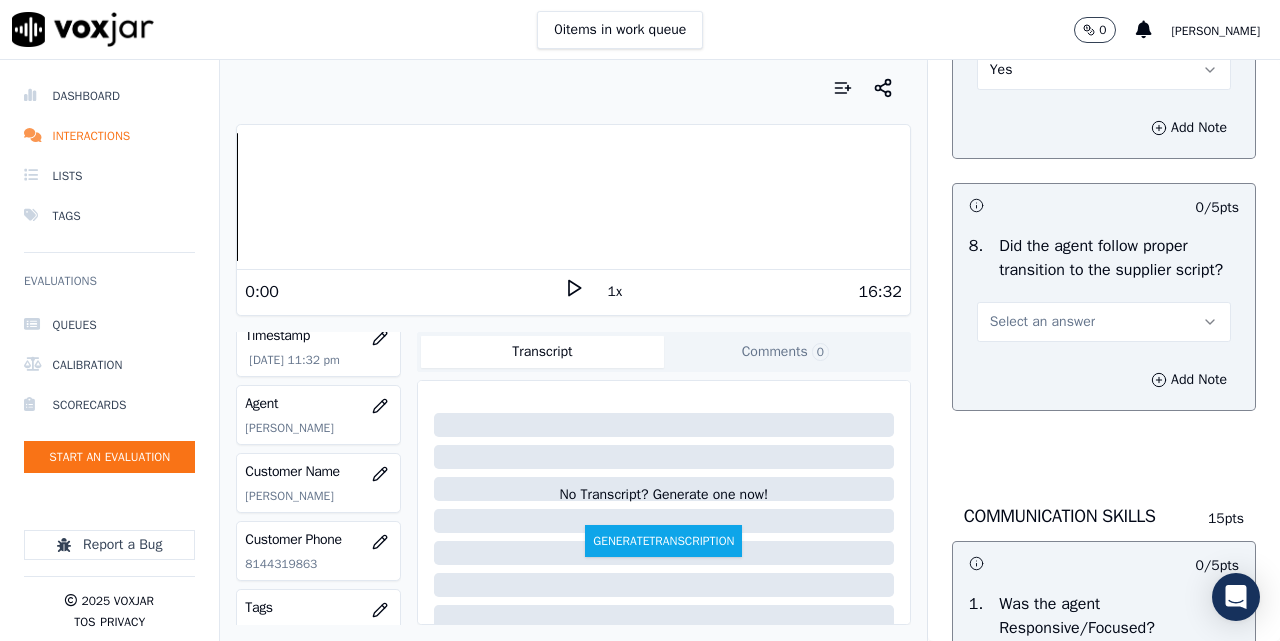 scroll, scrollTop: 5167, scrollLeft: 0, axis: vertical 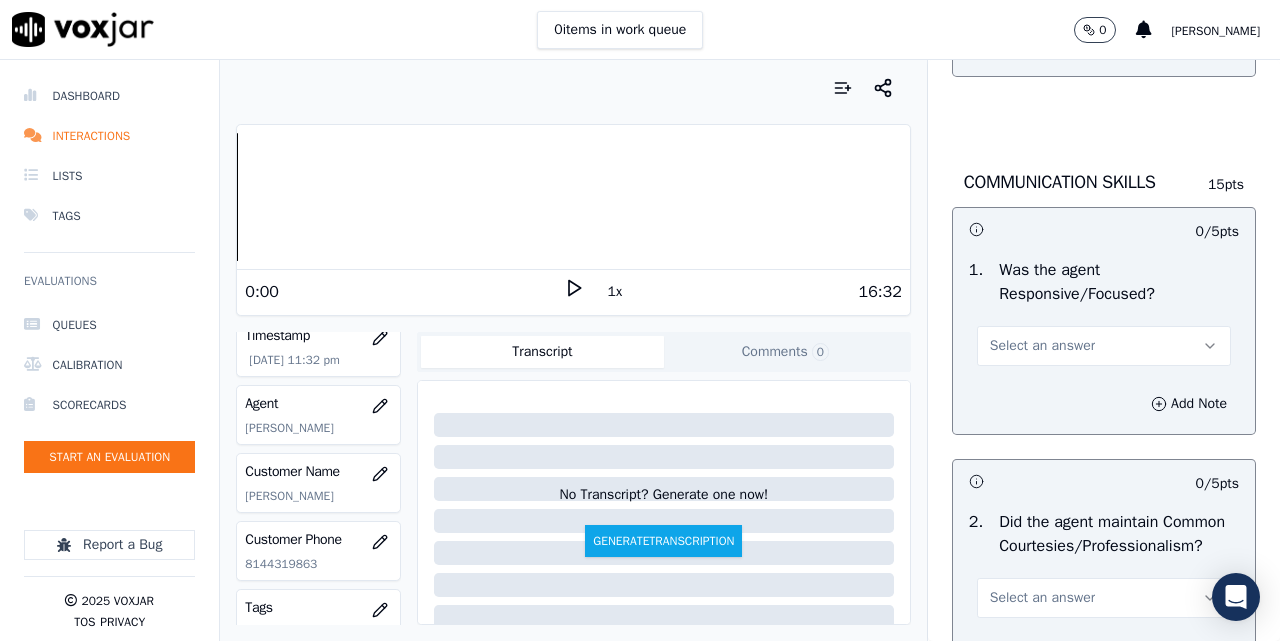click on "Select an answer" at bounding box center (1042, -12) 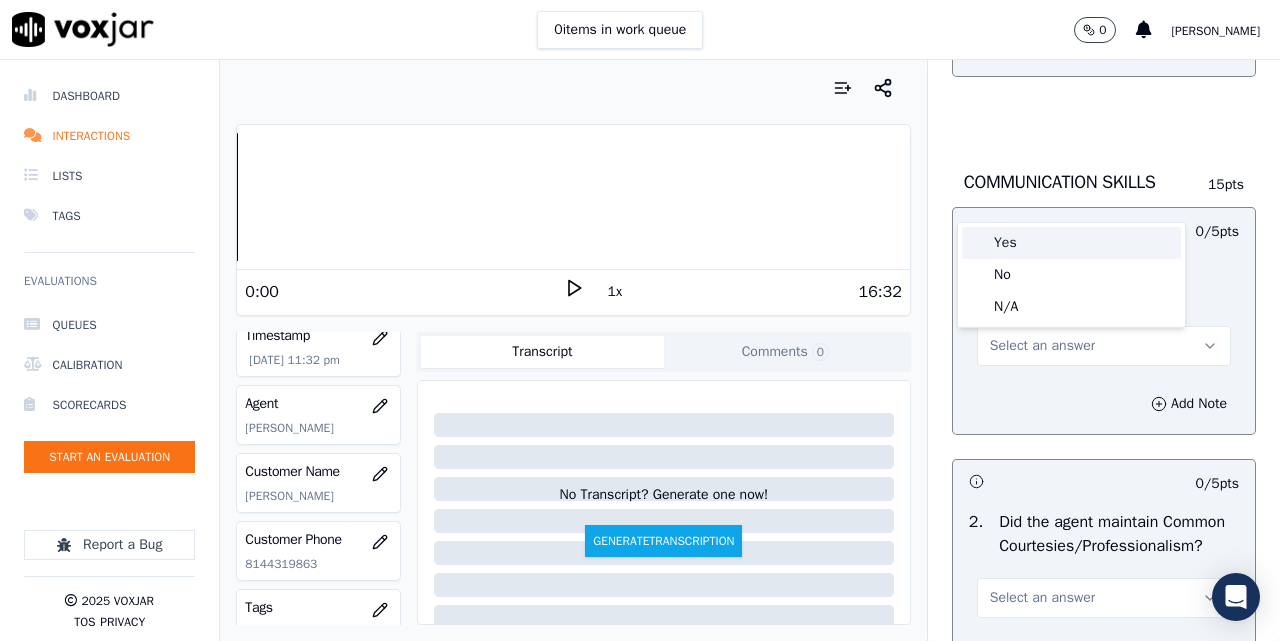 click on "Yes" at bounding box center (1071, 243) 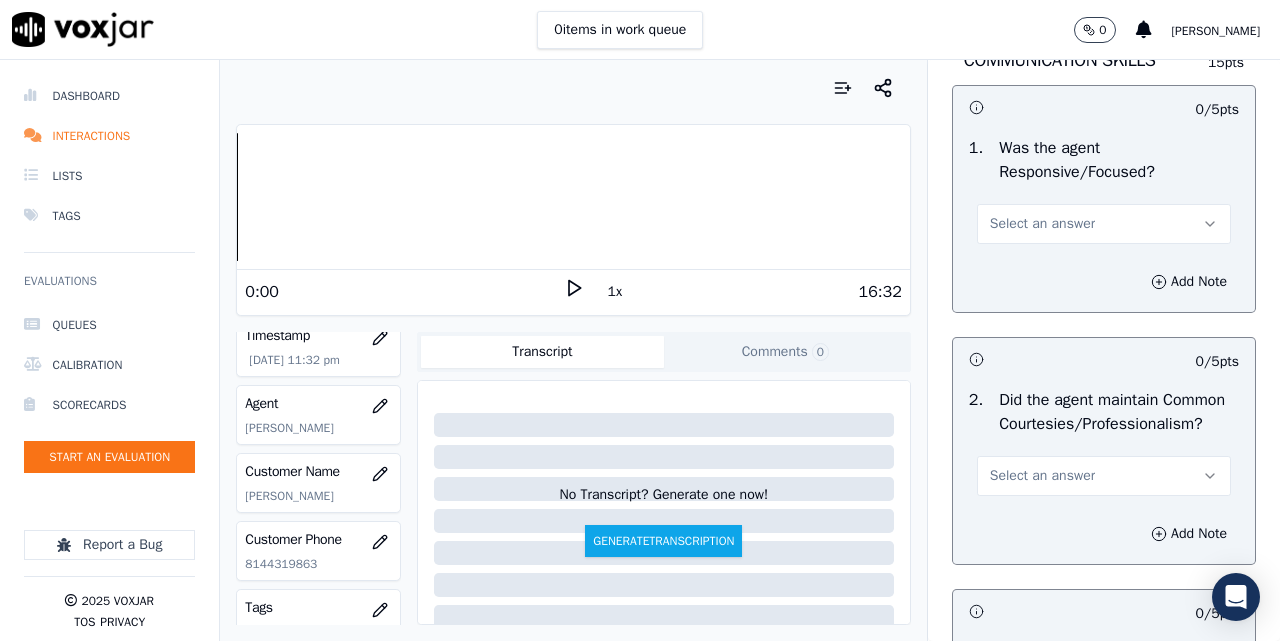 scroll, scrollTop: 5333, scrollLeft: 0, axis: vertical 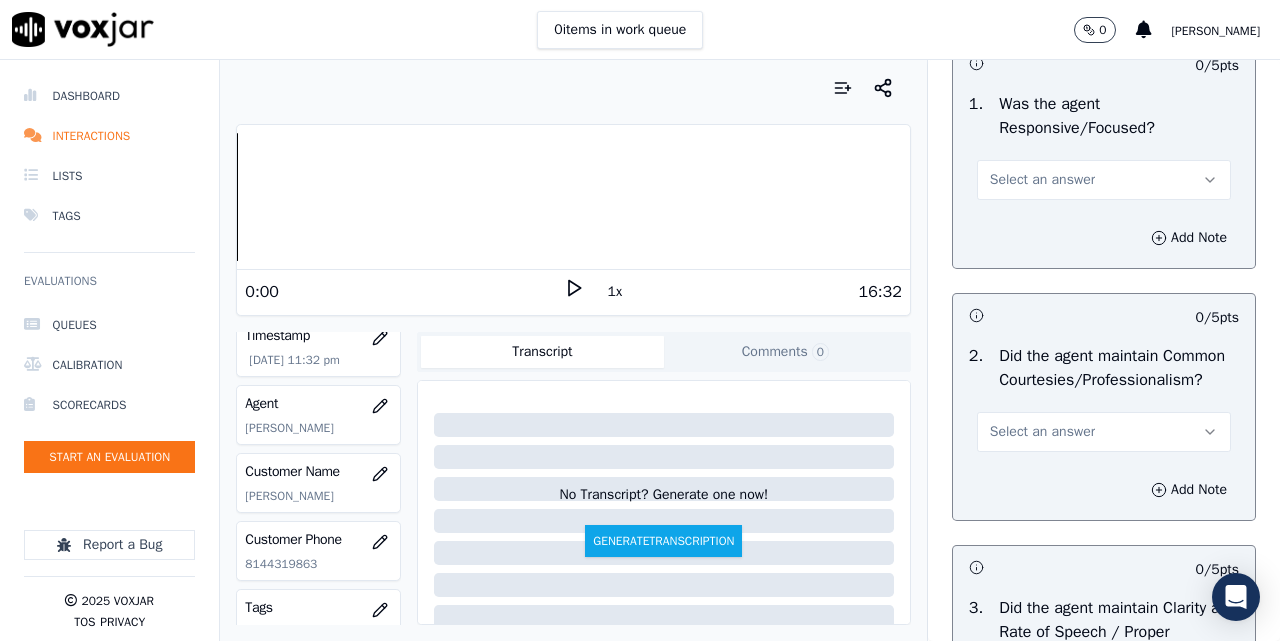 click on "Select an answer" at bounding box center (1042, 180) 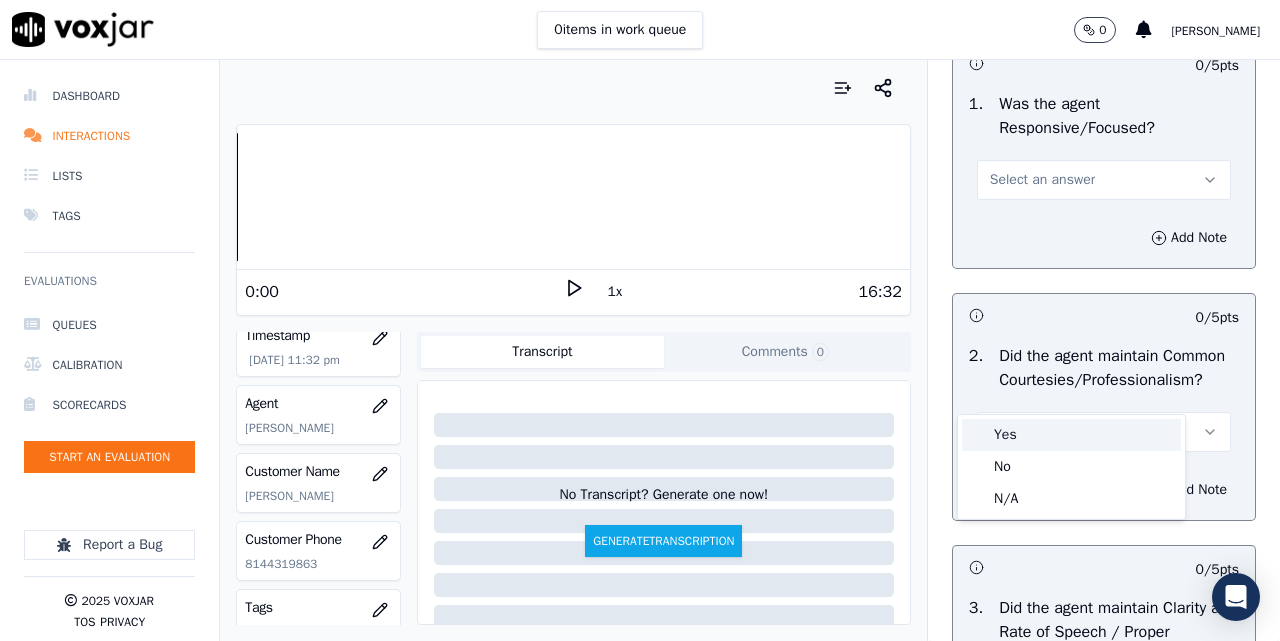 click on "Yes" at bounding box center (1071, 435) 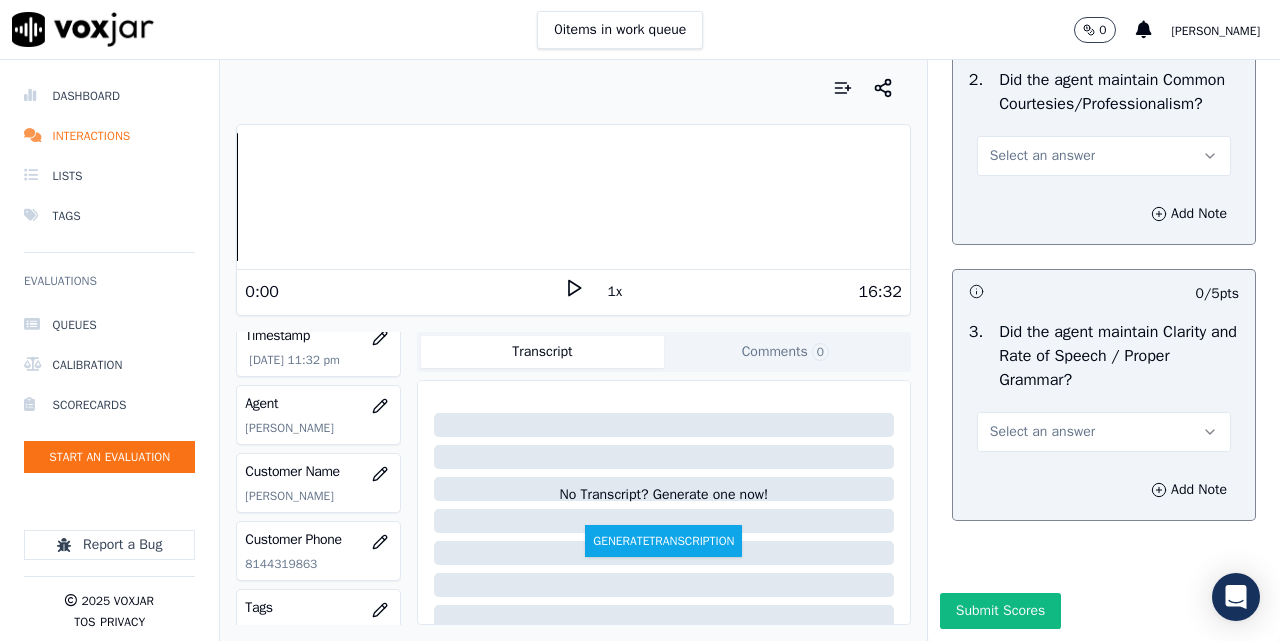 scroll, scrollTop: 5833, scrollLeft: 0, axis: vertical 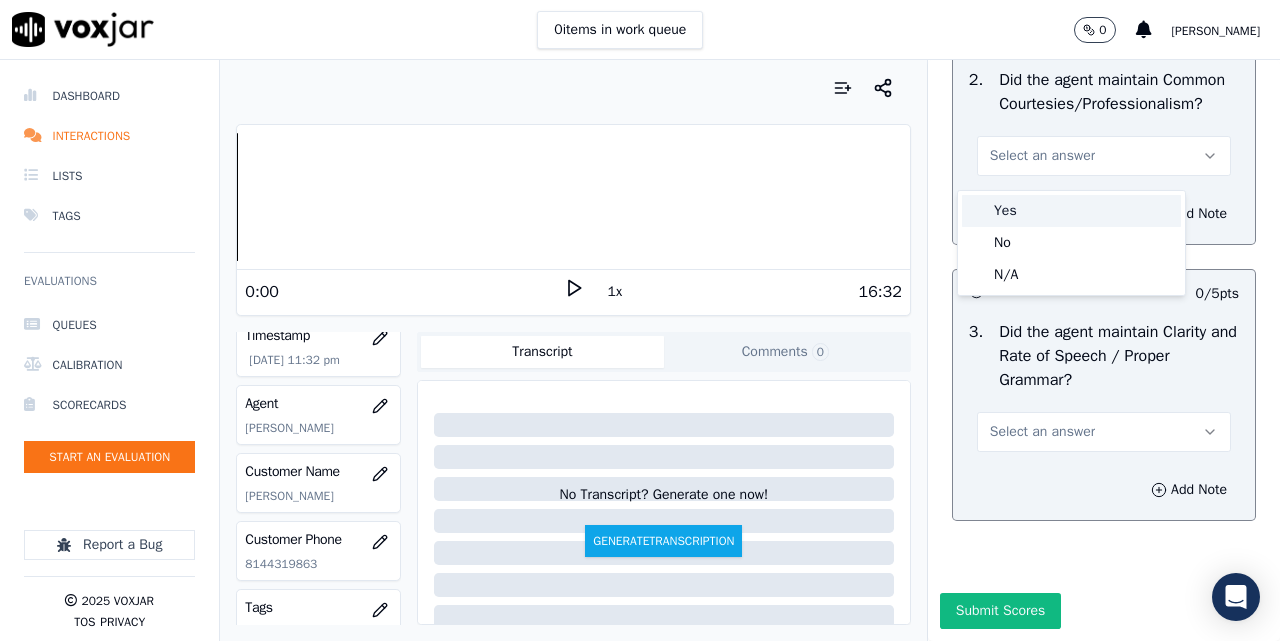 click on "Yes" at bounding box center [1071, 211] 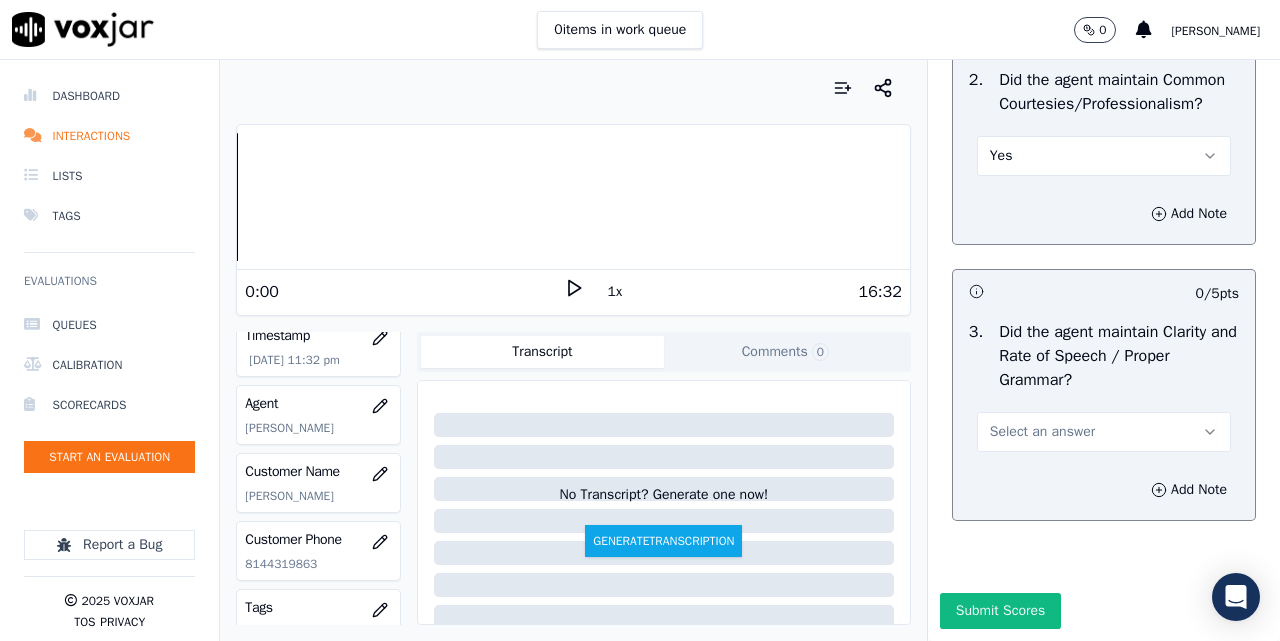 scroll, scrollTop: 5888, scrollLeft: 0, axis: vertical 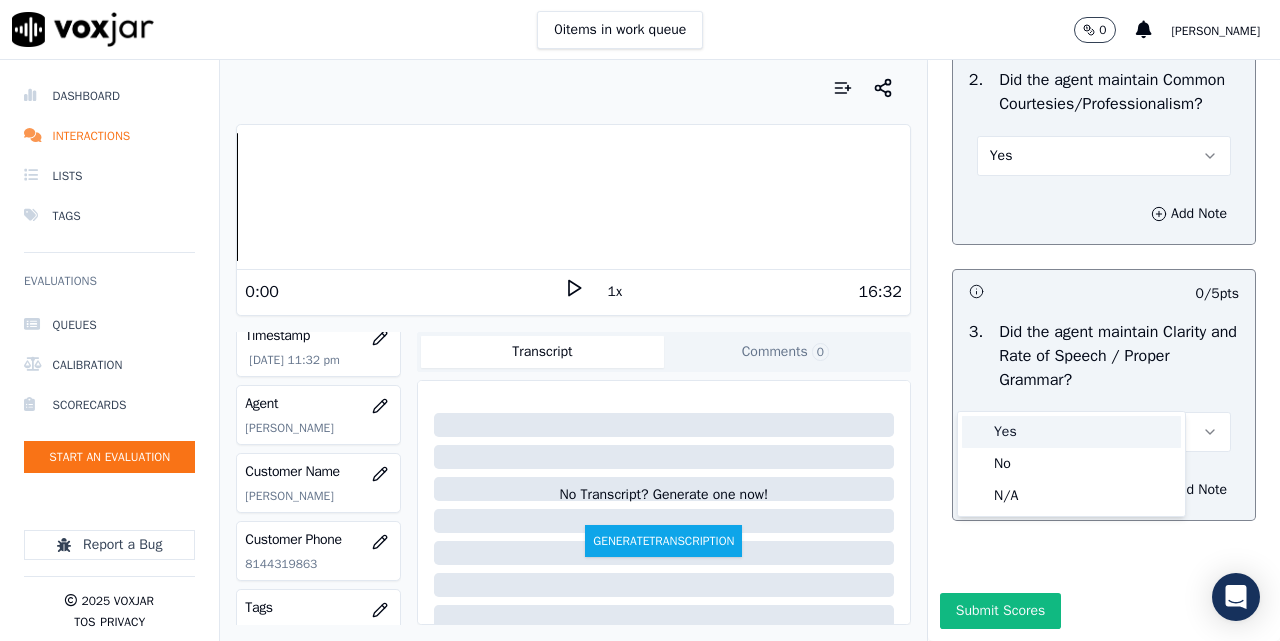 click at bounding box center [977, 432] 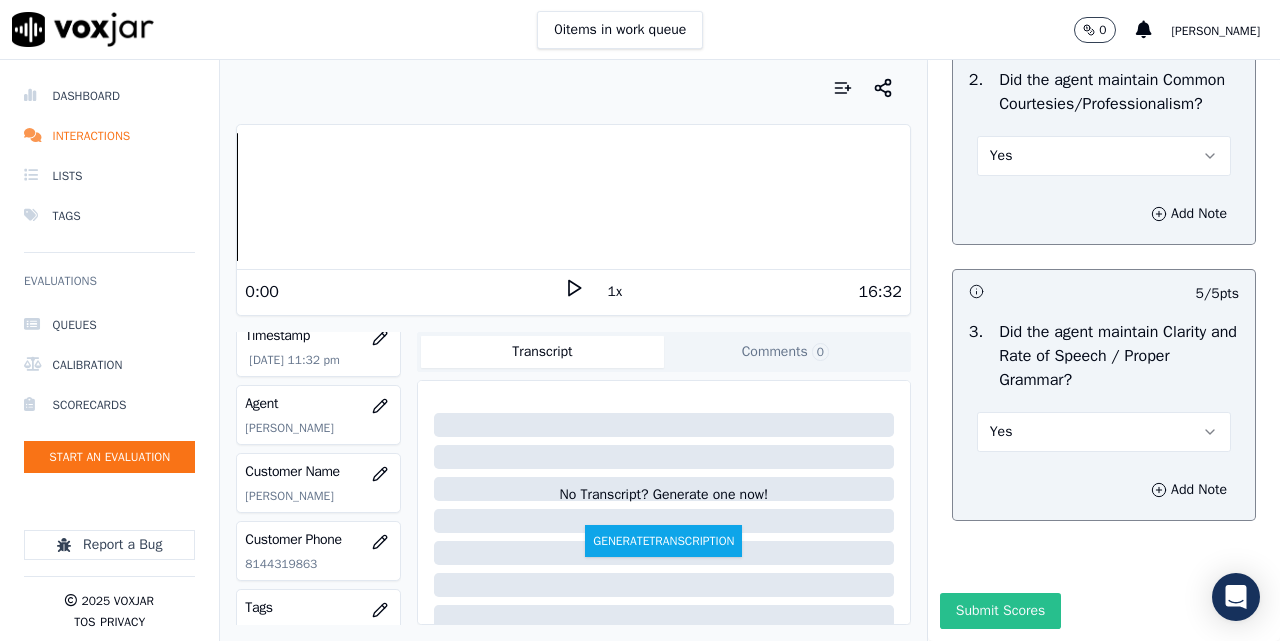 click on "Submit Scores" at bounding box center (1000, 611) 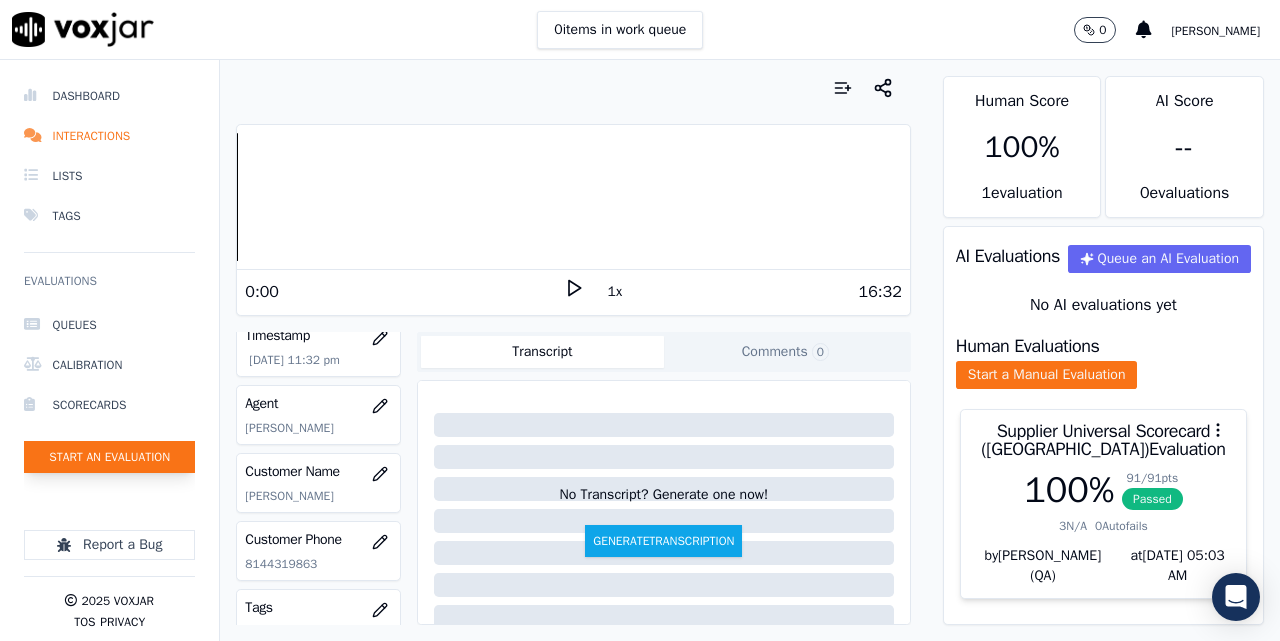 click on "Start an Evaluation" 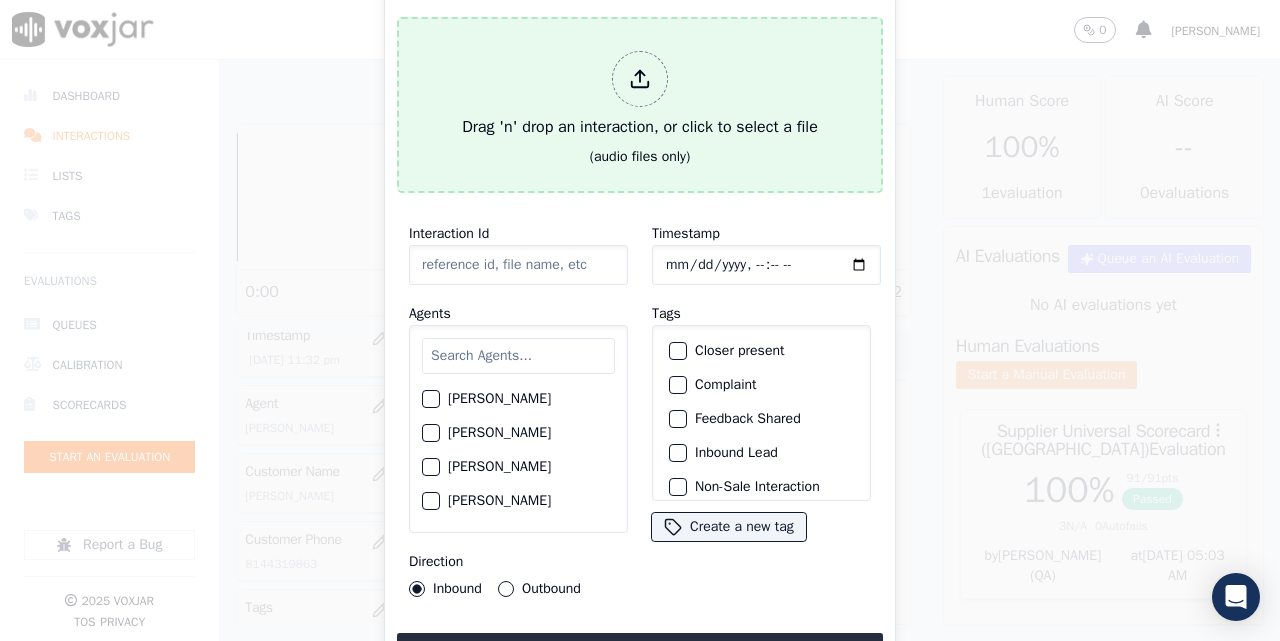 click on "Drag 'n' drop an interaction, or click to select a file" at bounding box center (640, 95) 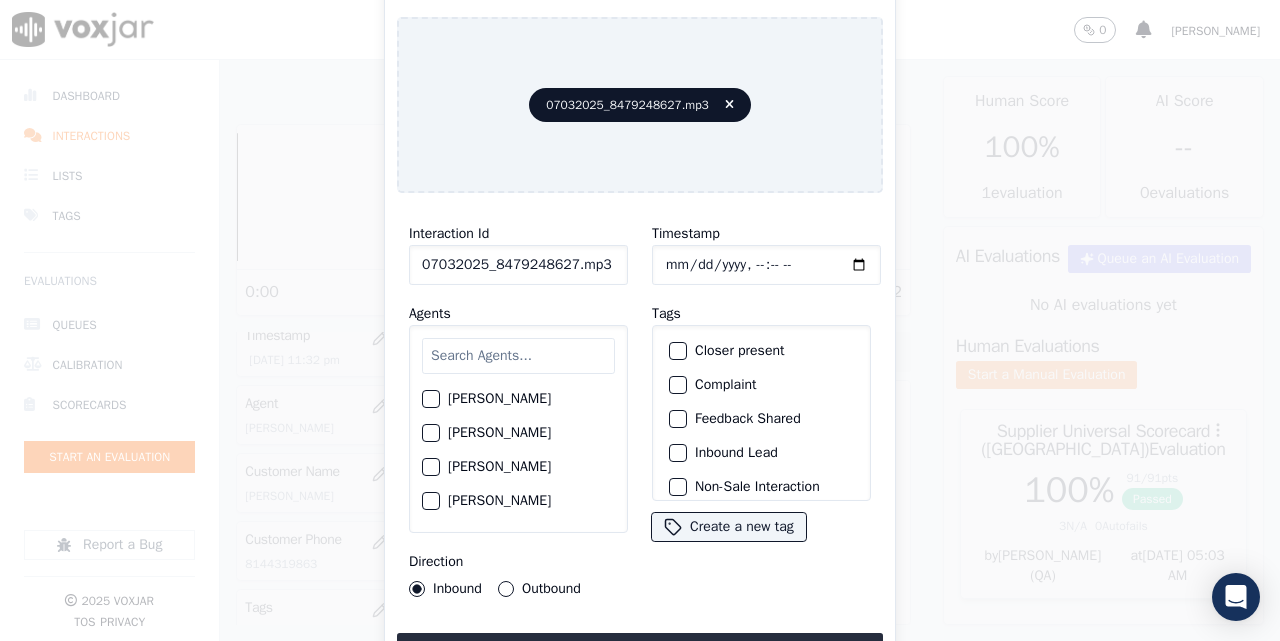 click on "07032025_8479248627.mp3" 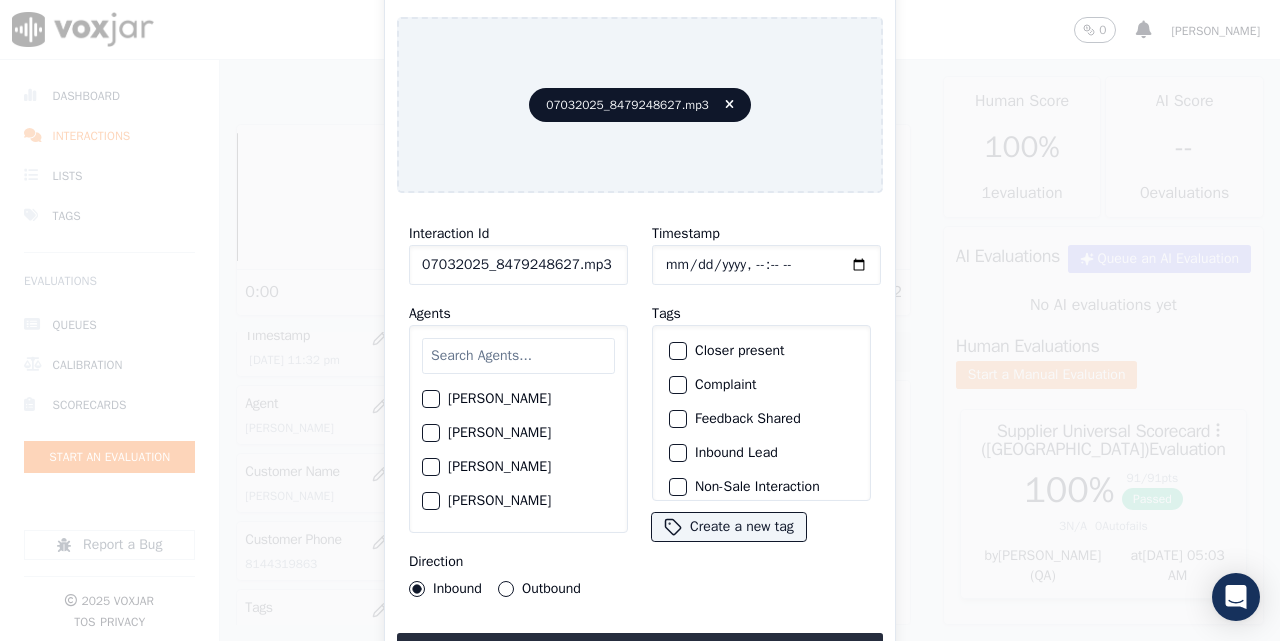 paste on "8479248627" 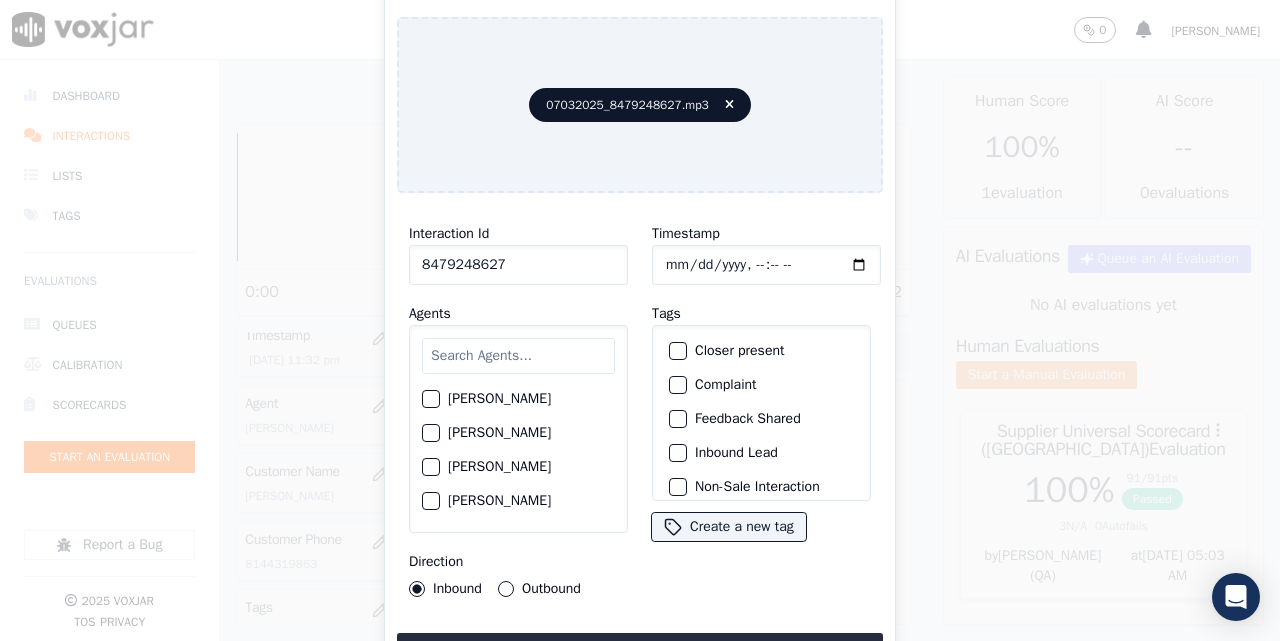 type on "8479248627" 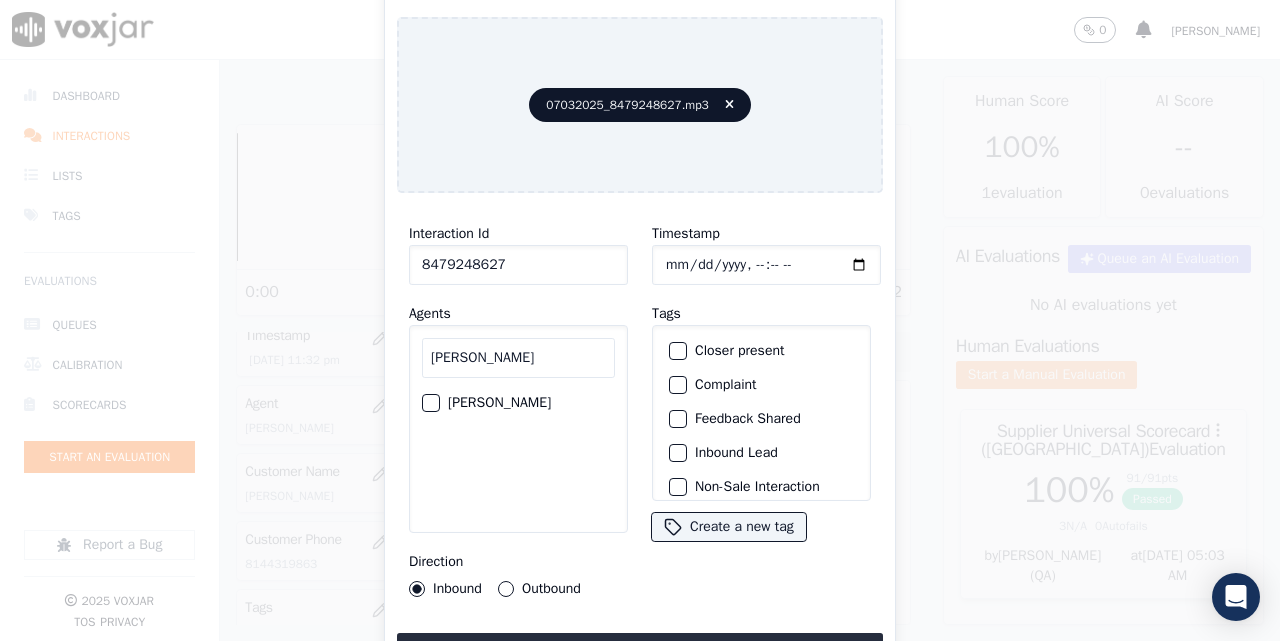 type on "[PERSON_NAME]" 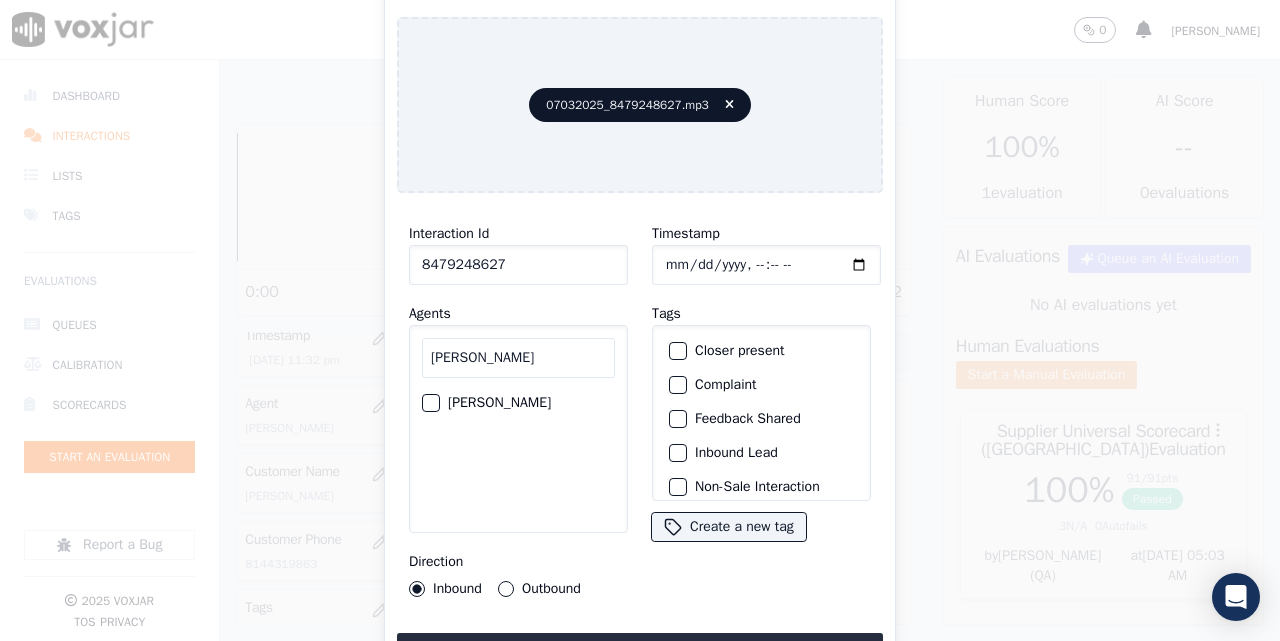 click on "[PERSON_NAME]" 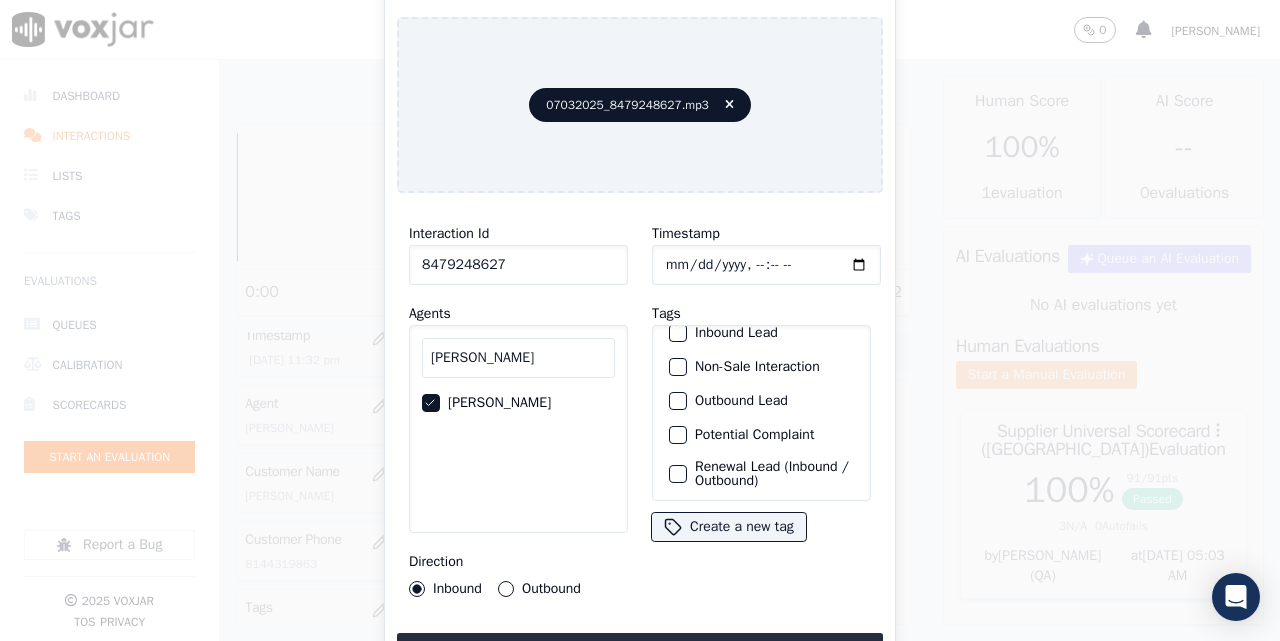 scroll, scrollTop: 187, scrollLeft: 0, axis: vertical 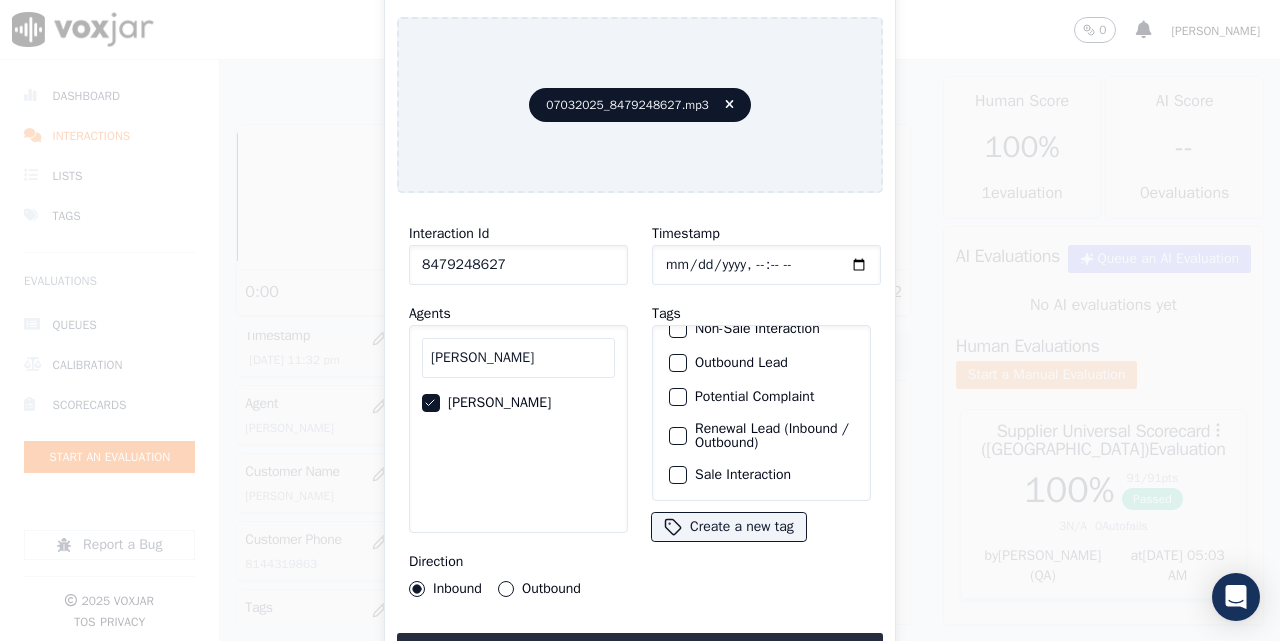 click at bounding box center (677, 475) 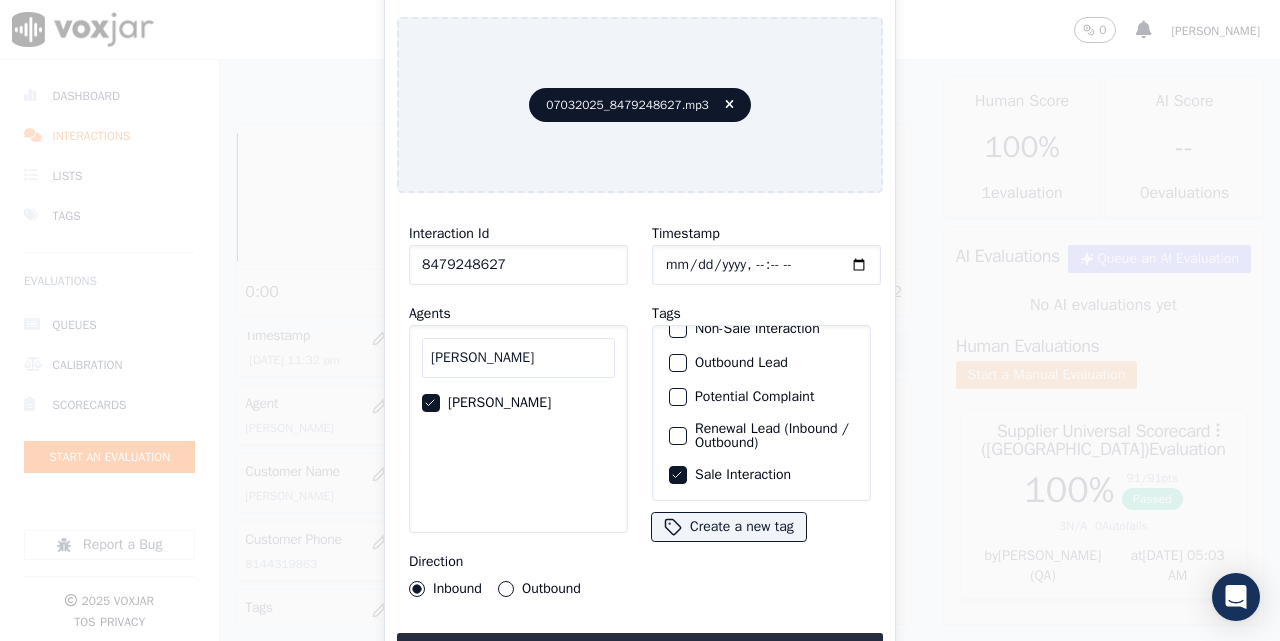 click on "Outbound" 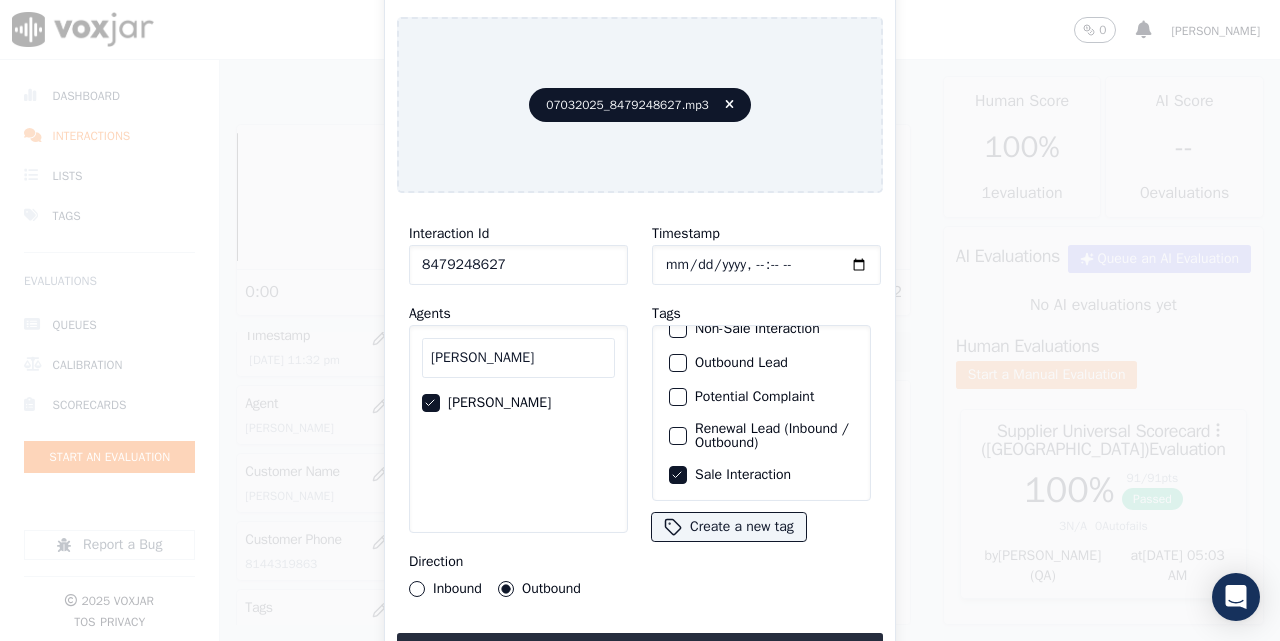 click on "Upload interaction to start evaluation" at bounding box center (640, 651) 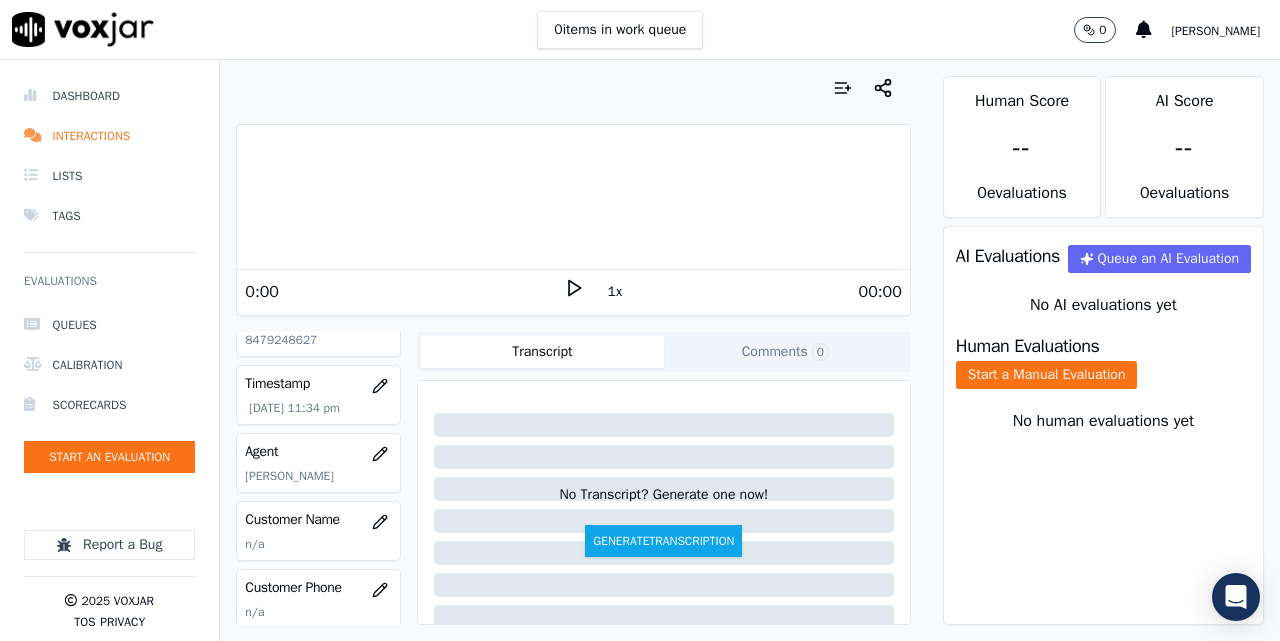 scroll, scrollTop: 167, scrollLeft: 0, axis: vertical 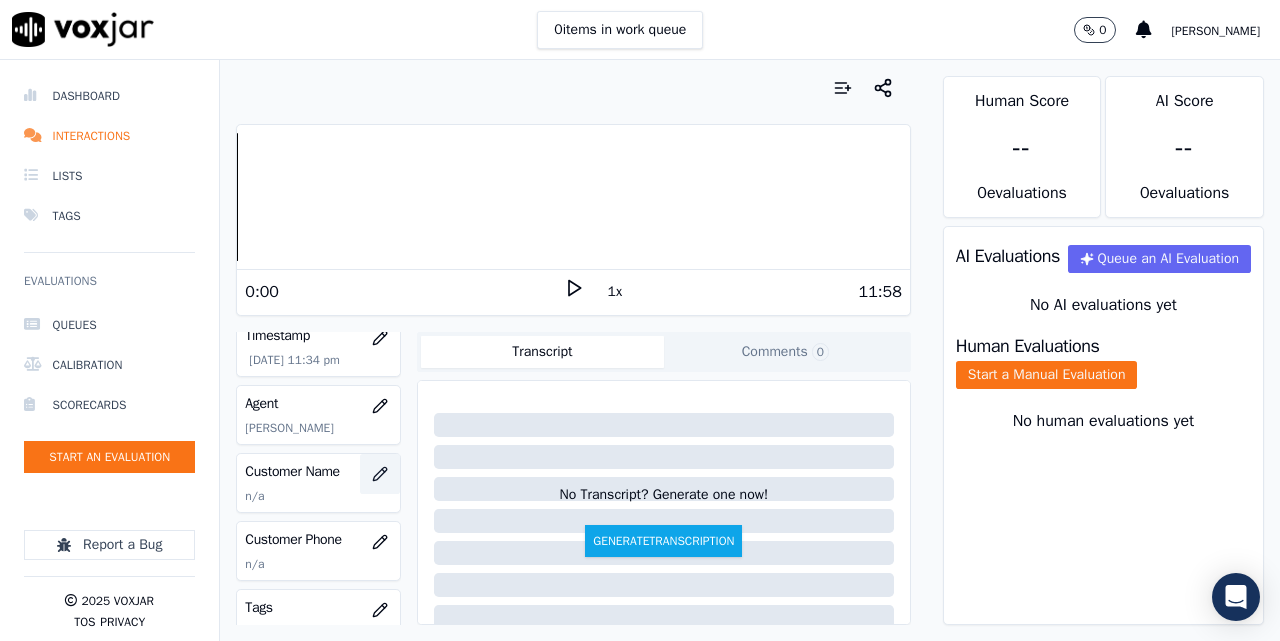 click 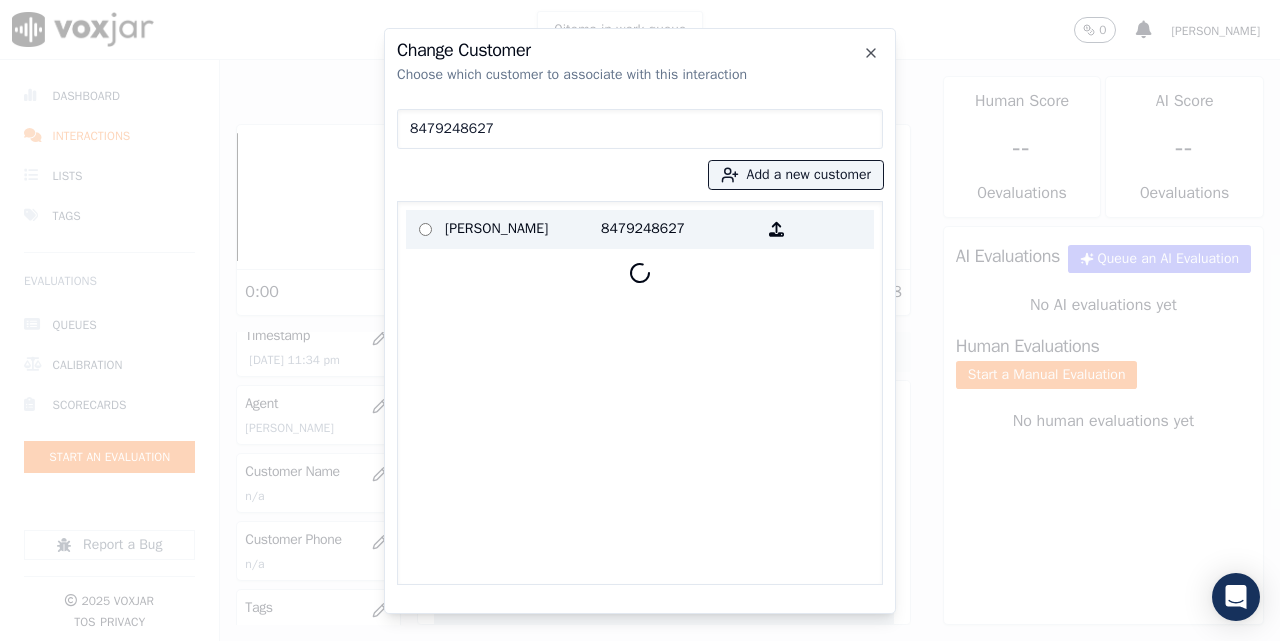 type on "8479248627" 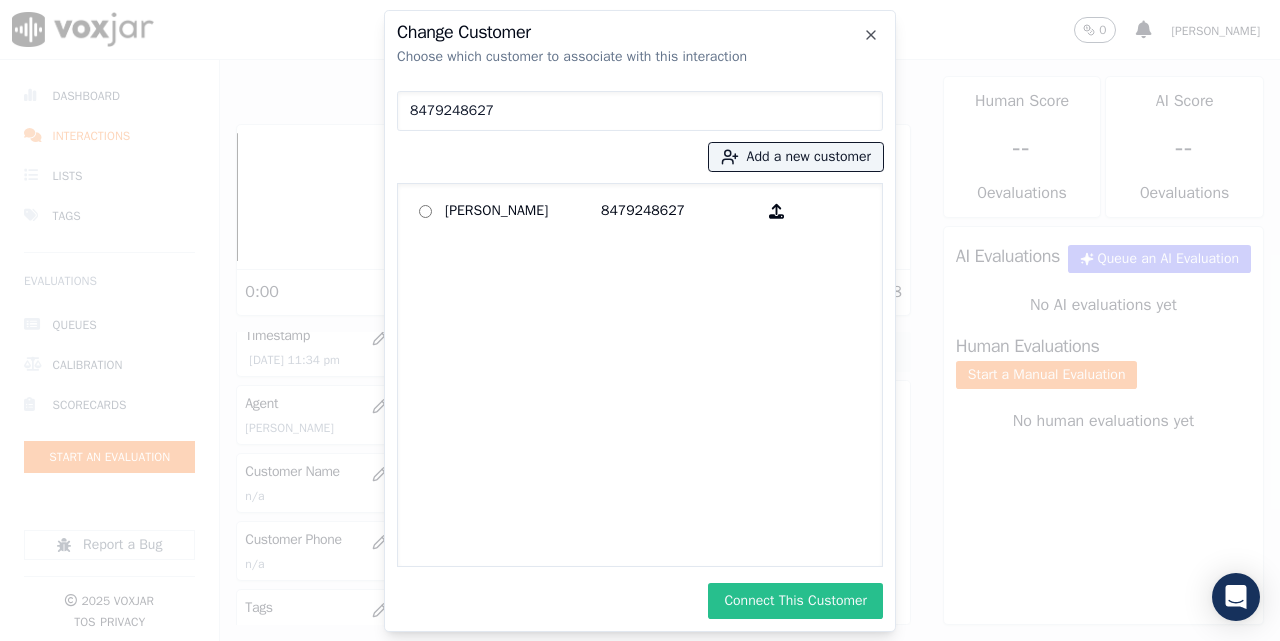 click on "Connect This Customer" at bounding box center [795, 601] 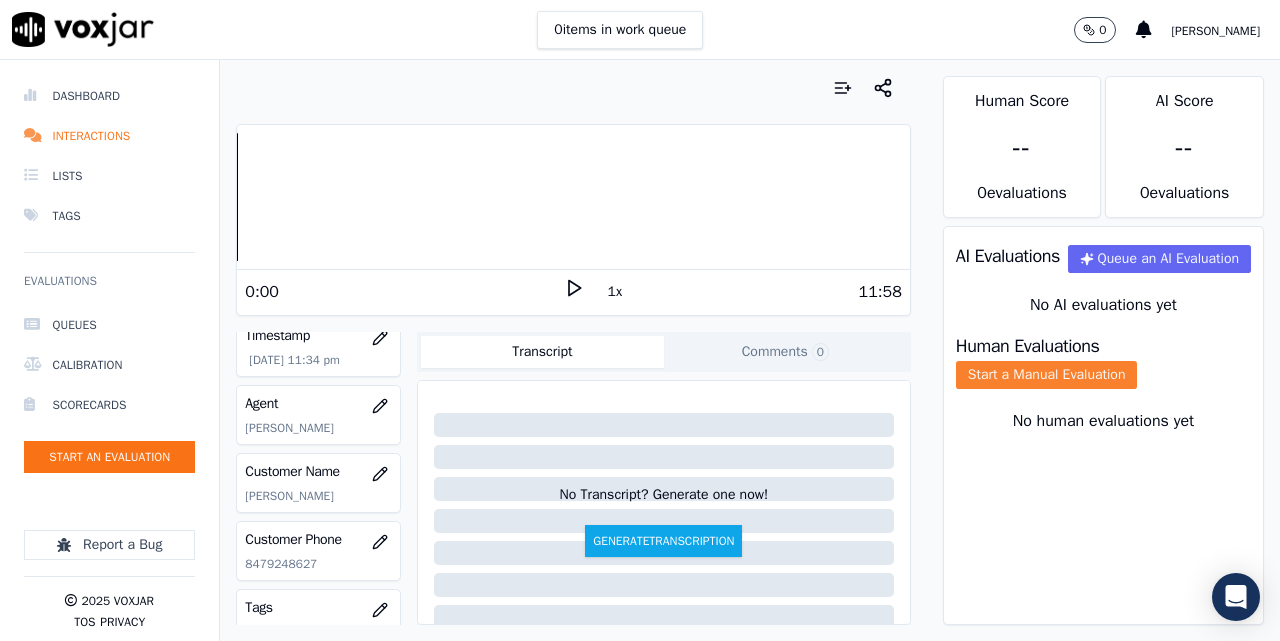 click on "Start a Manual Evaluation" 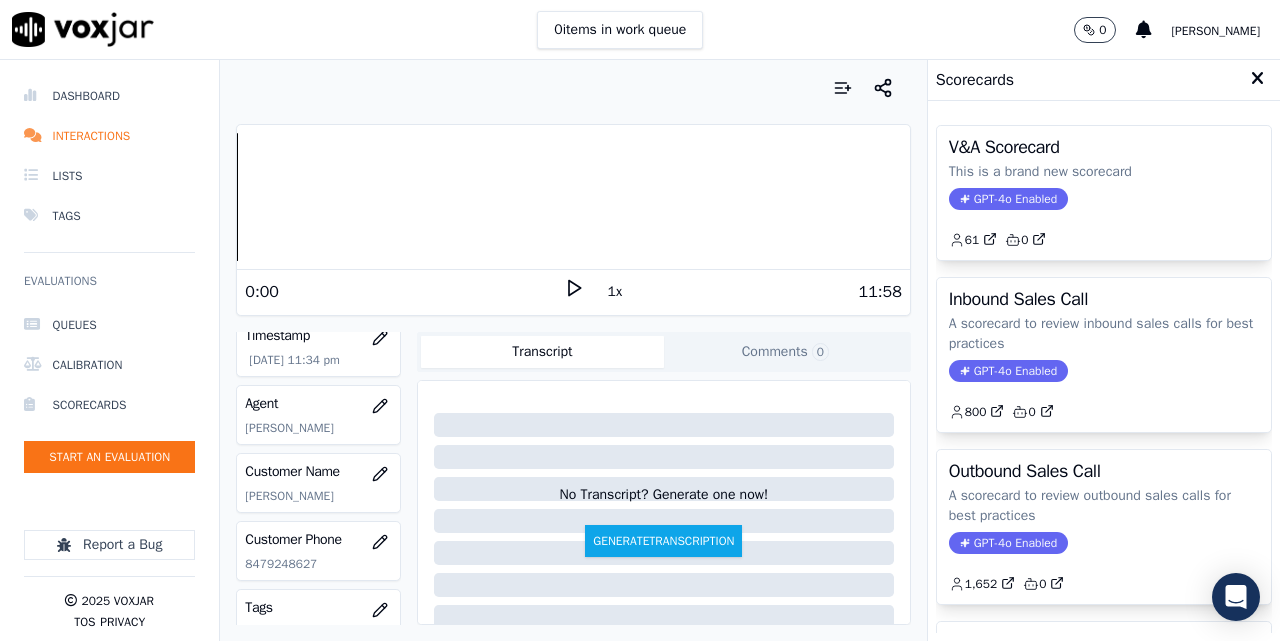 scroll, scrollTop: 403, scrollLeft: 0, axis: vertical 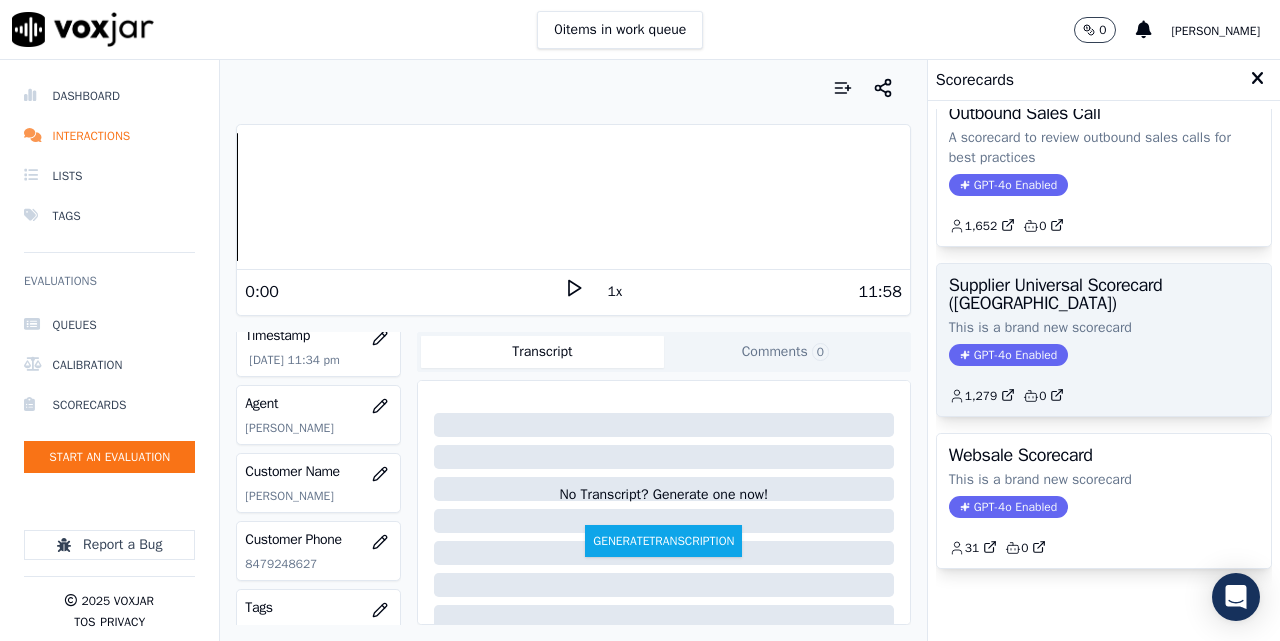 click on "GPT-4o Enabled" 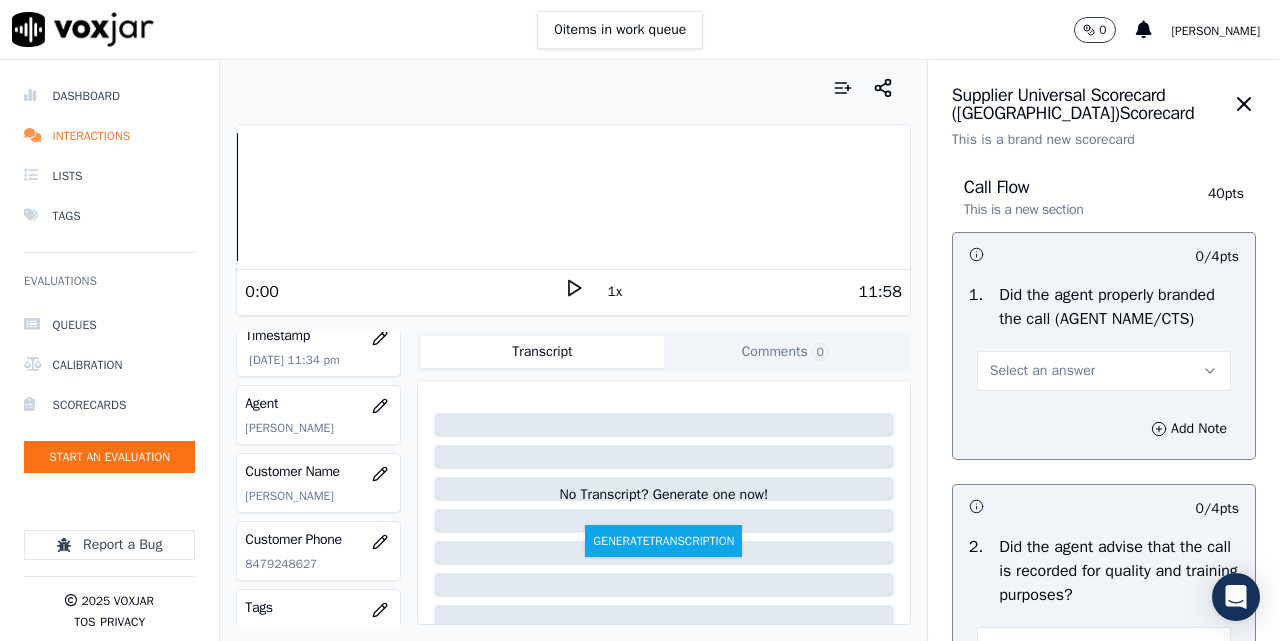 click on "Select an answer" at bounding box center [1042, 371] 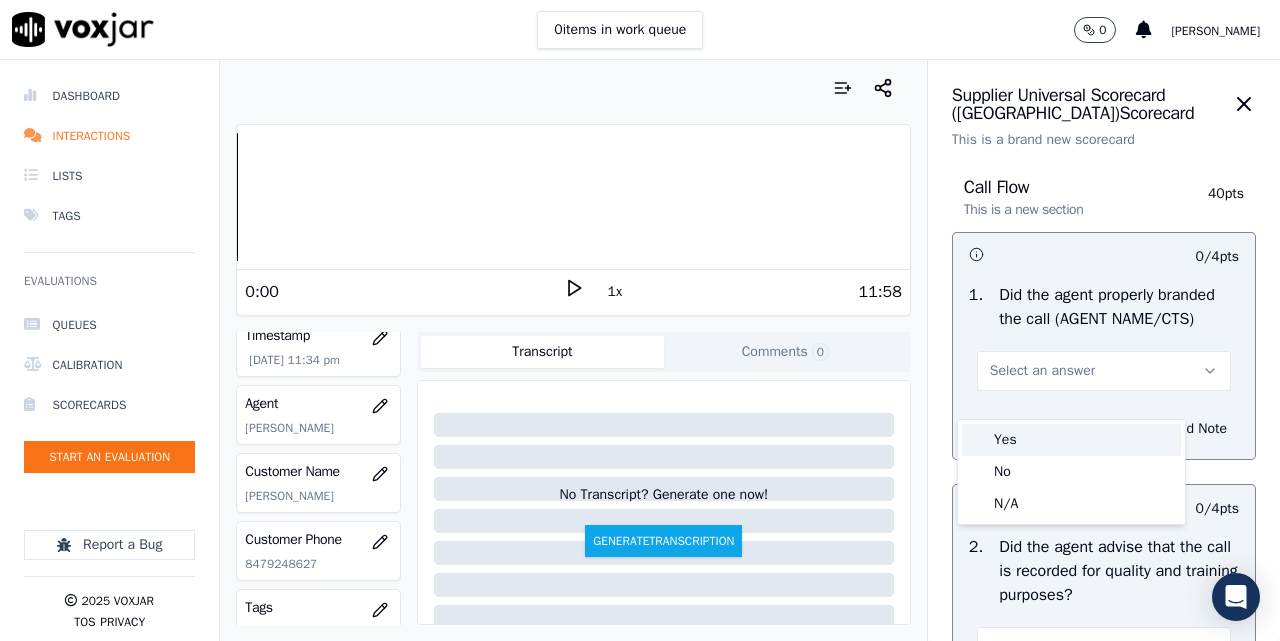 click on "Yes" at bounding box center [1071, 440] 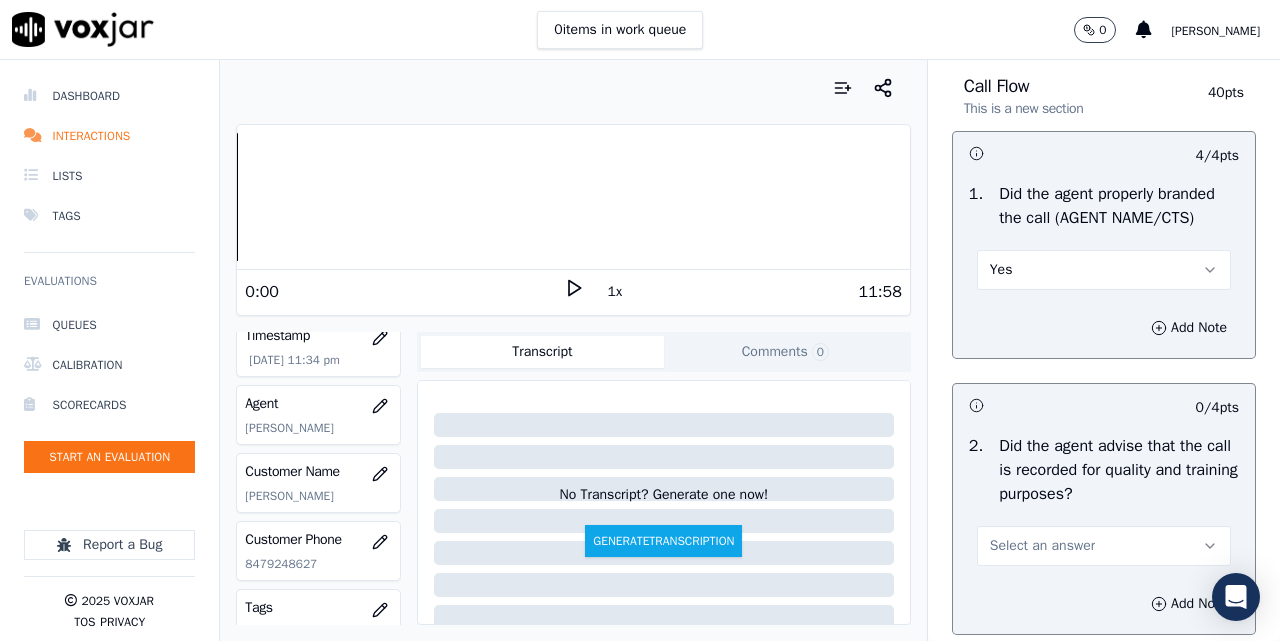 scroll, scrollTop: 167, scrollLeft: 0, axis: vertical 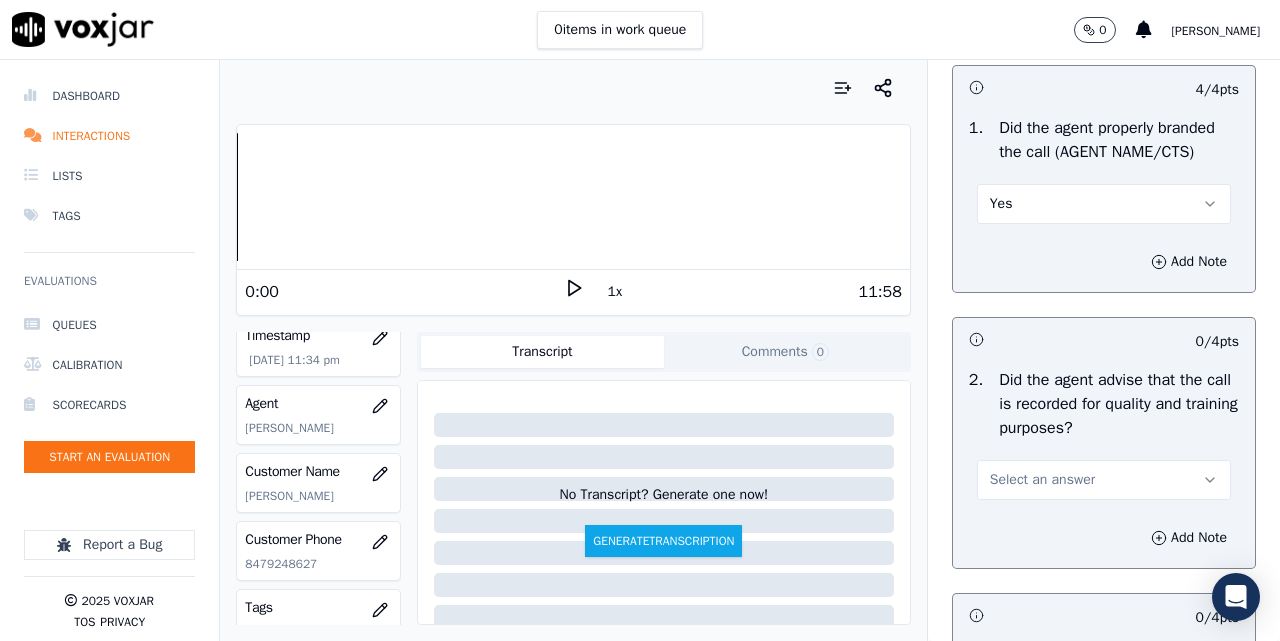 click on "Select an answer" at bounding box center [1042, 480] 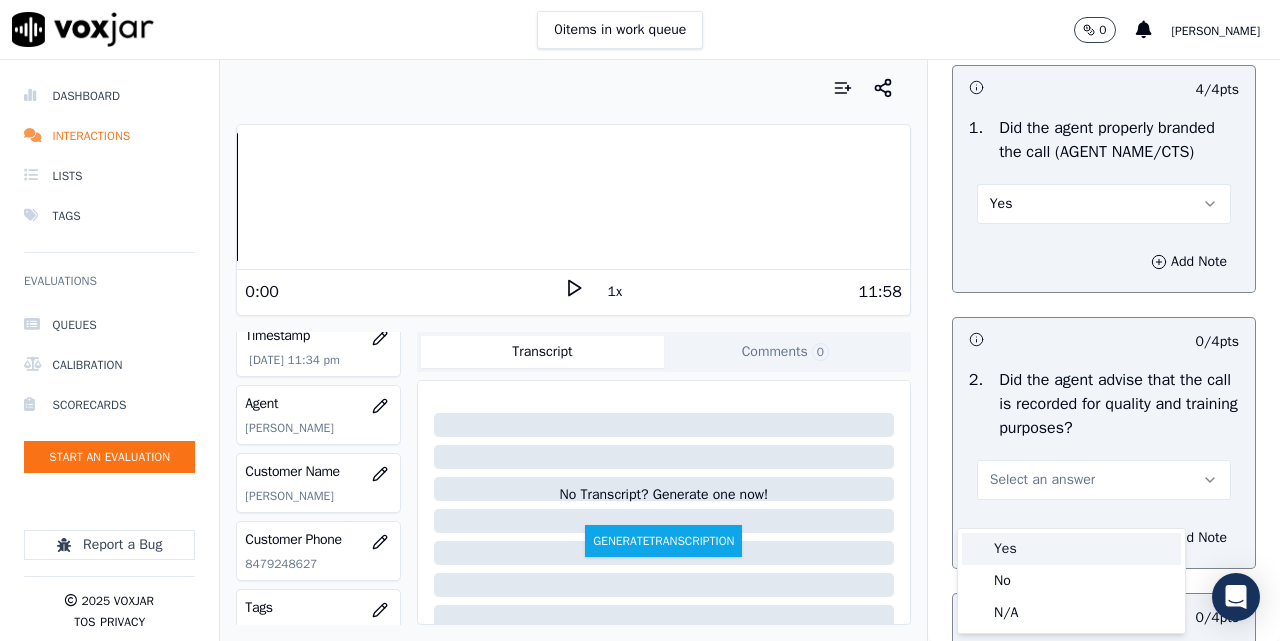 click on "Yes" at bounding box center (1071, 549) 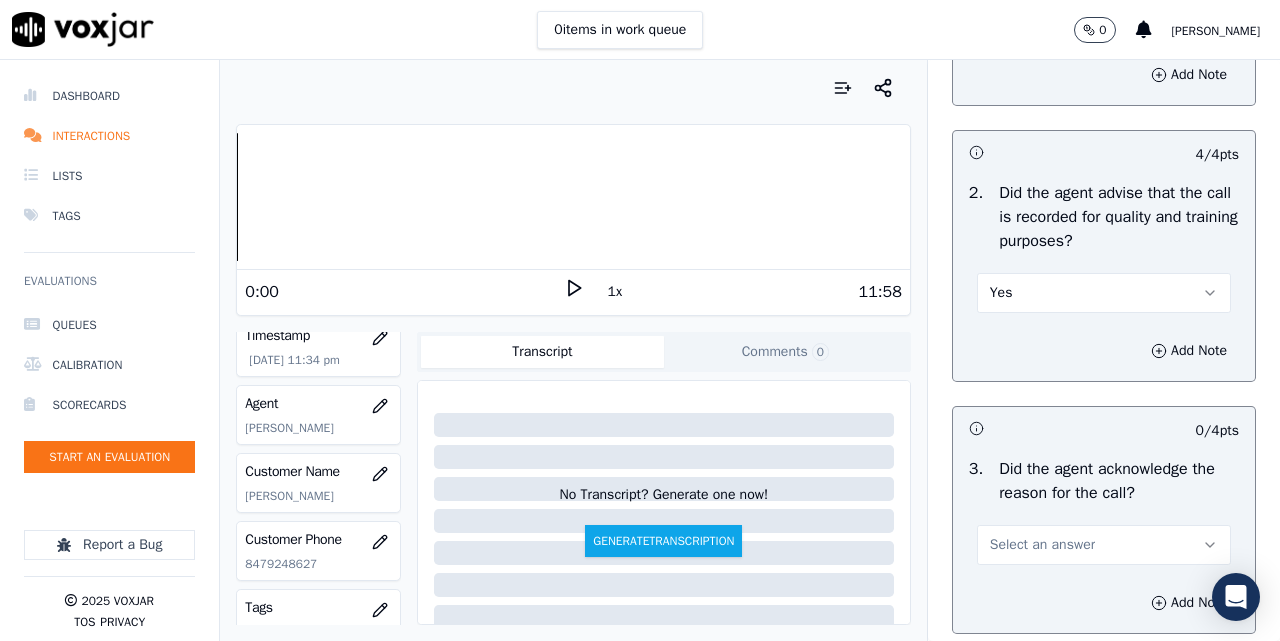 scroll, scrollTop: 500, scrollLeft: 0, axis: vertical 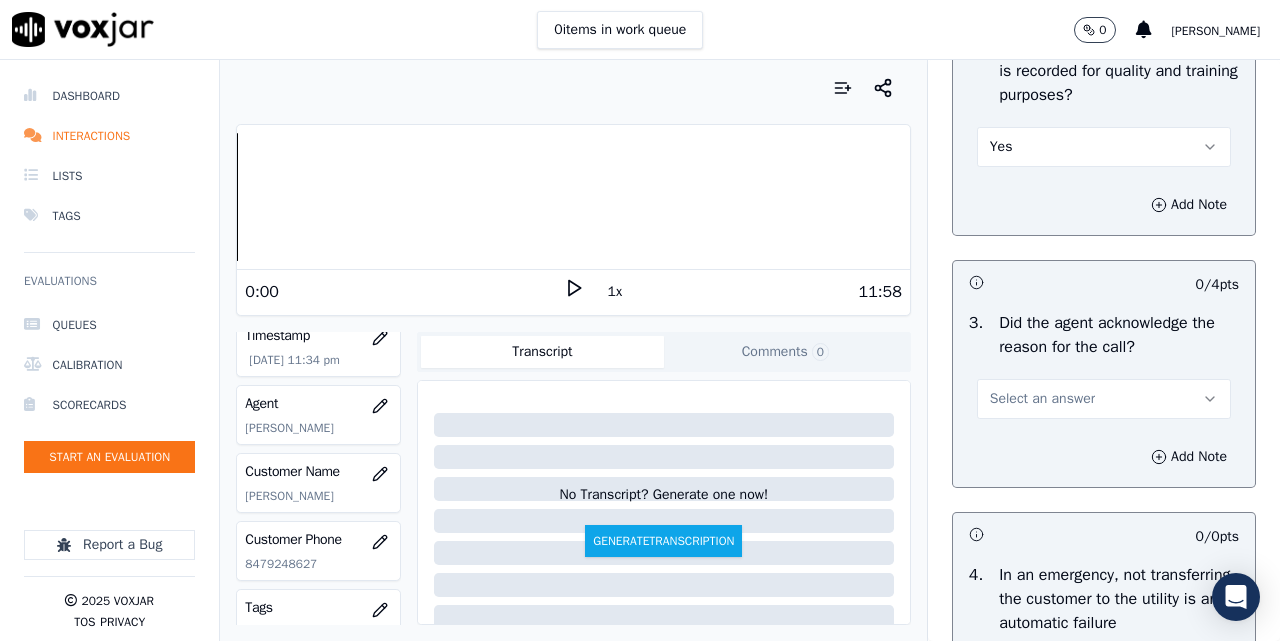 click on "Select an answer" at bounding box center (1104, 399) 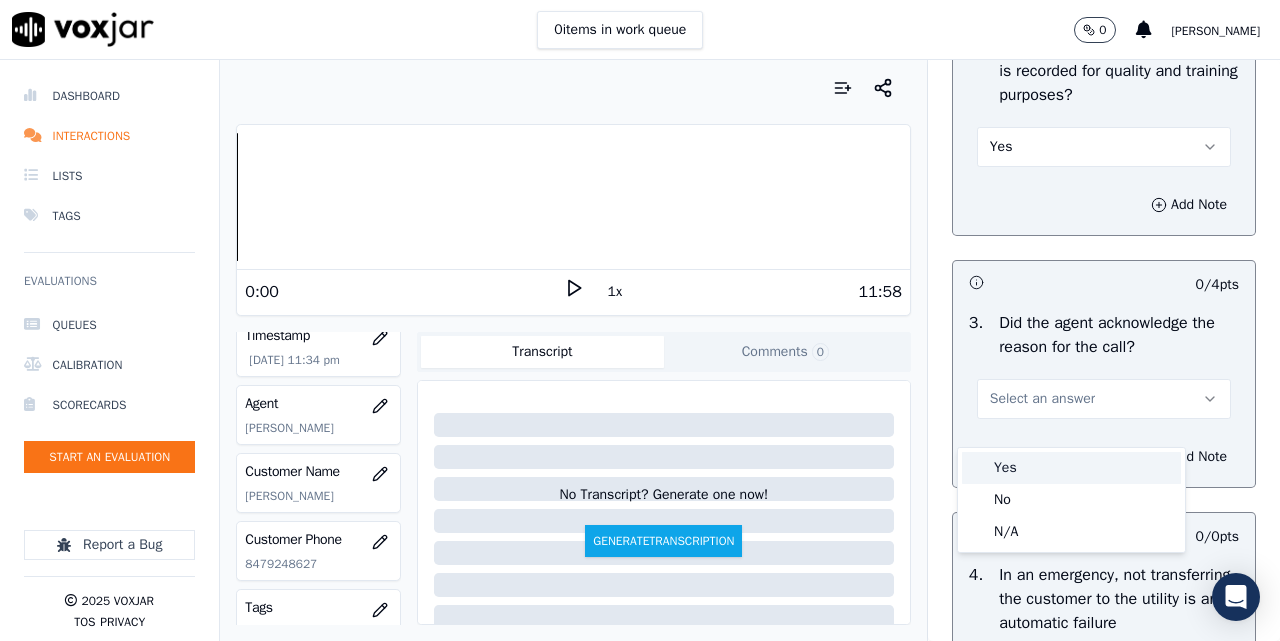 click on "Yes" at bounding box center [1071, 468] 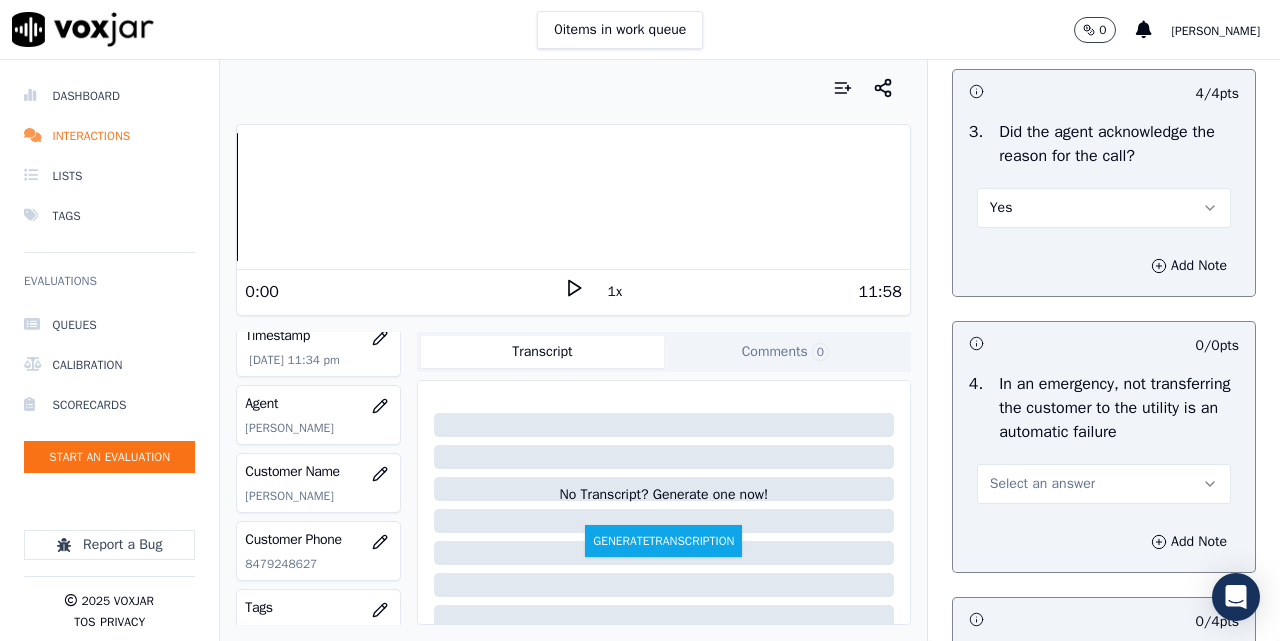scroll, scrollTop: 833, scrollLeft: 0, axis: vertical 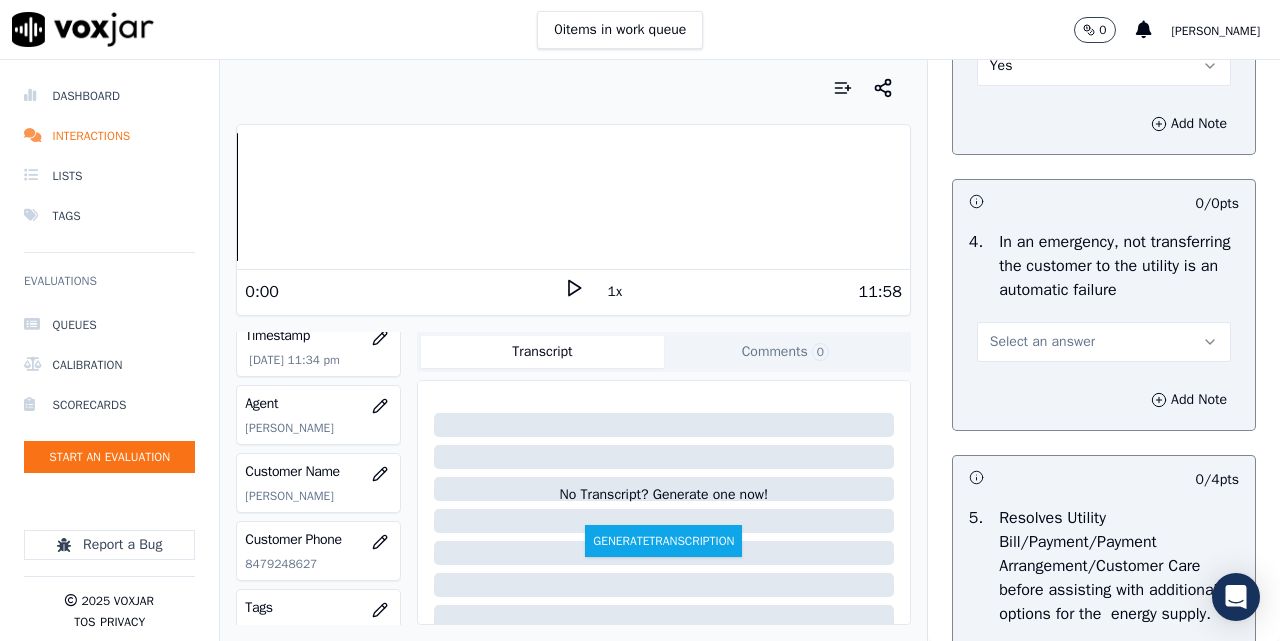 click on "Select an answer" at bounding box center [1104, 342] 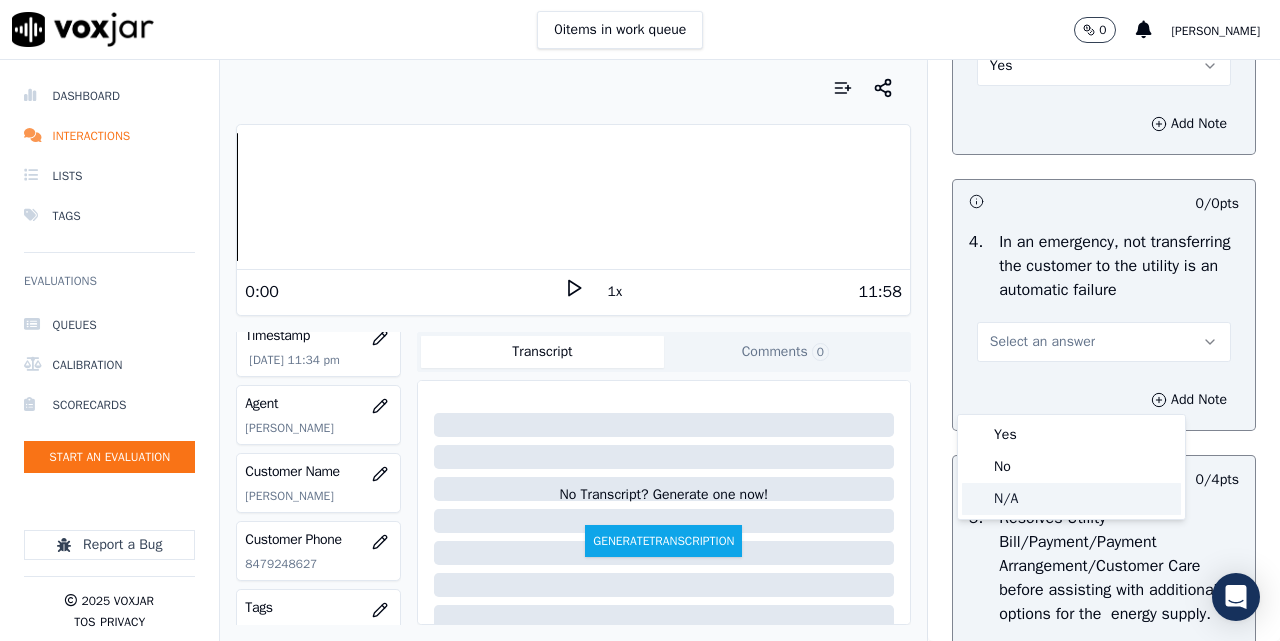 drag, startPoint x: 1019, startPoint y: 494, endPoint x: 1021, endPoint y: 466, distance: 28.071337 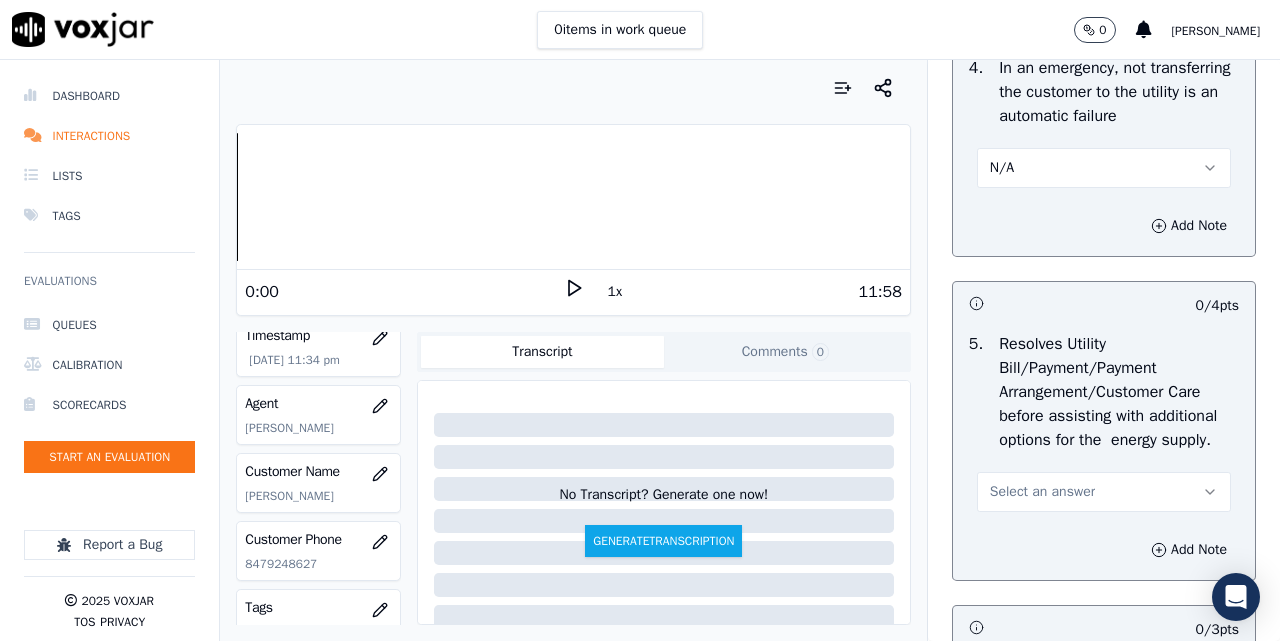 scroll, scrollTop: 1167, scrollLeft: 0, axis: vertical 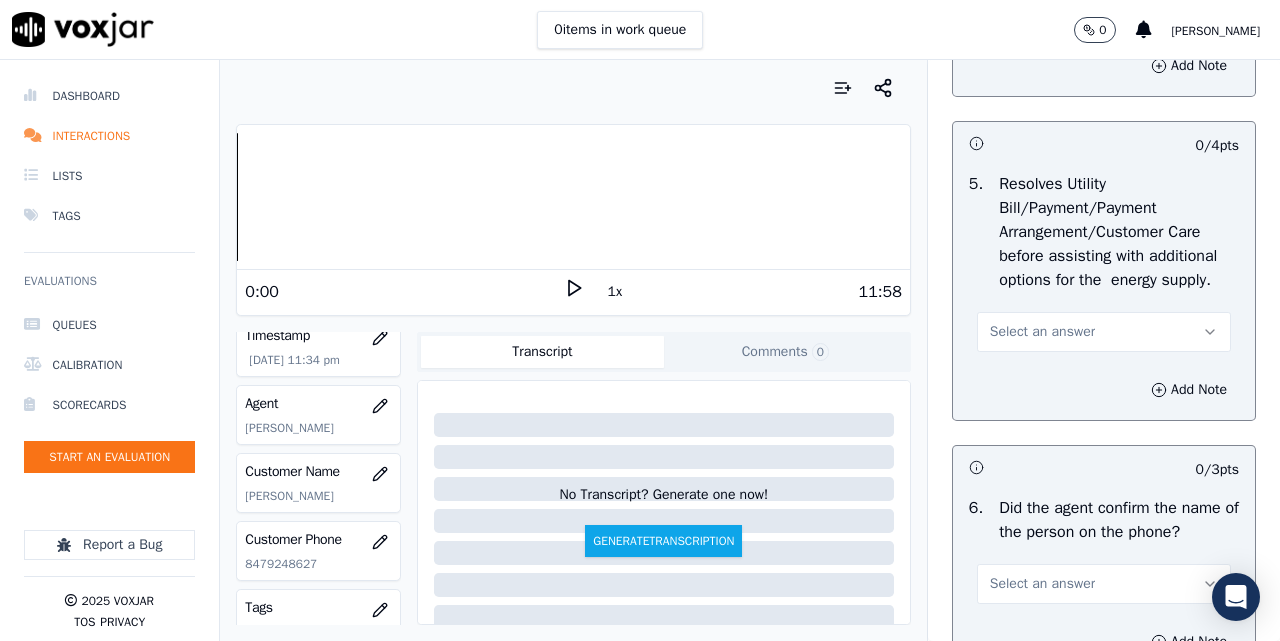 click on "Select an answer" at bounding box center (1042, 332) 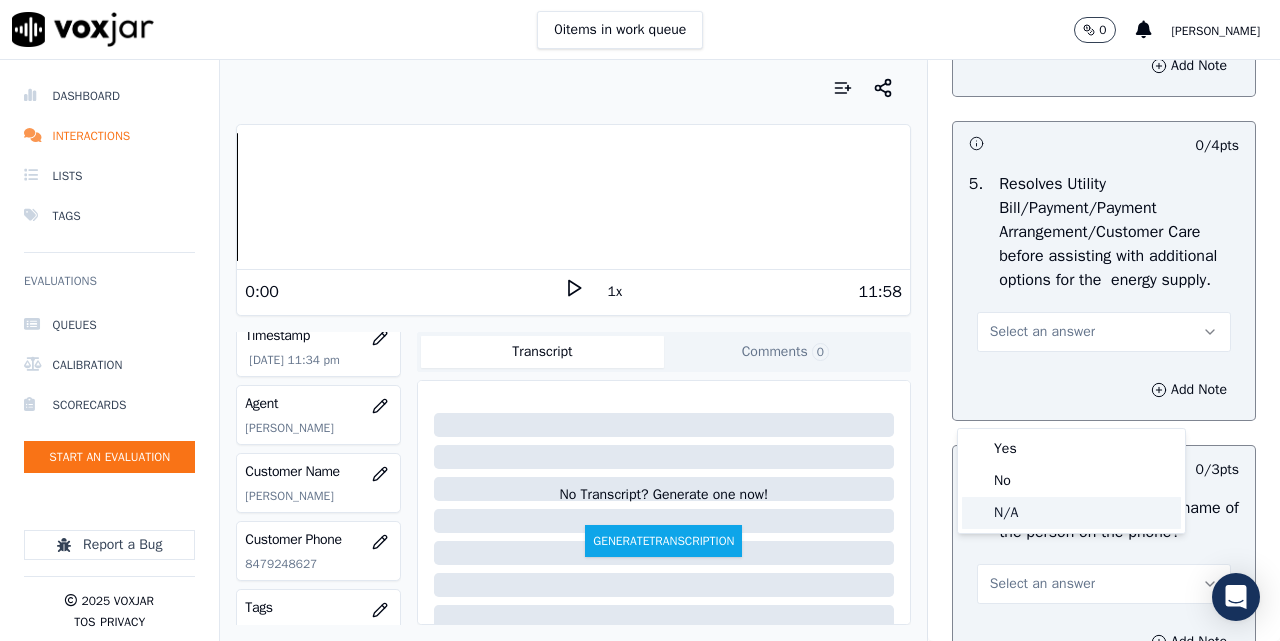 click on "N/A" 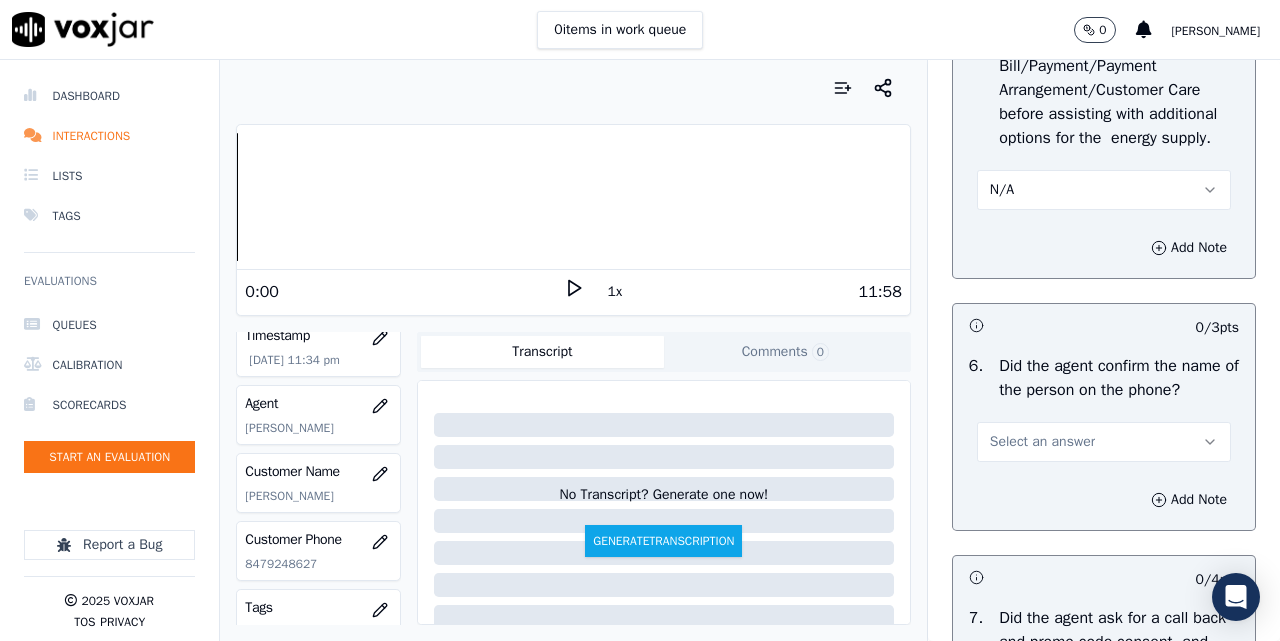 scroll, scrollTop: 1667, scrollLeft: 0, axis: vertical 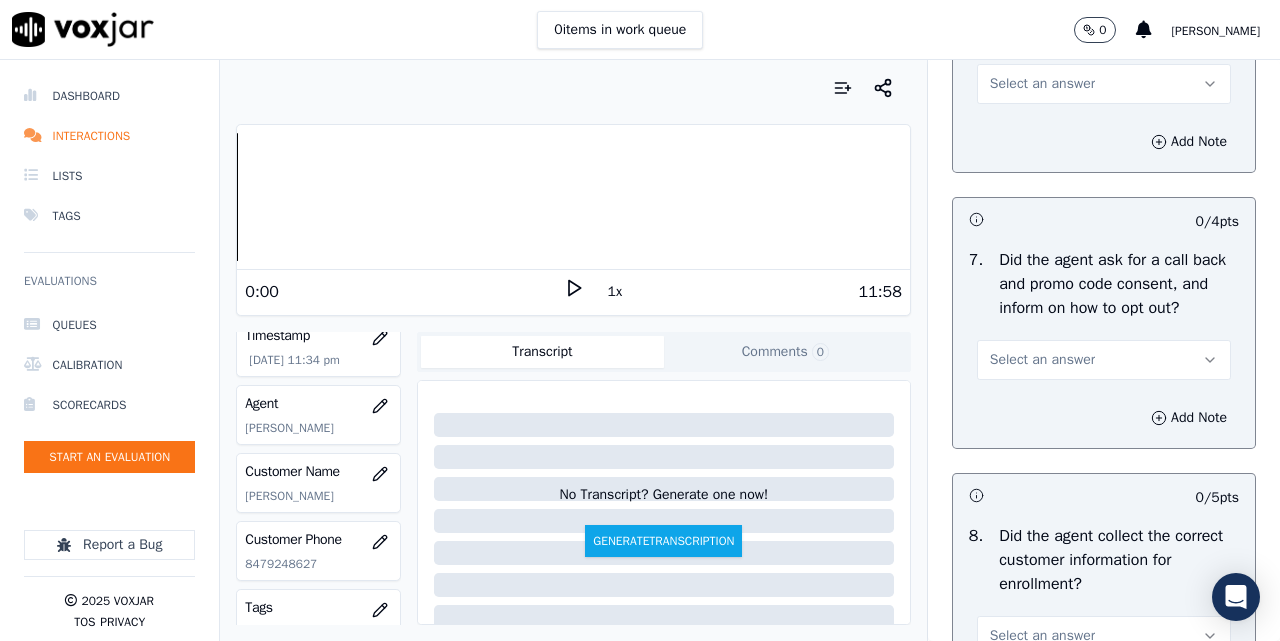 click on "Select an answer" at bounding box center [1104, 84] 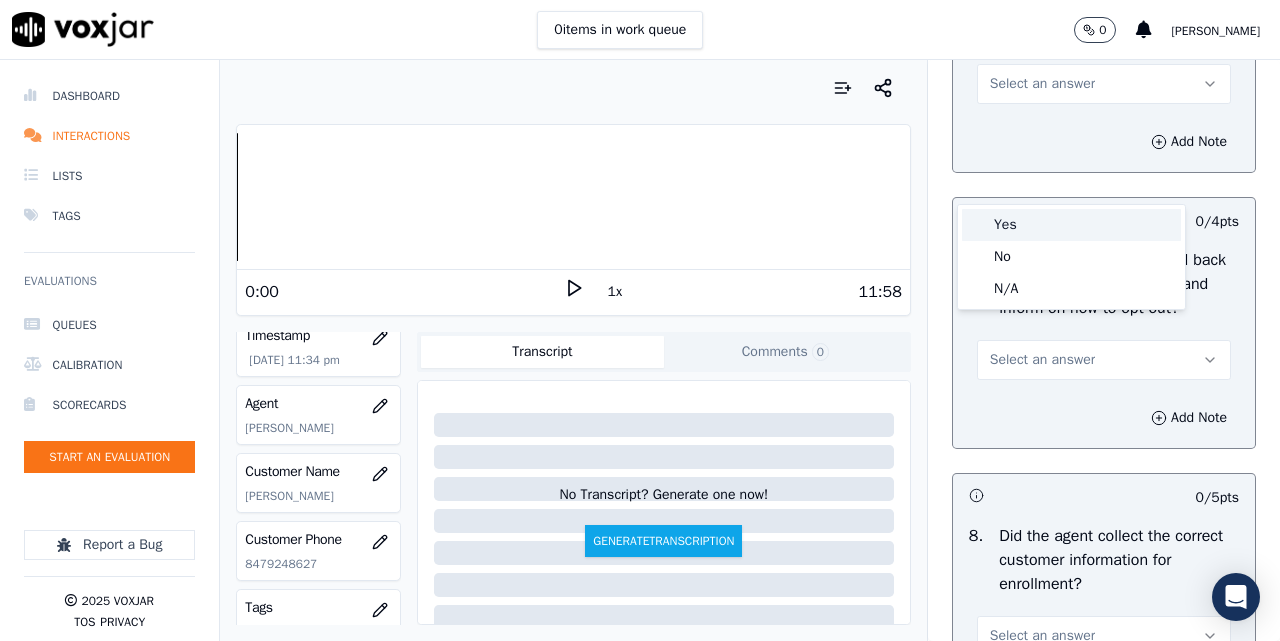 click on "Yes" at bounding box center (1071, 225) 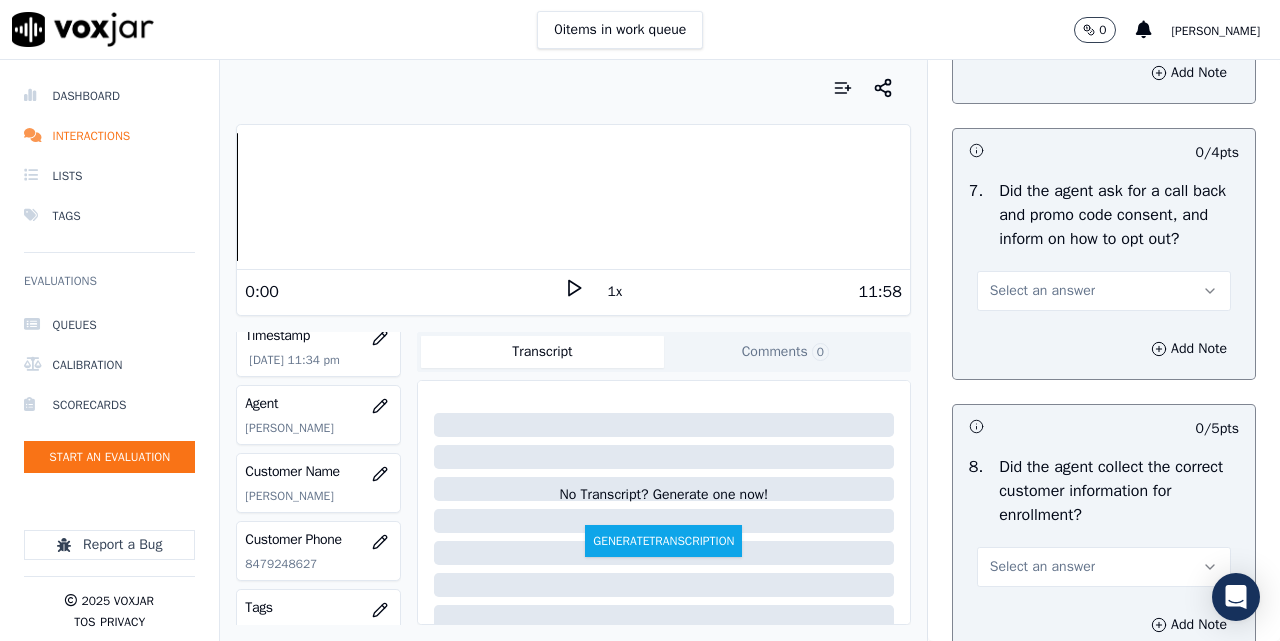 scroll, scrollTop: 1833, scrollLeft: 0, axis: vertical 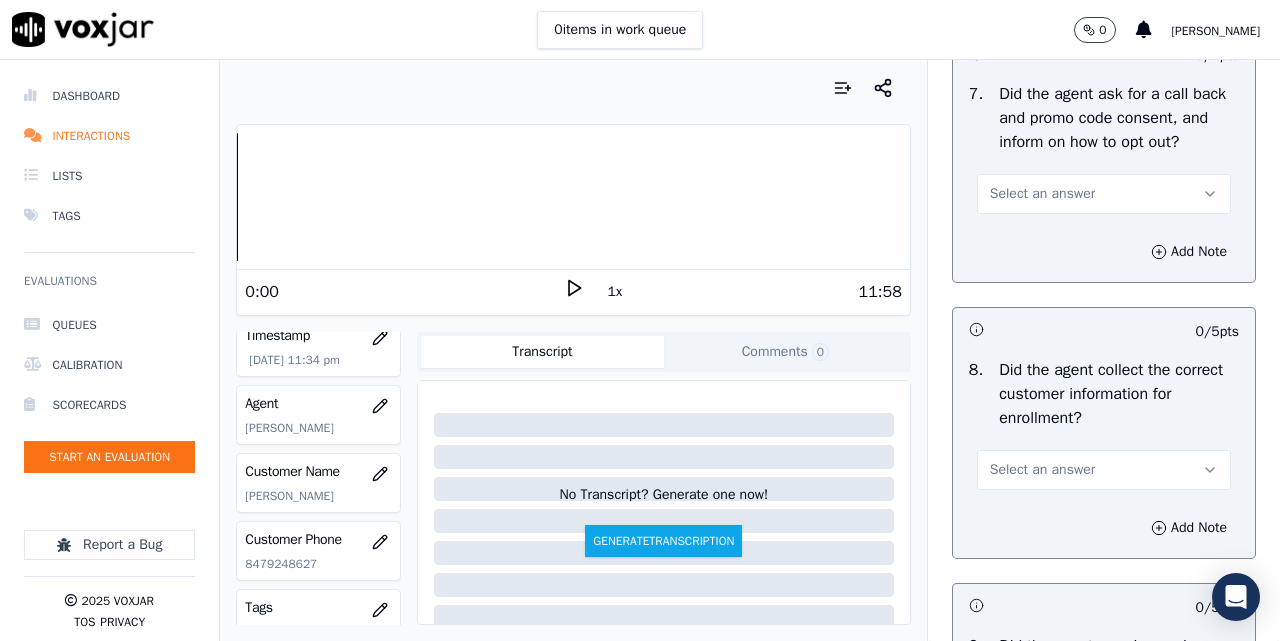 click on "Select an answer" at bounding box center (1104, 192) 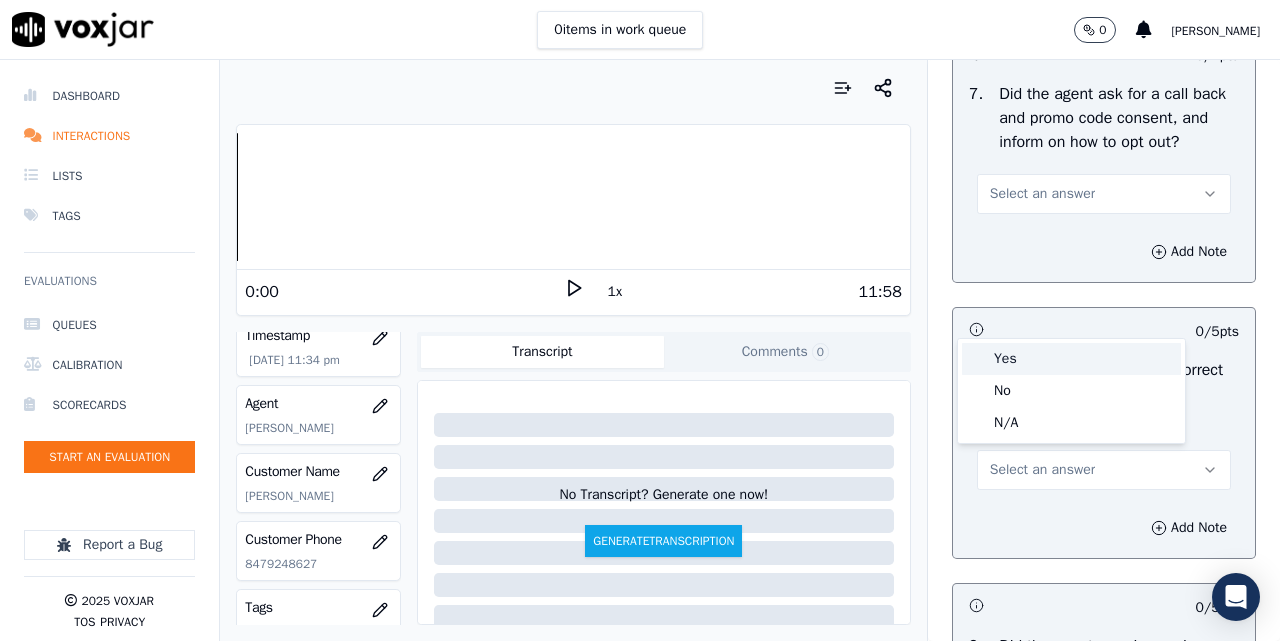 click on "Yes" at bounding box center [1071, 359] 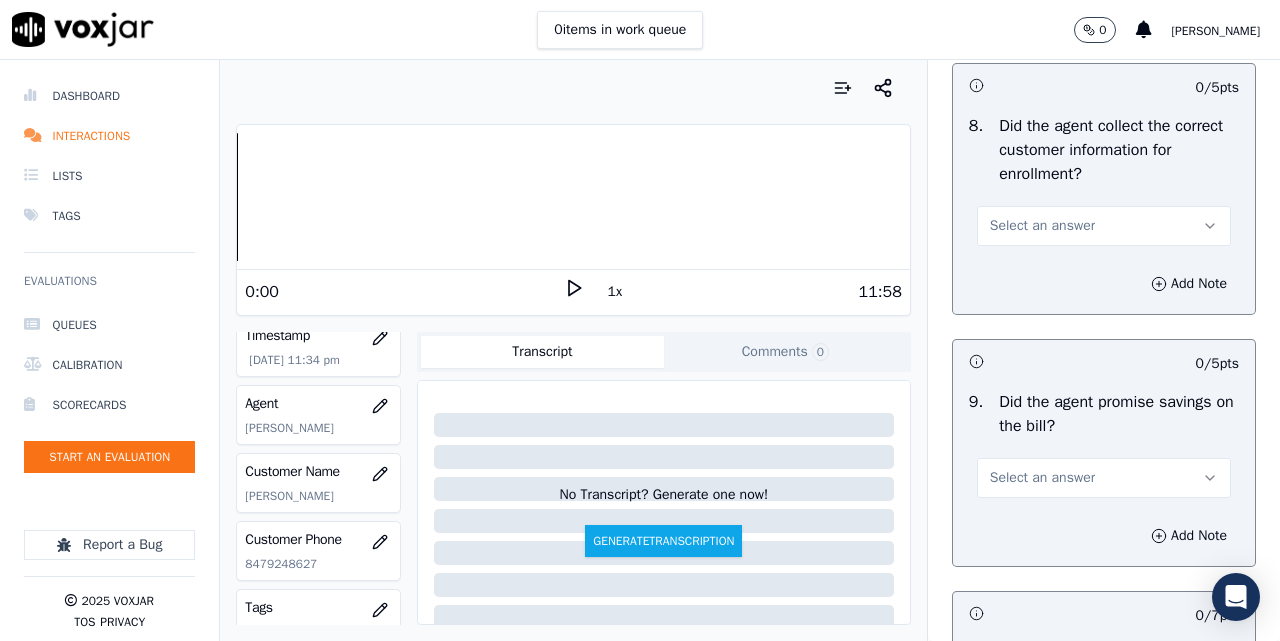 scroll, scrollTop: 2333, scrollLeft: 0, axis: vertical 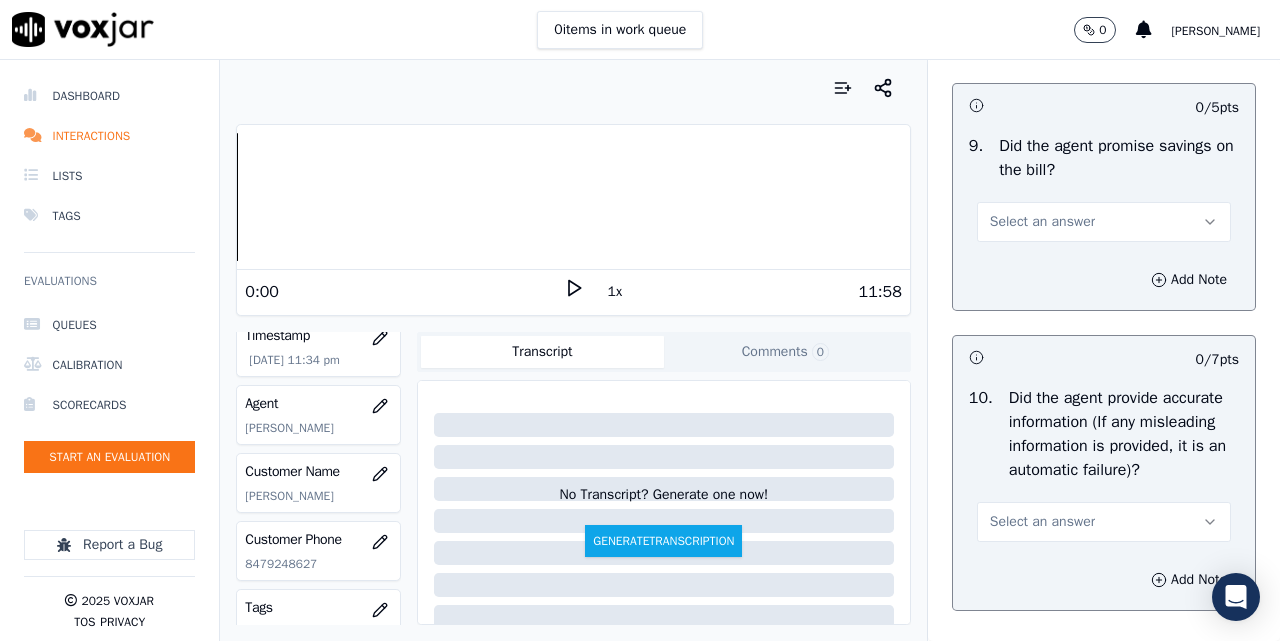 click on "Select an answer" at bounding box center (1104, -30) 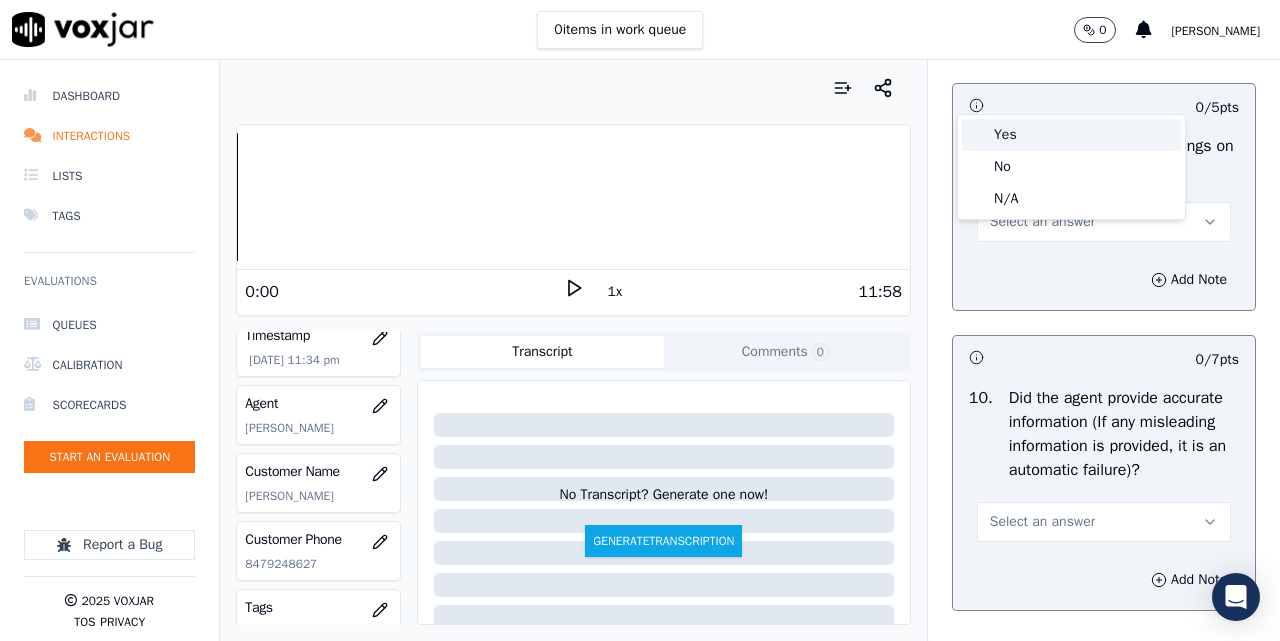 click on "Yes" at bounding box center [1071, 135] 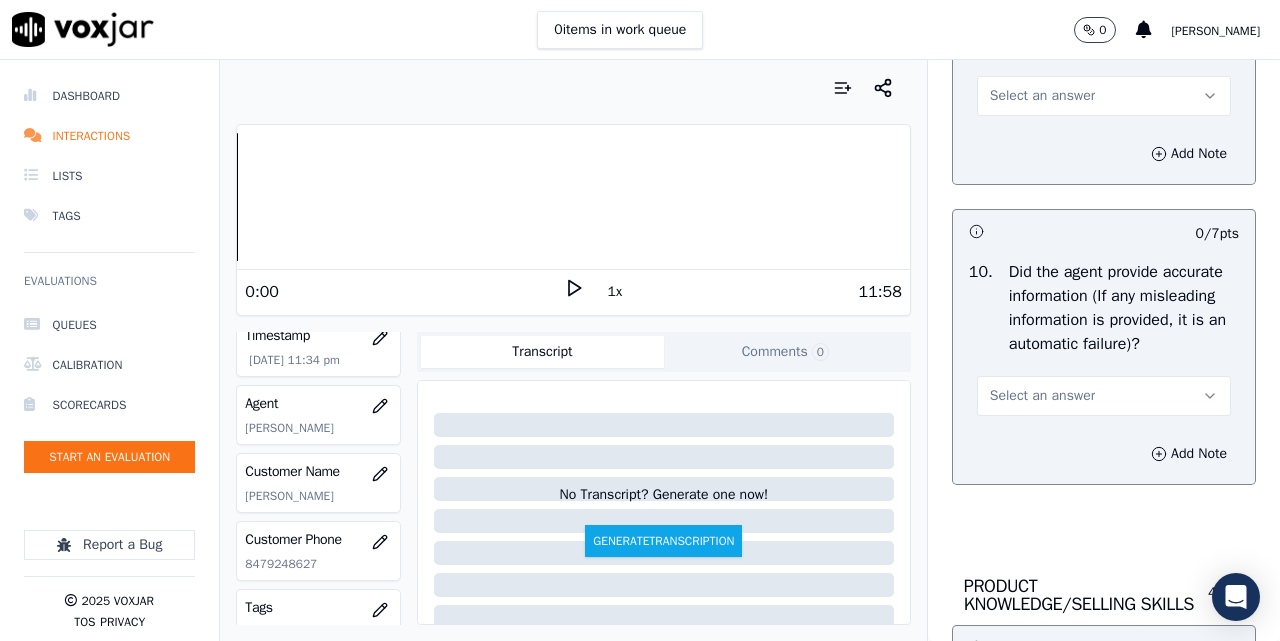 scroll, scrollTop: 2500, scrollLeft: 0, axis: vertical 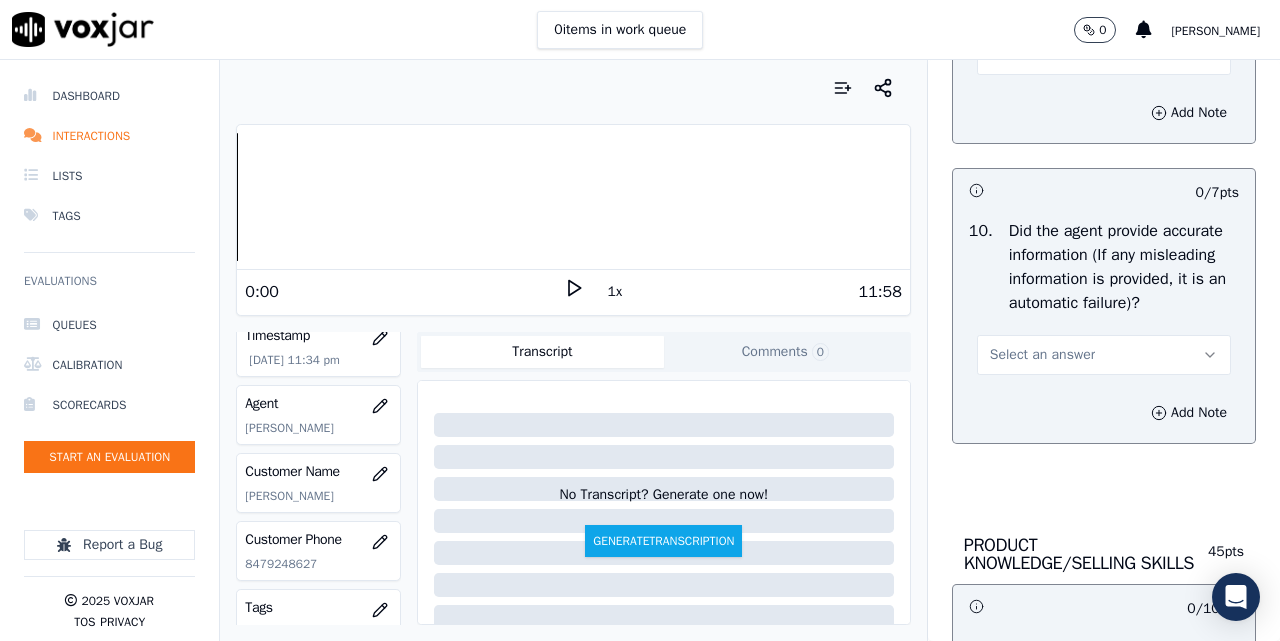 click on "Select an answer" at bounding box center [1042, 55] 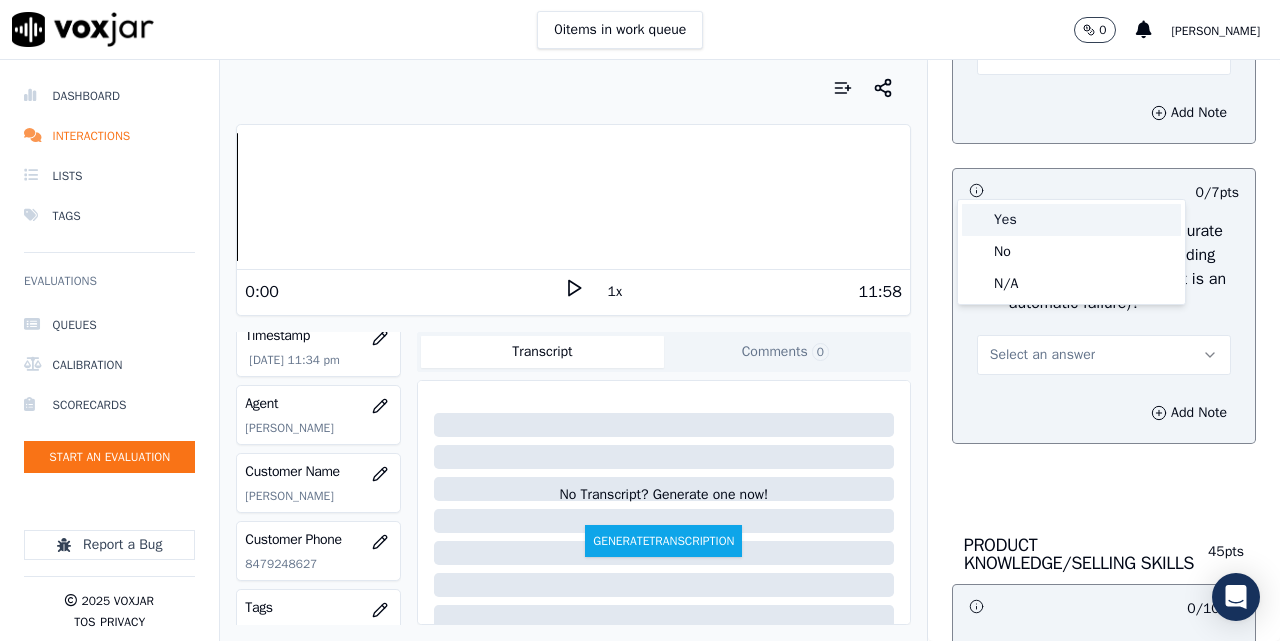 click on "Yes" at bounding box center [1071, 220] 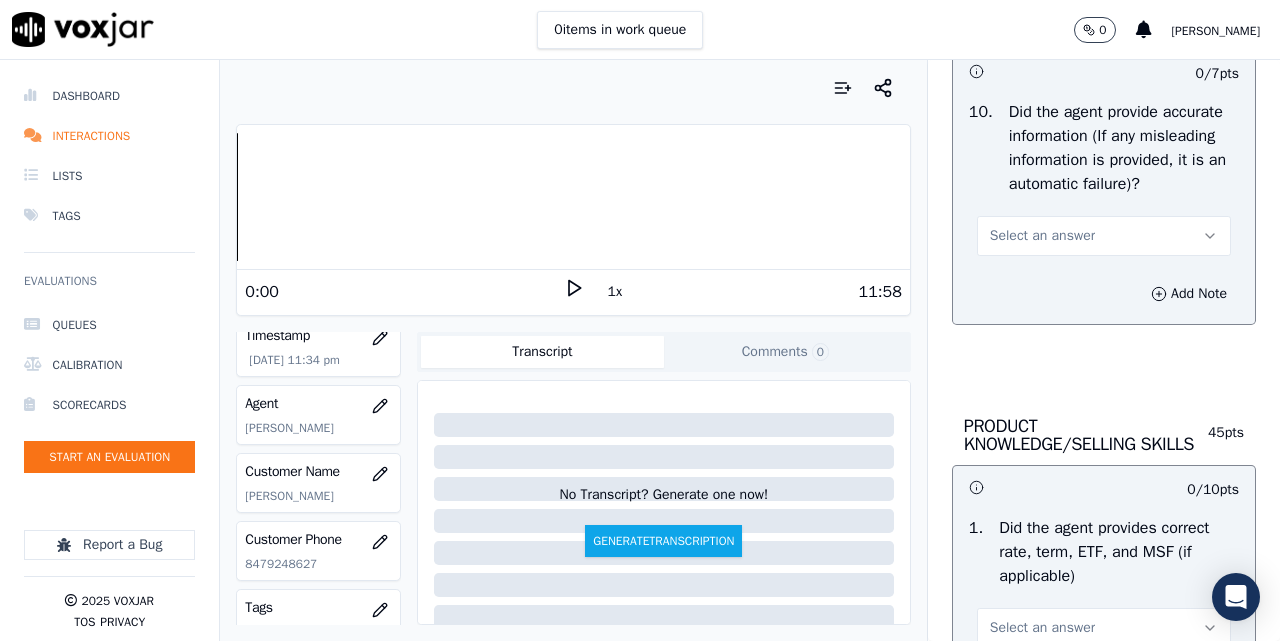 scroll, scrollTop: 2667, scrollLeft: 0, axis: vertical 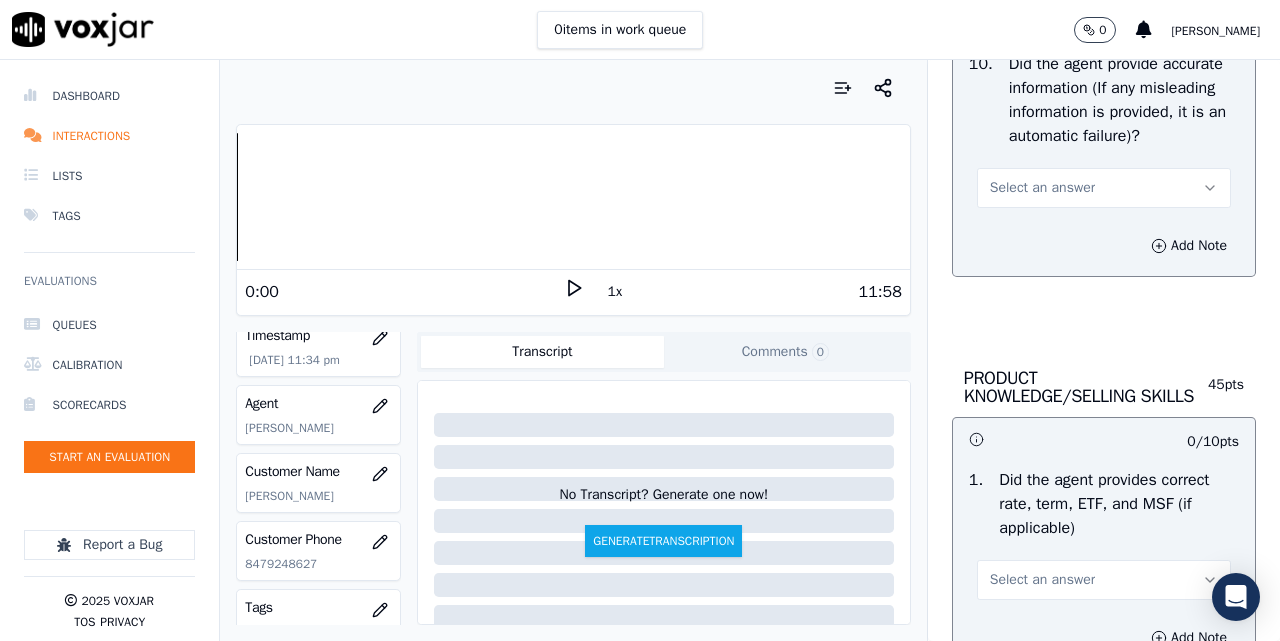 click on "Select an answer" at bounding box center (1042, 188) 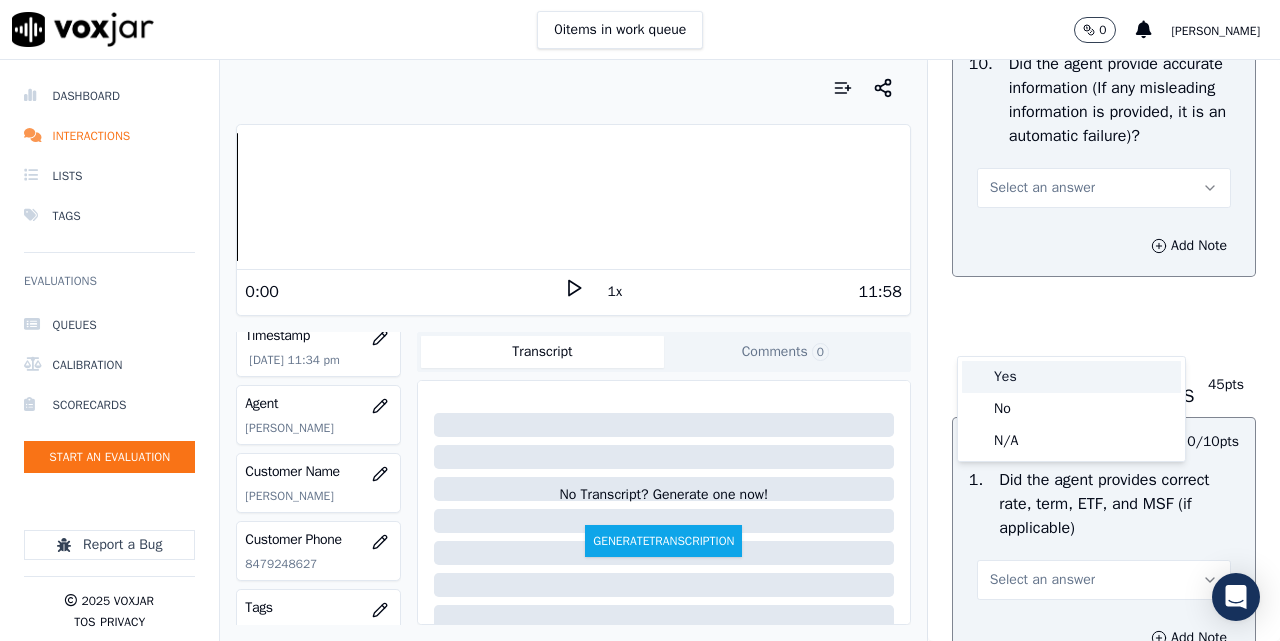 click on "Yes" at bounding box center [1071, 377] 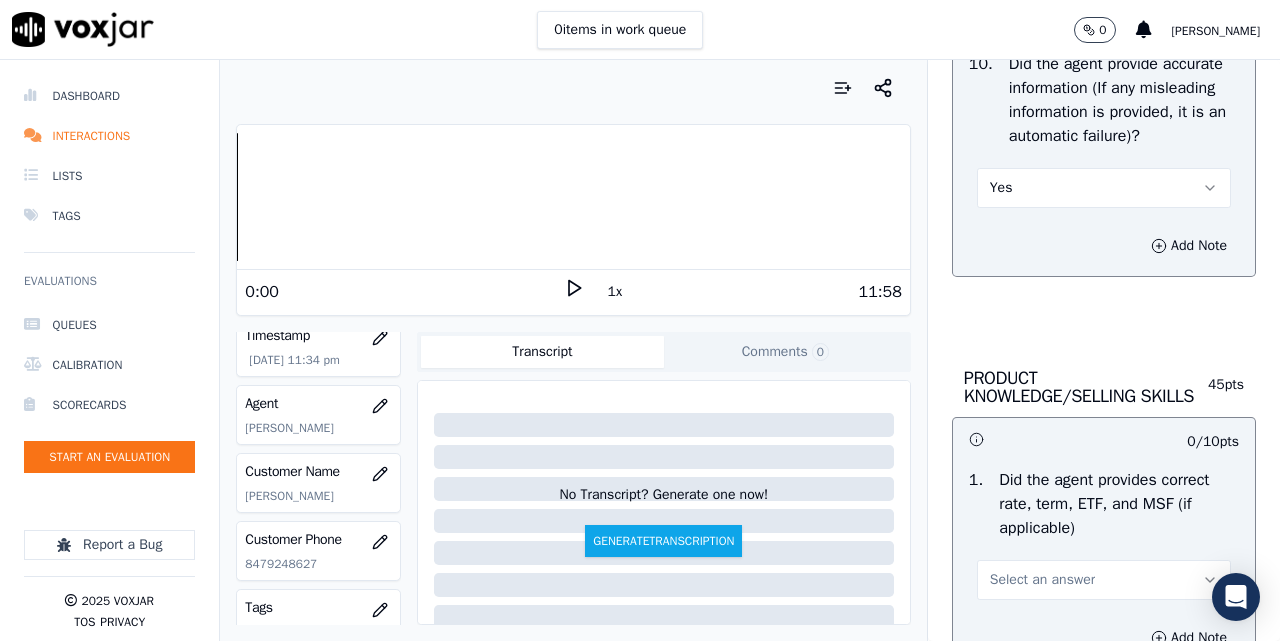 scroll, scrollTop: 3000, scrollLeft: 0, axis: vertical 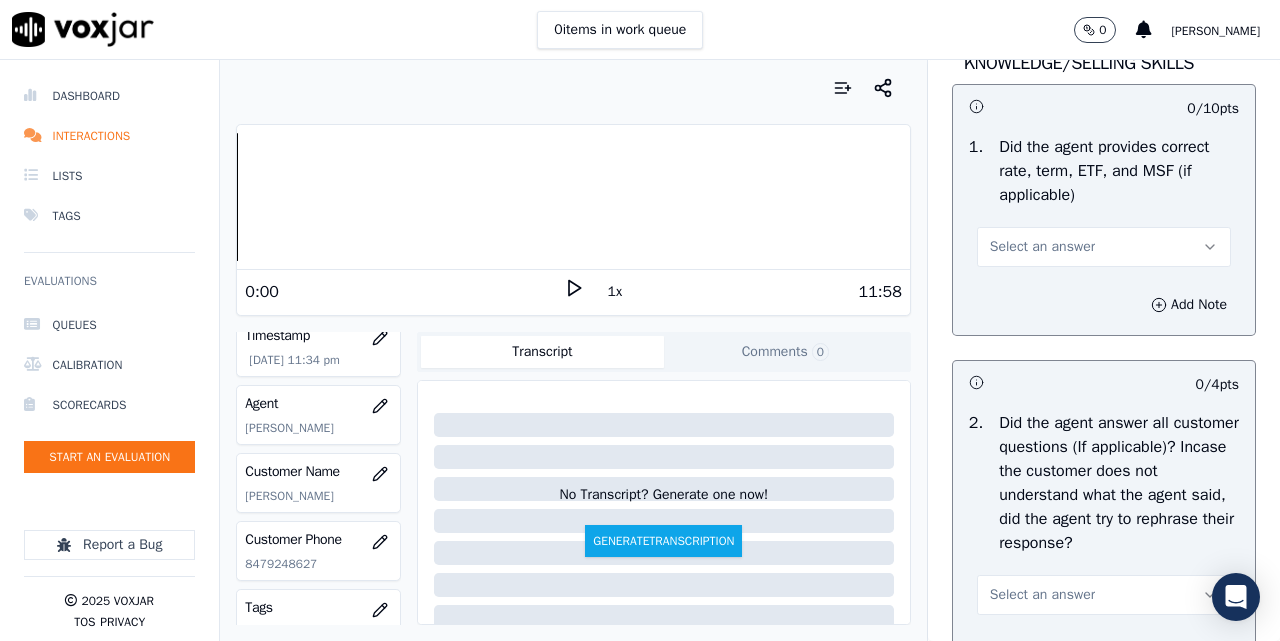 click on "Select an answer" at bounding box center (1042, 247) 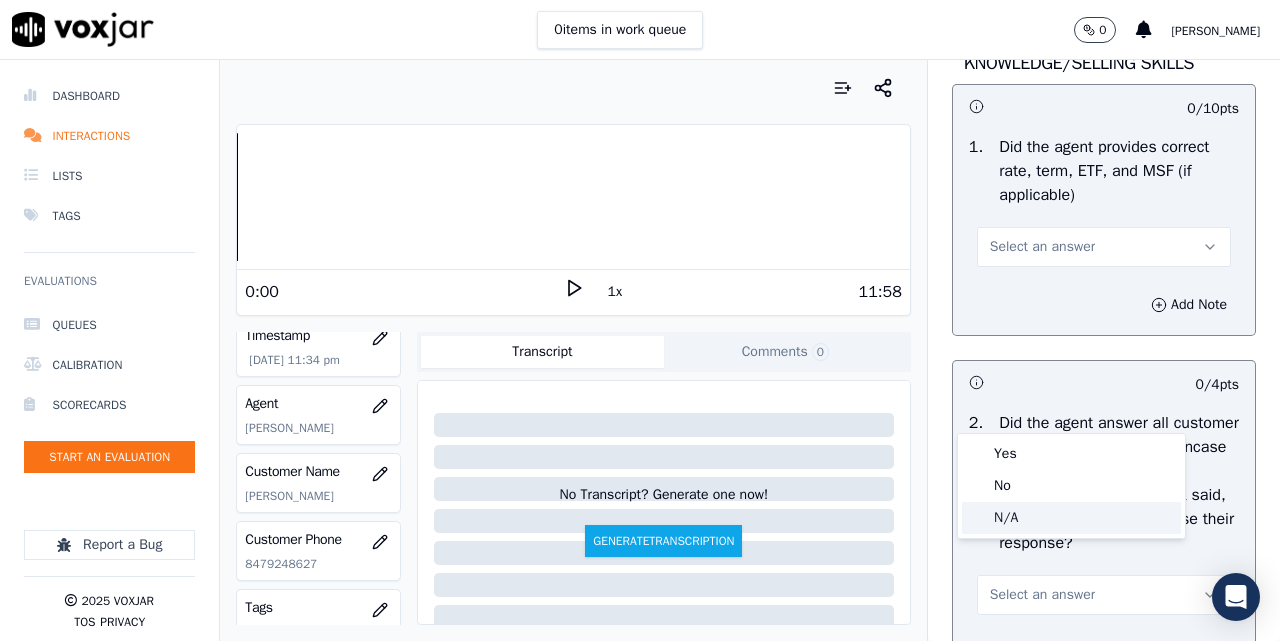 click on "N/A" 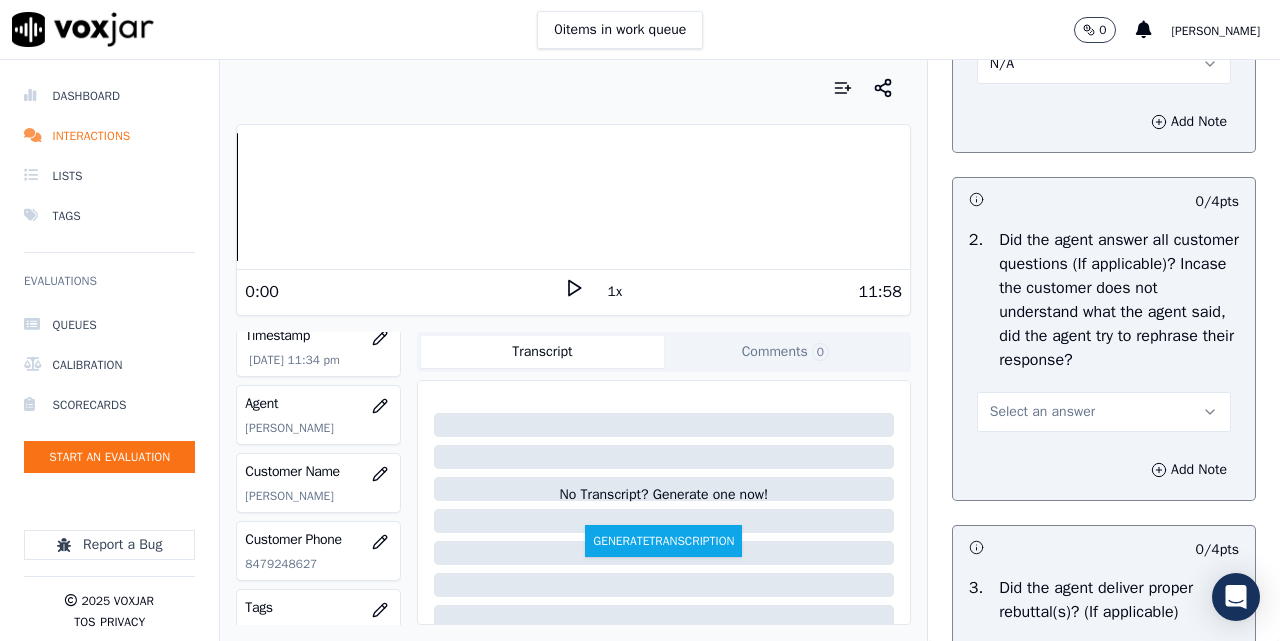 scroll, scrollTop: 3333, scrollLeft: 0, axis: vertical 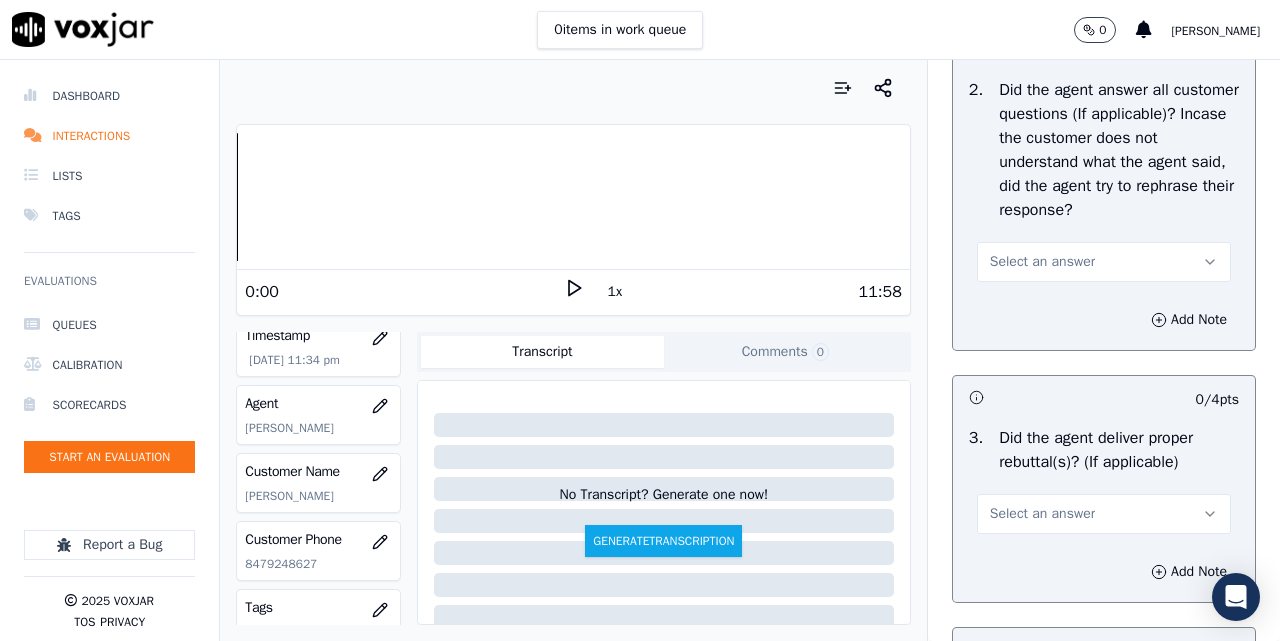 click on "Select an answer" at bounding box center (1042, 262) 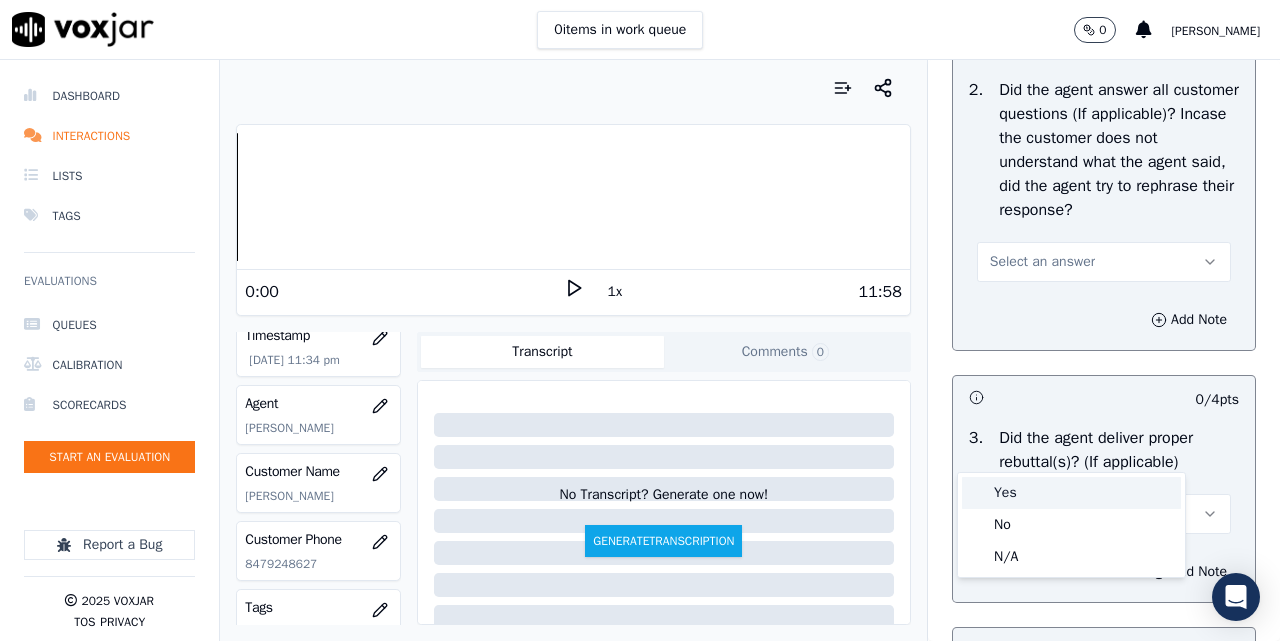 click on "Yes" at bounding box center [1071, 493] 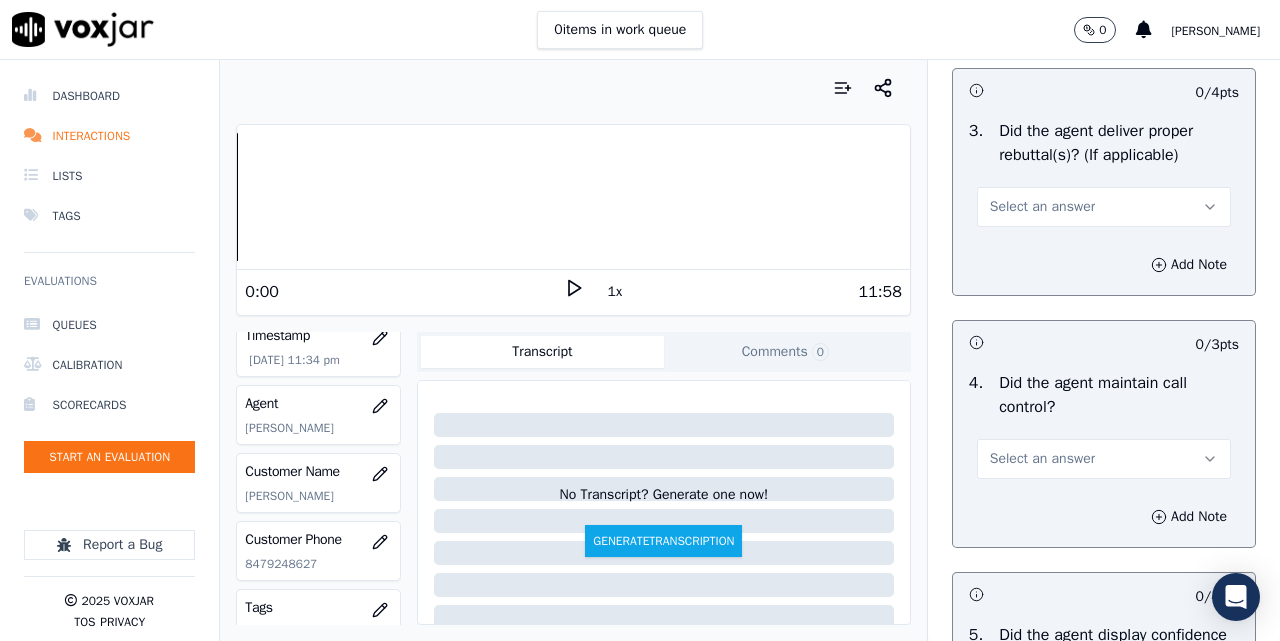scroll, scrollTop: 3667, scrollLeft: 0, axis: vertical 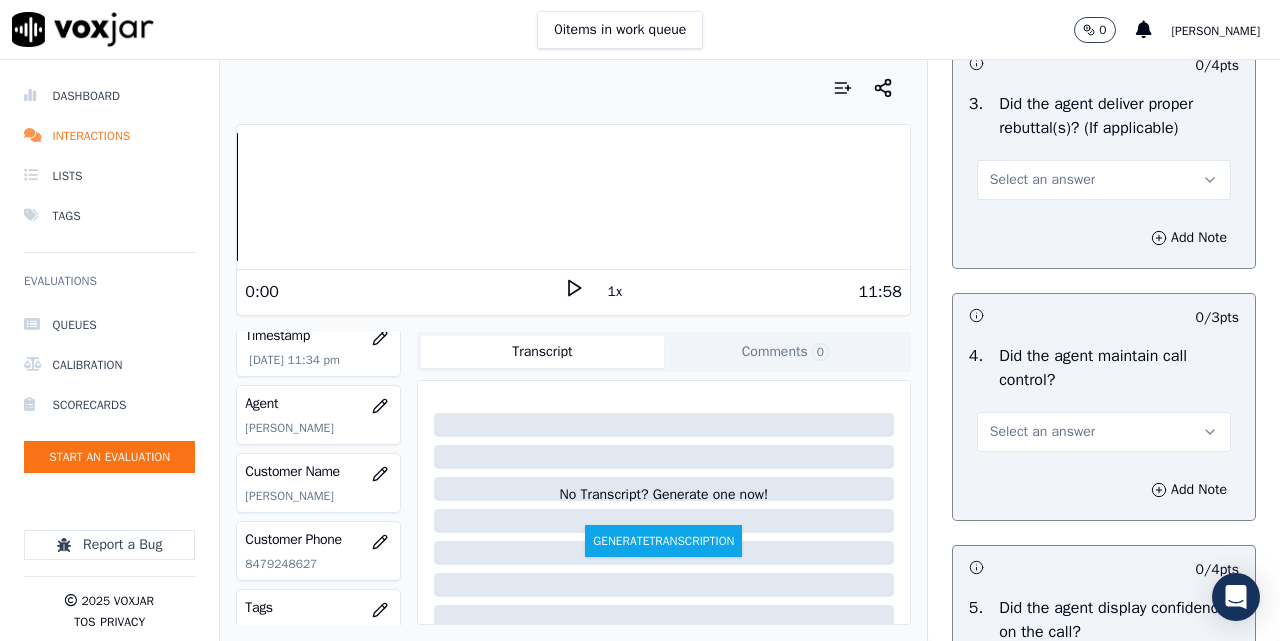 click on "Select an answer" at bounding box center [1104, 180] 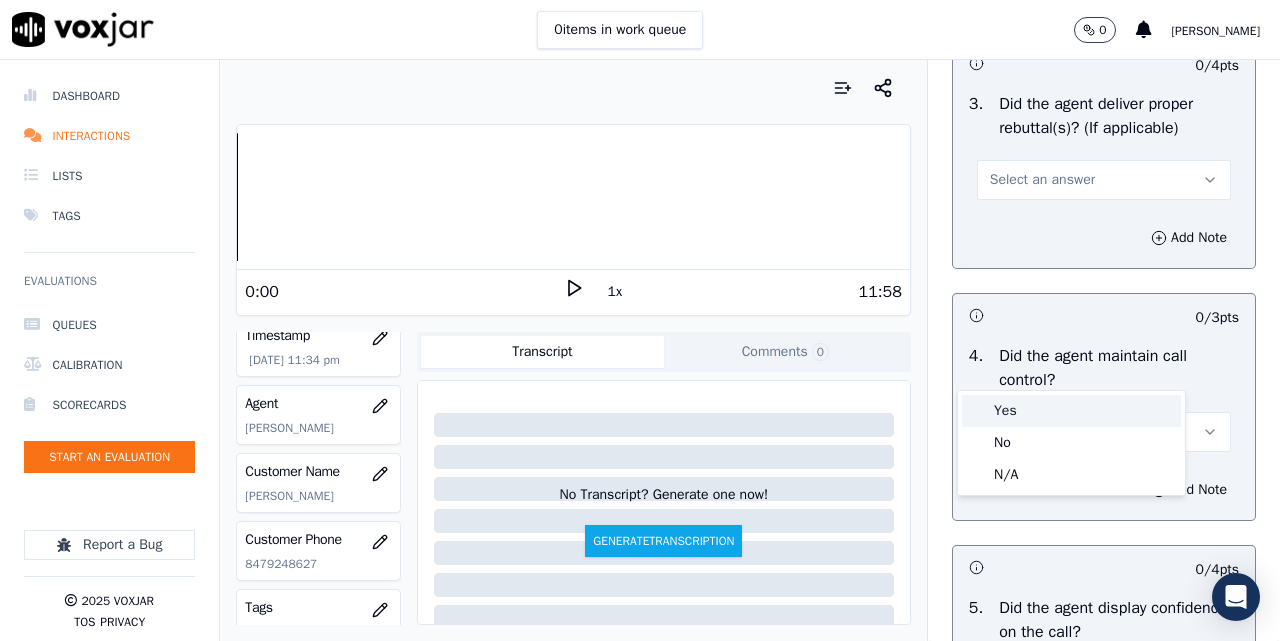 click on "Yes" at bounding box center [1071, 411] 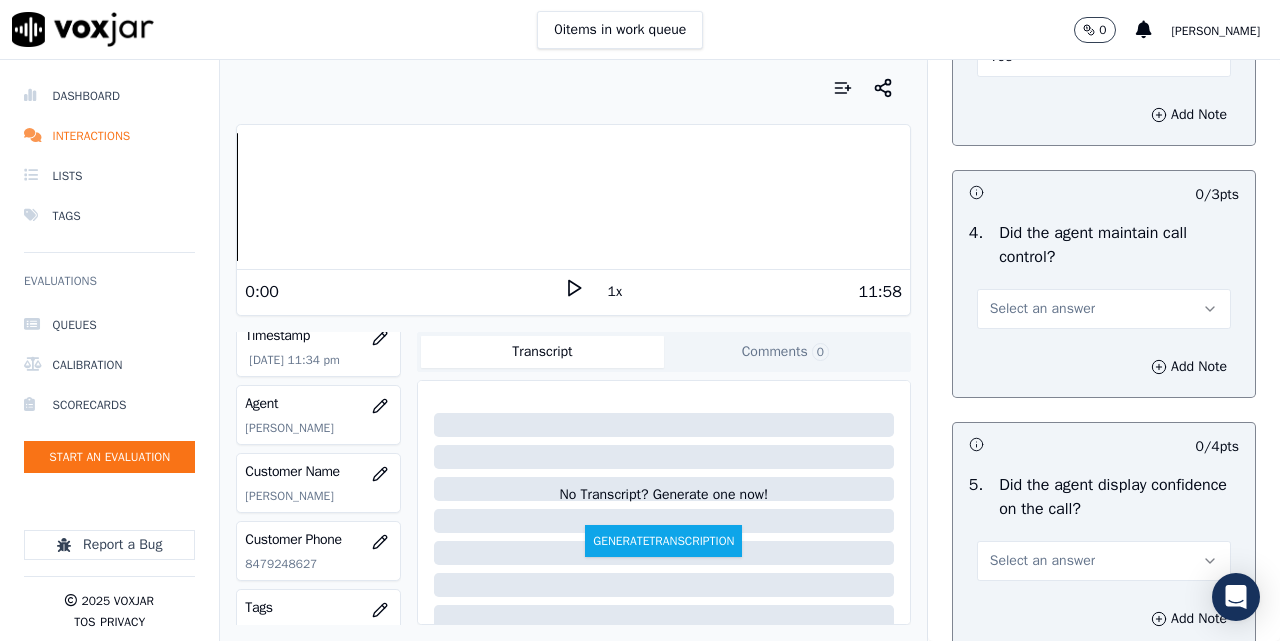 scroll, scrollTop: 3833, scrollLeft: 0, axis: vertical 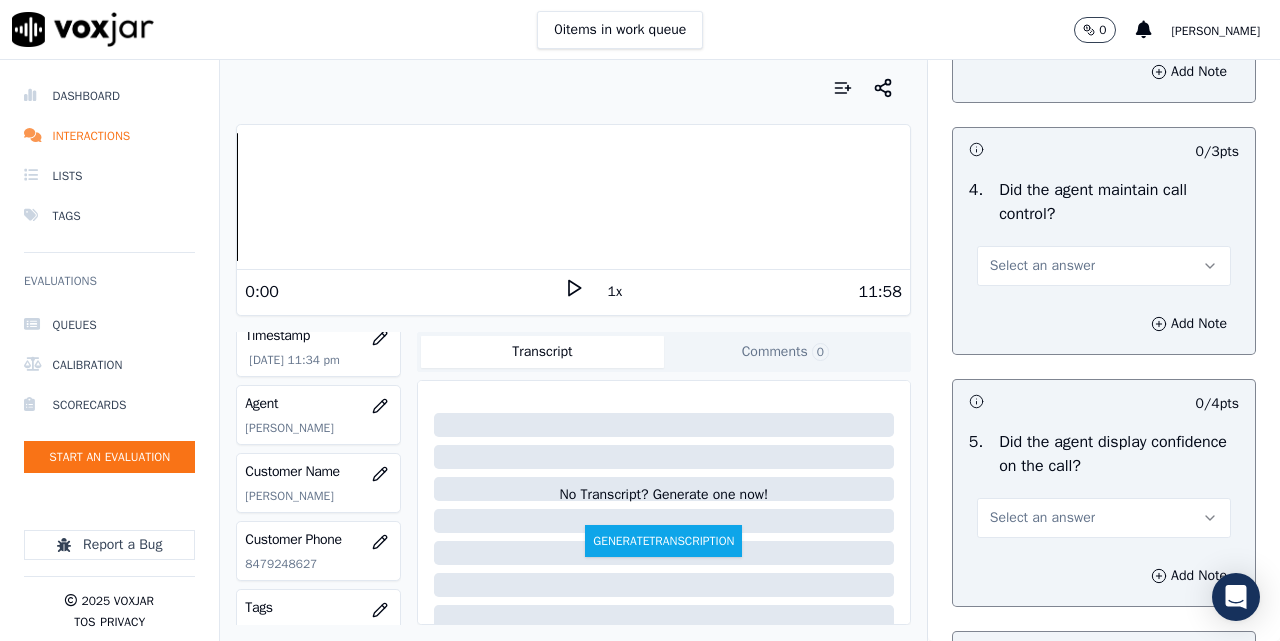 click on "Select an answer" at bounding box center [1042, 266] 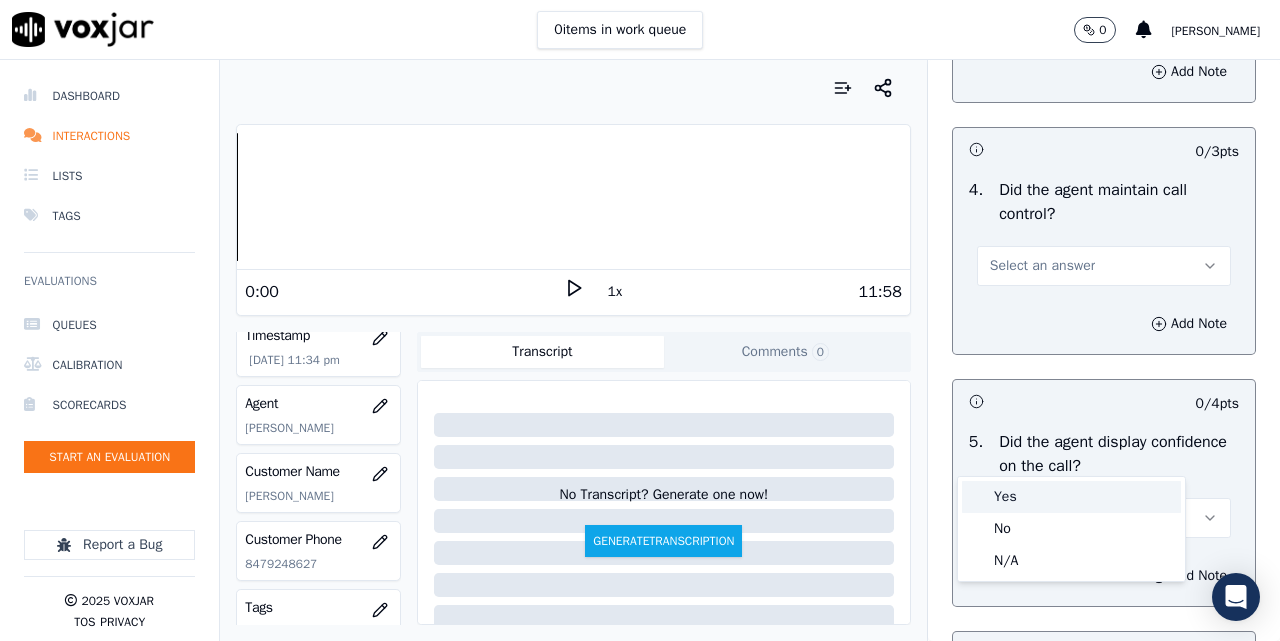 click on "Yes" at bounding box center (1071, 497) 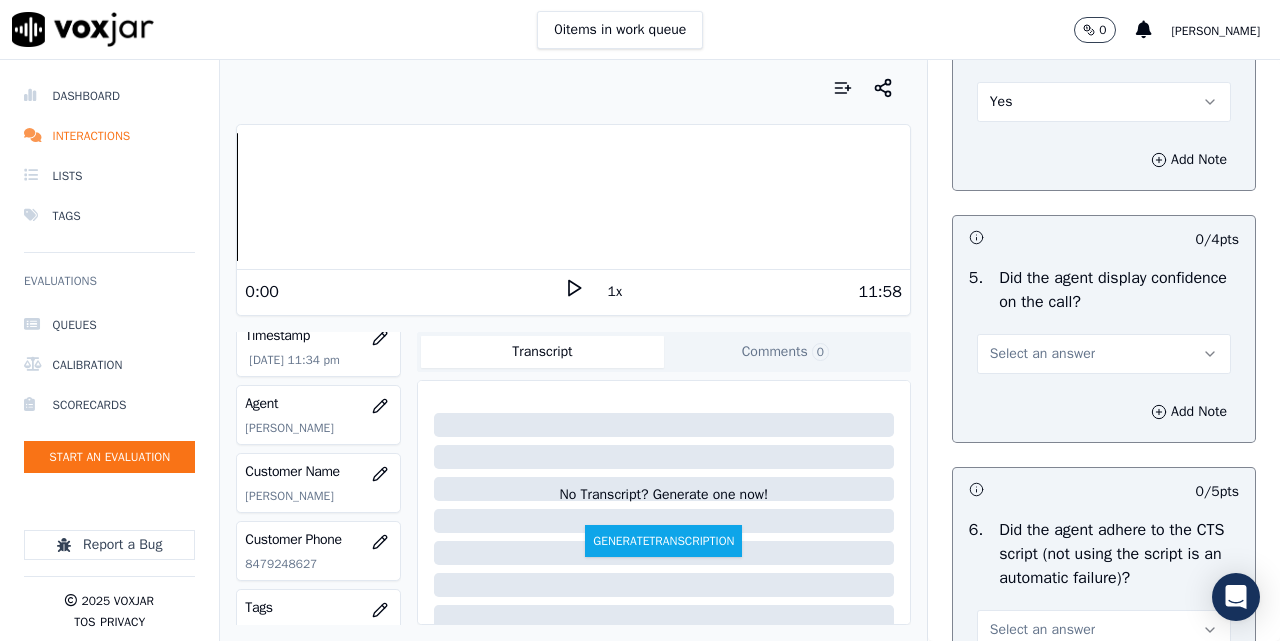 scroll, scrollTop: 4167, scrollLeft: 0, axis: vertical 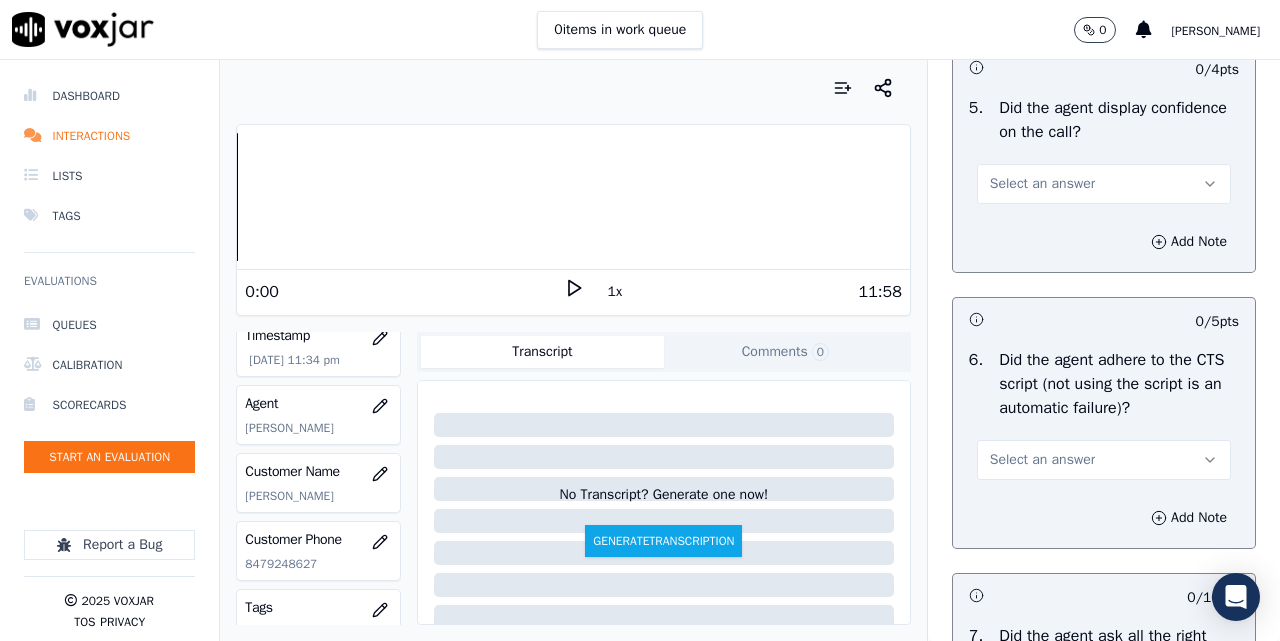 click on "Select an answer" at bounding box center [1104, 184] 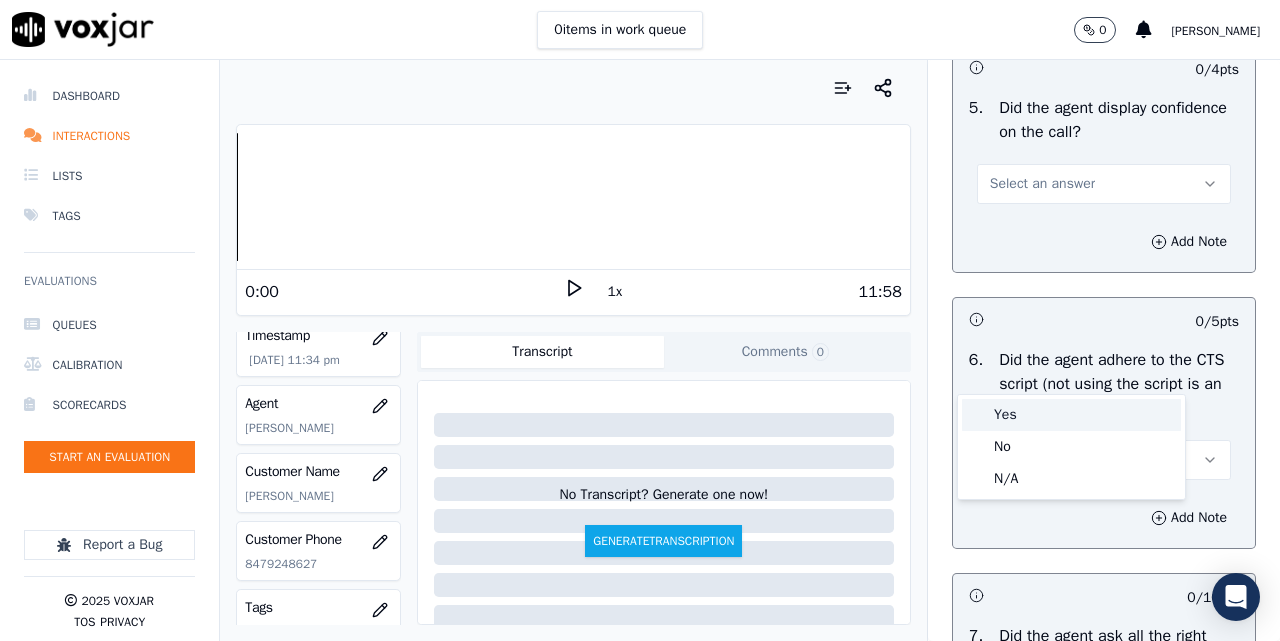 click on "Yes" at bounding box center [1071, 415] 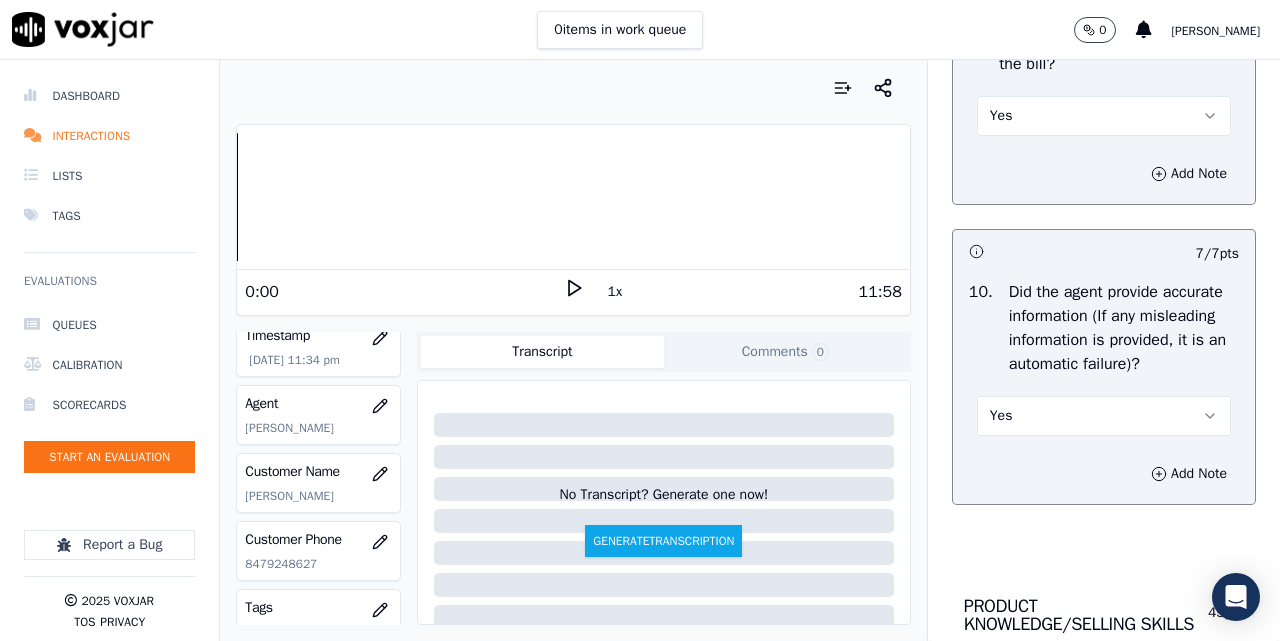 scroll, scrollTop: 2333, scrollLeft: 0, axis: vertical 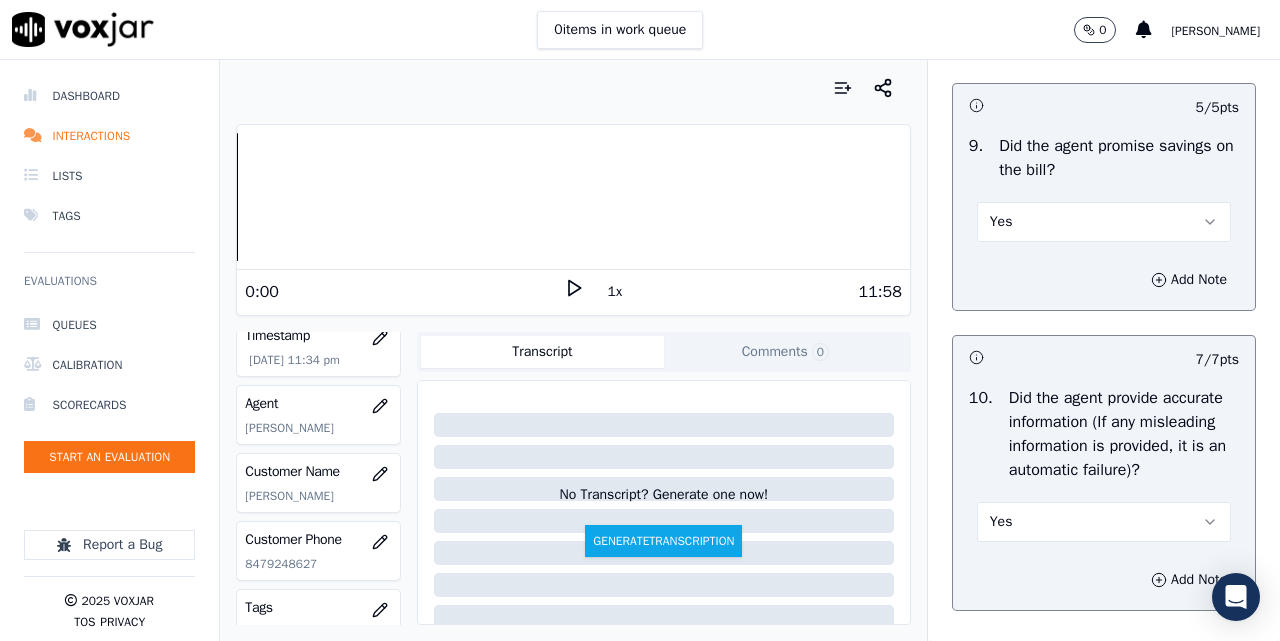 click on "Yes" at bounding box center [1104, 222] 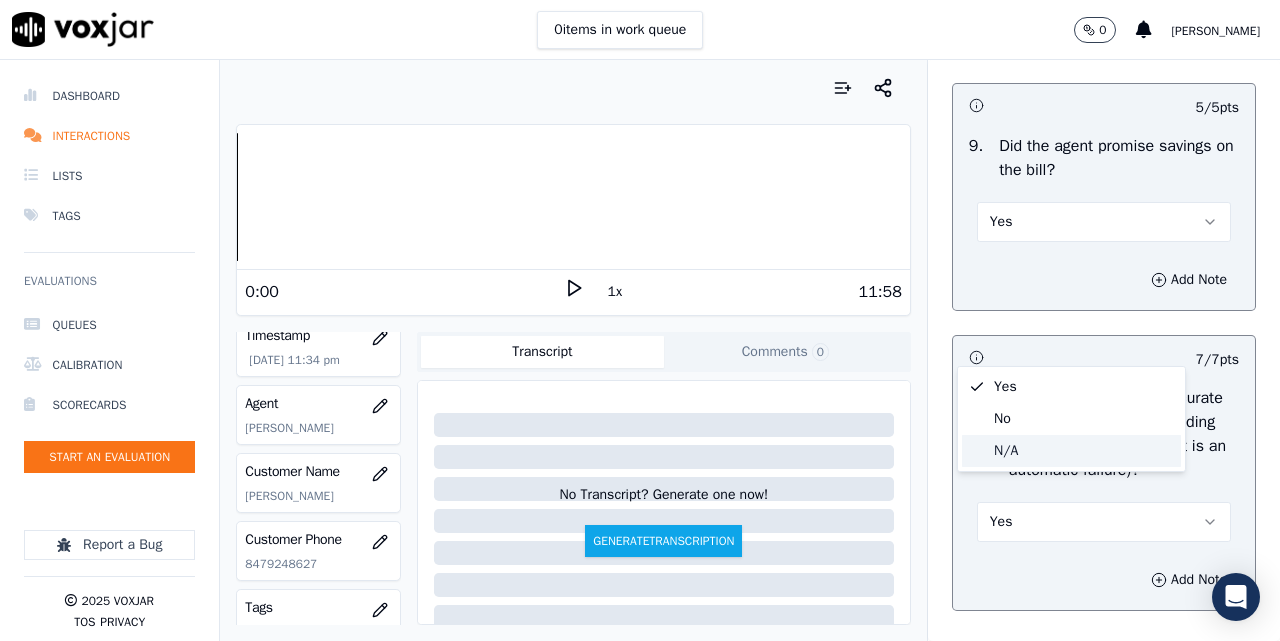 click on "N/A" 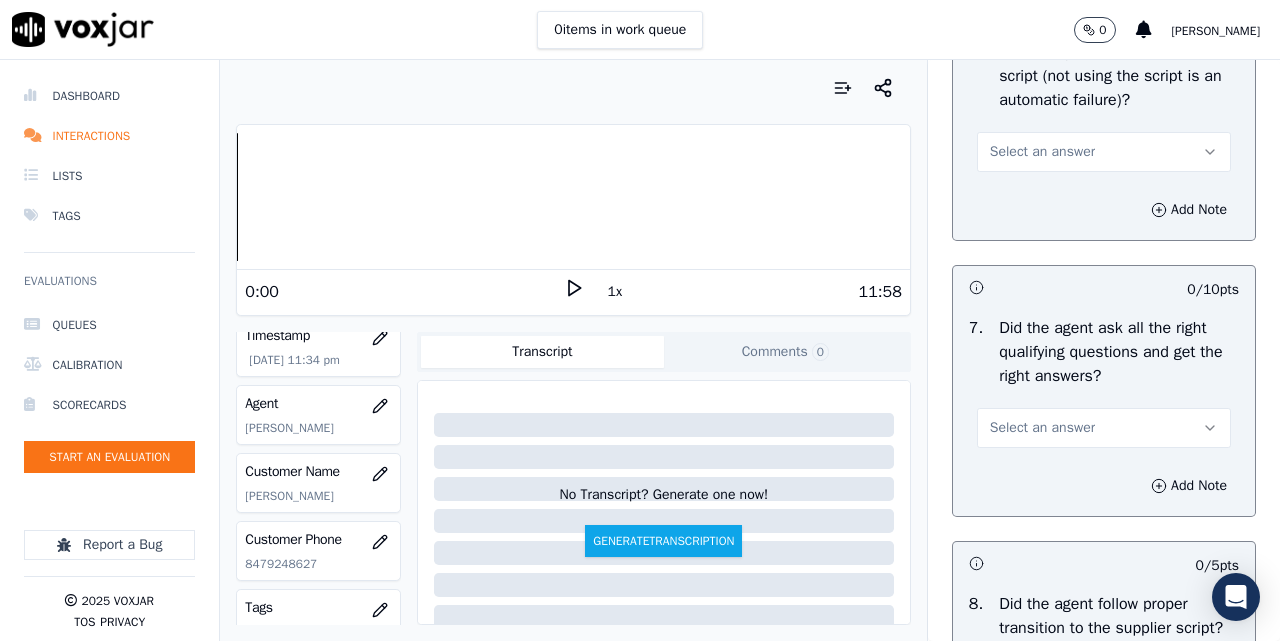 scroll, scrollTop: 4333, scrollLeft: 0, axis: vertical 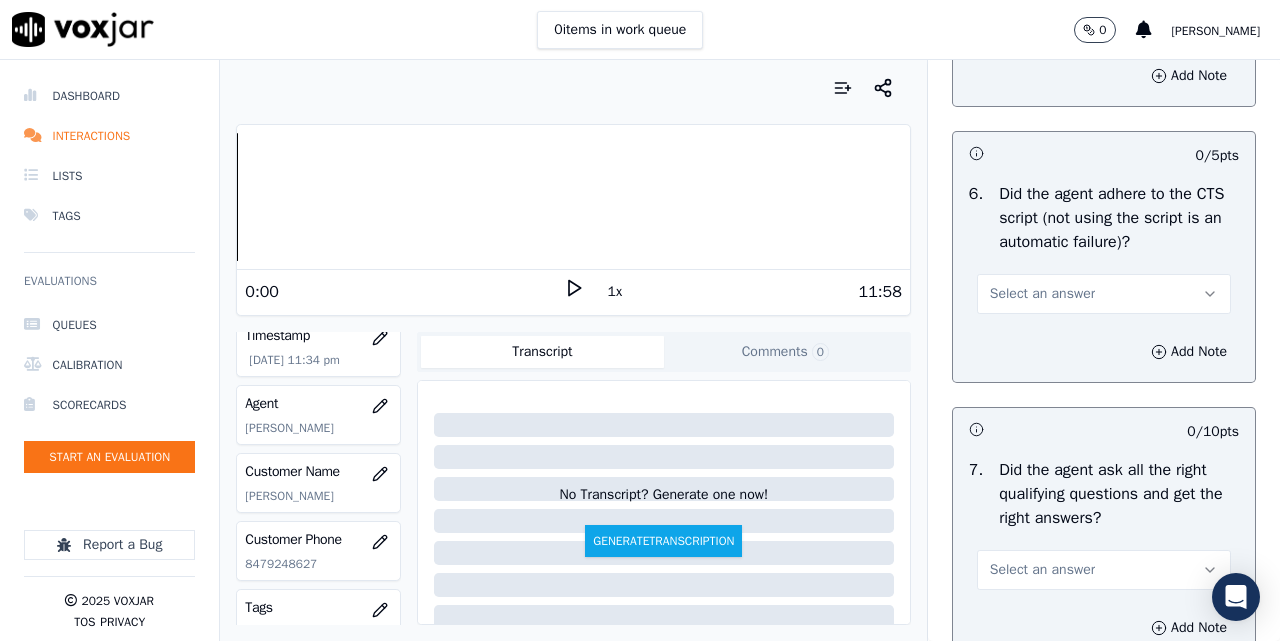 click on "Select an answer" at bounding box center [1042, 294] 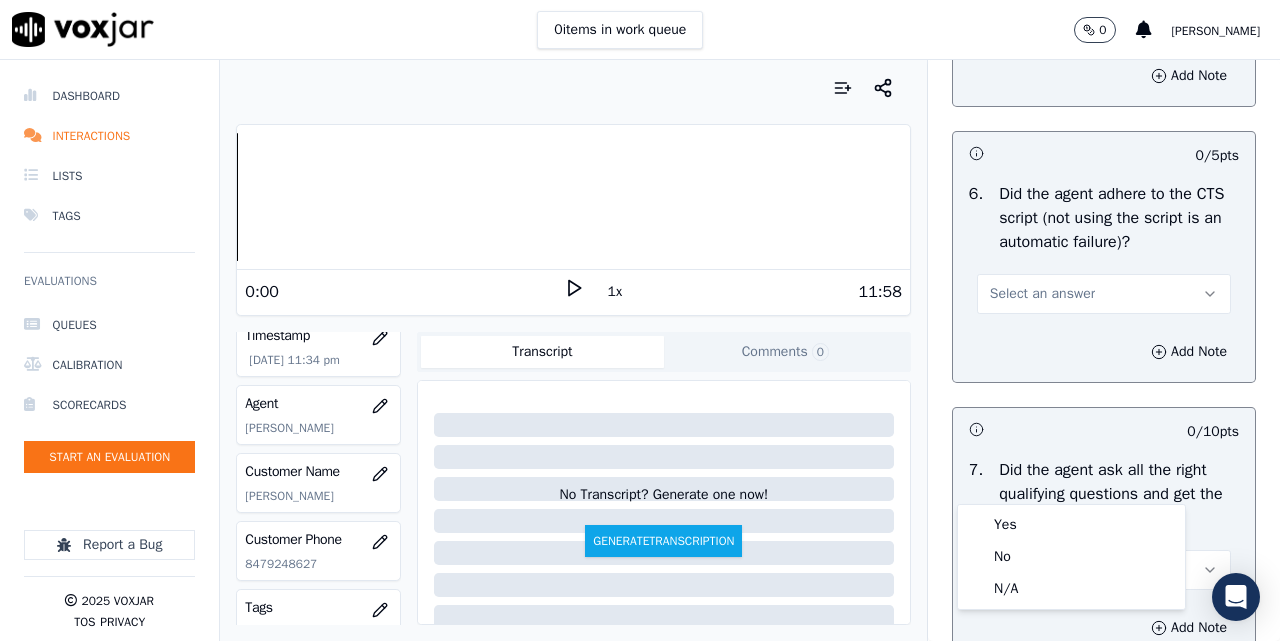 click on "Yes   No     N/A" at bounding box center [1071, 557] 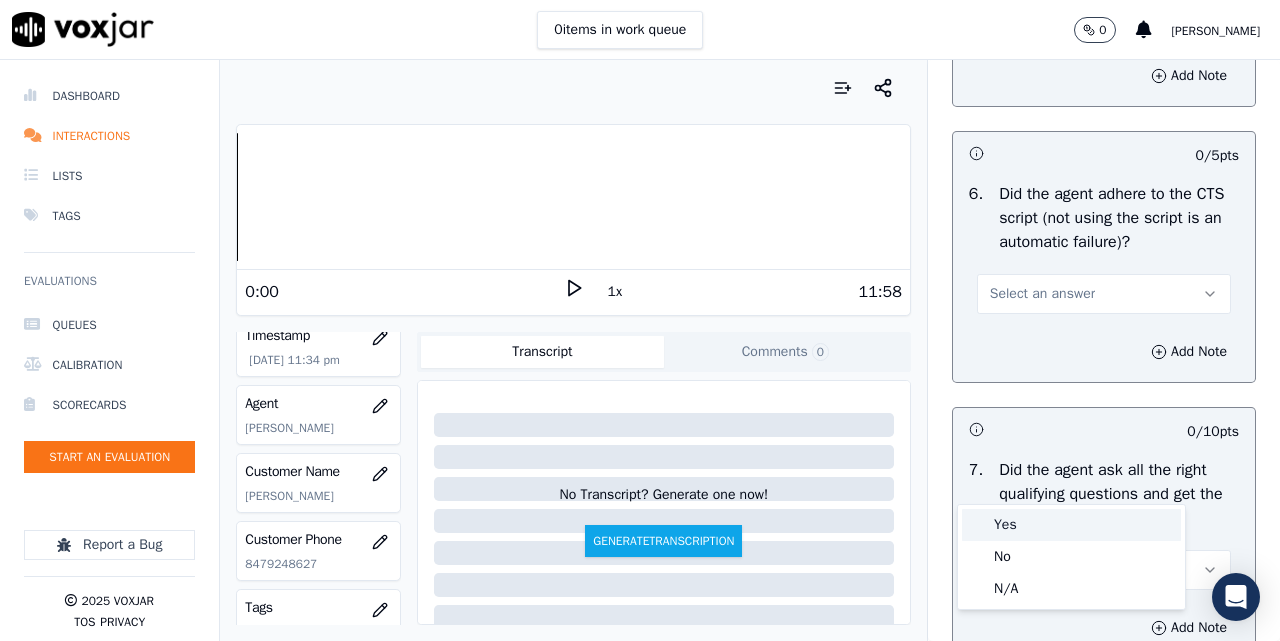click on "Yes" at bounding box center (1071, 525) 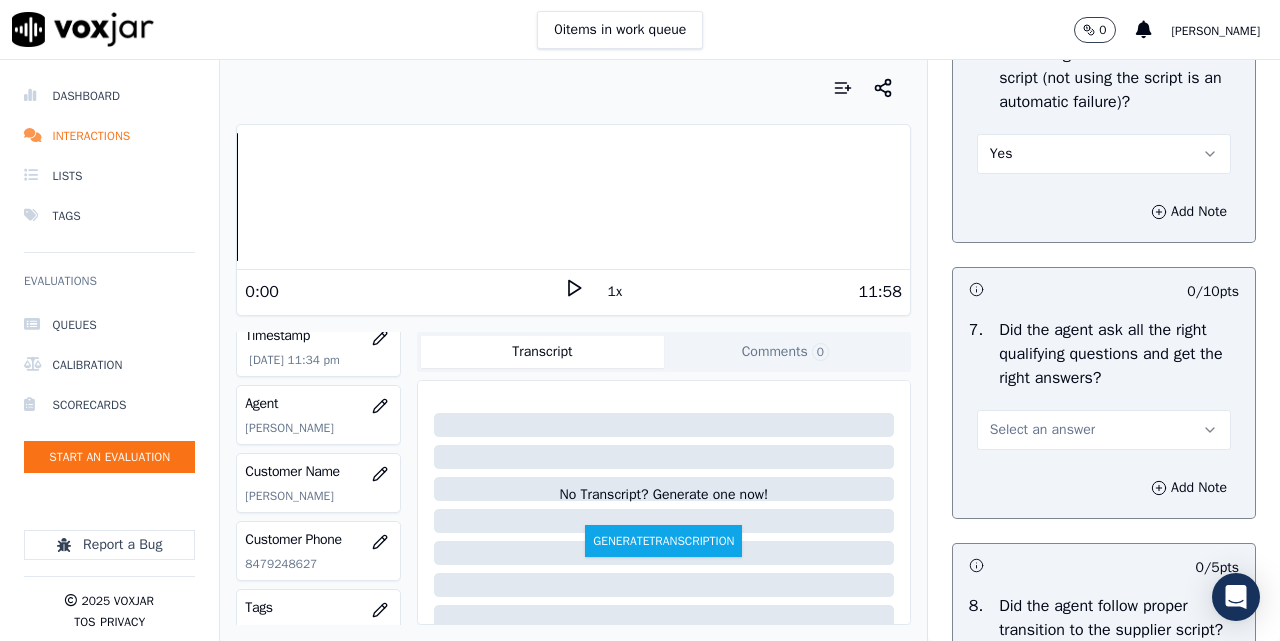 scroll, scrollTop: 4667, scrollLeft: 0, axis: vertical 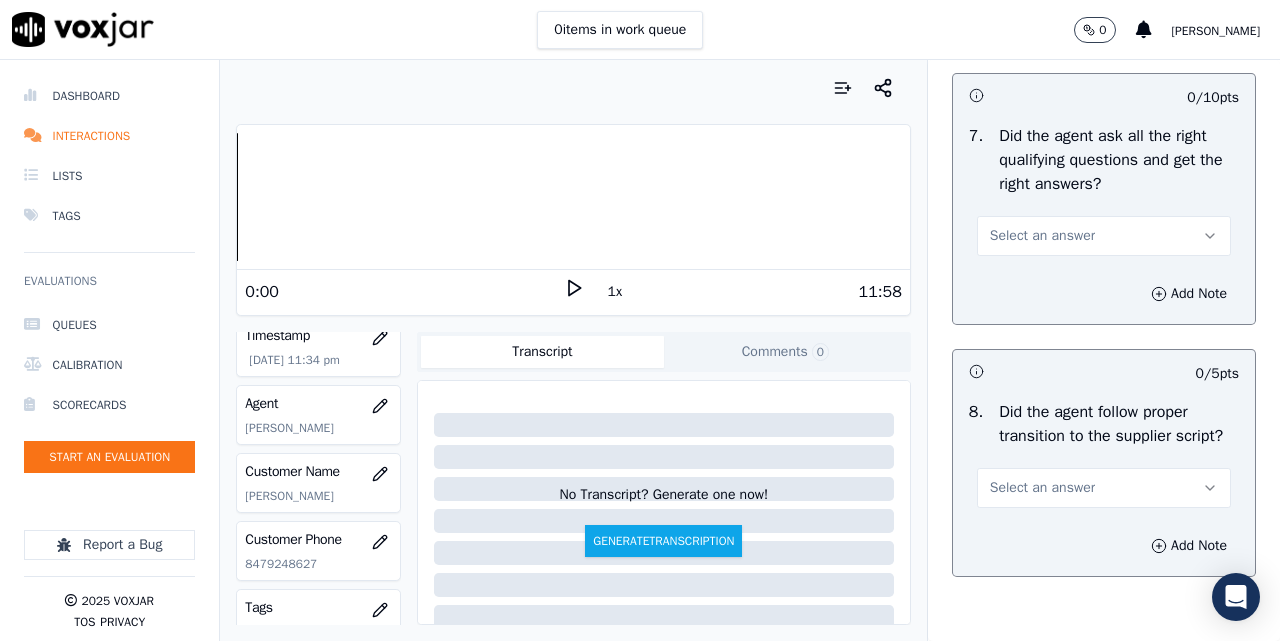 click on "Select an answer" at bounding box center [1042, 236] 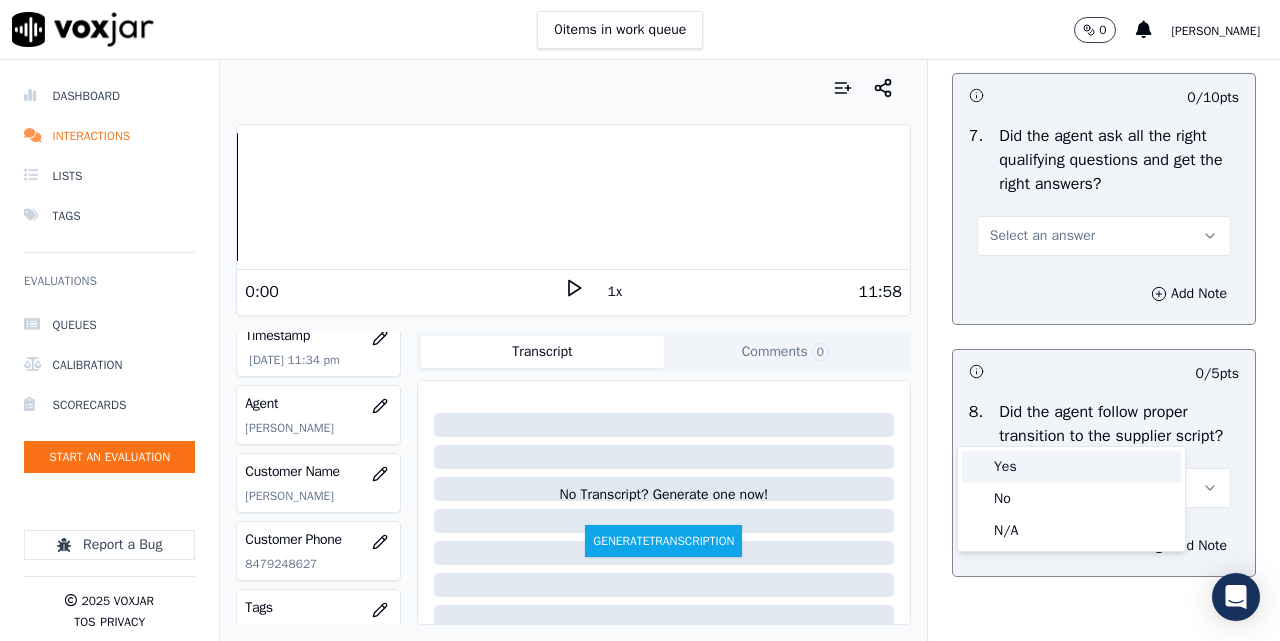 click on "Yes" at bounding box center (1071, 467) 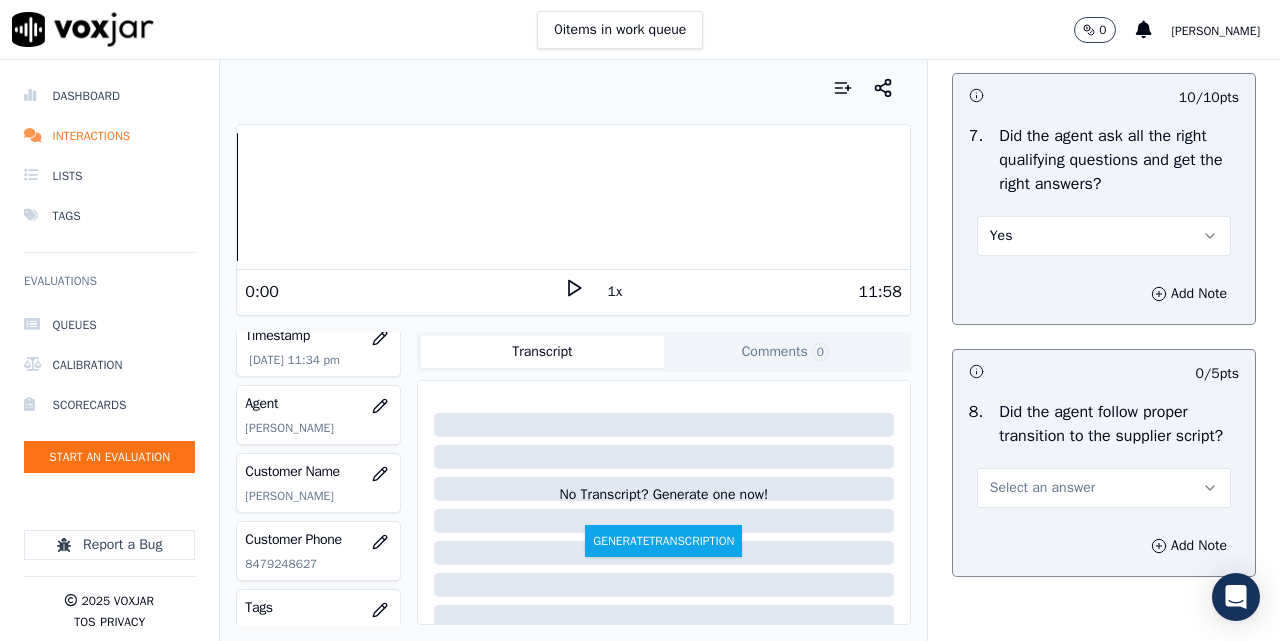 scroll, scrollTop: 5167, scrollLeft: 0, axis: vertical 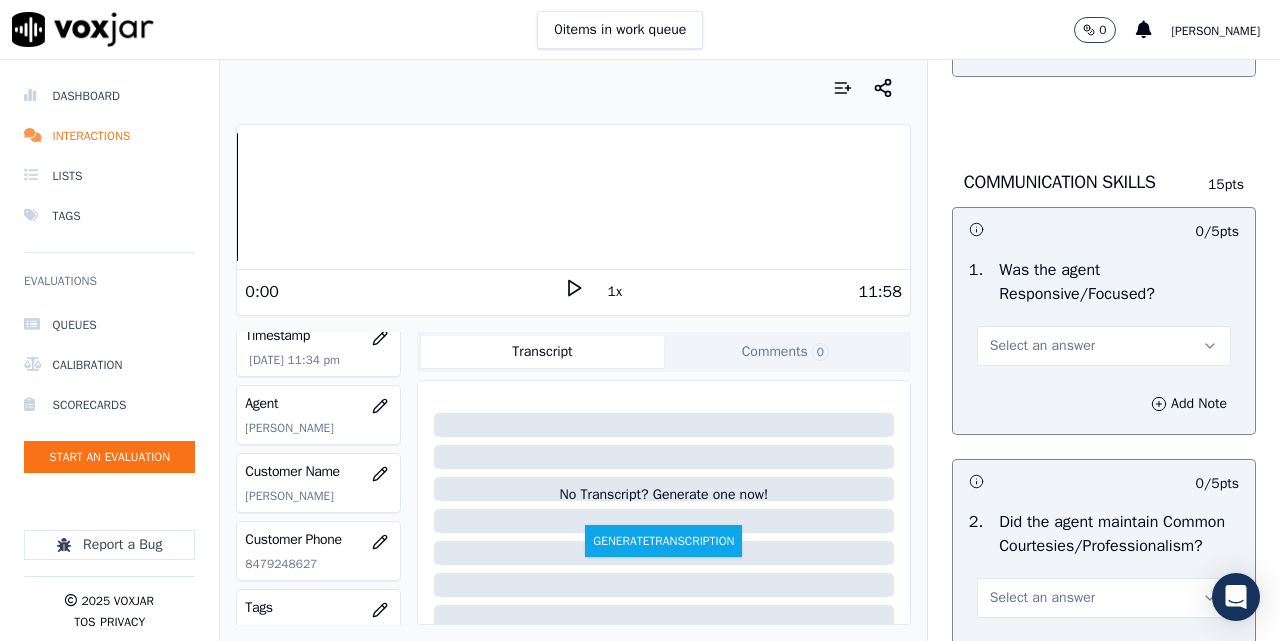 drag, startPoint x: 1014, startPoint y: 150, endPoint x: 1015, endPoint y: 185, distance: 35.014282 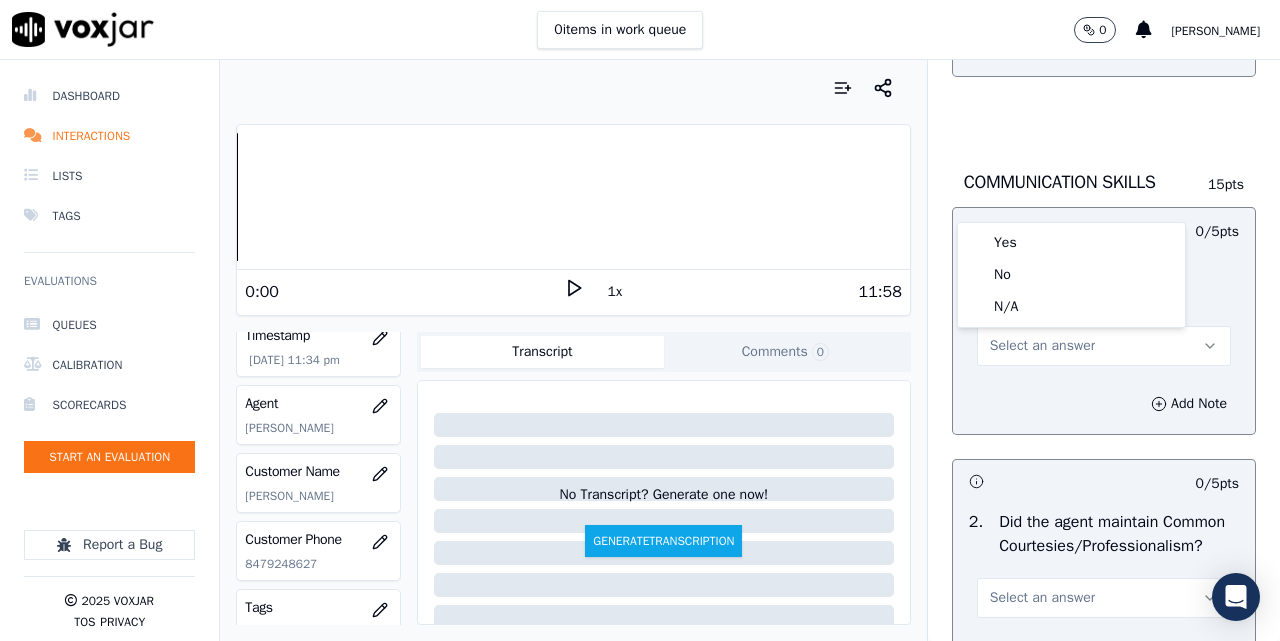 click on "Yes   No     N/A" at bounding box center (1071, 275) 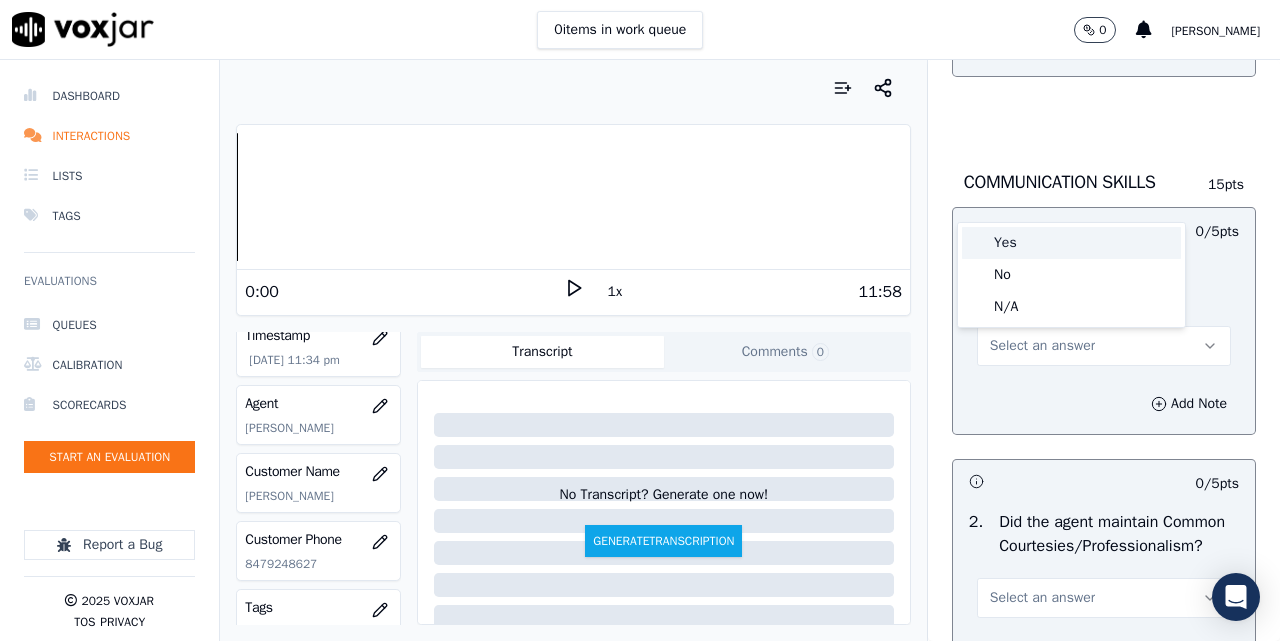 click on "Yes" at bounding box center [1071, 243] 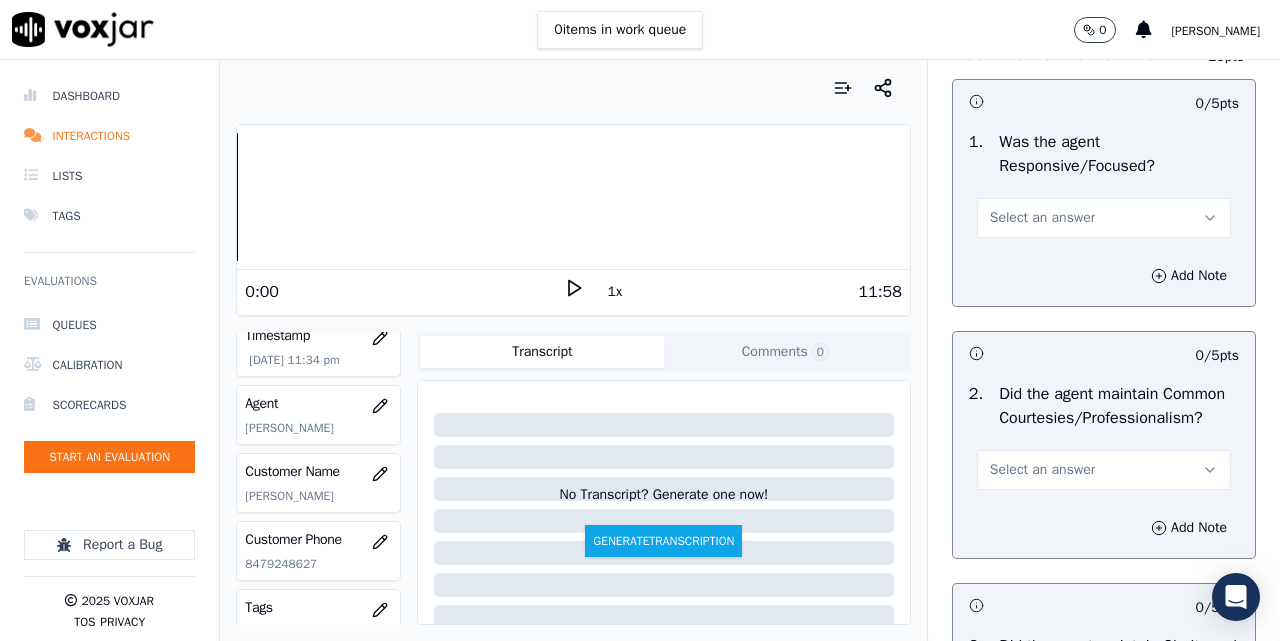 scroll, scrollTop: 5500, scrollLeft: 0, axis: vertical 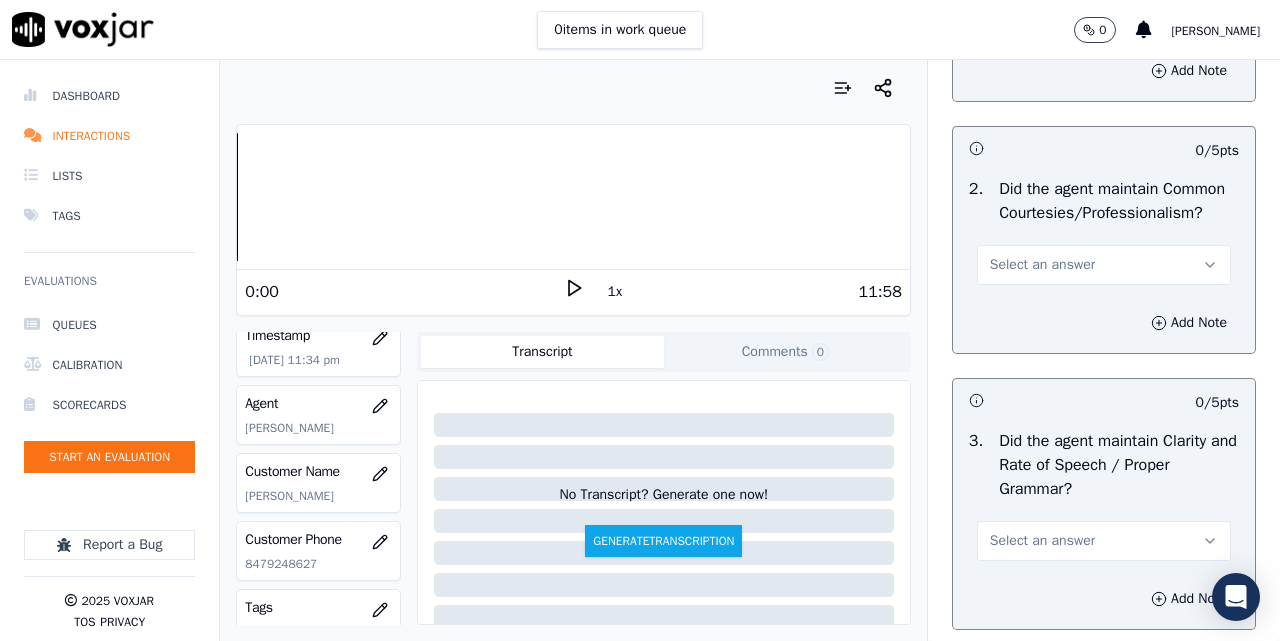 click on "Select an answer" at bounding box center [1042, 13] 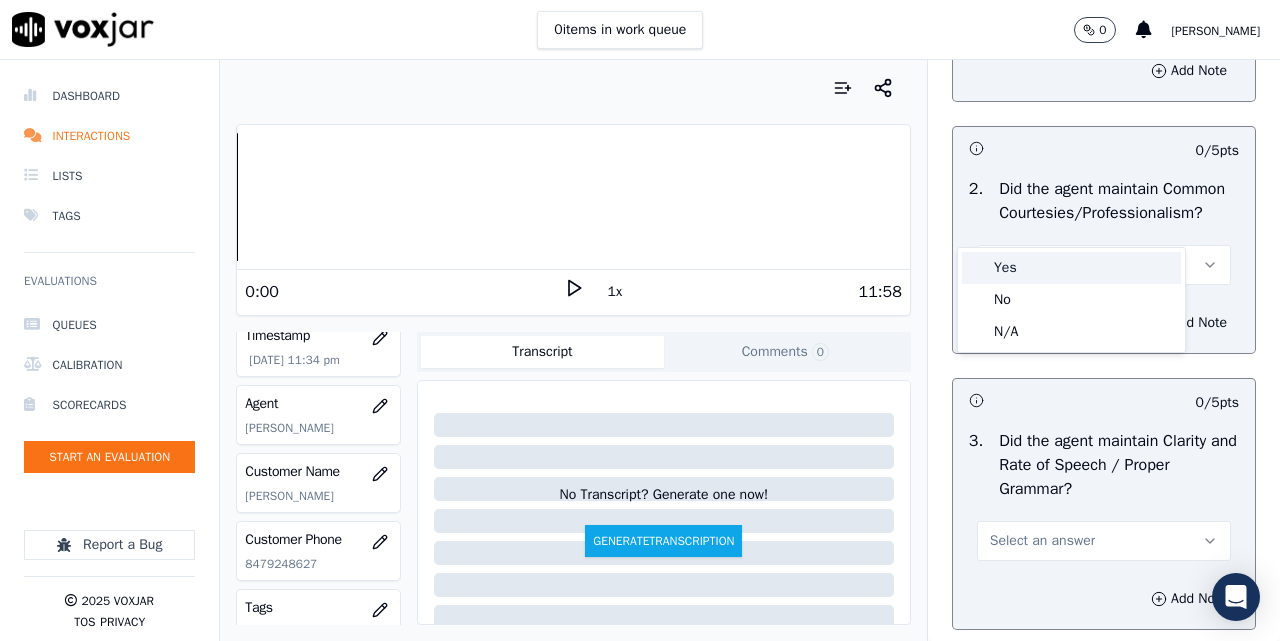 click on "Yes" at bounding box center [1071, 268] 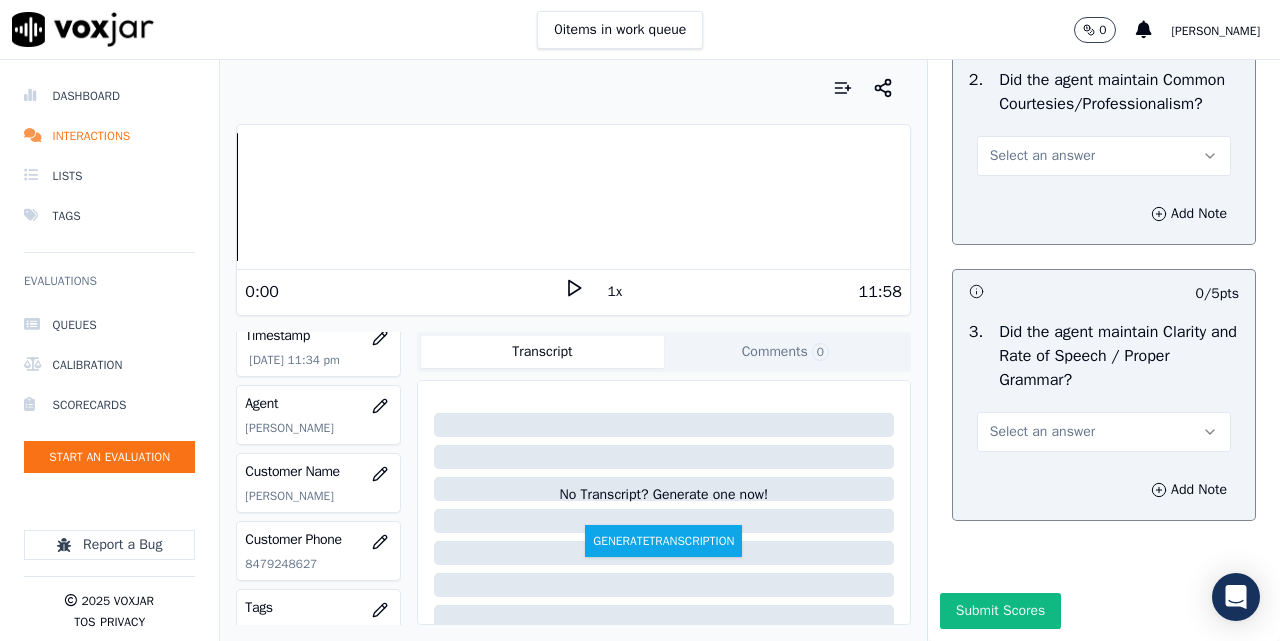 scroll, scrollTop: 5888, scrollLeft: 0, axis: vertical 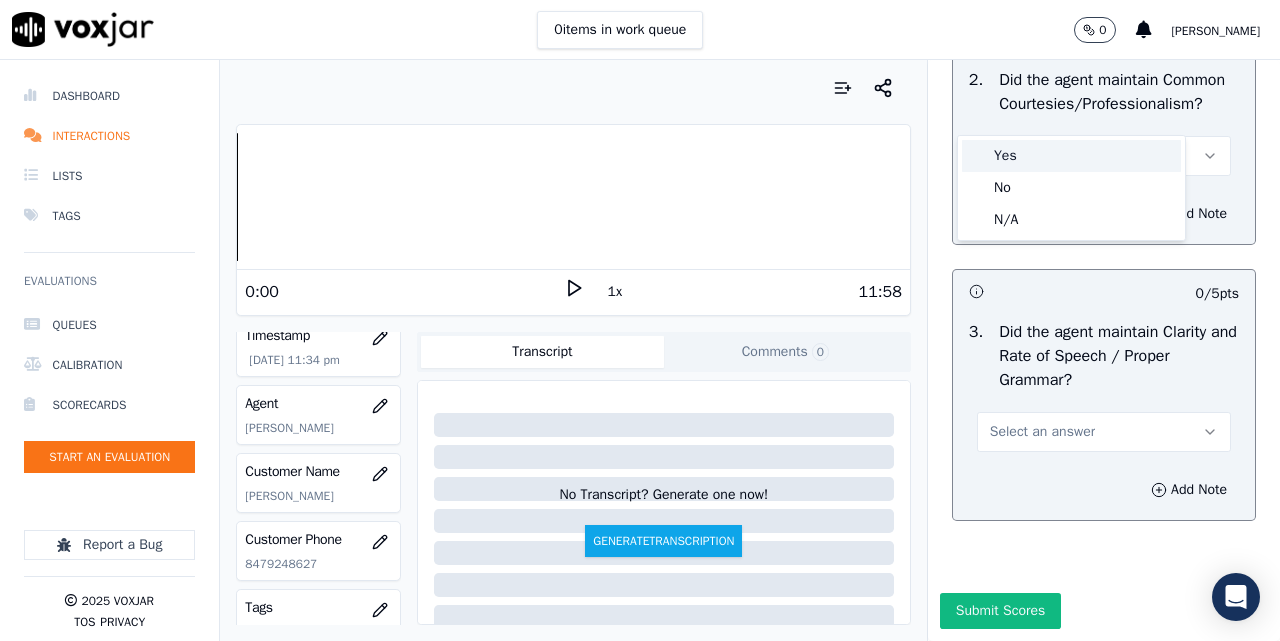 click on "Yes" at bounding box center (1071, 156) 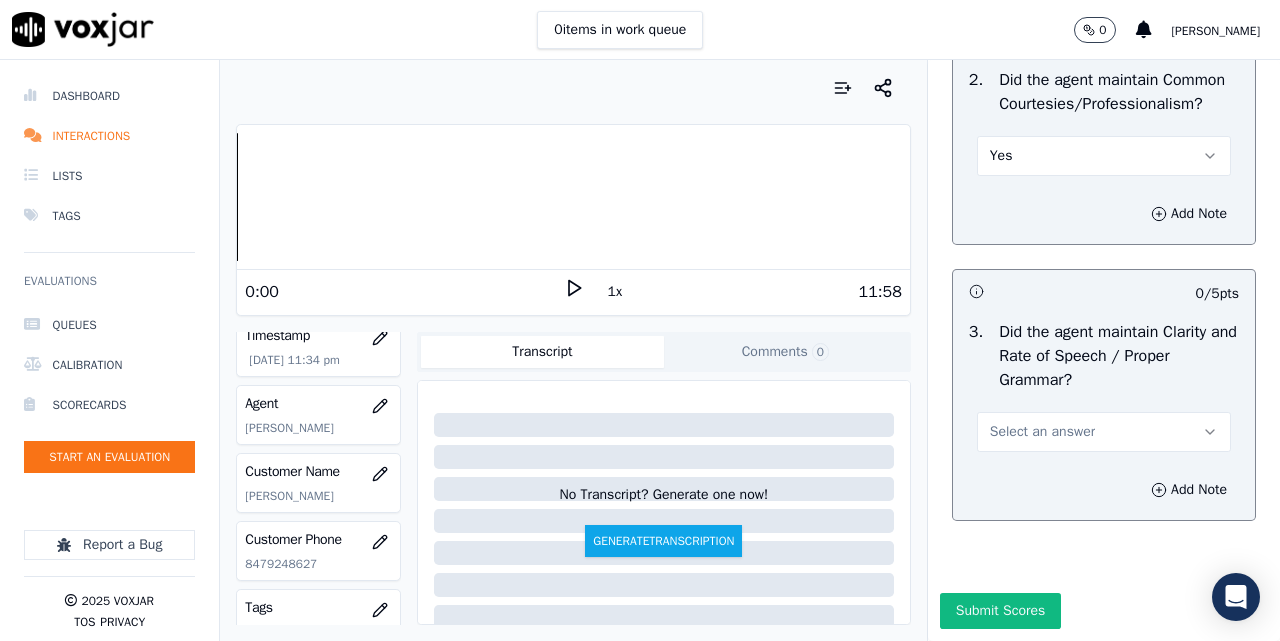 click on "Select an answer" at bounding box center (1042, 432) 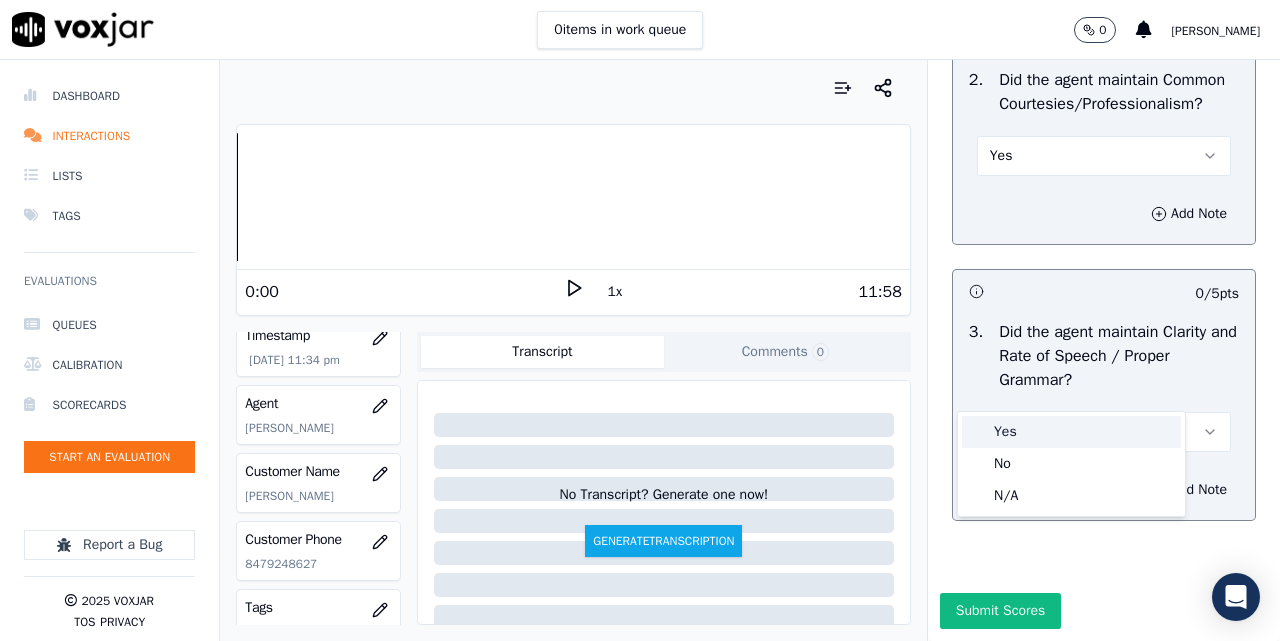 click on "Yes" at bounding box center (1071, 432) 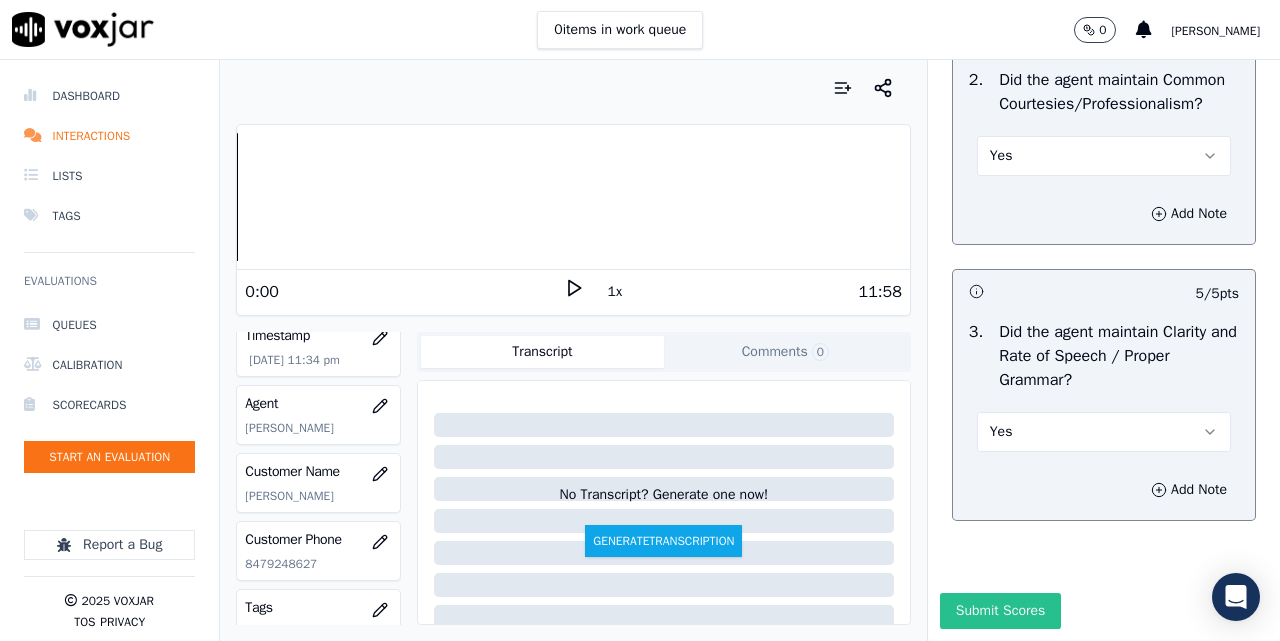 click on "Submit Scores" at bounding box center (1000, 611) 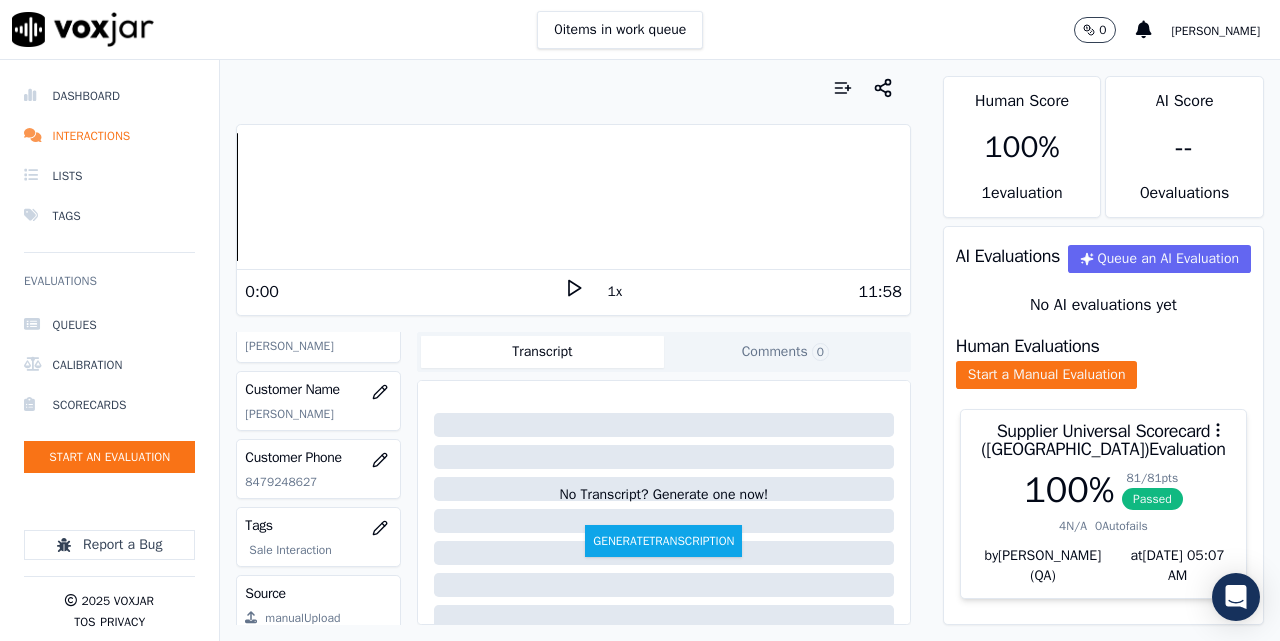 scroll, scrollTop: 205, scrollLeft: 0, axis: vertical 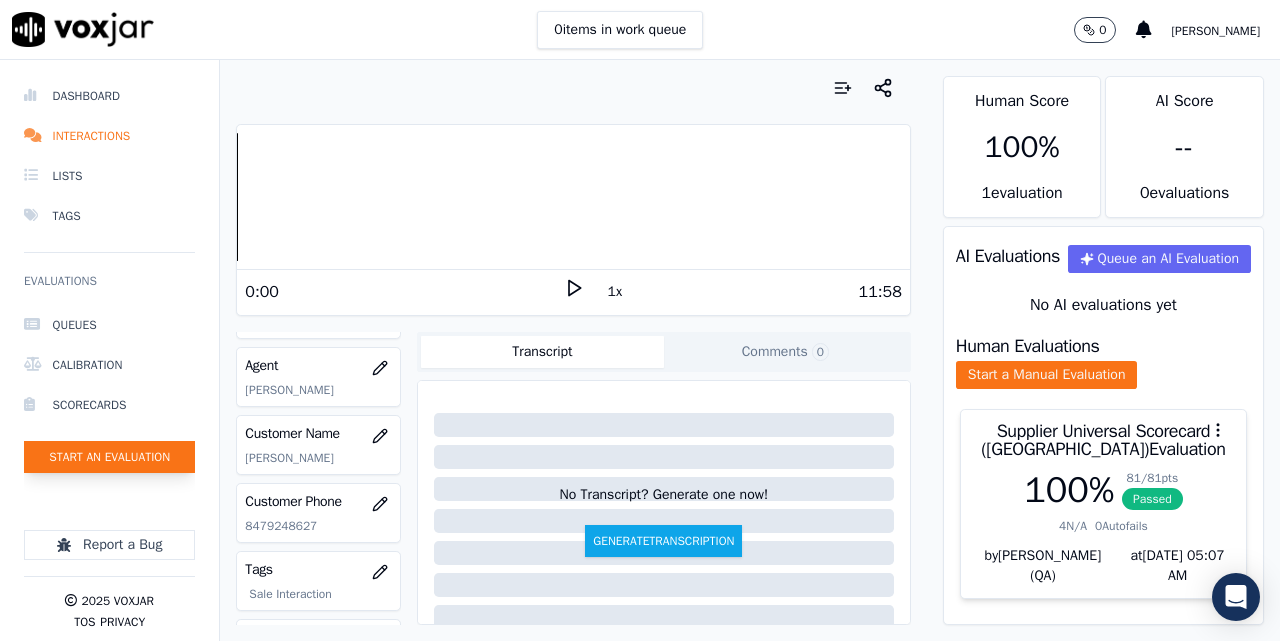 click on "Start an Evaluation" 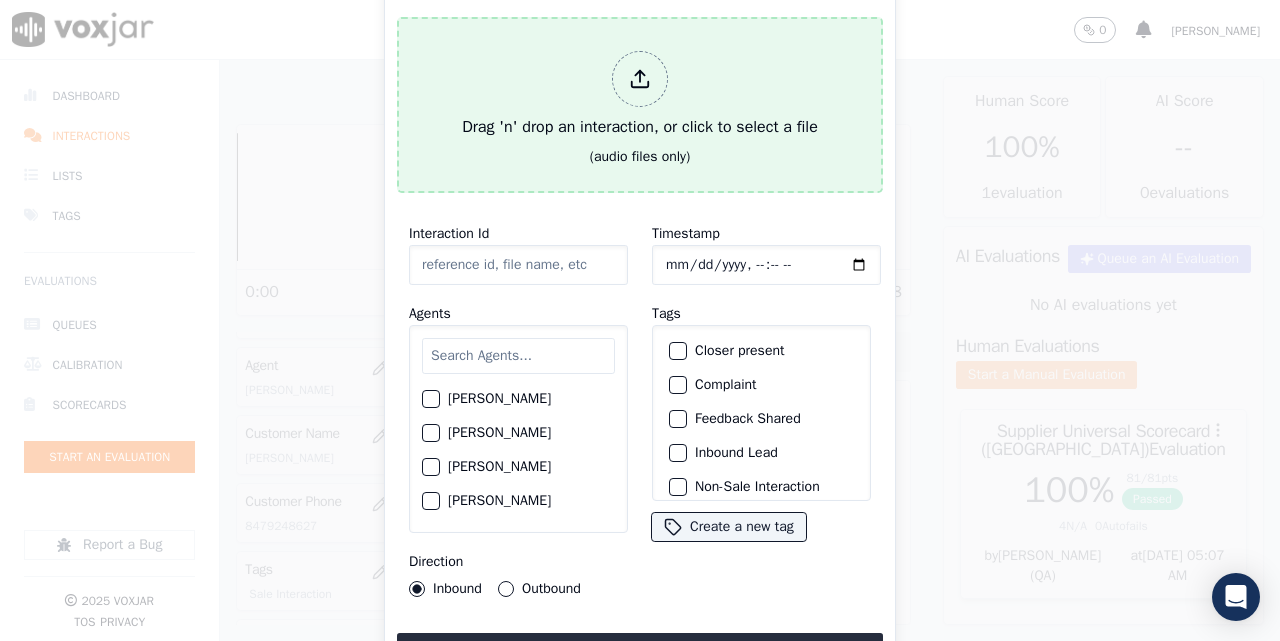 click on "Drag 'n' drop an interaction, or click to select a file" at bounding box center [640, 95] 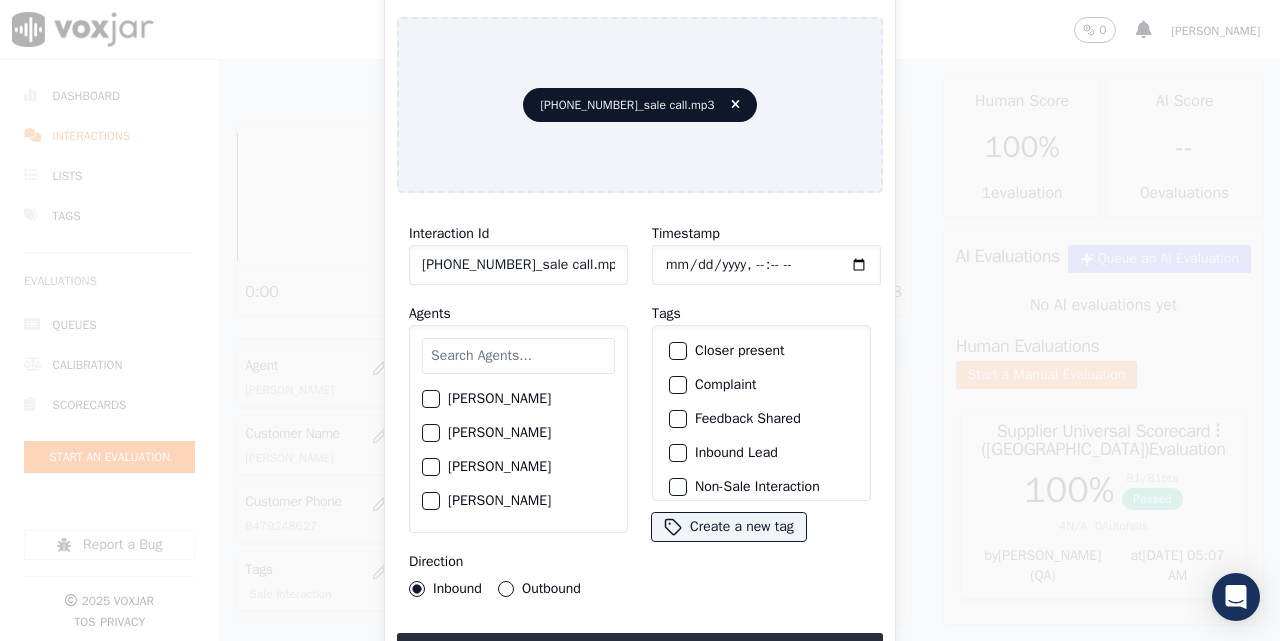 click on "[PHONE_NUMBER]_sale call.mp3" 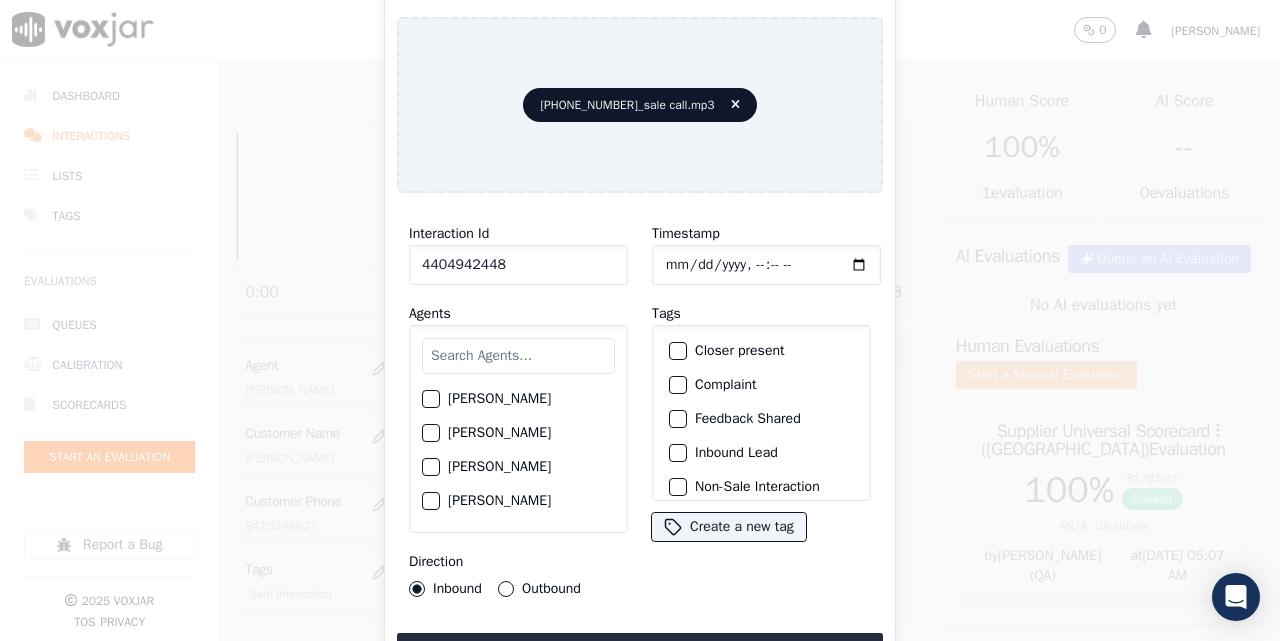 type on "4404942448" 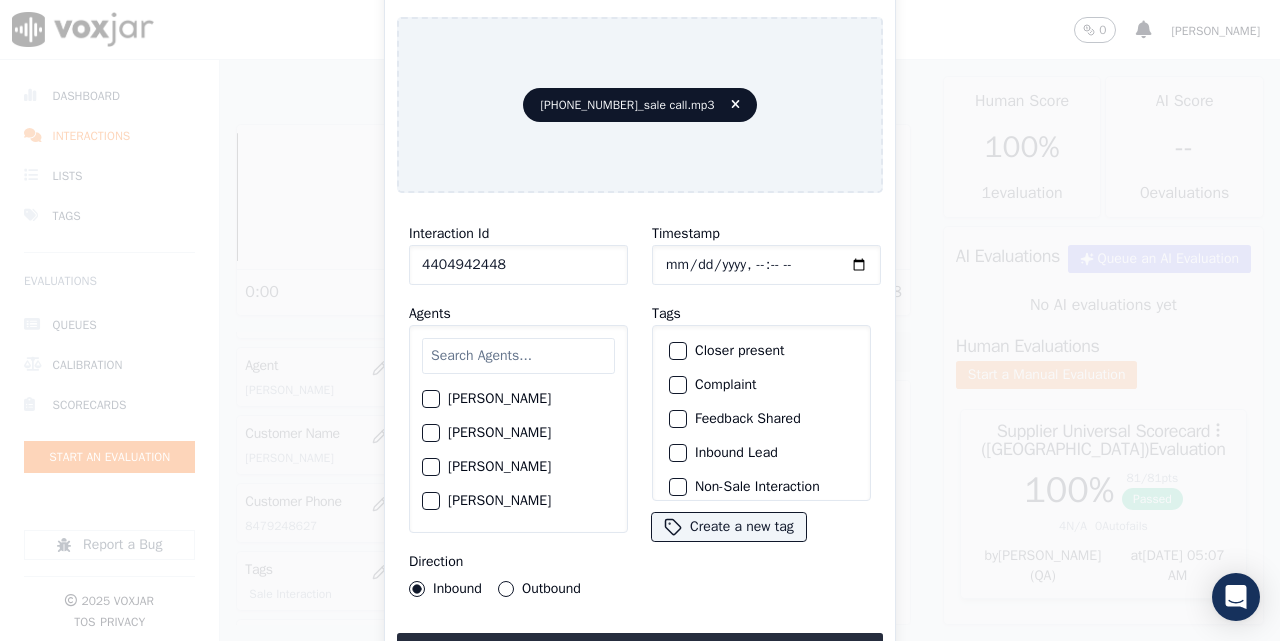 click on "Timestamp" 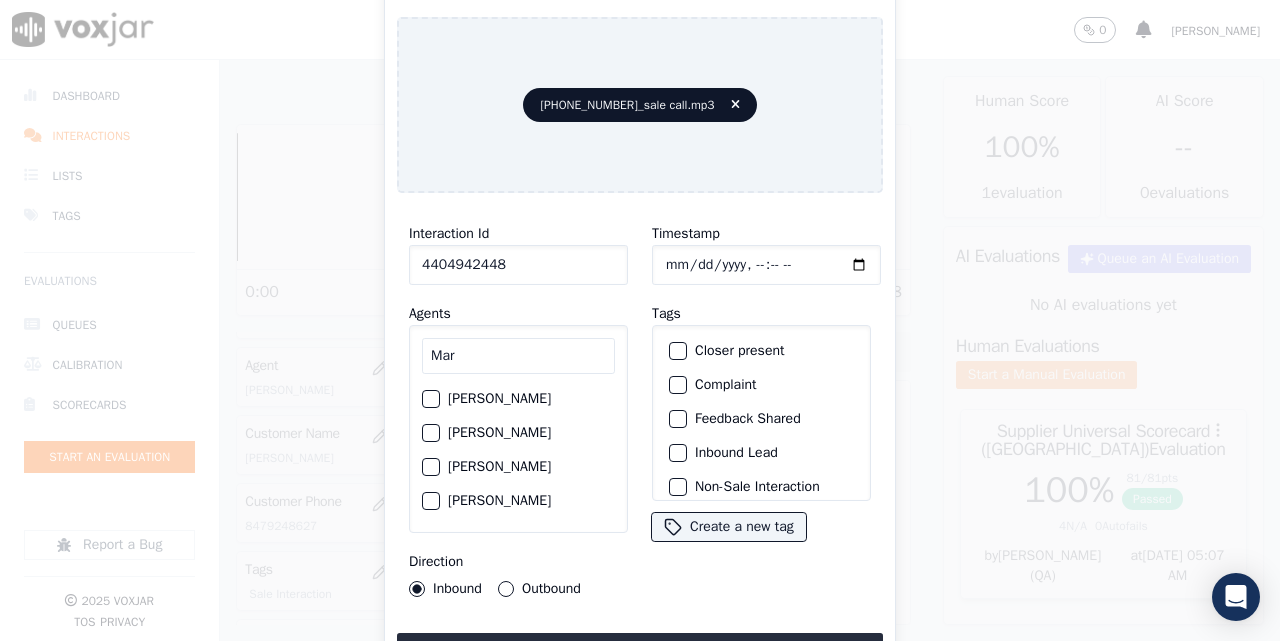 type on "Mar" 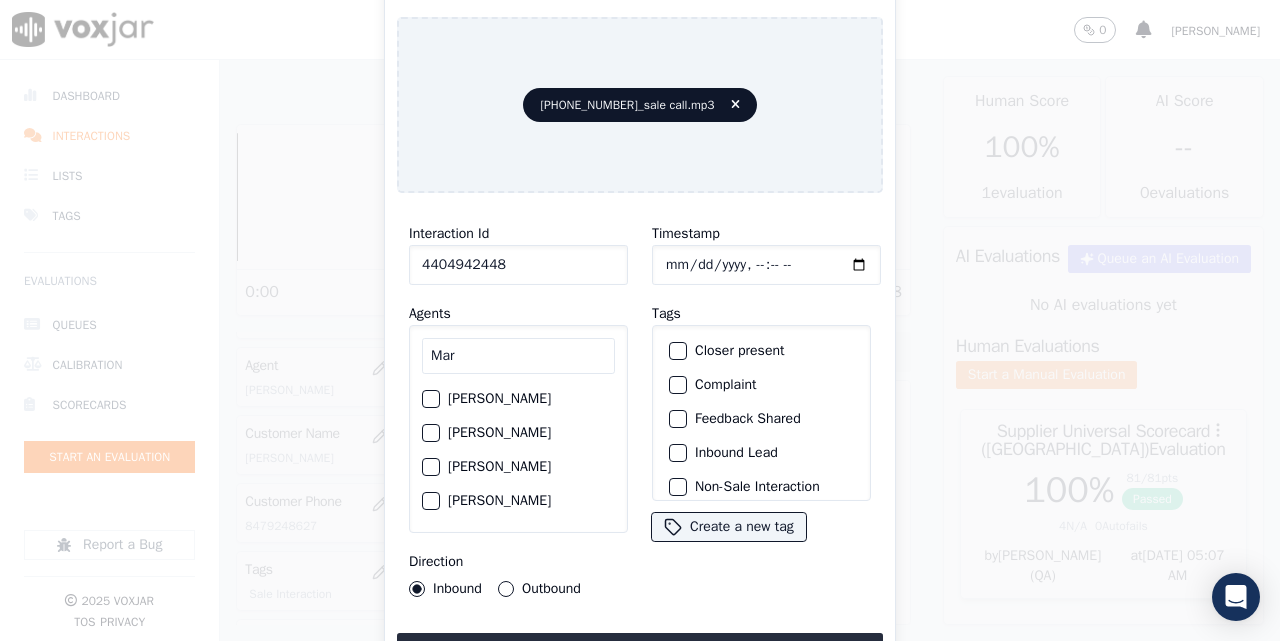 click on "[PERSON_NAME]" at bounding box center (518, 433) 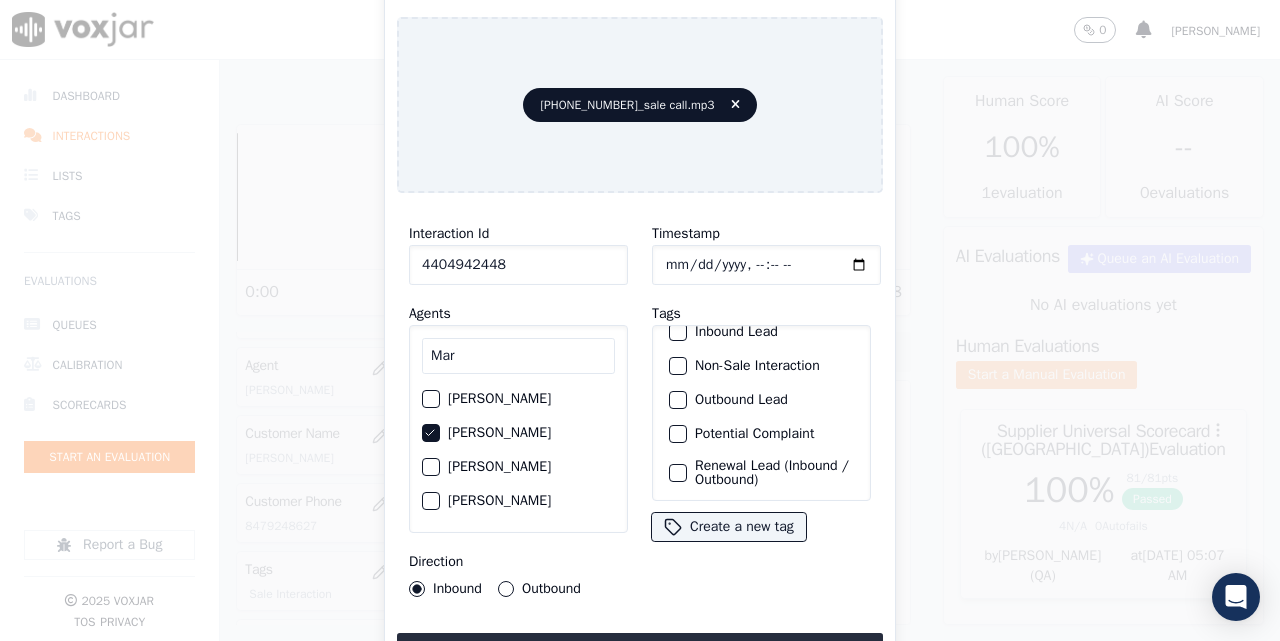 scroll, scrollTop: 187, scrollLeft: 0, axis: vertical 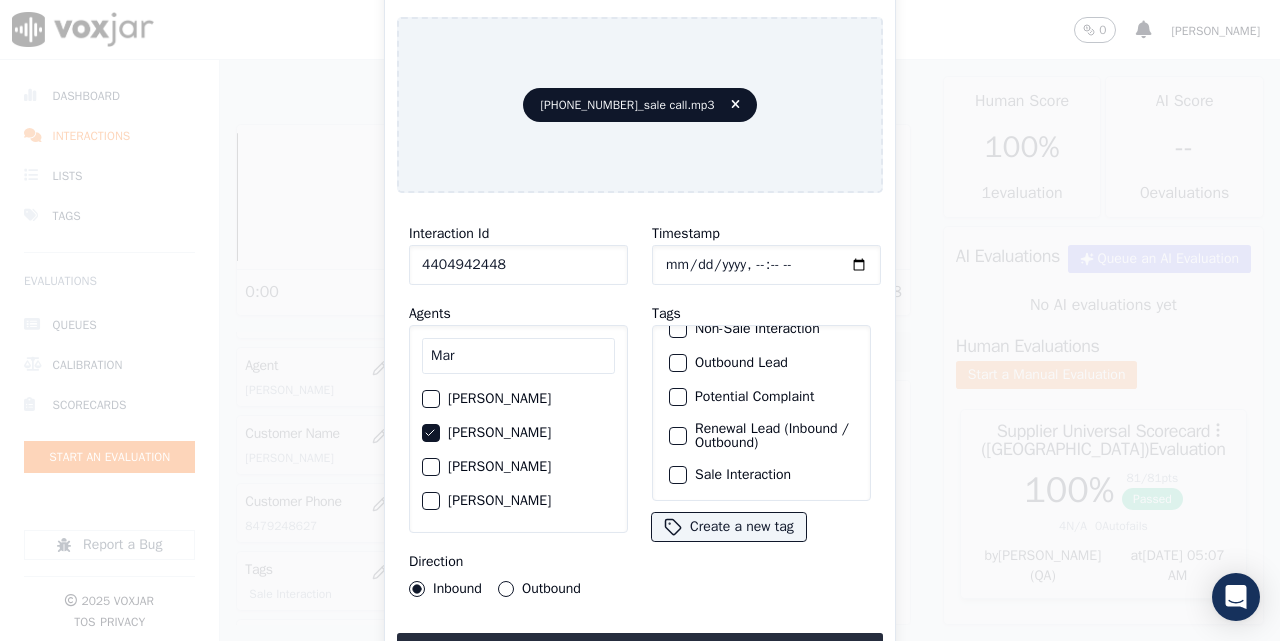 click on "Sale Interaction" 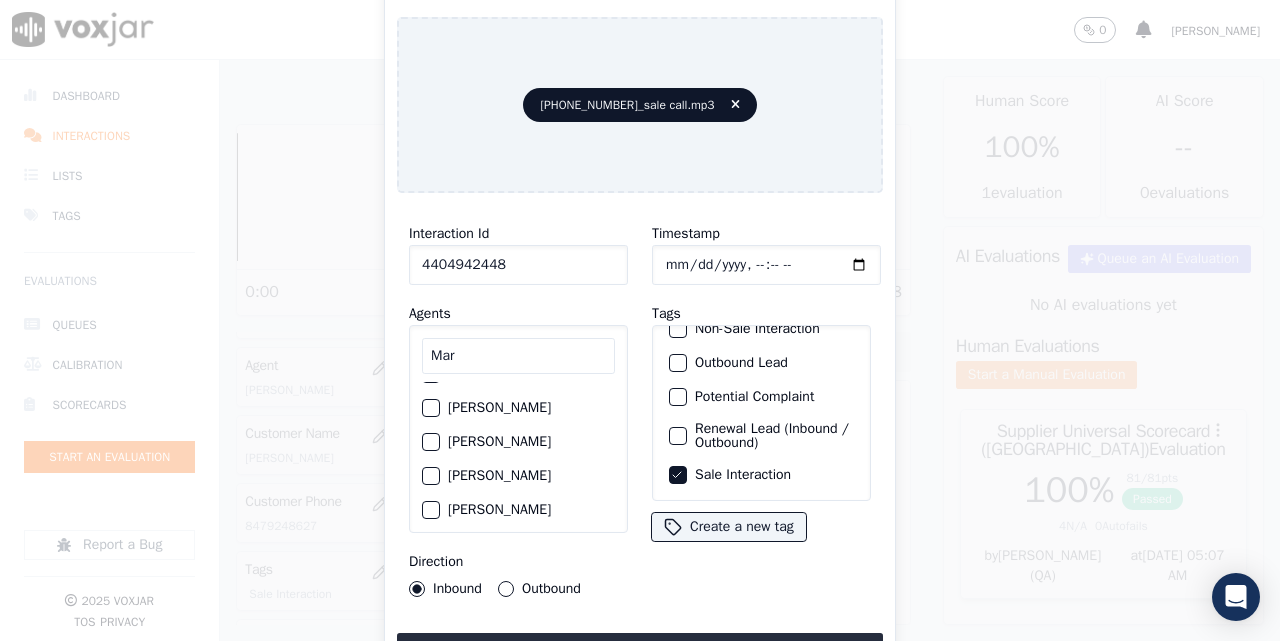 scroll, scrollTop: 135, scrollLeft: 0, axis: vertical 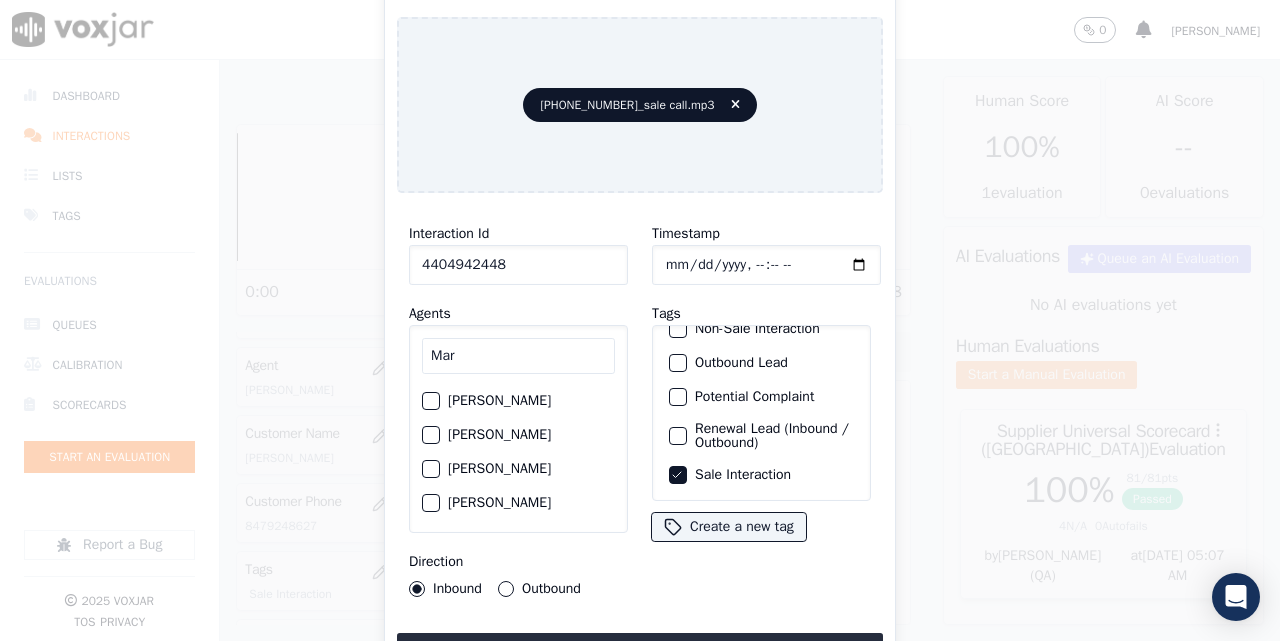 click on "Interaction Id   4404942448     Agents   Mar     [PERSON_NAME]     [PERSON_NAME]         [PERSON_NAME]     [PERSON_NAME]     [PERSON_NAME]     [PERSON_NAME]     [PERSON_NAME]     [PERSON_NAME]     Direction     Inbound     Outbound" at bounding box center (518, 409) 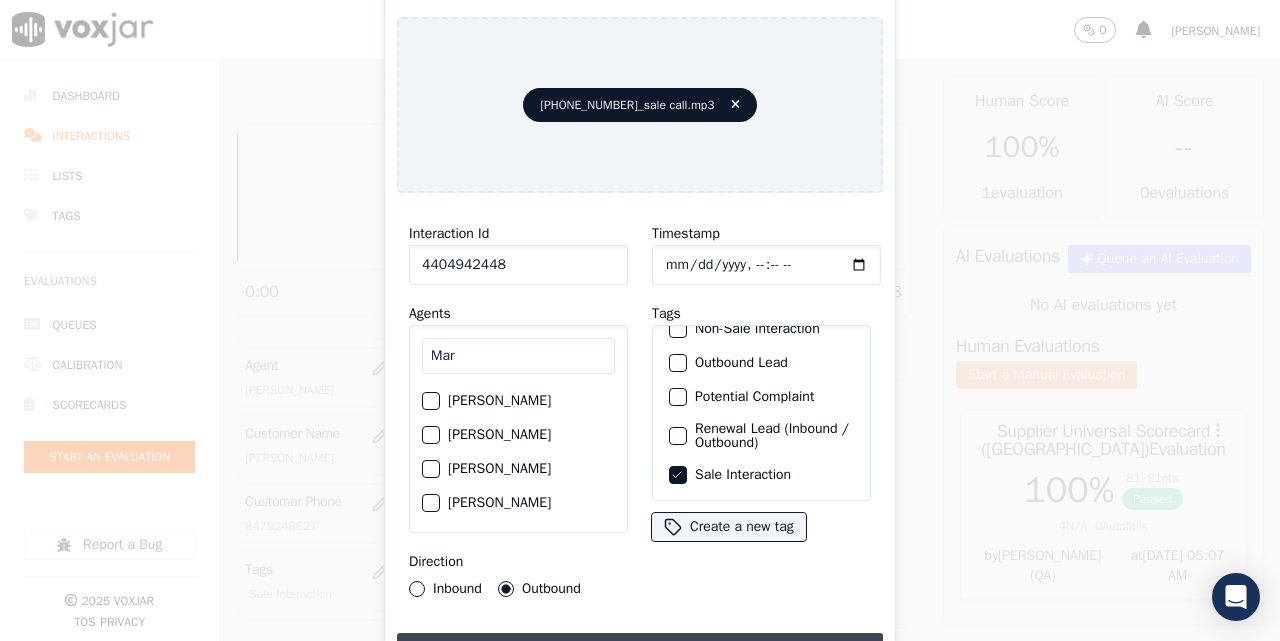 click on "Upload interaction to start evaluation" at bounding box center (640, 651) 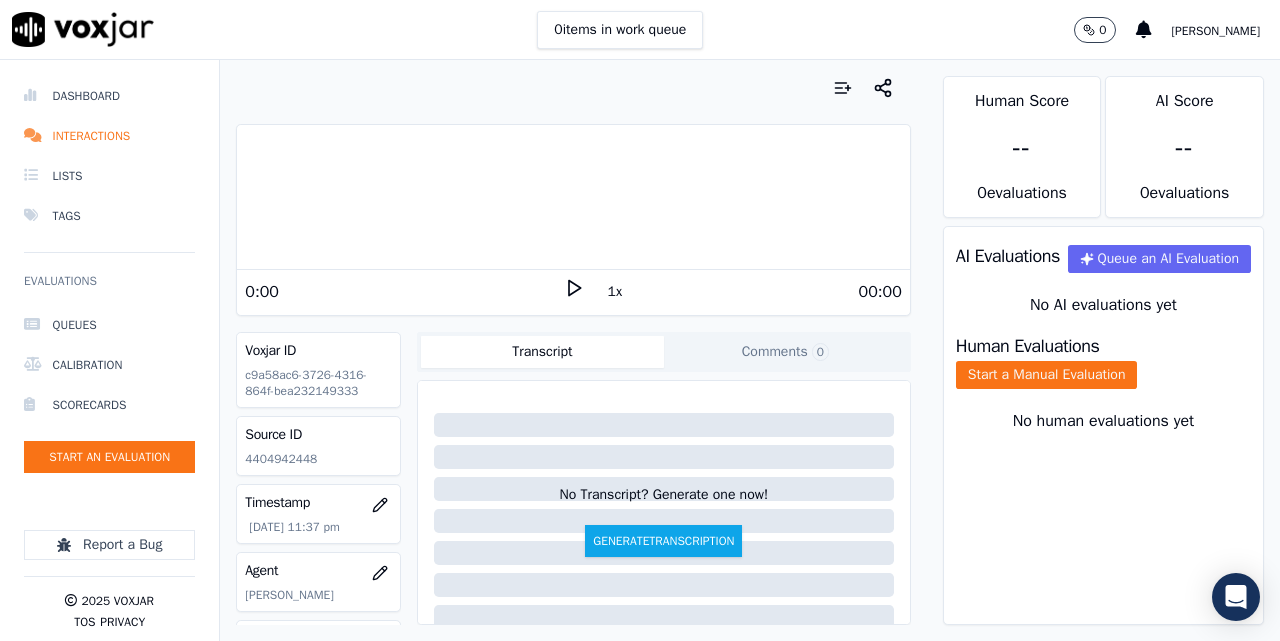 click 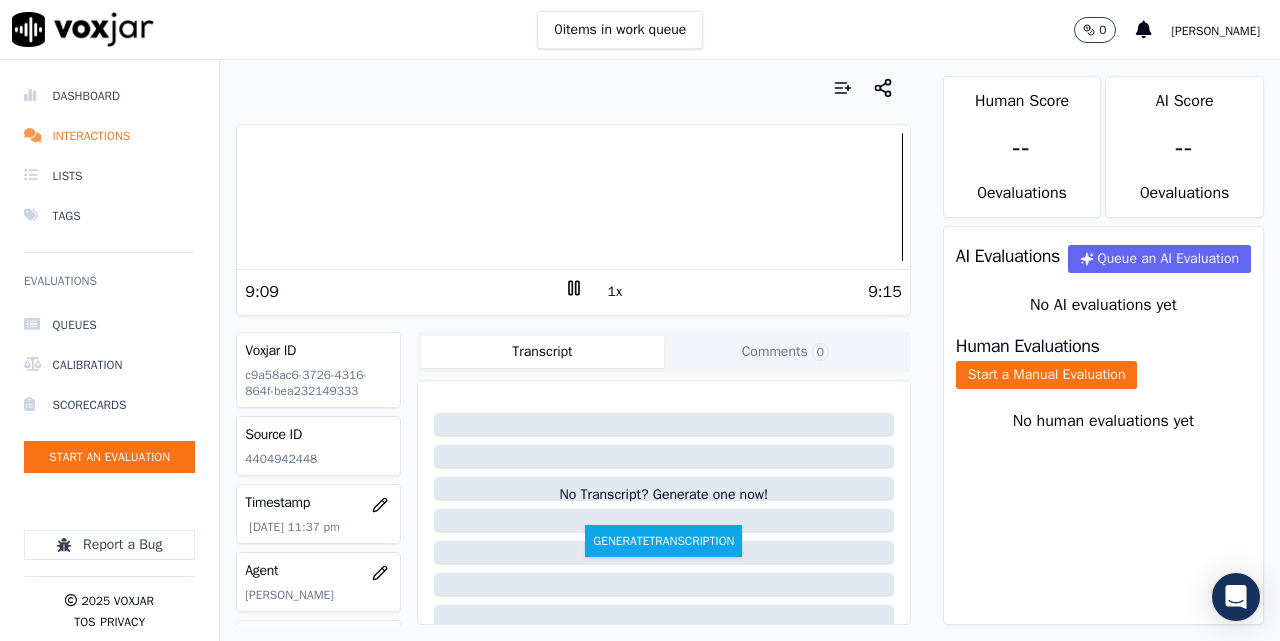 click 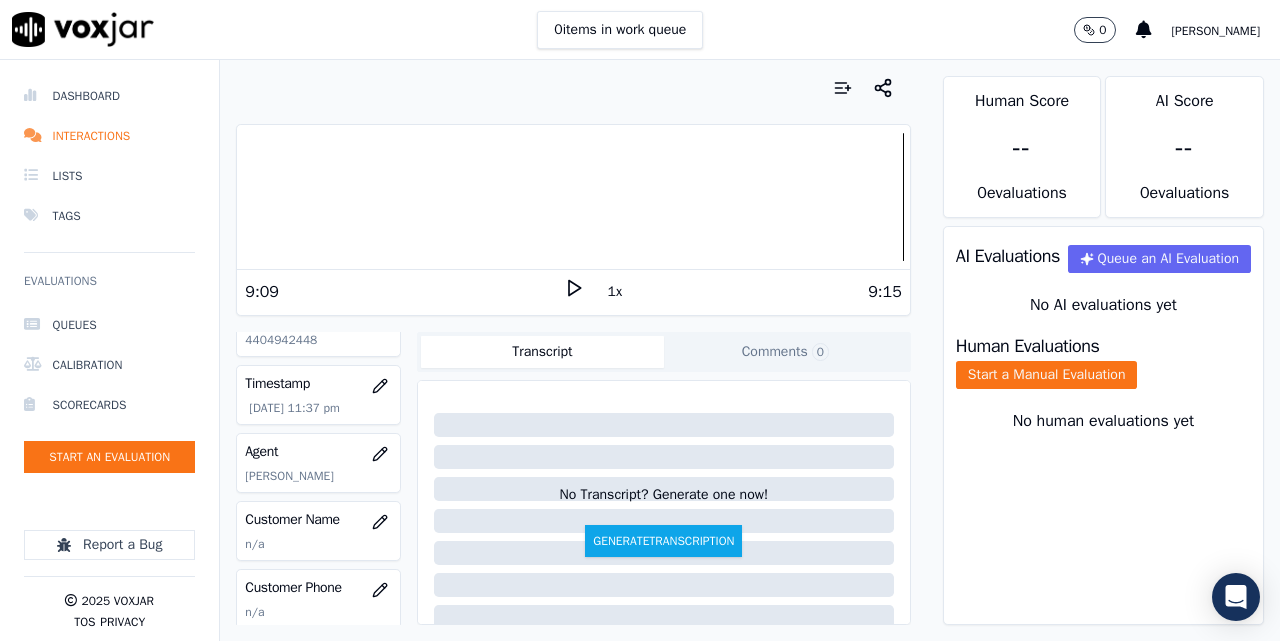 scroll, scrollTop: 167, scrollLeft: 0, axis: vertical 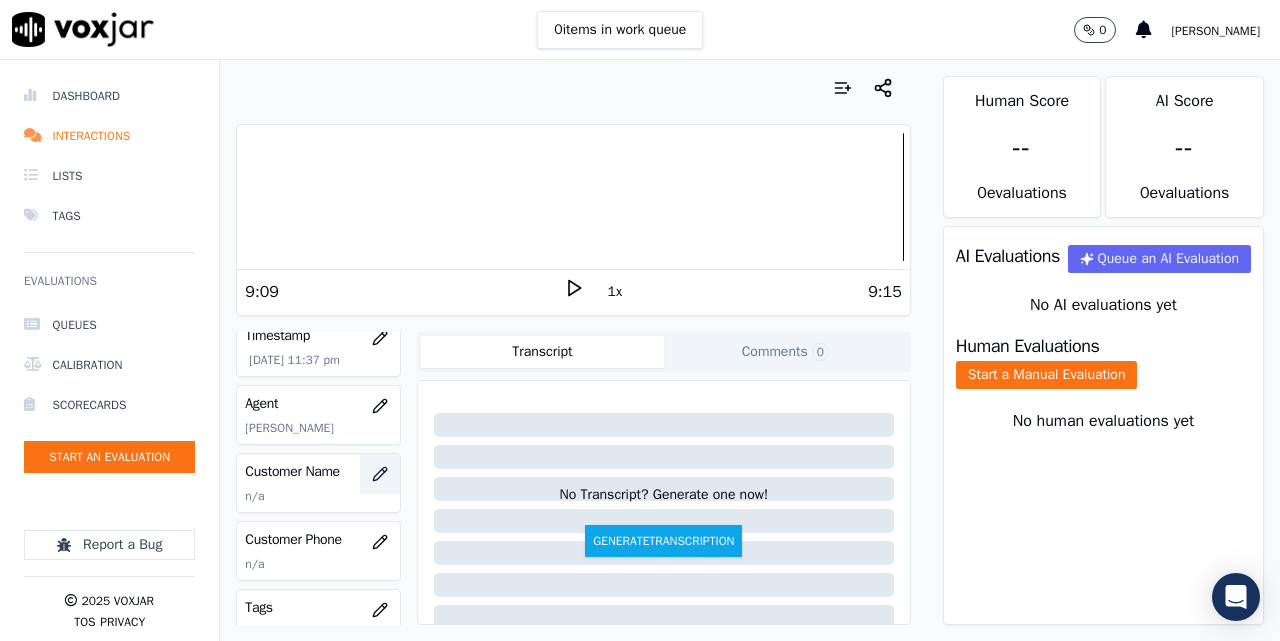 click at bounding box center [380, 474] 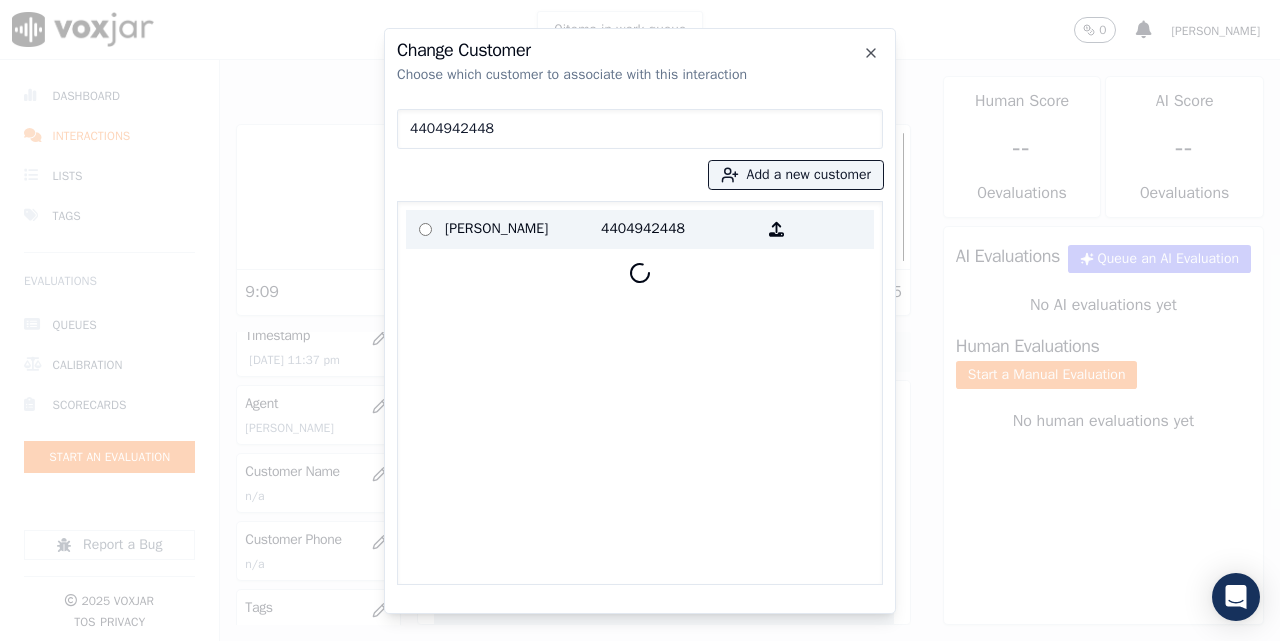 type on "4404942448" 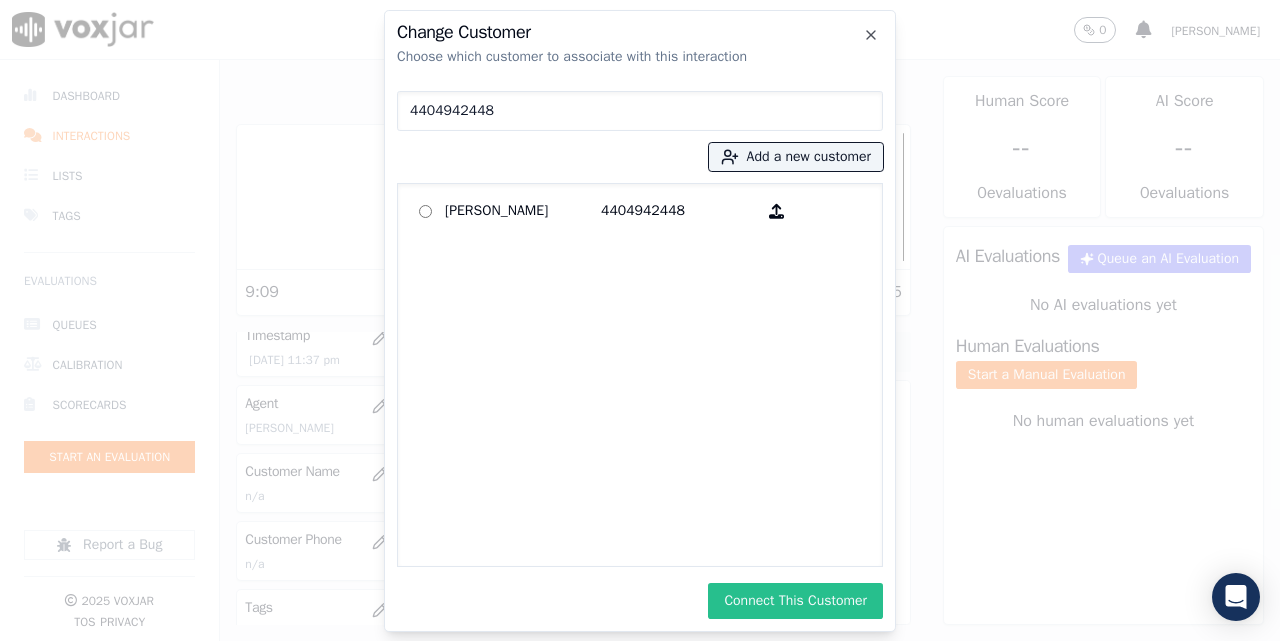 click on "Connect This Customer" at bounding box center [795, 601] 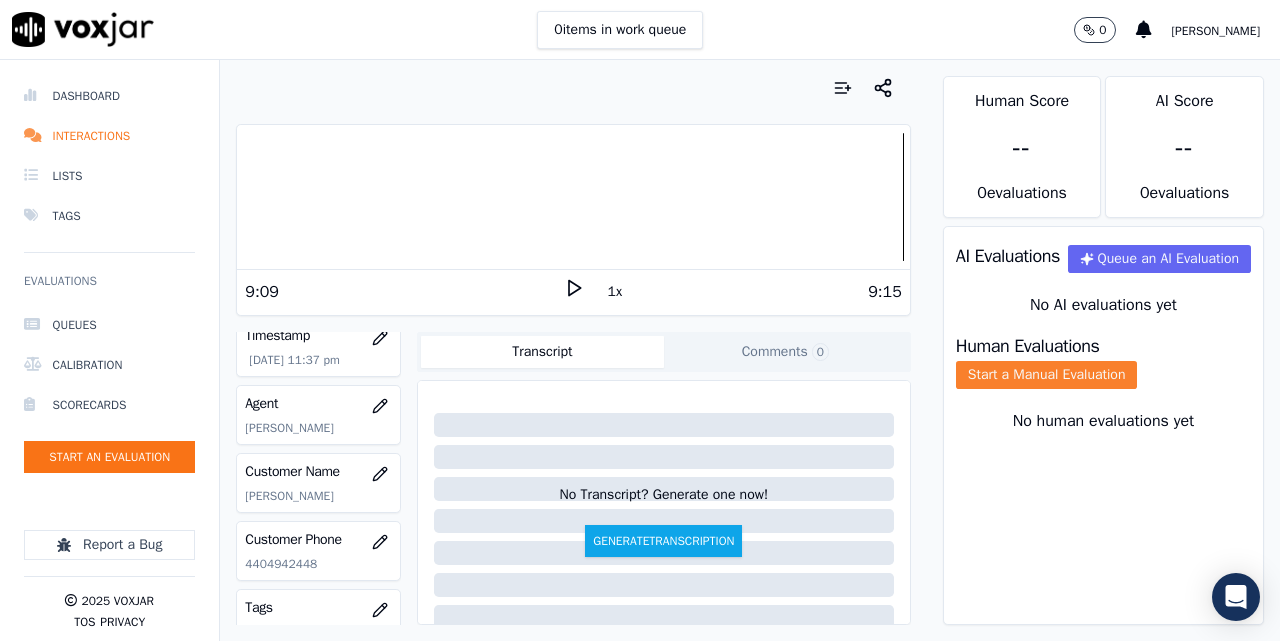 click on "Start a Manual Evaluation" 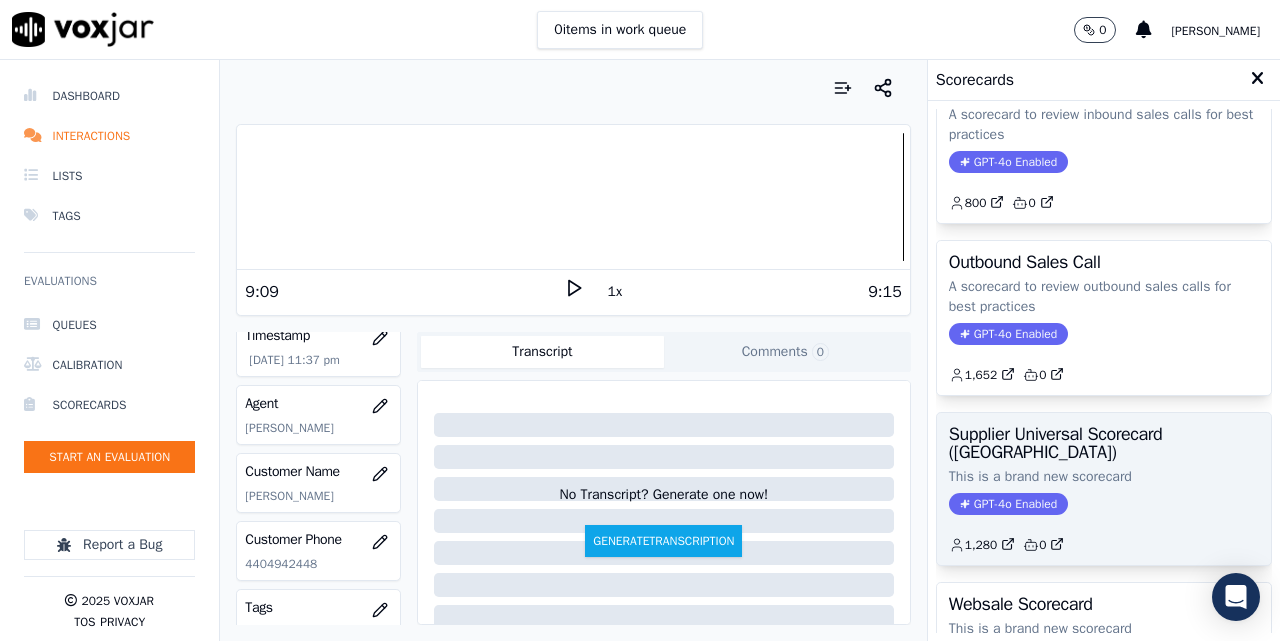scroll, scrollTop: 403, scrollLeft: 0, axis: vertical 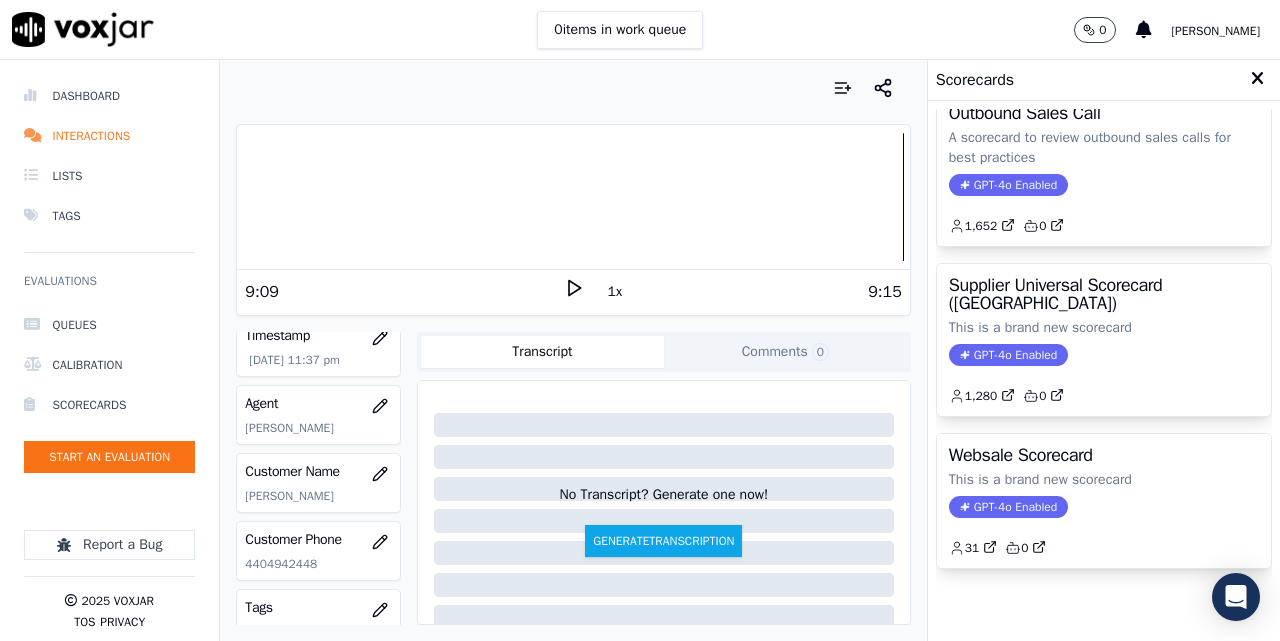 drag, startPoint x: 1083, startPoint y: 303, endPoint x: 1078, endPoint y: 329, distance: 26.476404 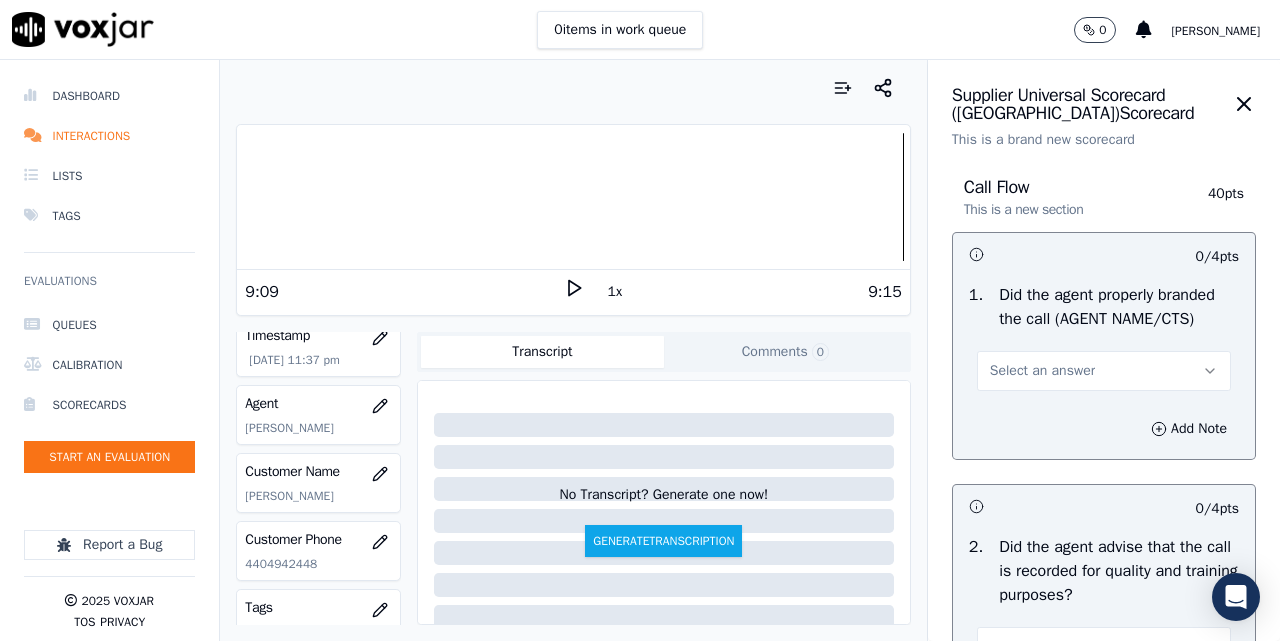 click on "Select an answer" at bounding box center [1042, 371] 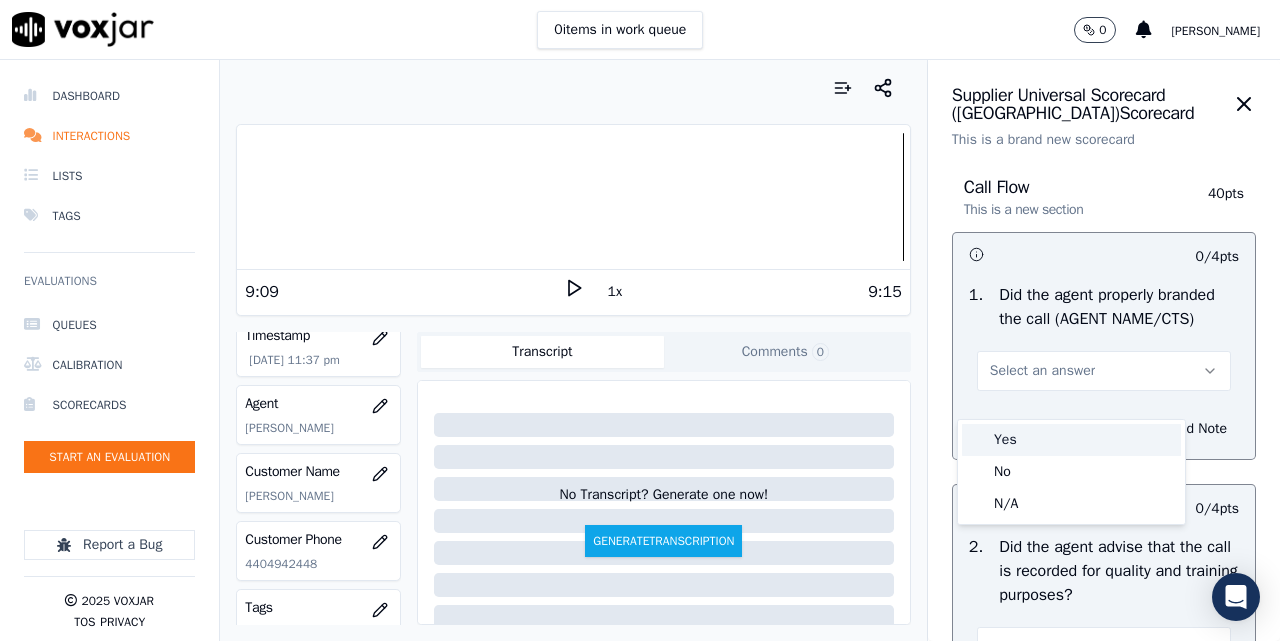 click on "Yes" at bounding box center [1071, 440] 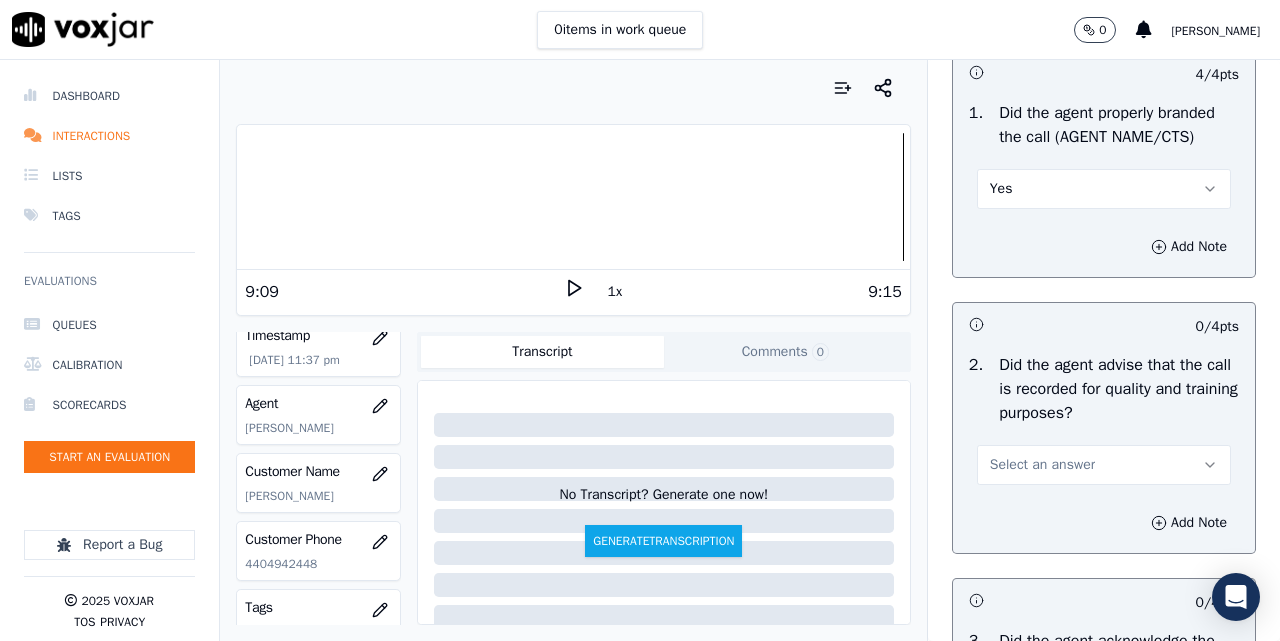 scroll, scrollTop: 333, scrollLeft: 0, axis: vertical 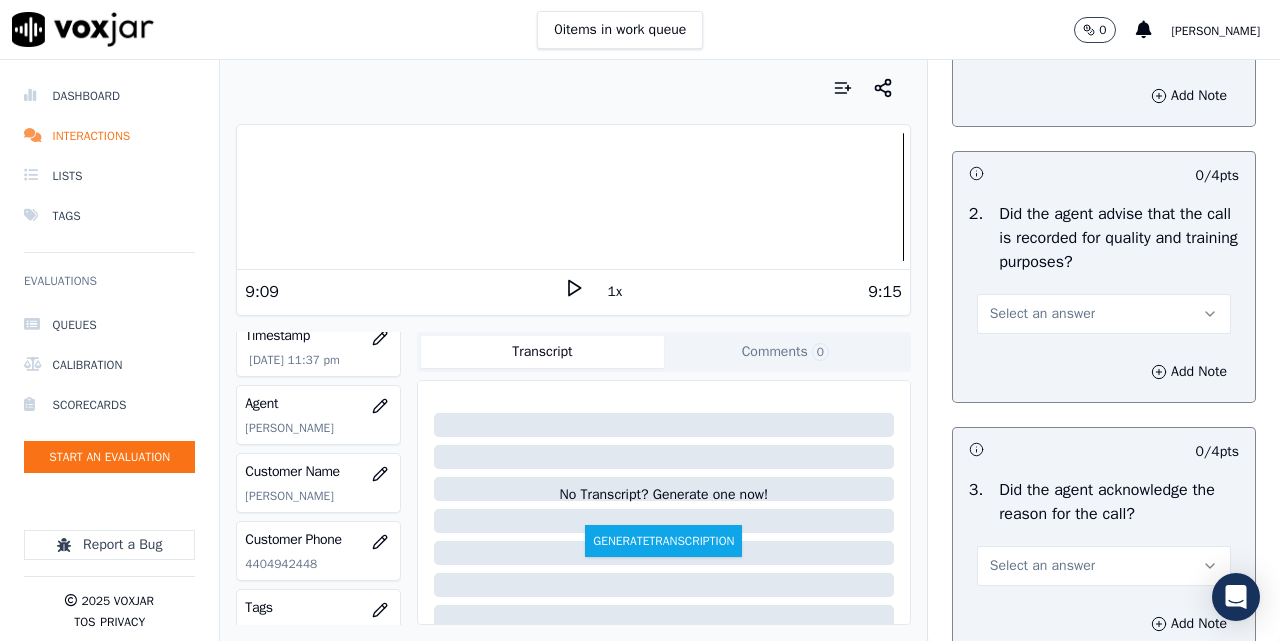 click on "Select an answer" at bounding box center [1042, 314] 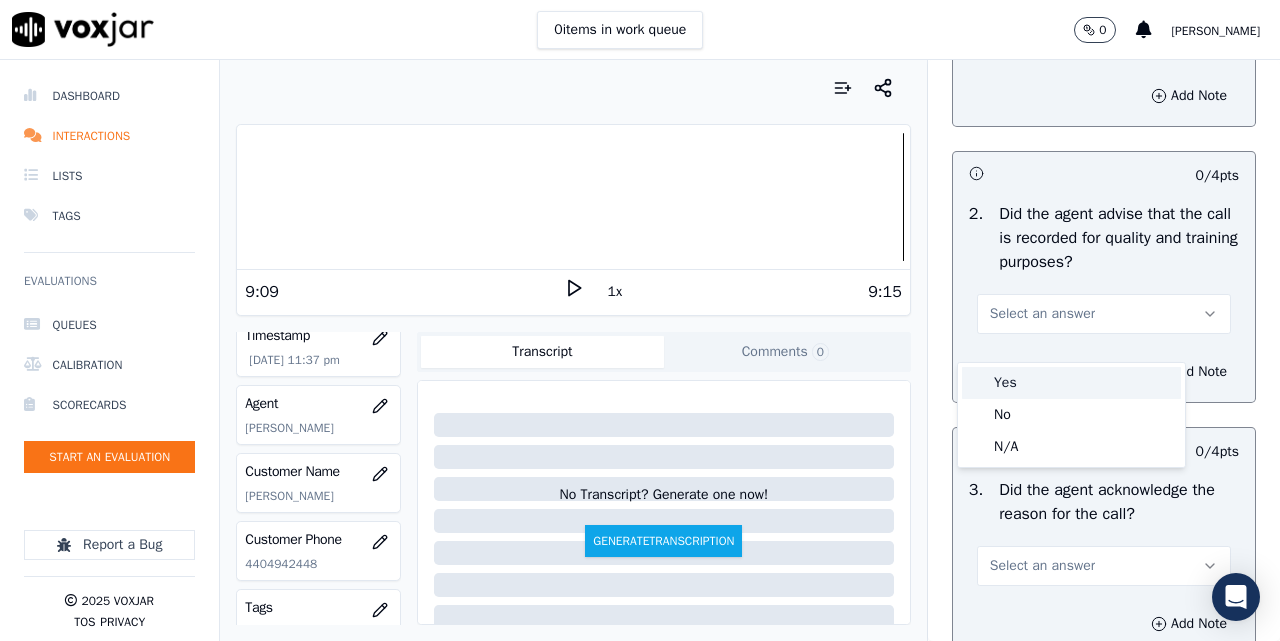 click on "Yes" at bounding box center [1071, 383] 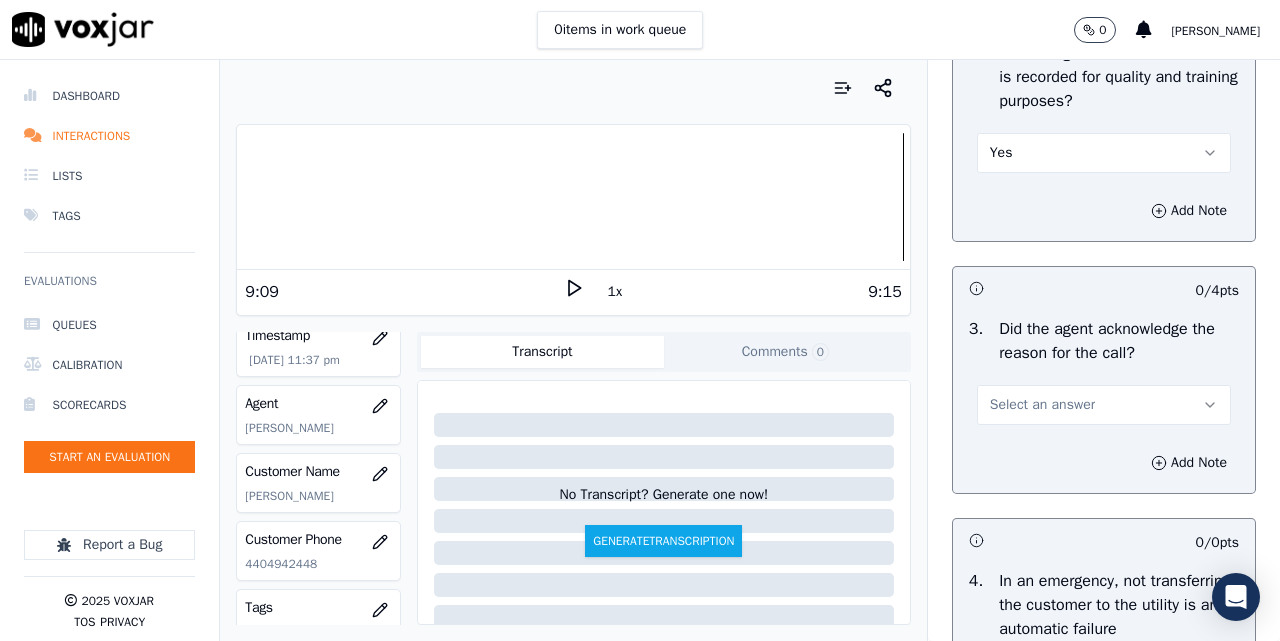 scroll, scrollTop: 667, scrollLeft: 0, axis: vertical 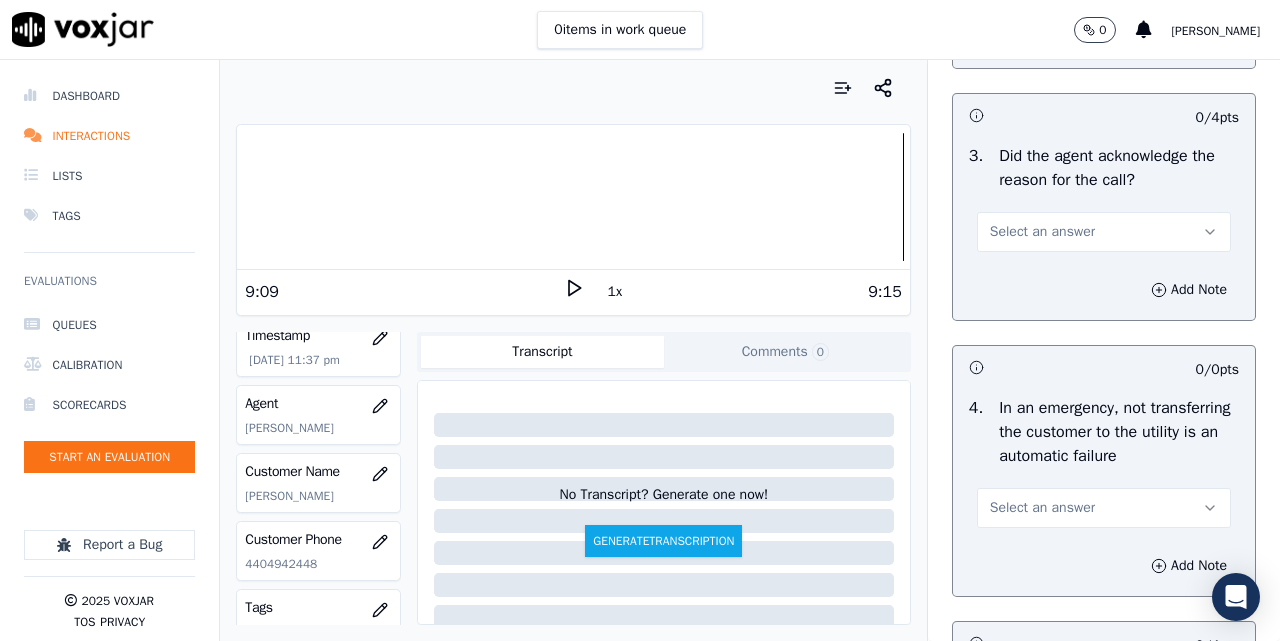 click on "Select an answer" at bounding box center [1042, 232] 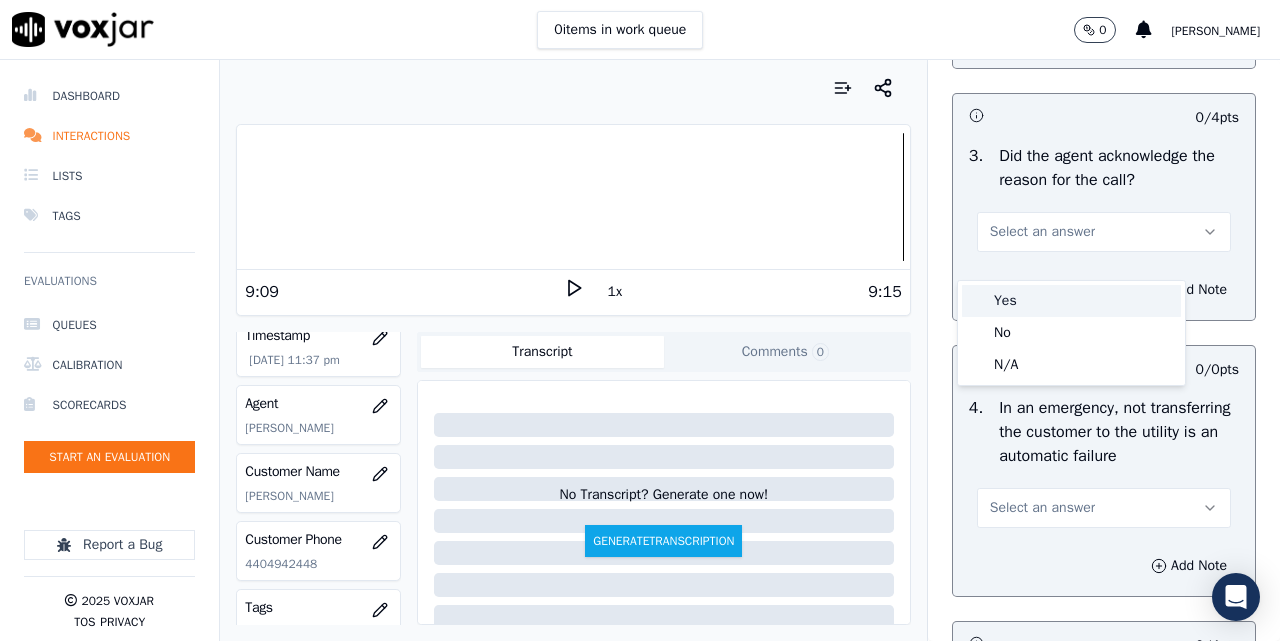 click on "Yes" at bounding box center [1071, 301] 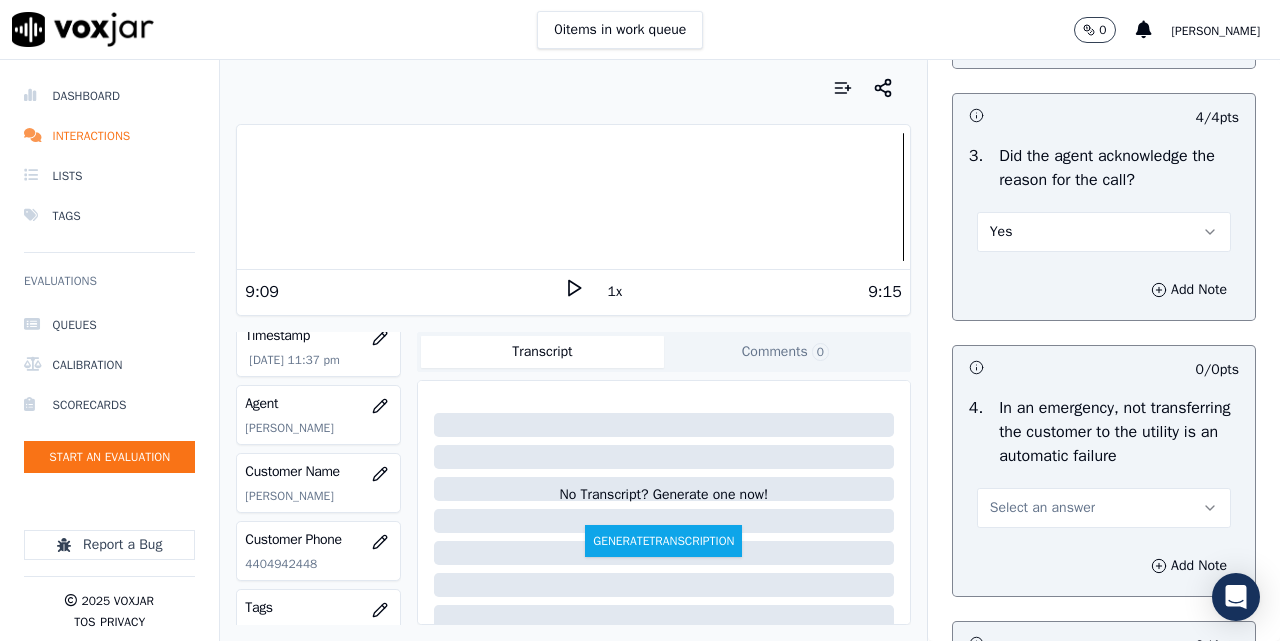 scroll, scrollTop: 833, scrollLeft: 0, axis: vertical 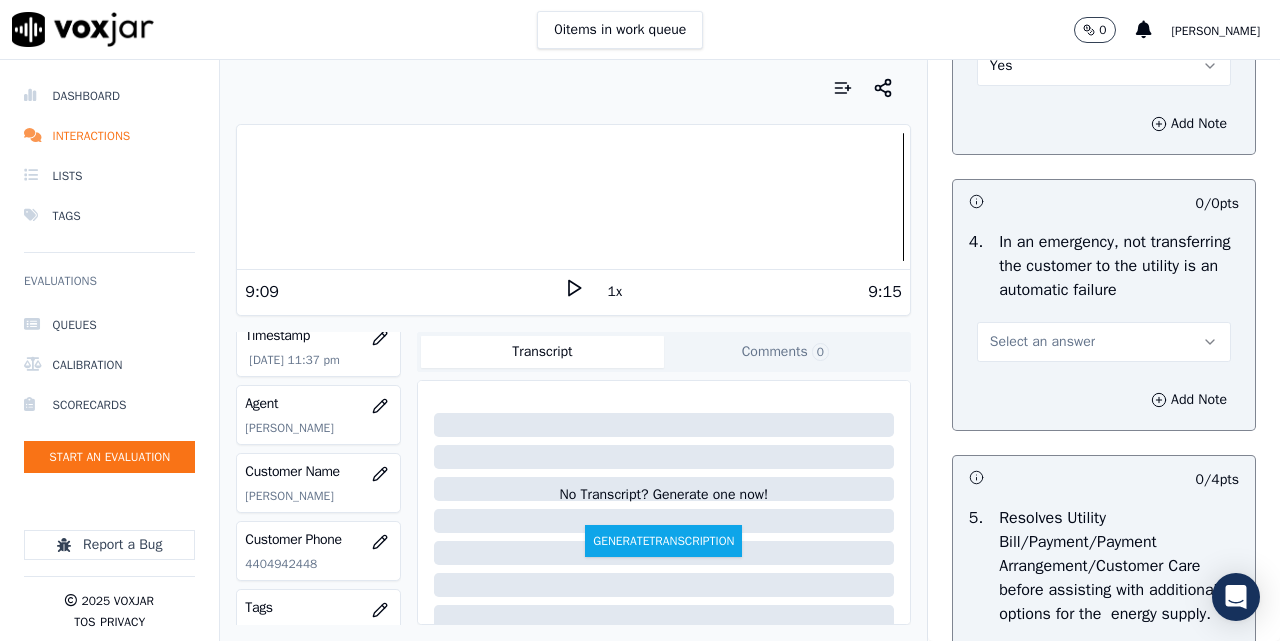 click on "Select an answer" at bounding box center (1042, 342) 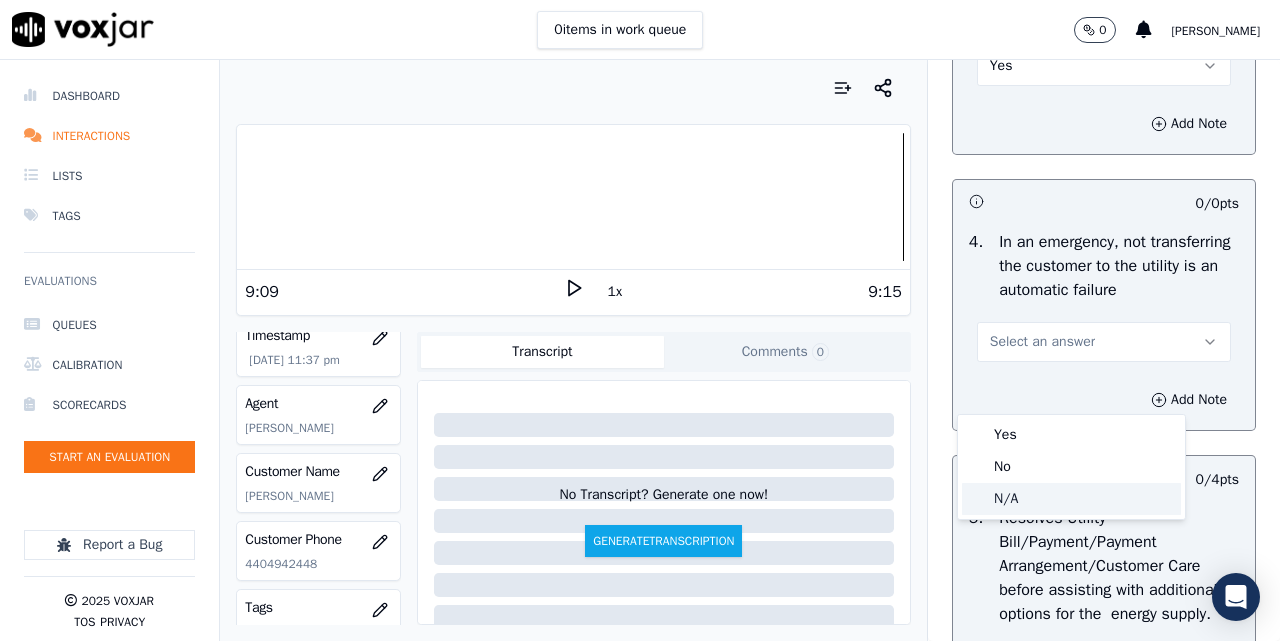 click on "N/A" 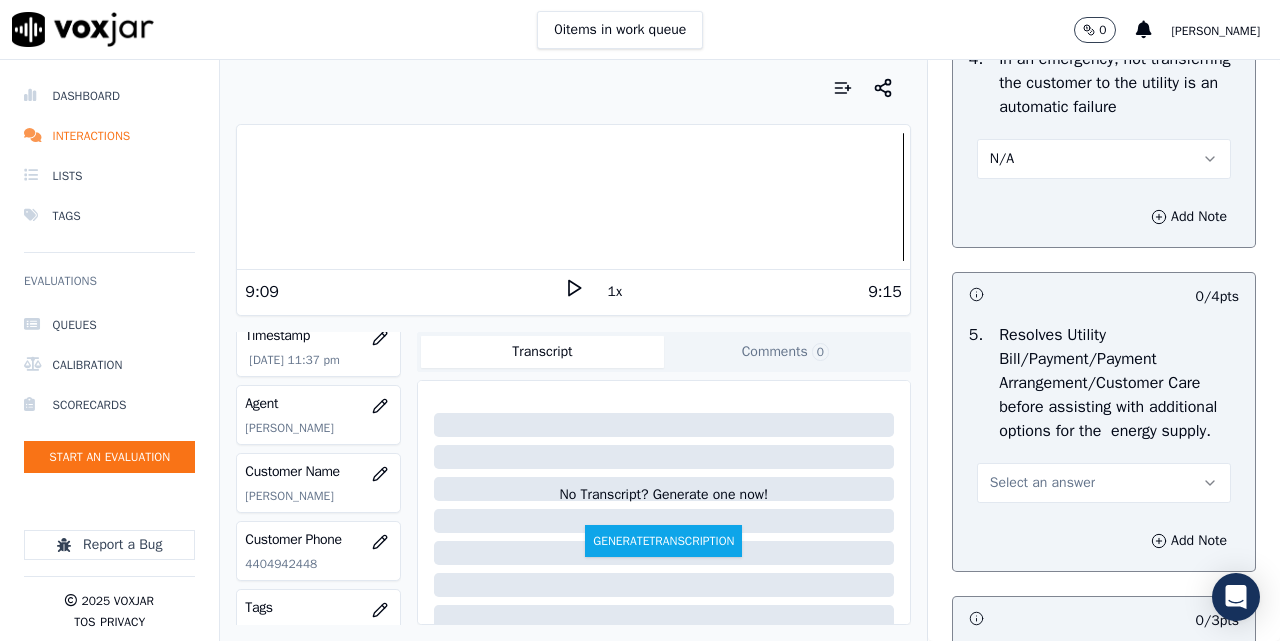 scroll, scrollTop: 1167, scrollLeft: 0, axis: vertical 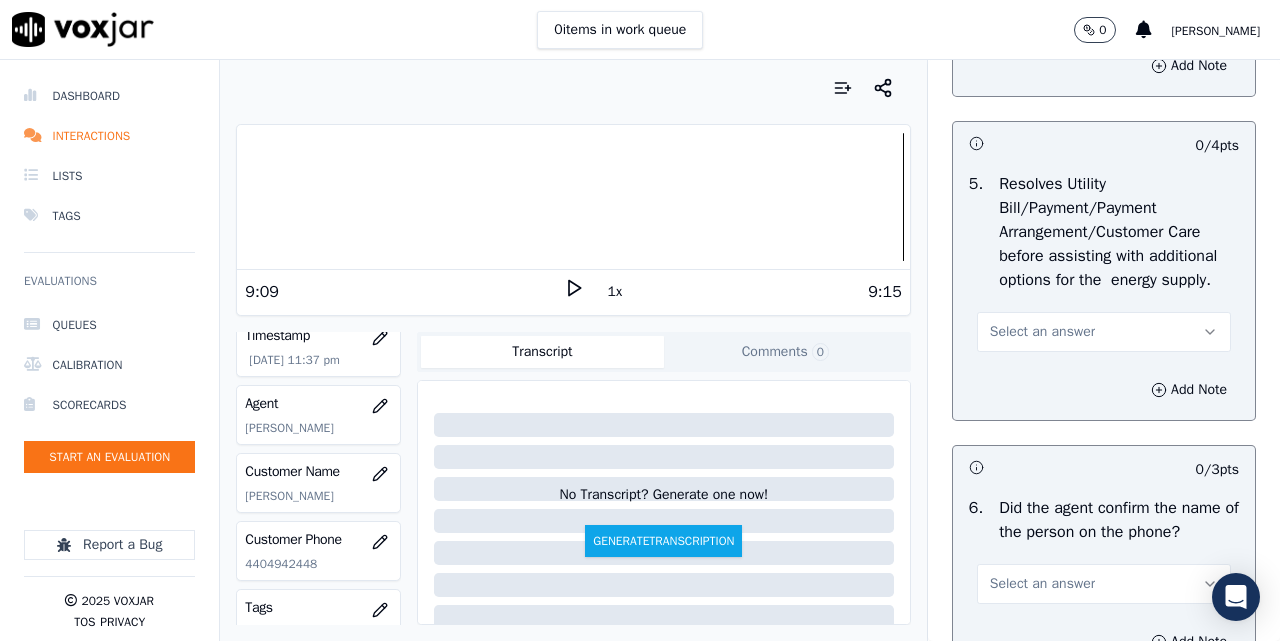 click on "Select an answer" at bounding box center [1104, 332] 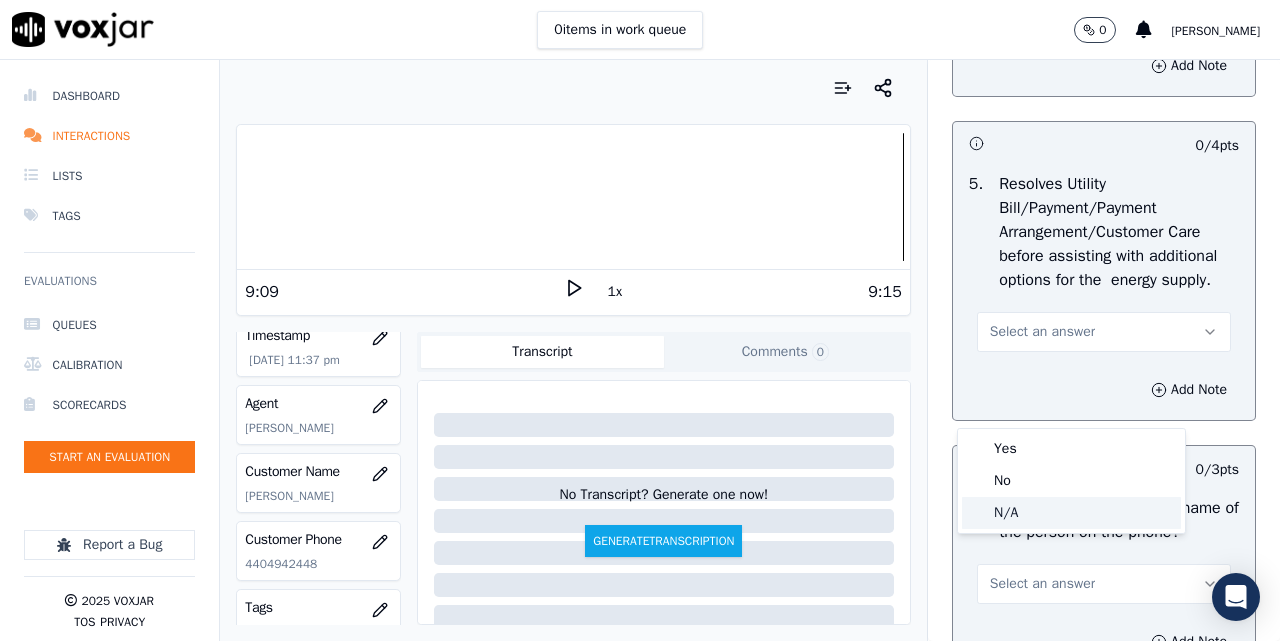 click on "N/A" 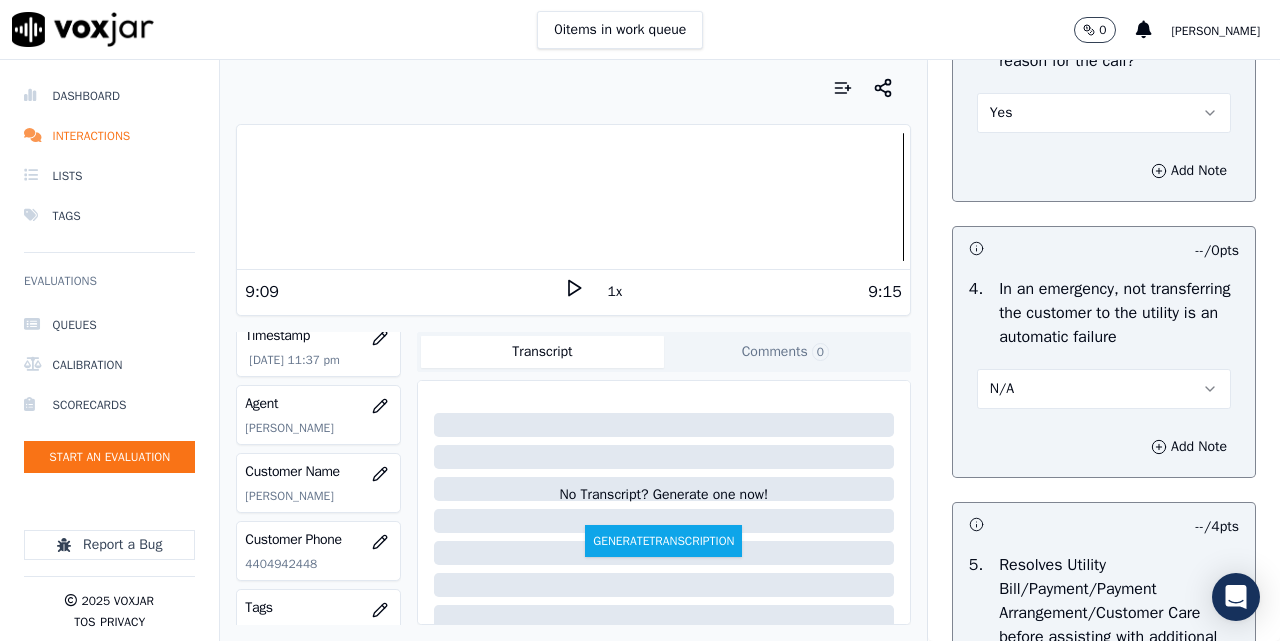 scroll, scrollTop: 833, scrollLeft: 0, axis: vertical 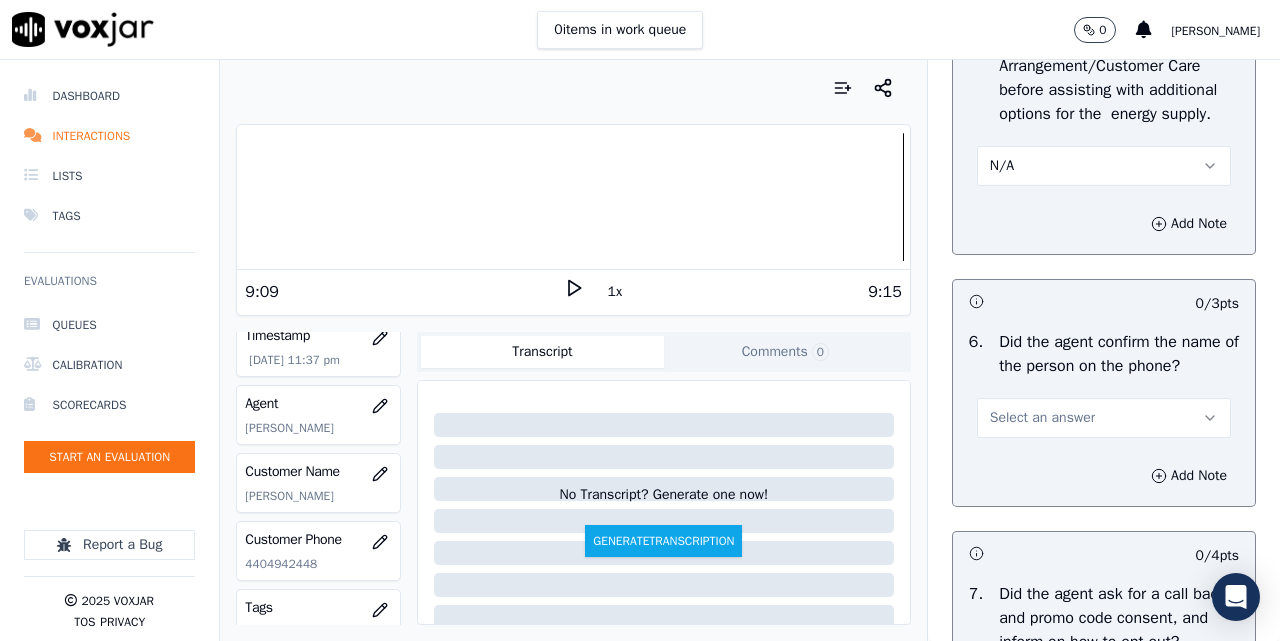 click on "Select an answer" at bounding box center [1042, 418] 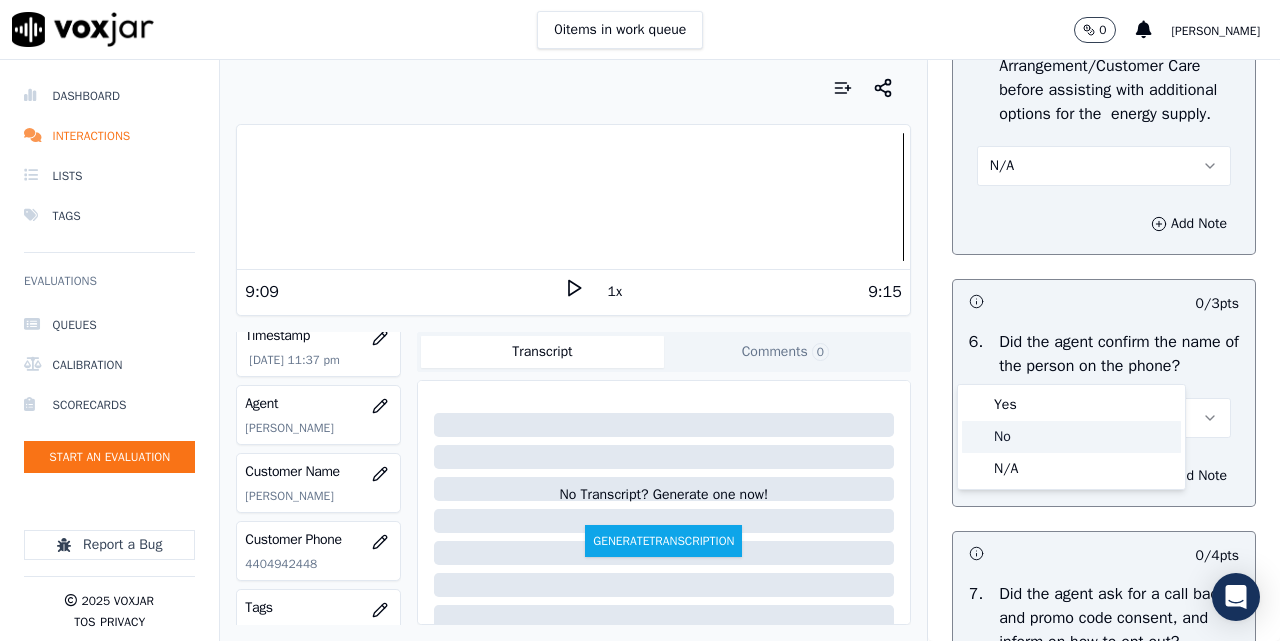 click on "Yes" at bounding box center (1071, 405) 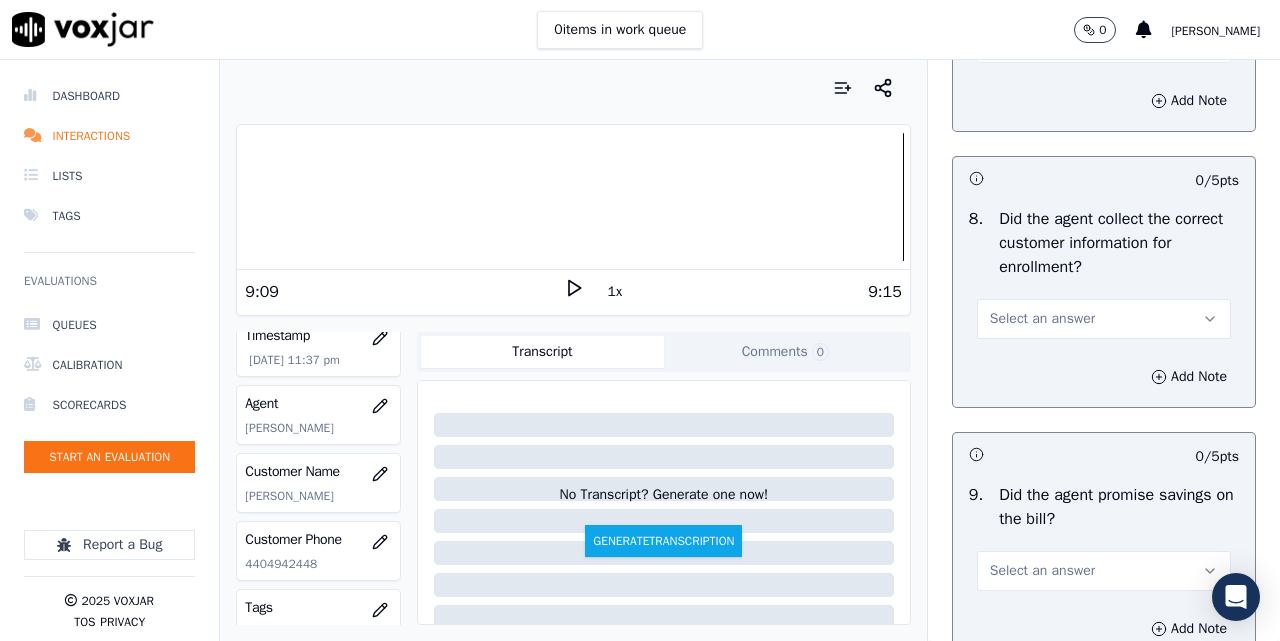 scroll, scrollTop: 2000, scrollLeft: 0, axis: vertical 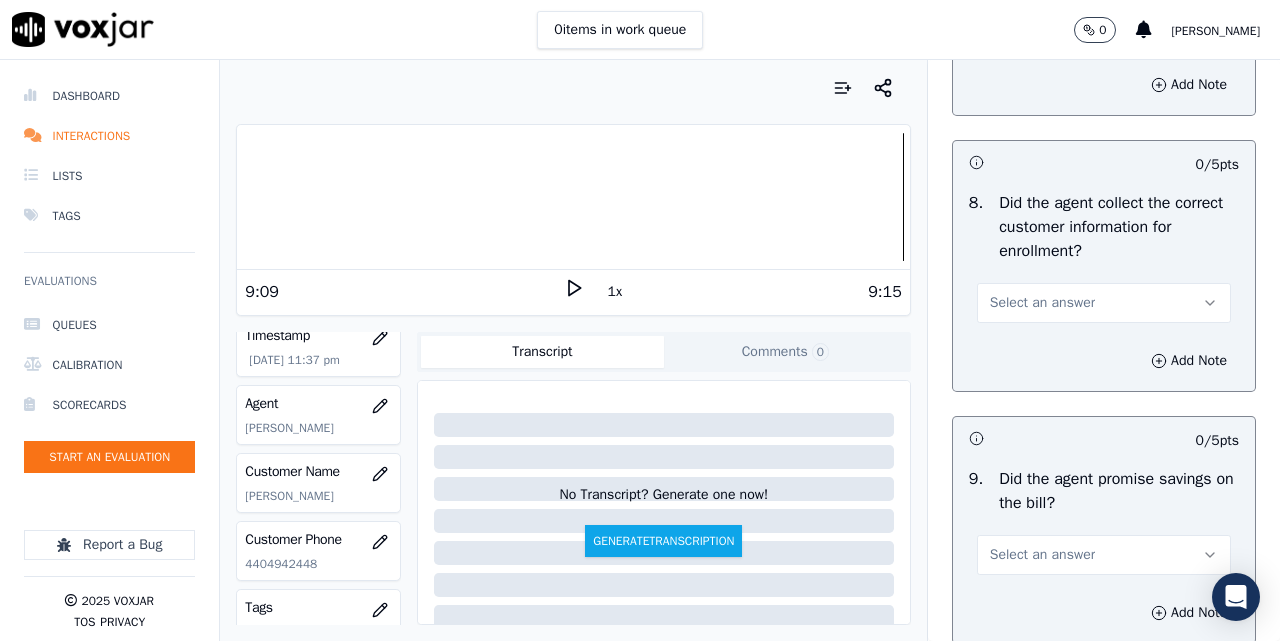 click on "Select an answer" at bounding box center [1042, 27] 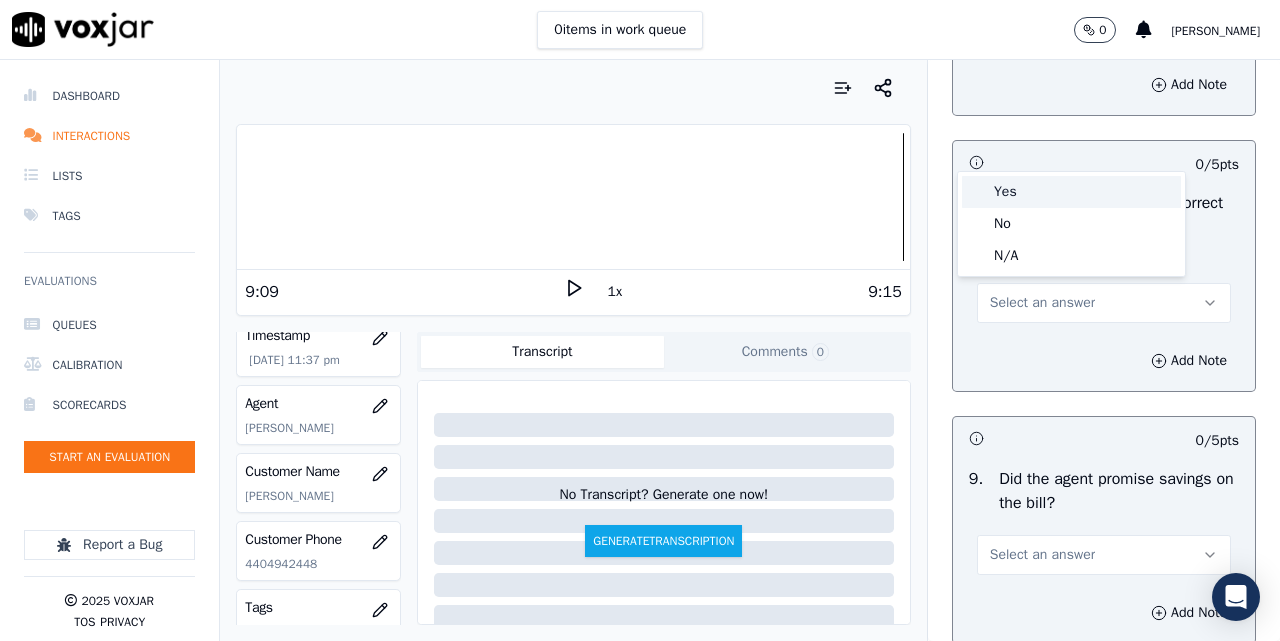 click on "Yes" at bounding box center (1071, 192) 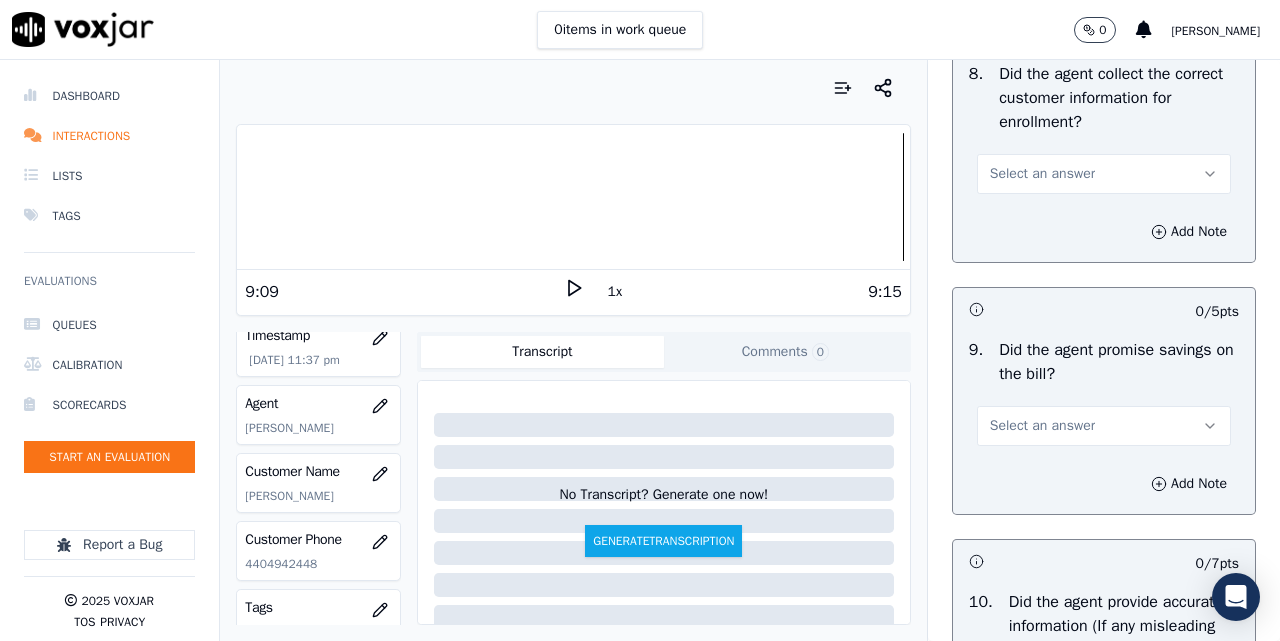 scroll, scrollTop: 2167, scrollLeft: 0, axis: vertical 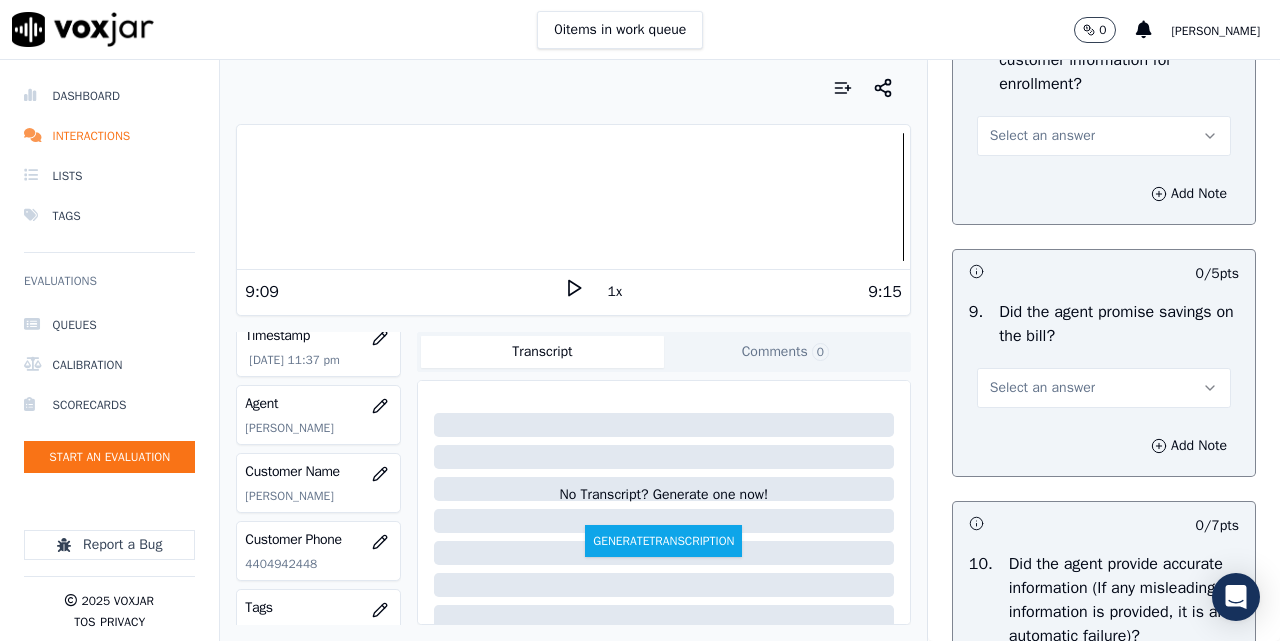 click on "Select an answer" at bounding box center [1104, 136] 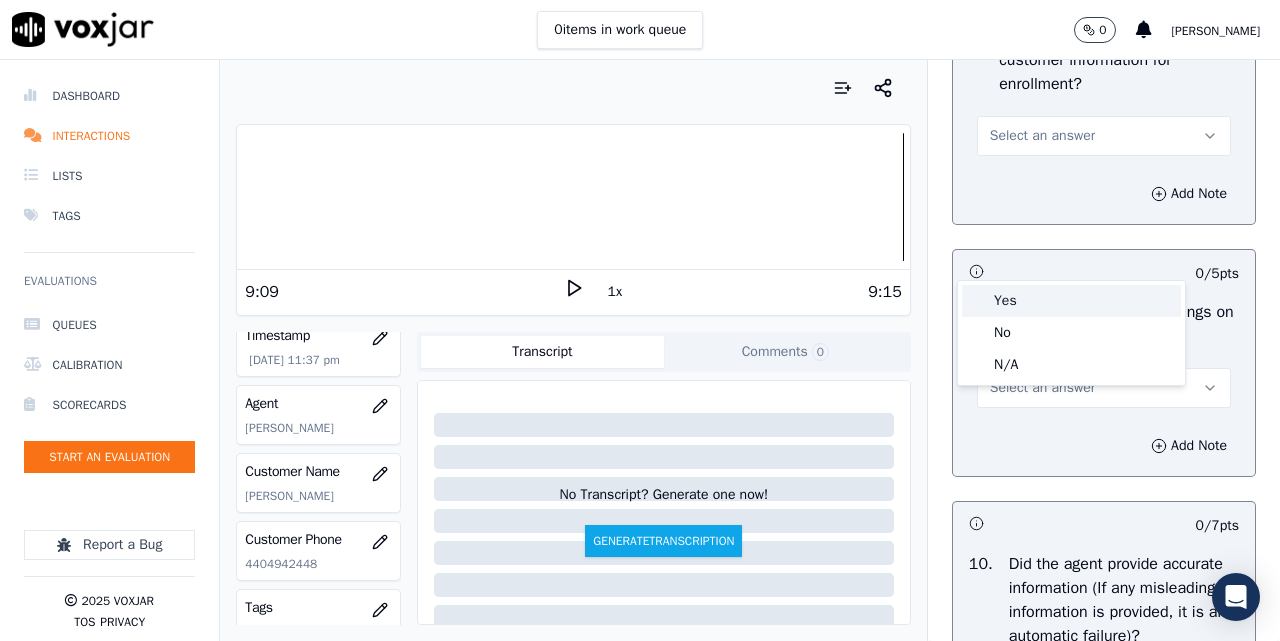 click on "Yes" at bounding box center (1071, 301) 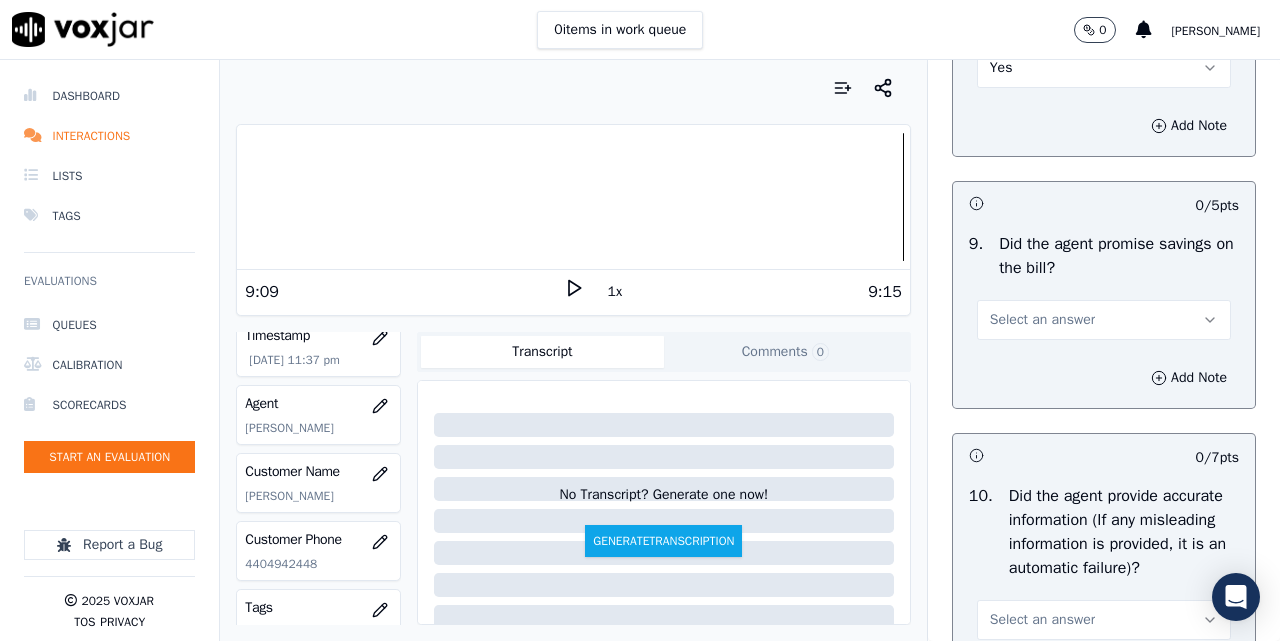 scroll, scrollTop: 2333, scrollLeft: 0, axis: vertical 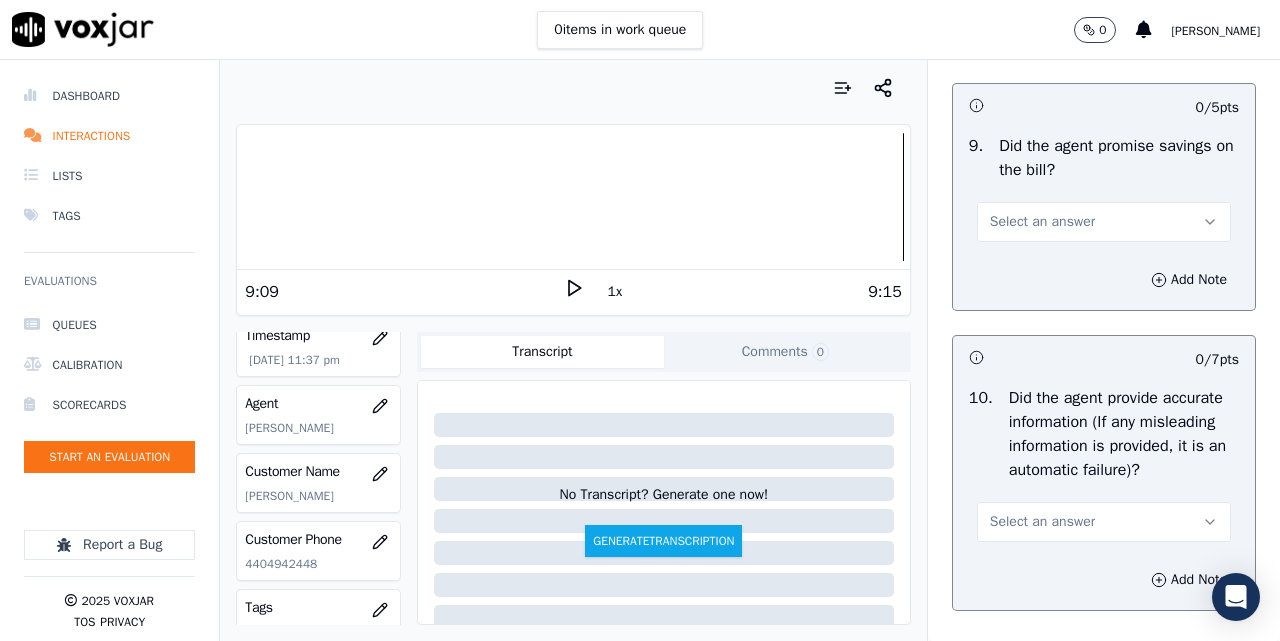 click on "Select an answer" at bounding box center (1042, 222) 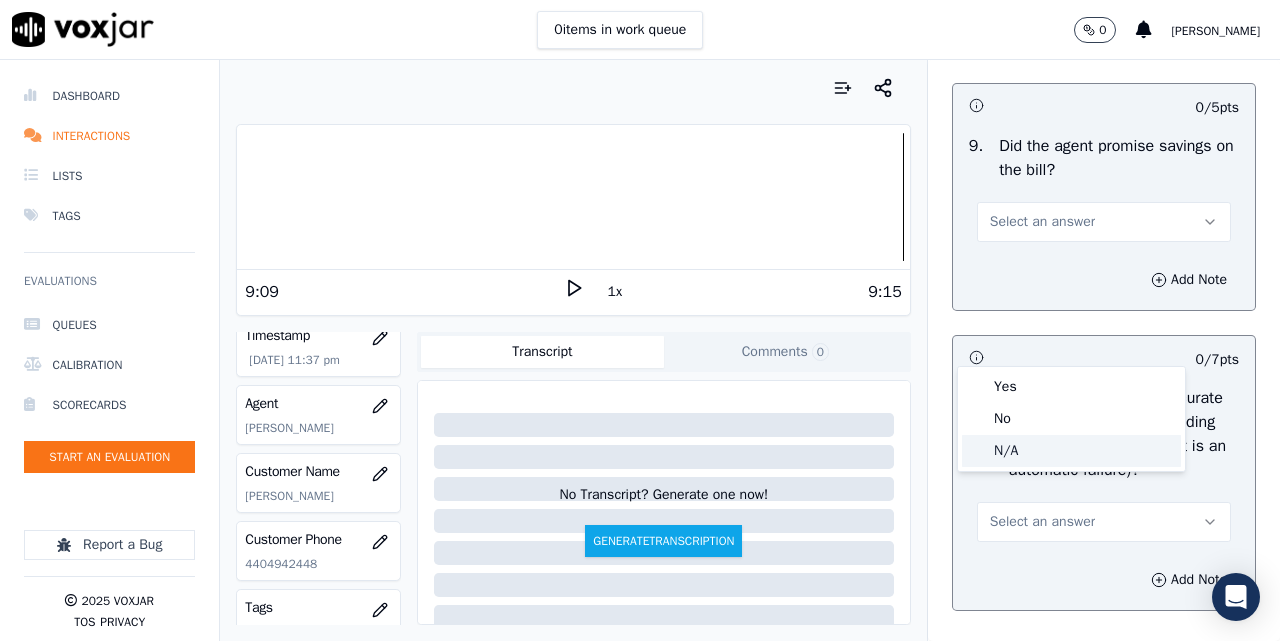 click on "N/A" 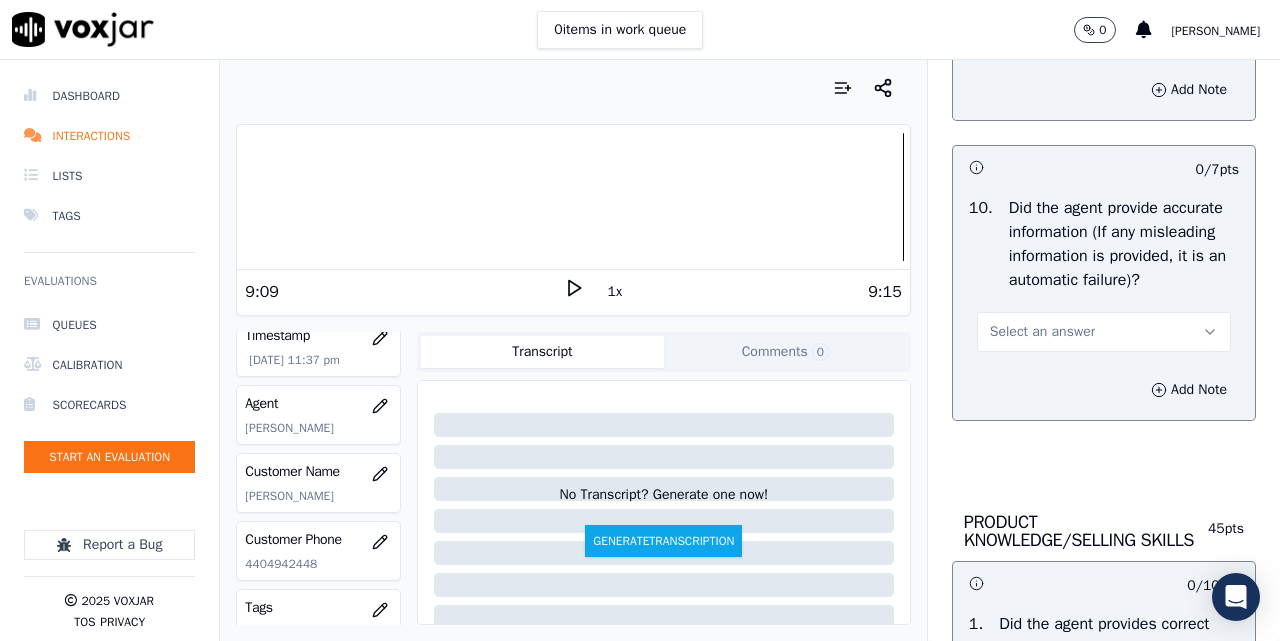 scroll, scrollTop: 2833, scrollLeft: 0, axis: vertical 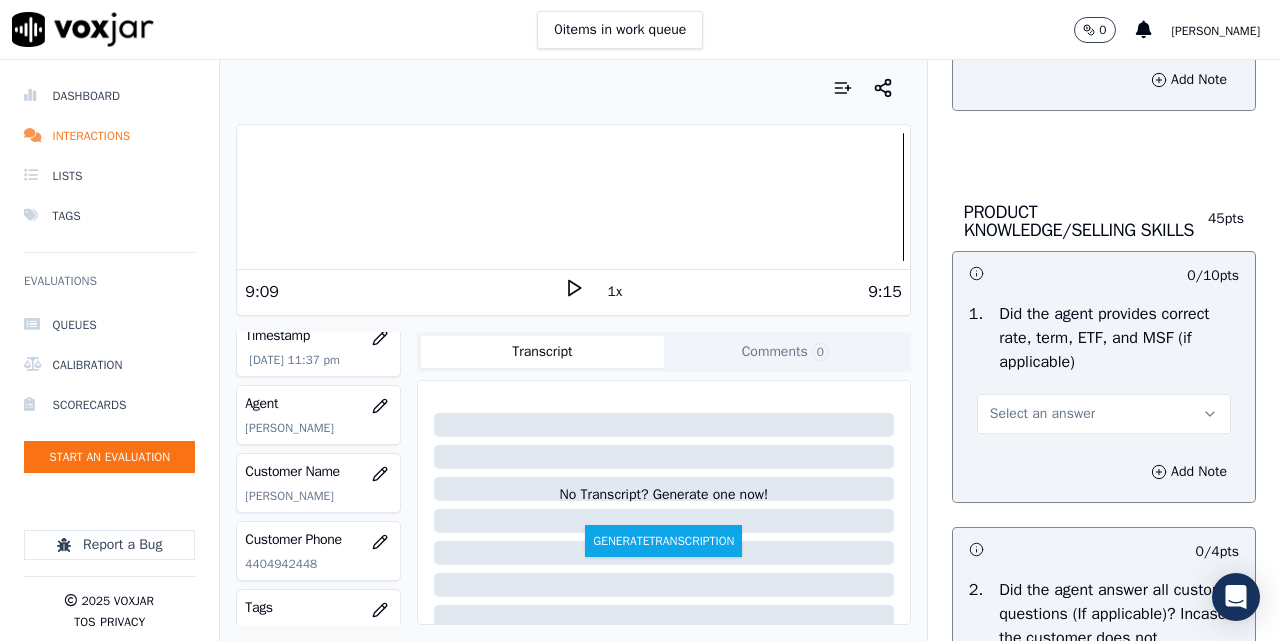 click on "Select an answer" at bounding box center (1104, 20) 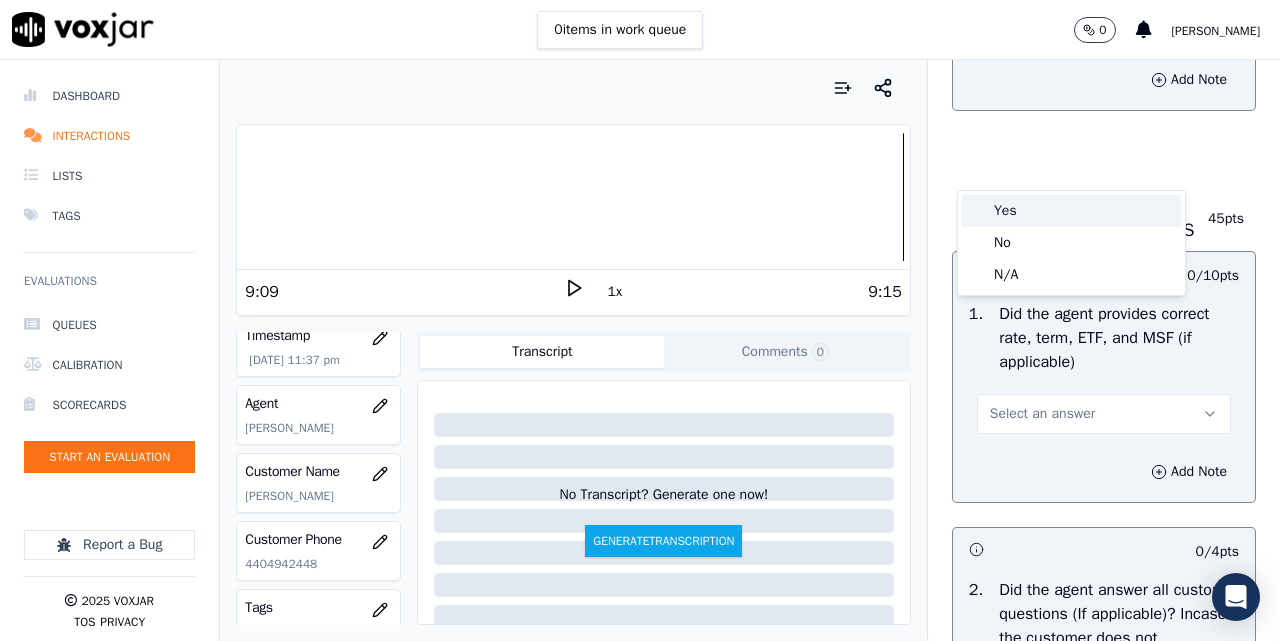 click on "Yes" at bounding box center (1071, 211) 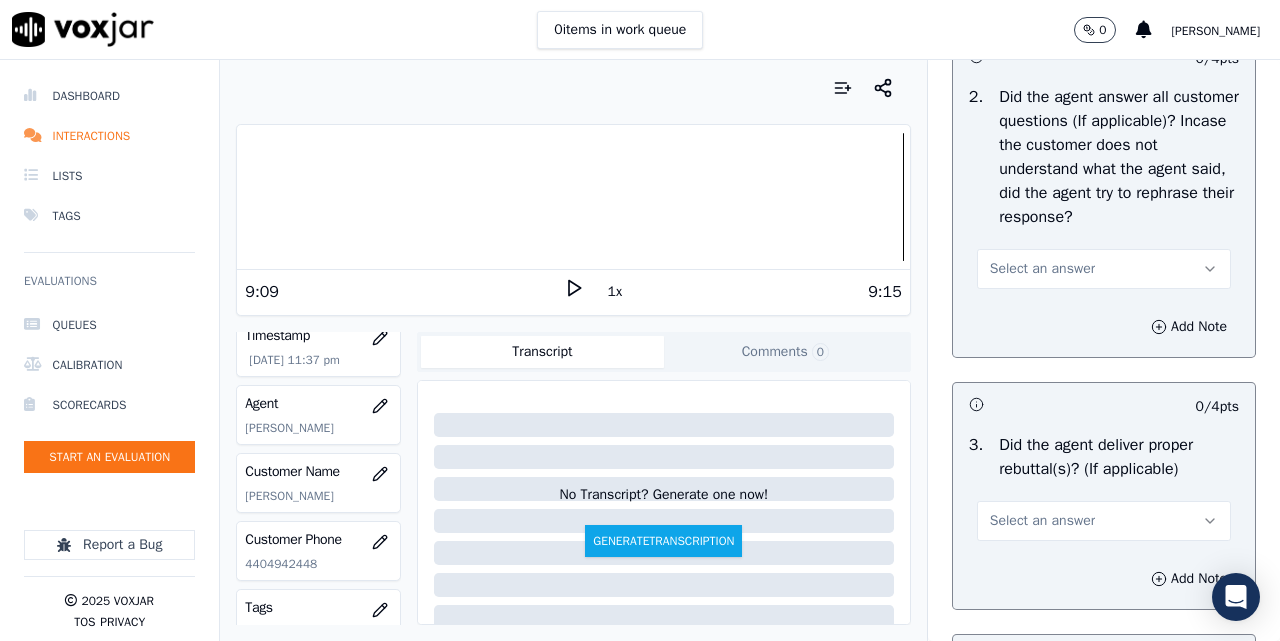 scroll, scrollTop: 3333, scrollLeft: 0, axis: vertical 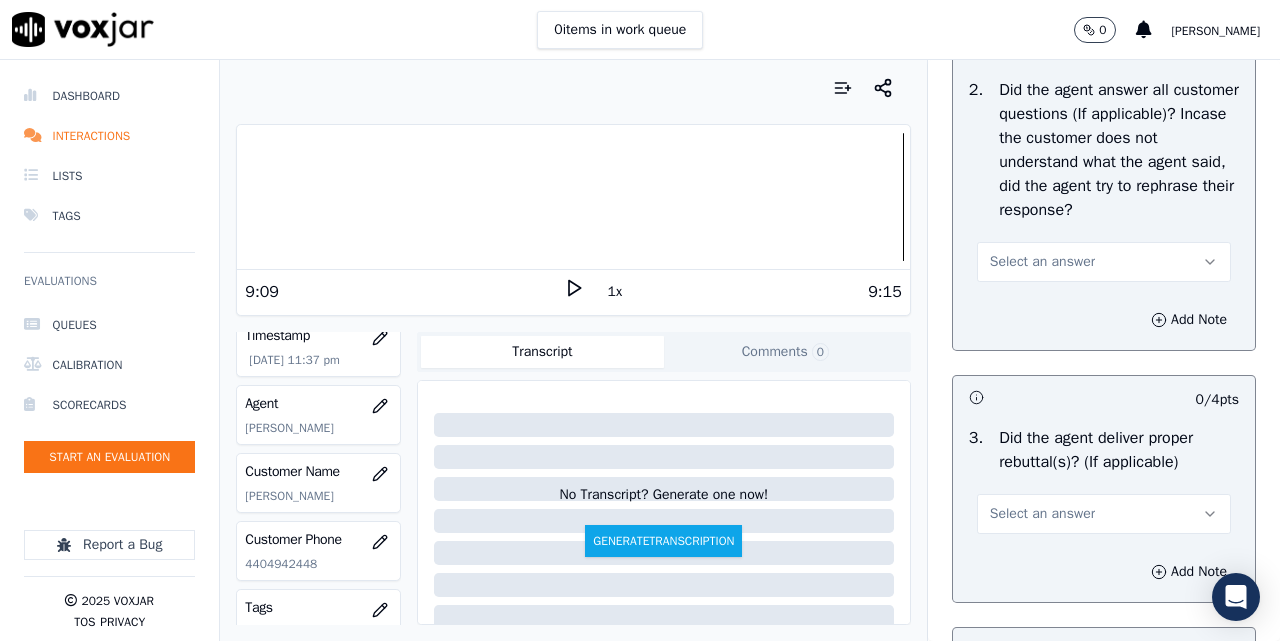 click on "Select an answer" at bounding box center (1104, -86) 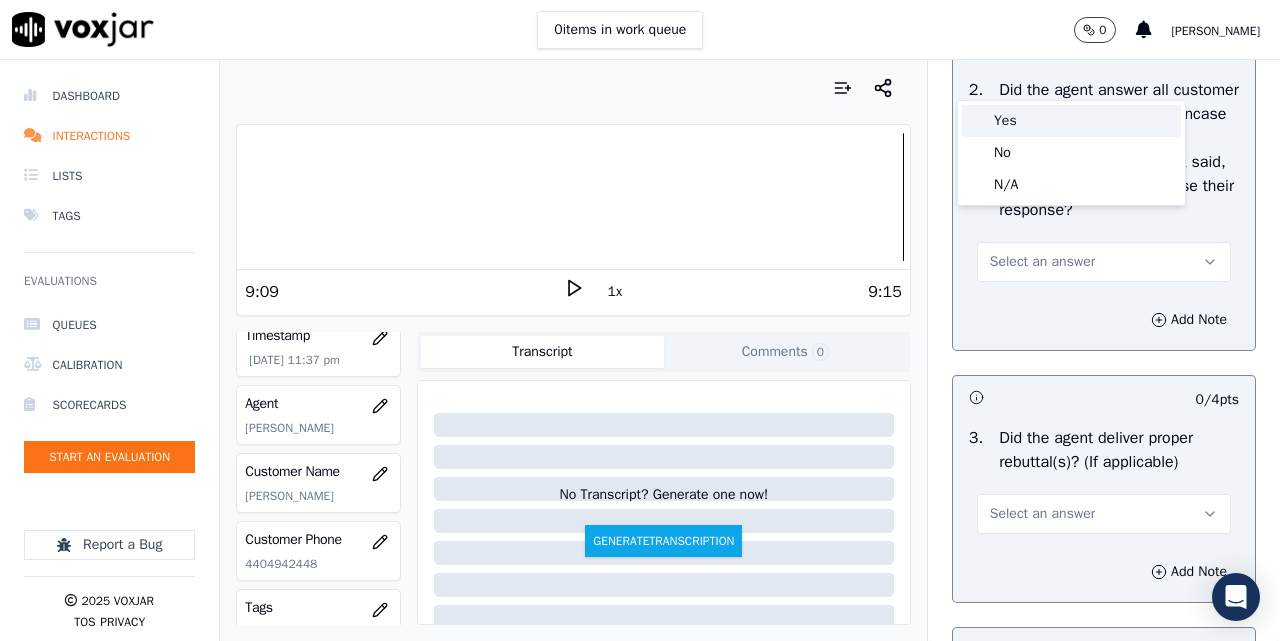 click on "Yes" at bounding box center (1071, 121) 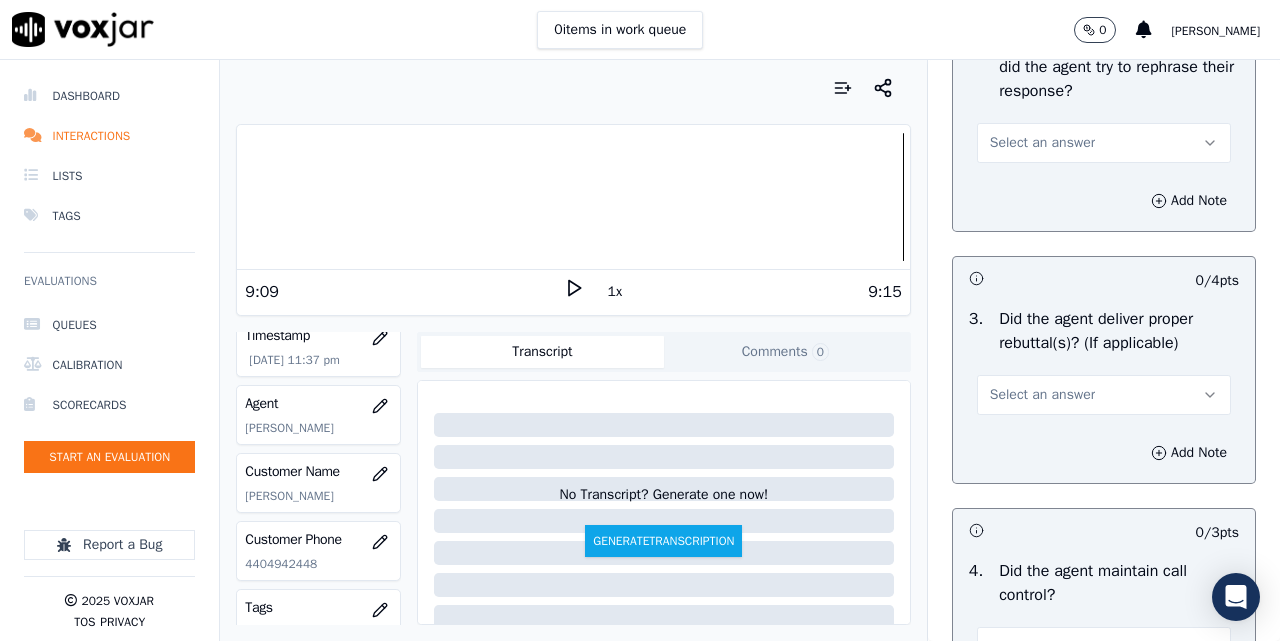 scroll, scrollTop: 3500, scrollLeft: 0, axis: vertical 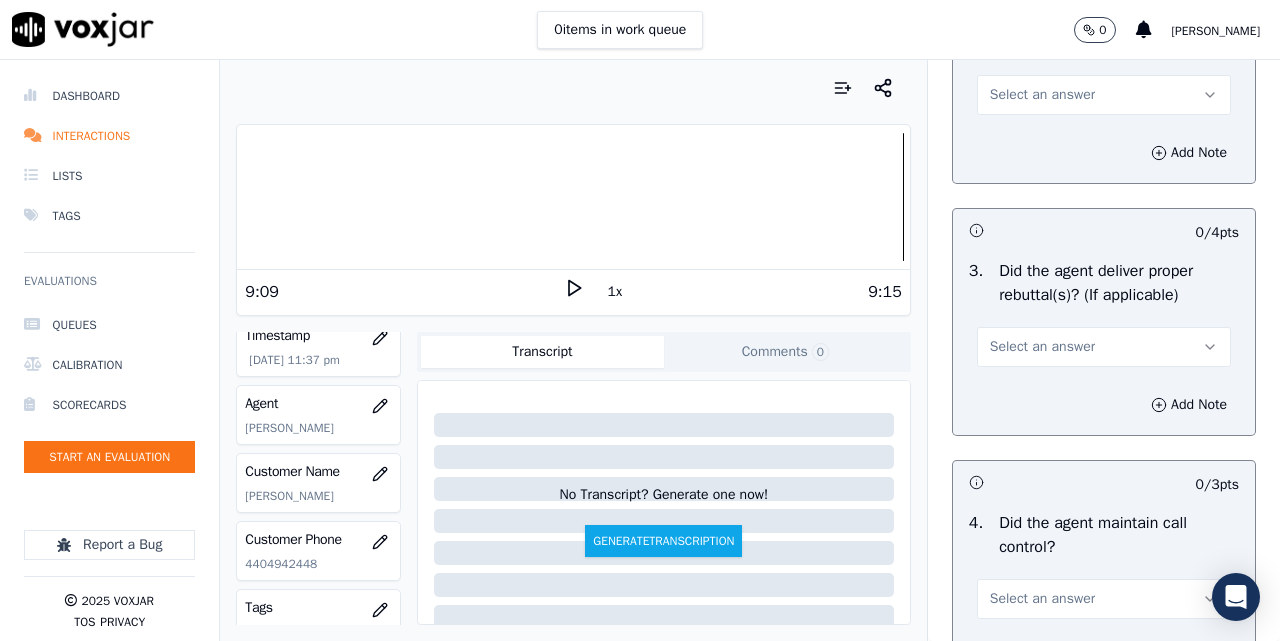 click on "Select an answer" at bounding box center [1042, 95] 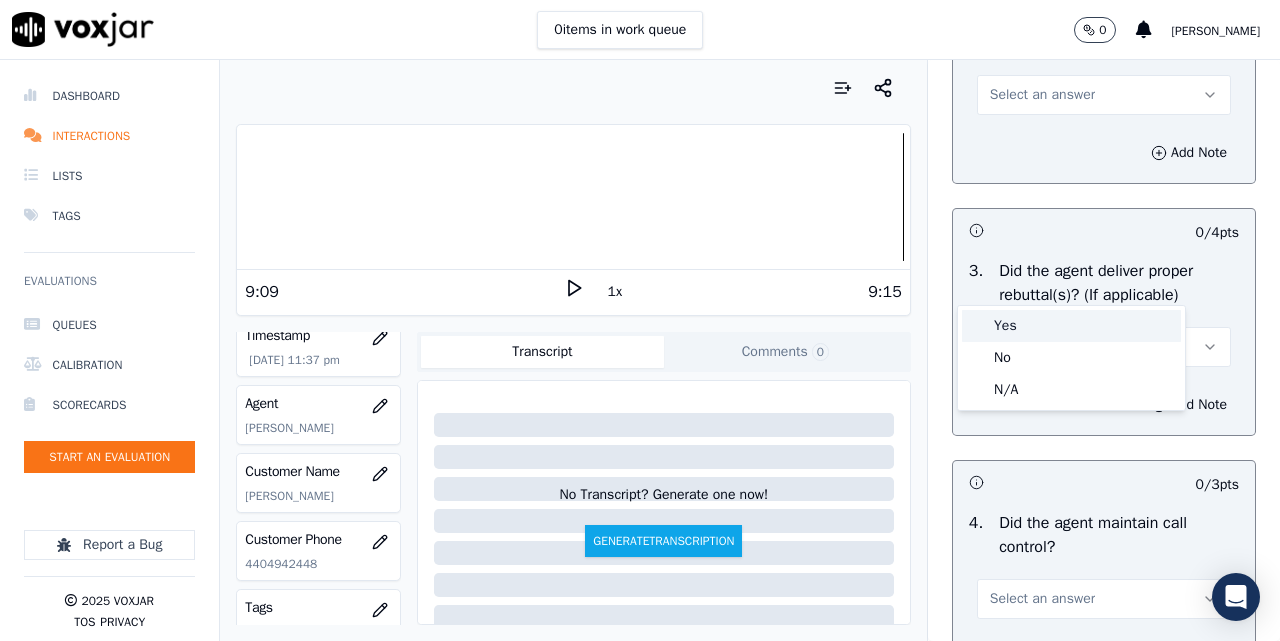 click on "Yes" at bounding box center [1071, 326] 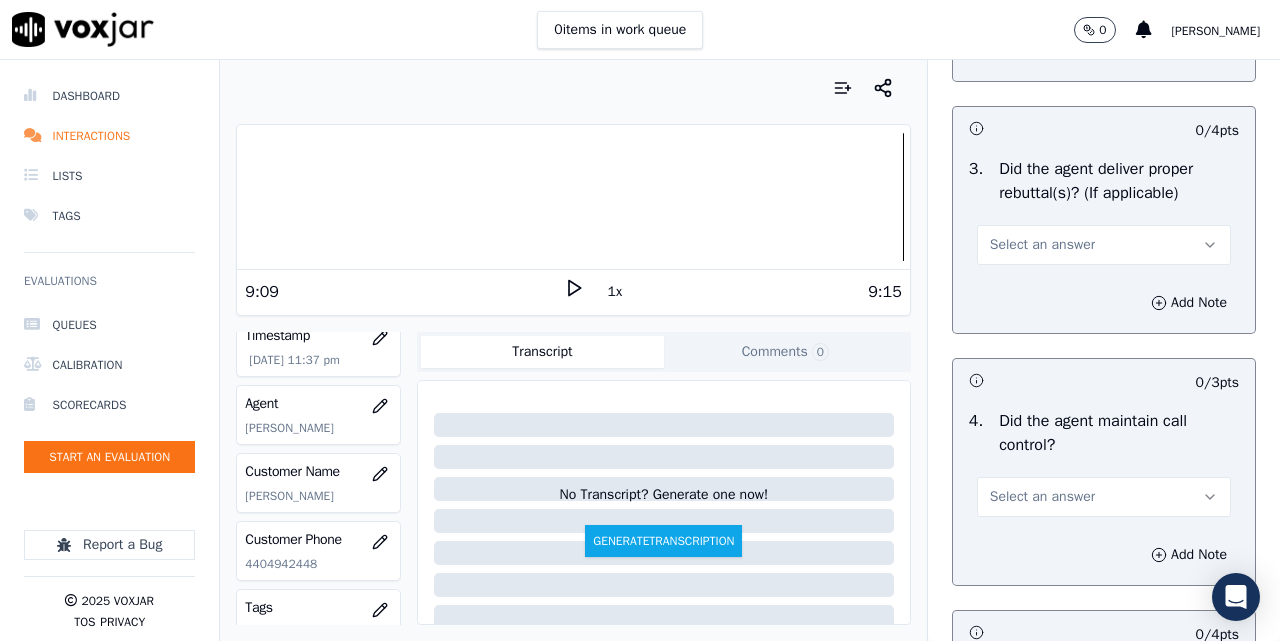 scroll, scrollTop: 3667, scrollLeft: 0, axis: vertical 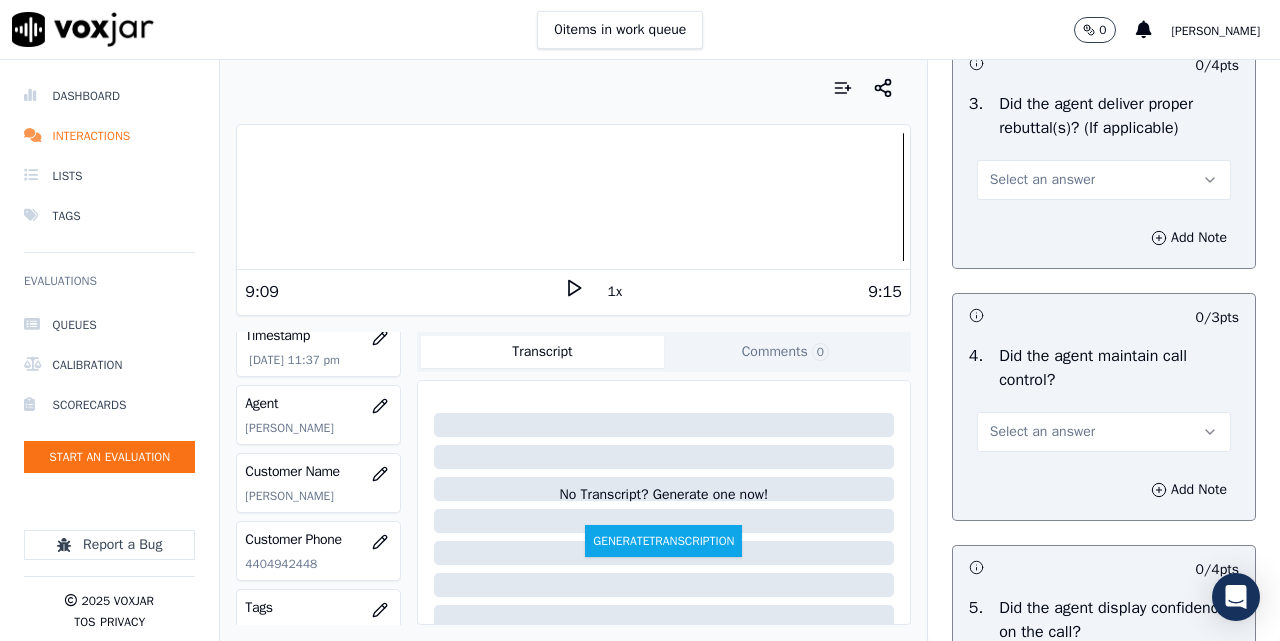 click on "Select an answer" at bounding box center [1042, 180] 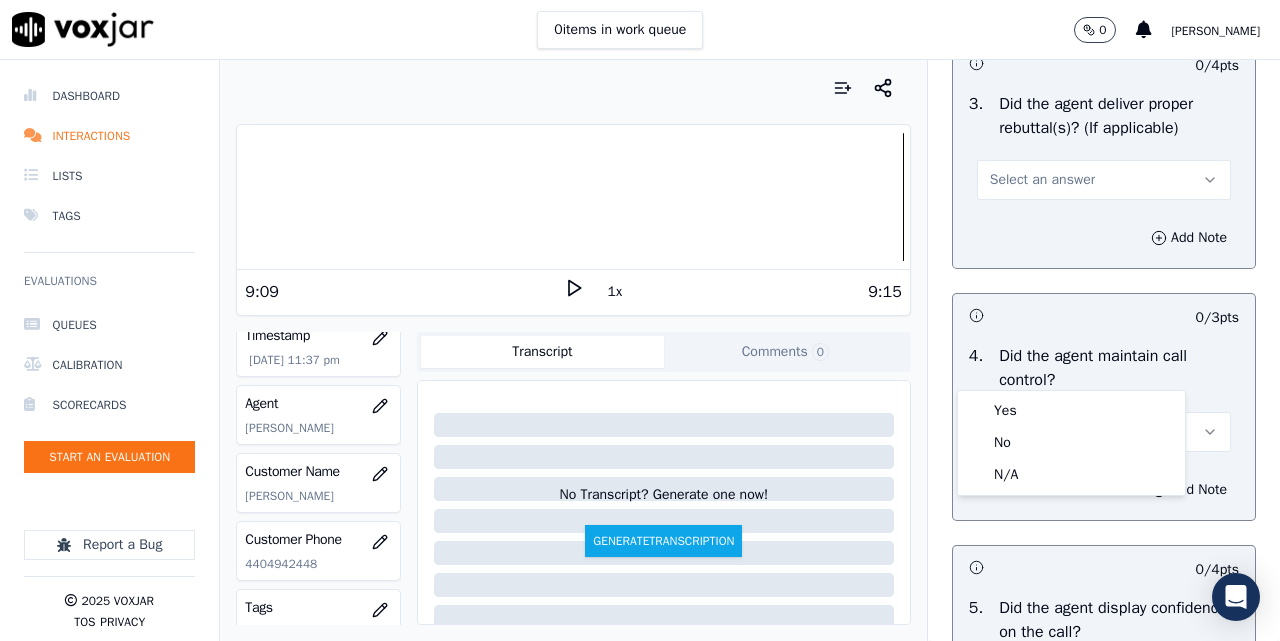 click on "Yes   No     N/A" at bounding box center (1071, 443) 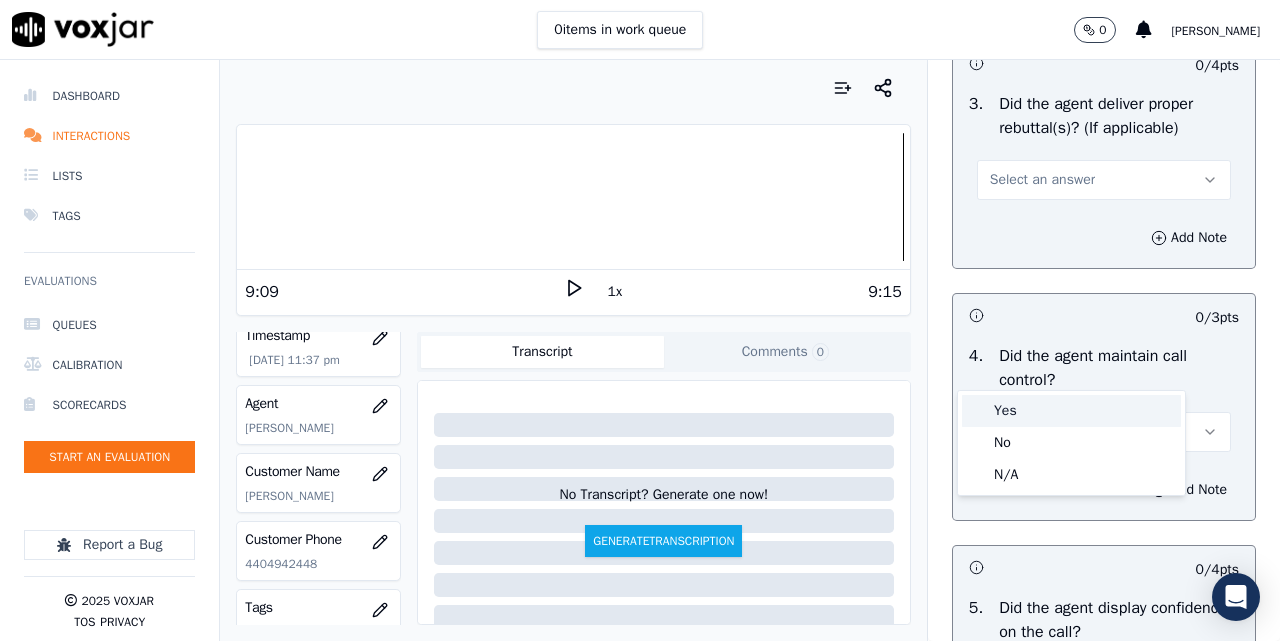 click on "Yes" at bounding box center (1071, 411) 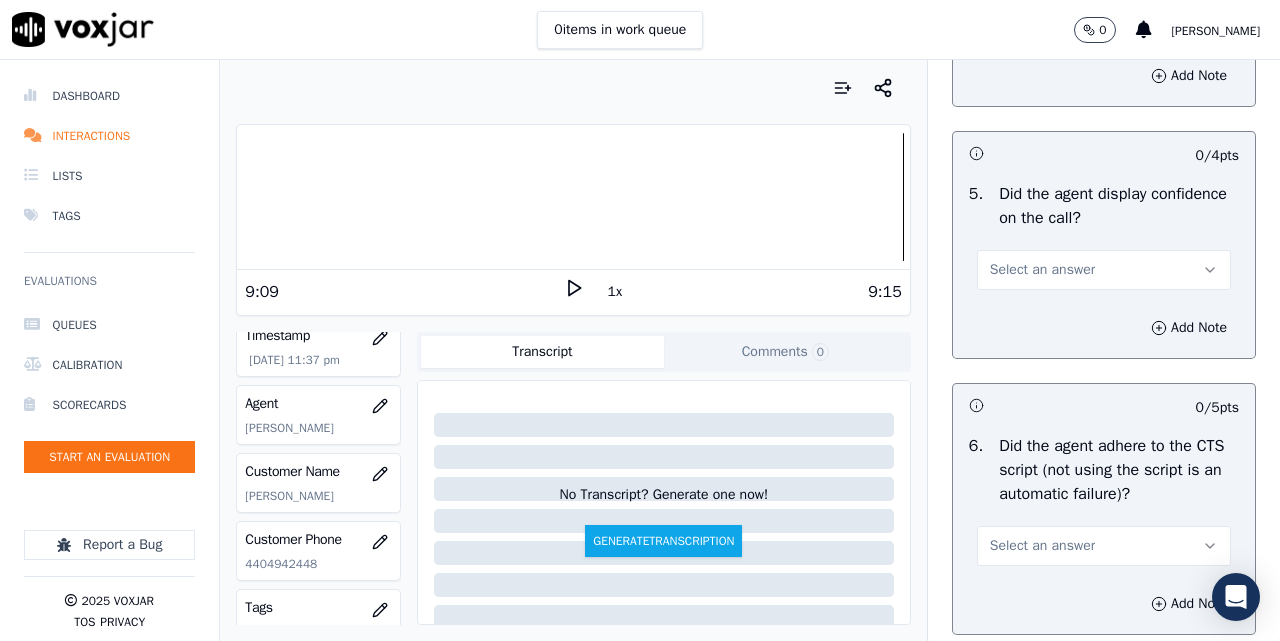 scroll, scrollTop: 4167, scrollLeft: 0, axis: vertical 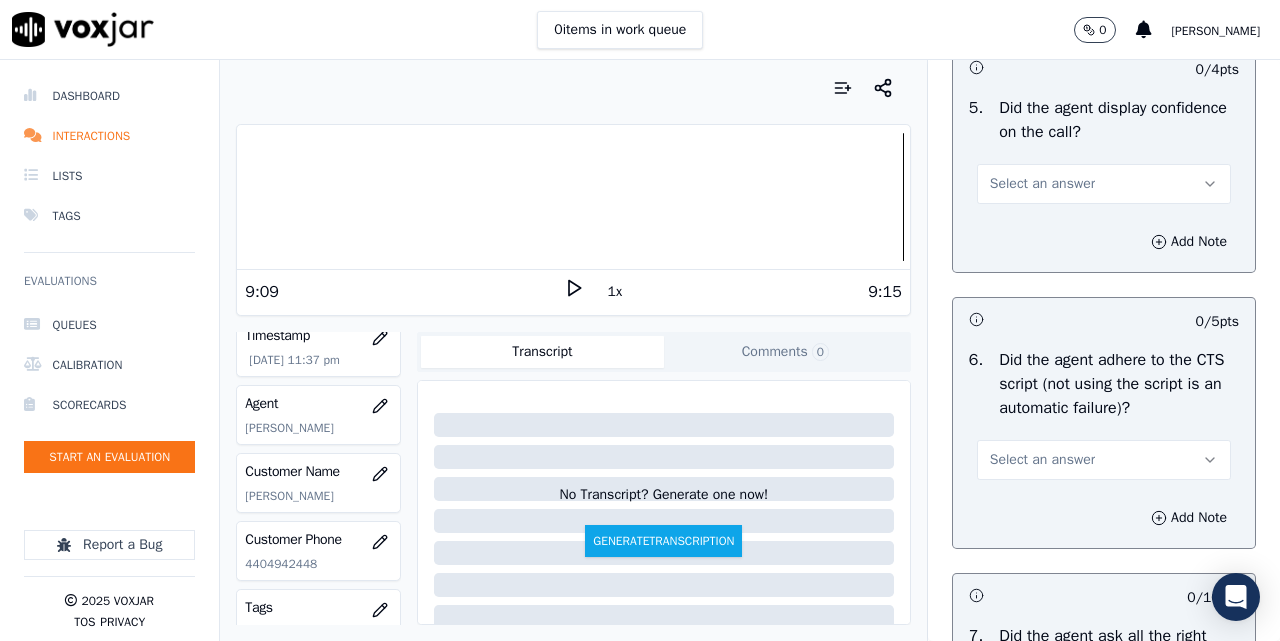 click on "Select an answer" at bounding box center [1042, -68] 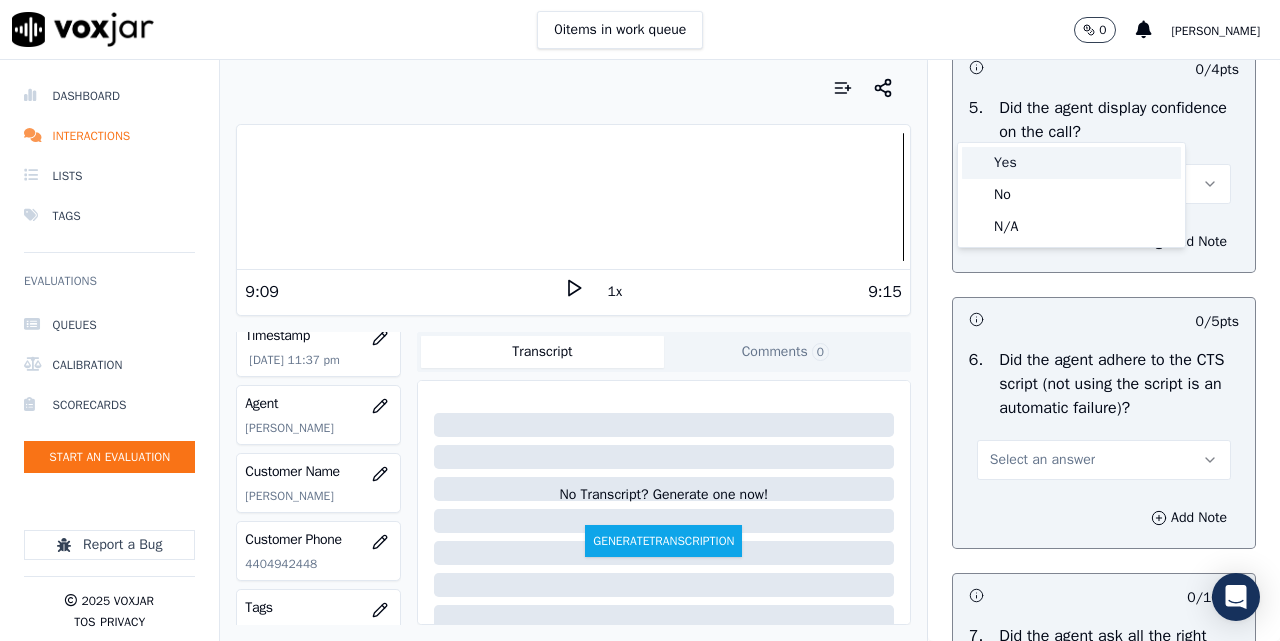 click on "Yes" at bounding box center [1071, 163] 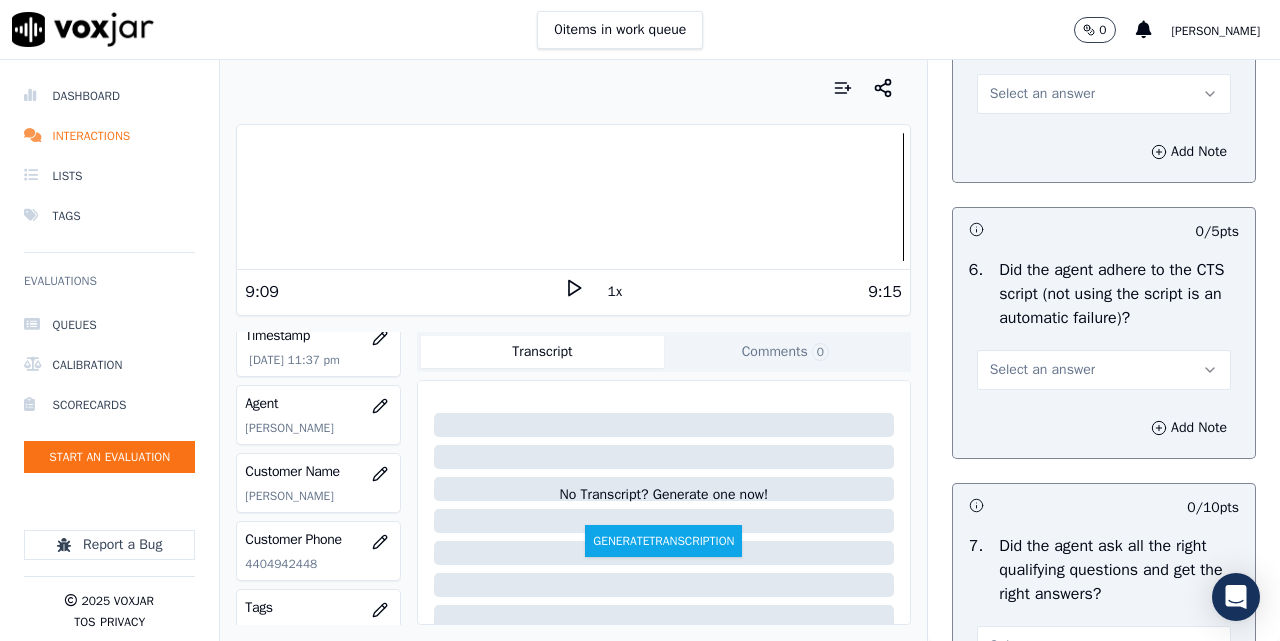 scroll, scrollTop: 4167, scrollLeft: 0, axis: vertical 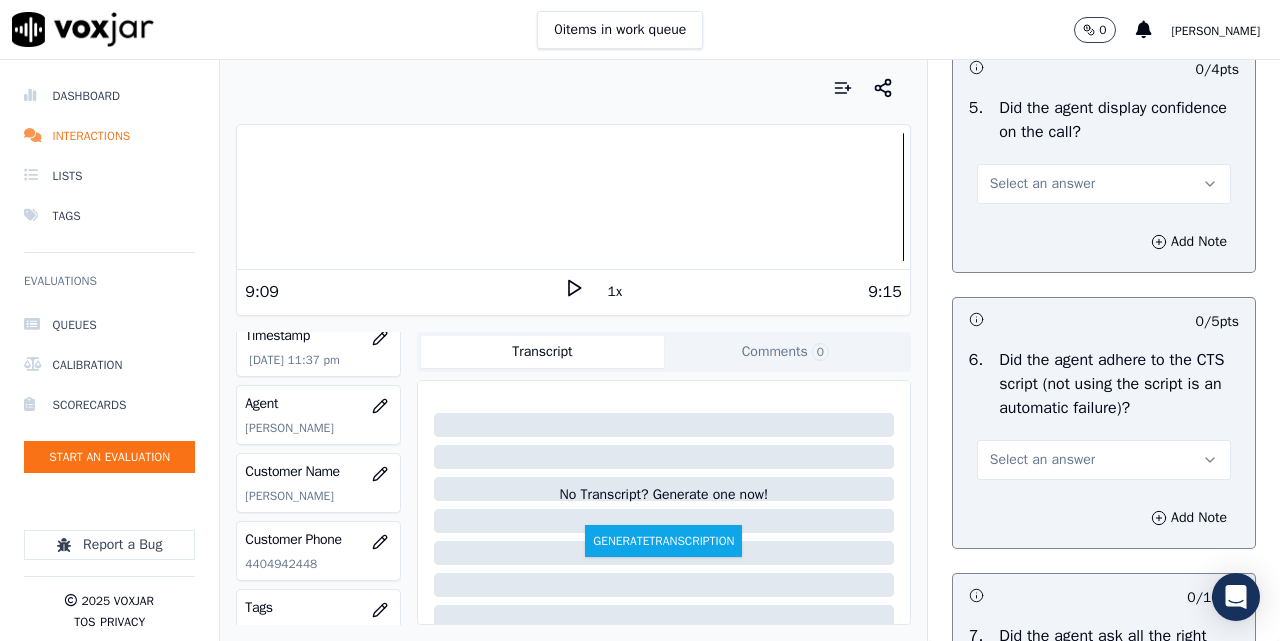 click on "Select an answer" at bounding box center (1042, 184) 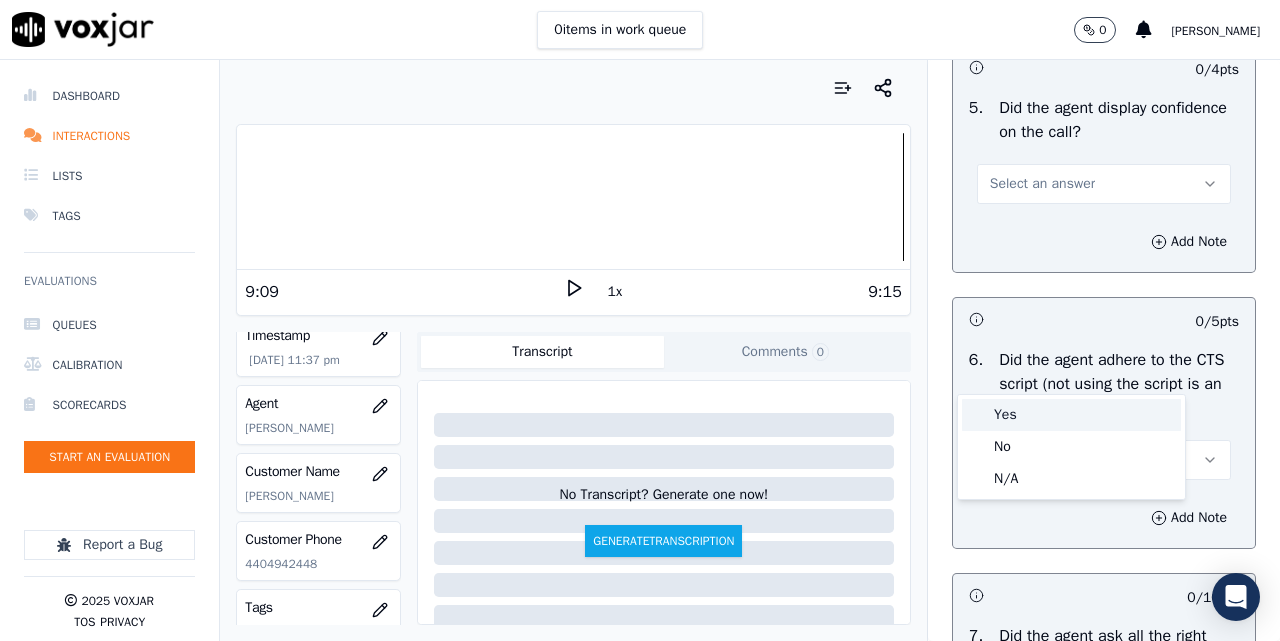 click on "Yes" at bounding box center (1071, 415) 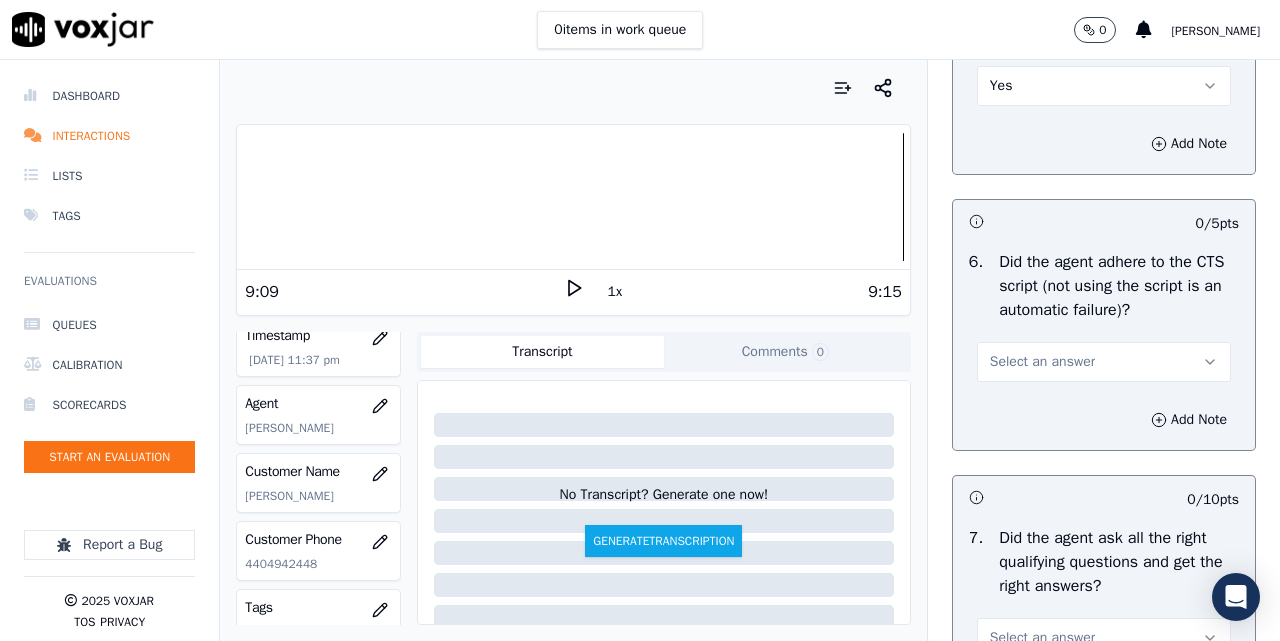 scroll, scrollTop: 4333, scrollLeft: 0, axis: vertical 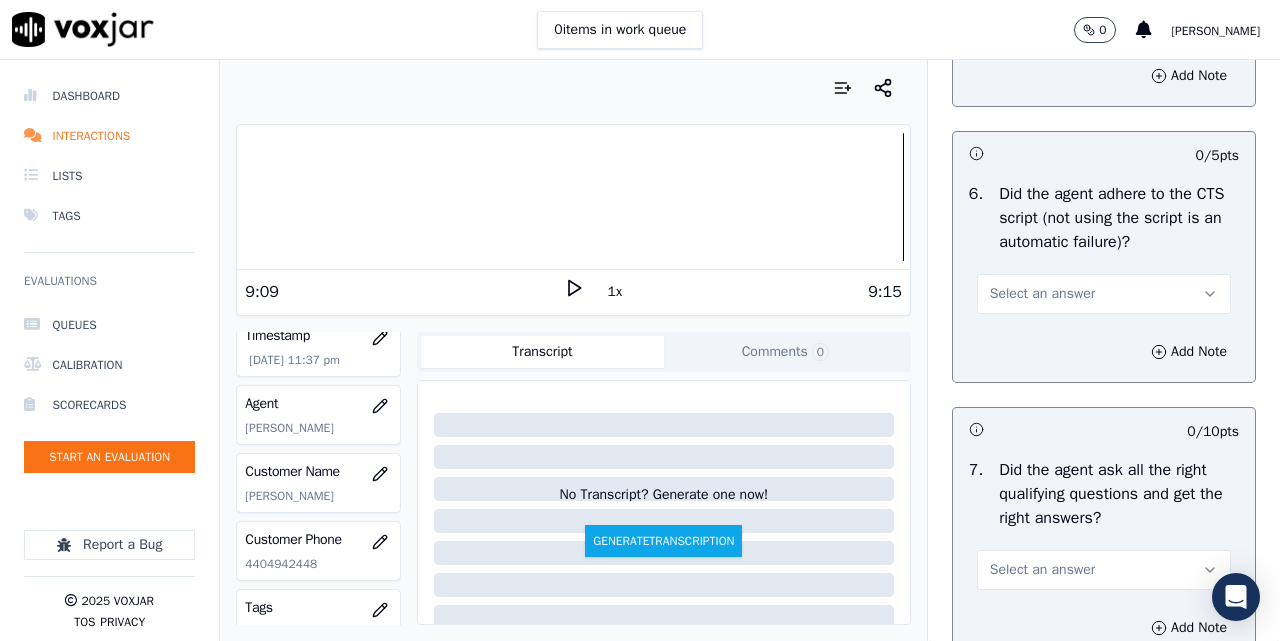 click on "Select an answer" at bounding box center [1104, 294] 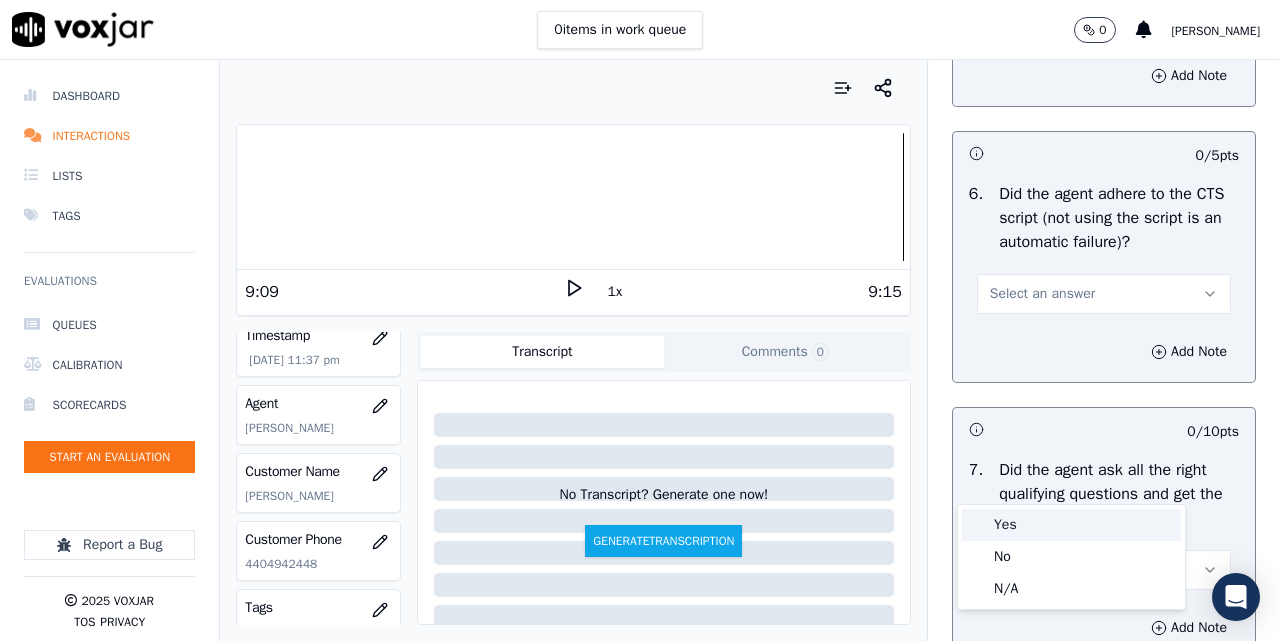 click on "Yes" at bounding box center (1071, 525) 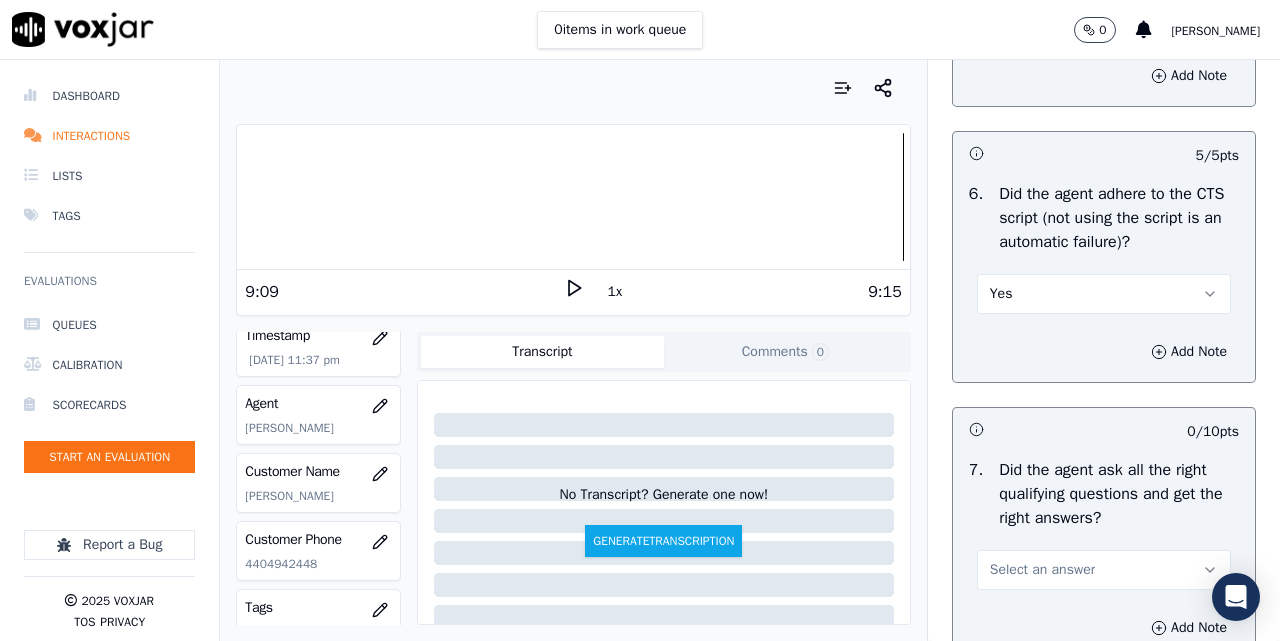 scroll, scrollTop: 4667, scrollLeft: 0, axis: vertical 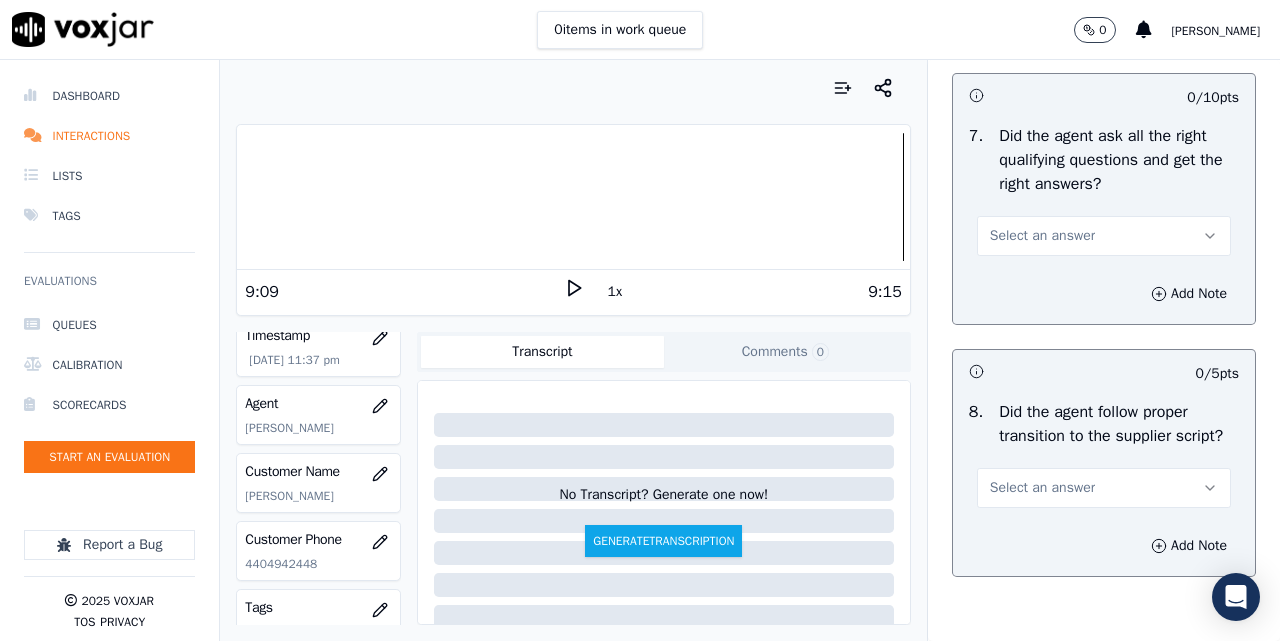 click on "Select an answer" at bounding box center [1042, 236] 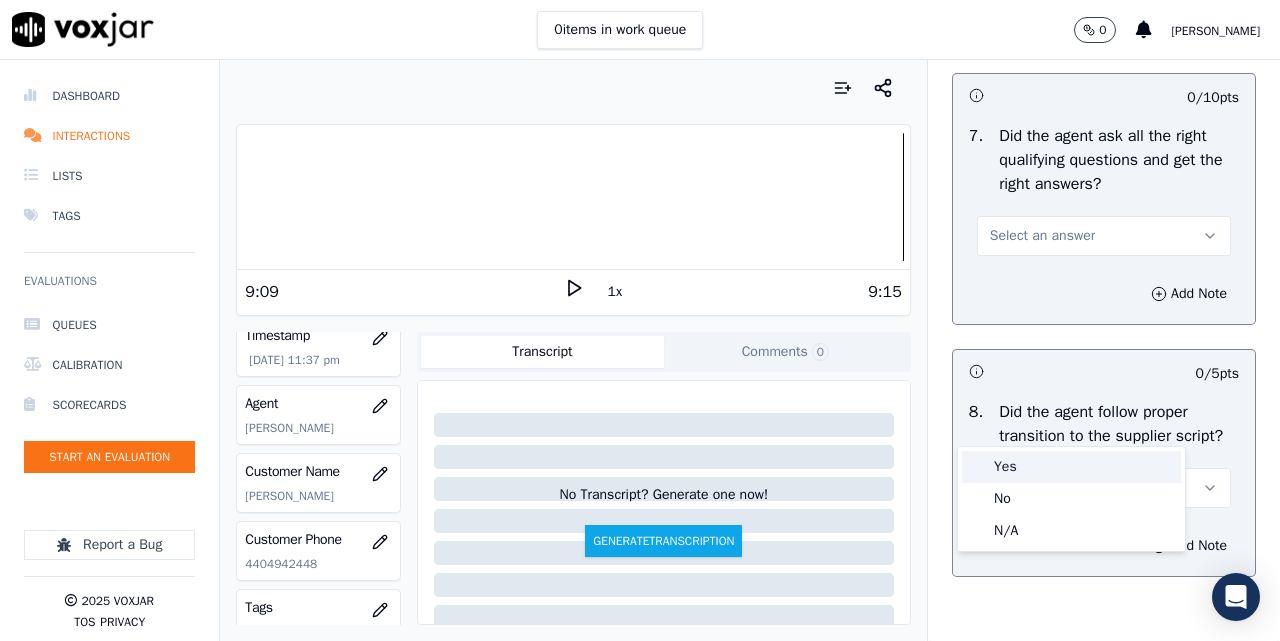 click on "Yes" at bounding box center (1071, 467) 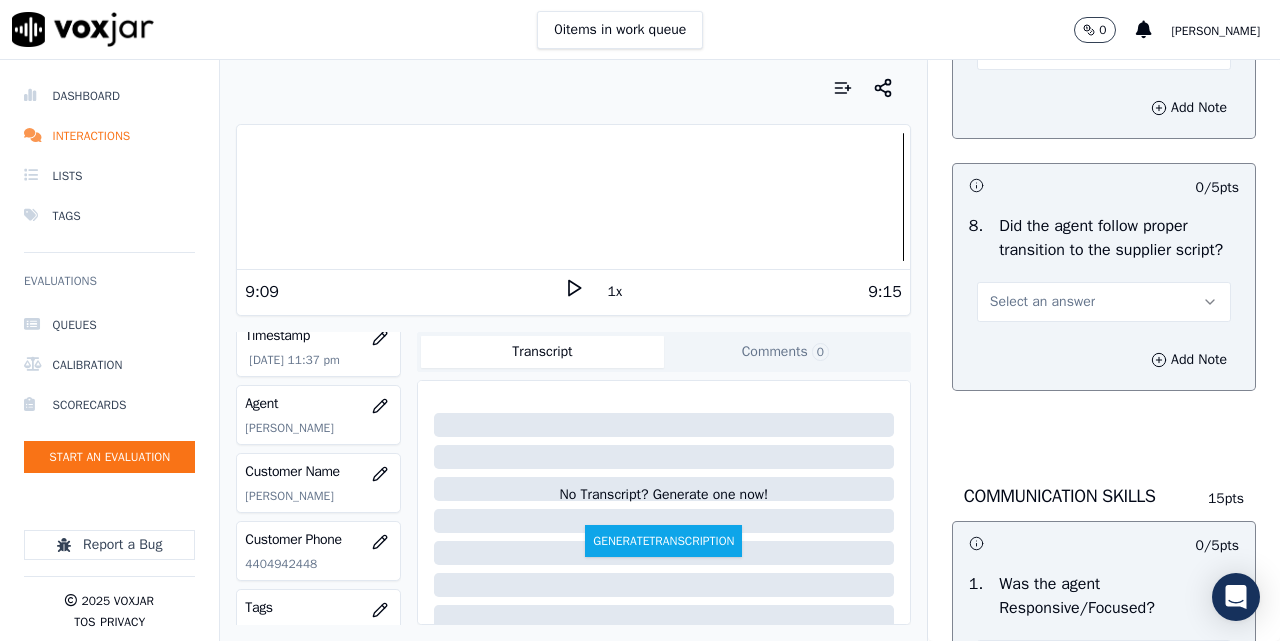 scroll, scrollTop: 5000, scrollLeft: 0, axis: vertical 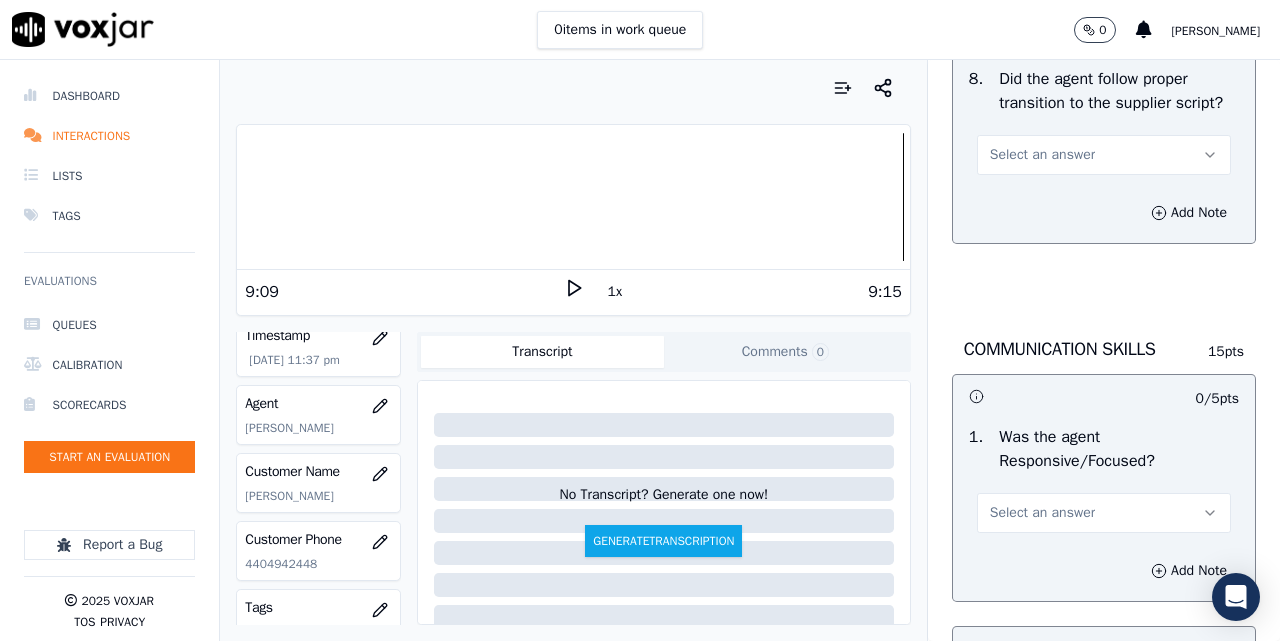click on "Select an answer" at bounding box center (1042, 155) 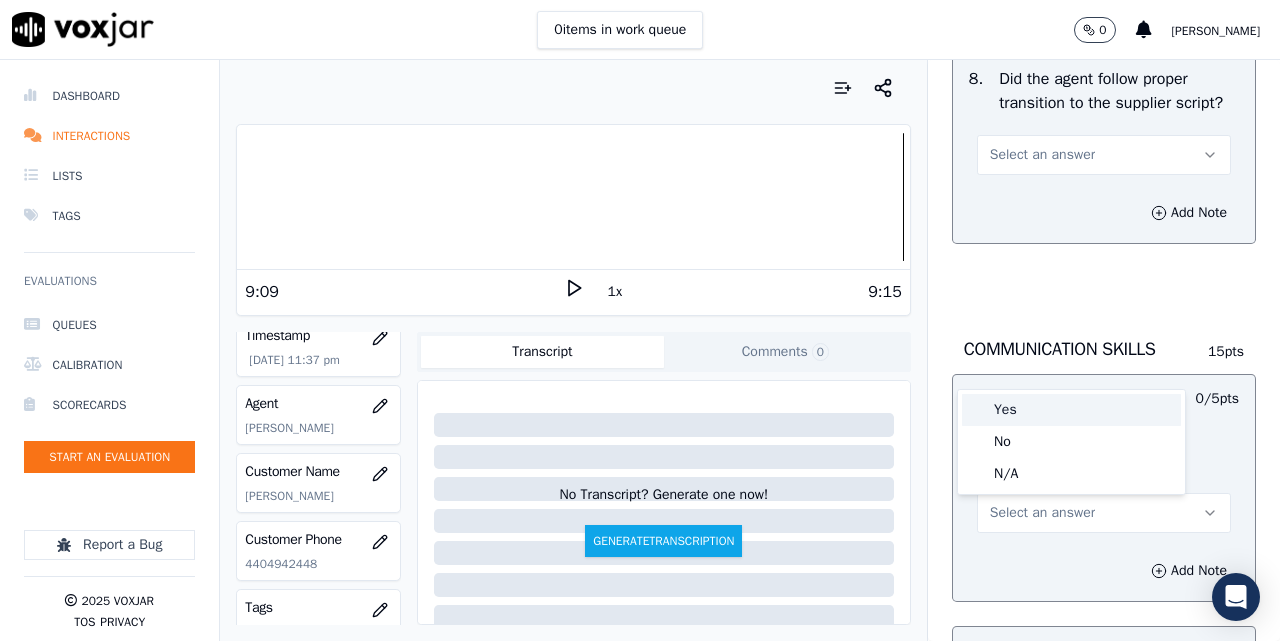 click on "Yes" at bounding box center (1071, 410) 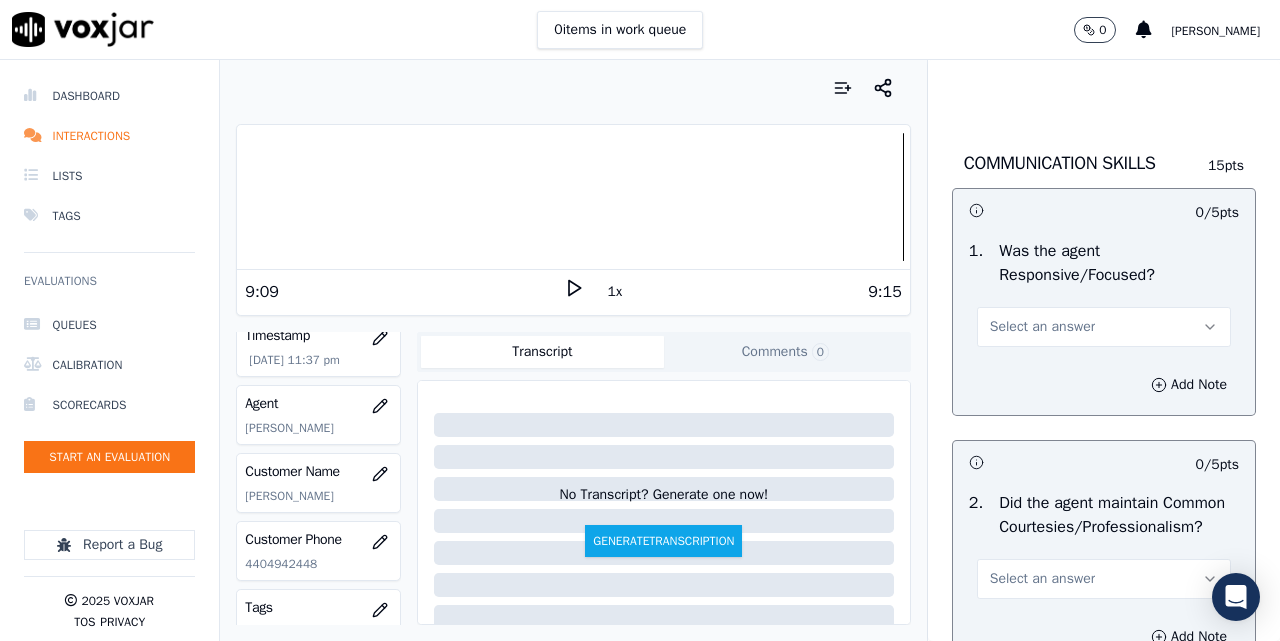 scroll, scrollTop: 5333, scrollLeft: 0, axis: vertical 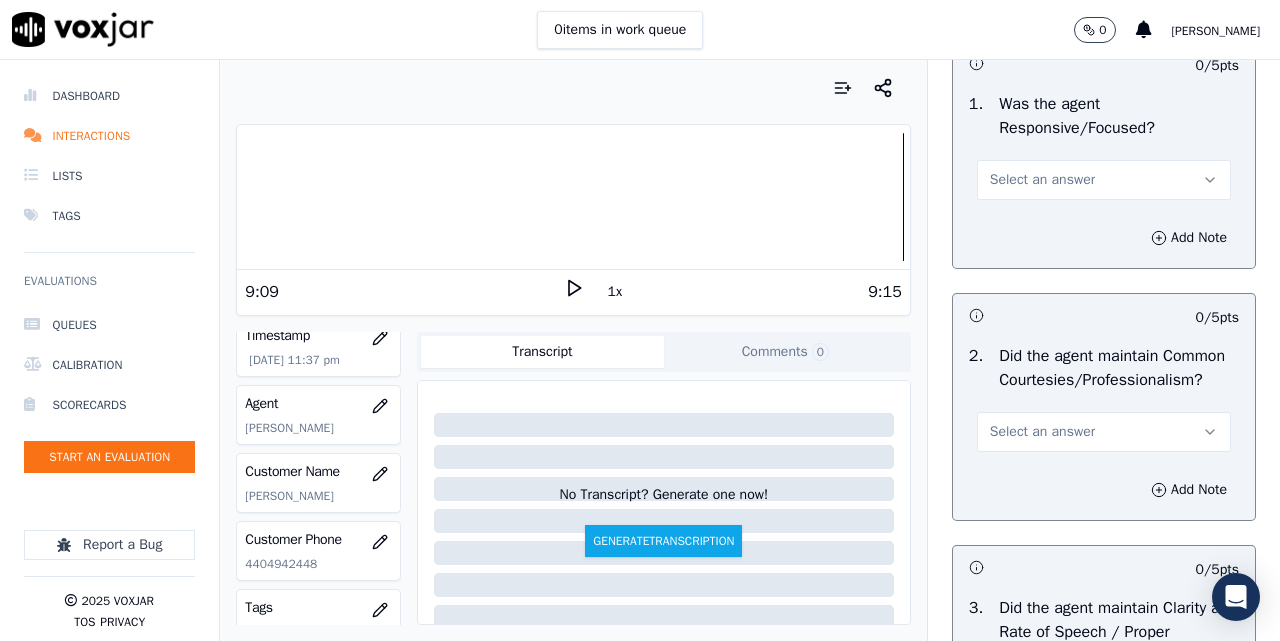 click on "Select an answer" at bounding box center [1042, 180] 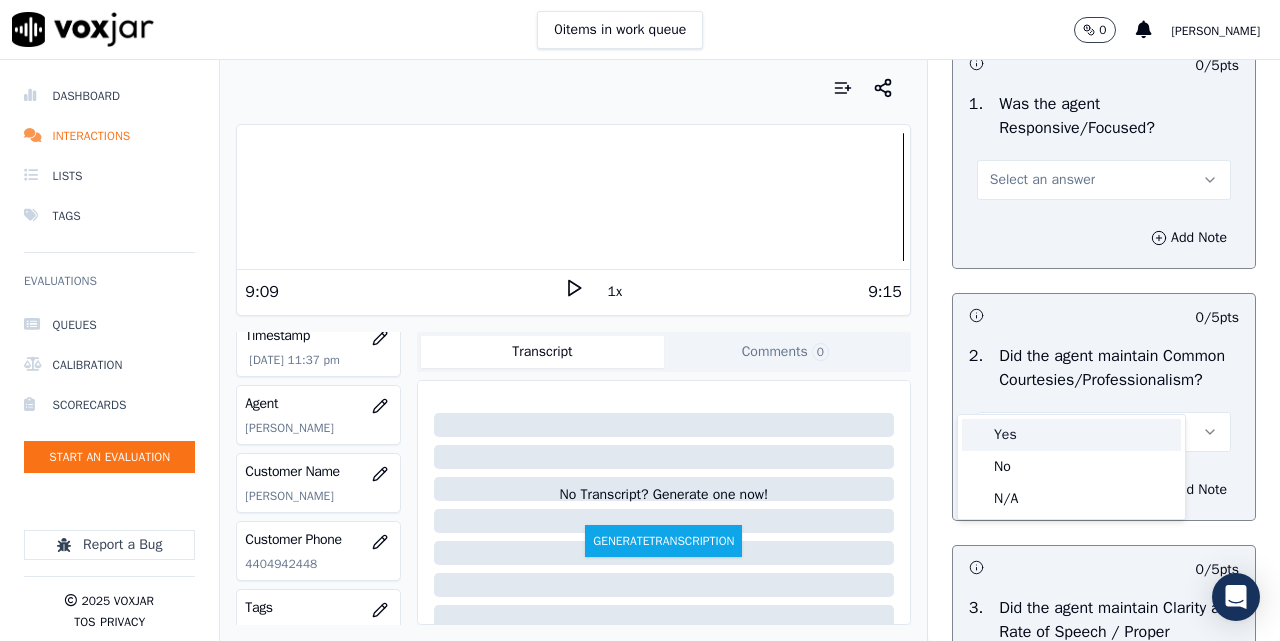 click on "Yes" at bounding box center (1071, 435) 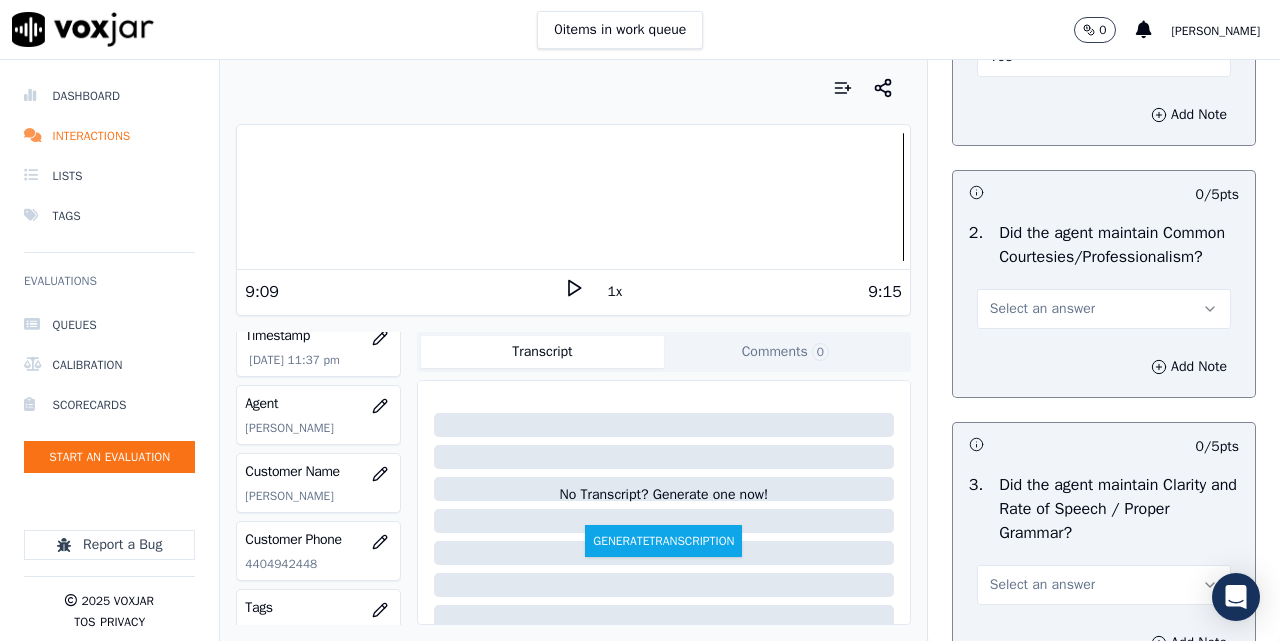 scroll, scrollTop: 5667, scrollLeft: 0, axis: vertical 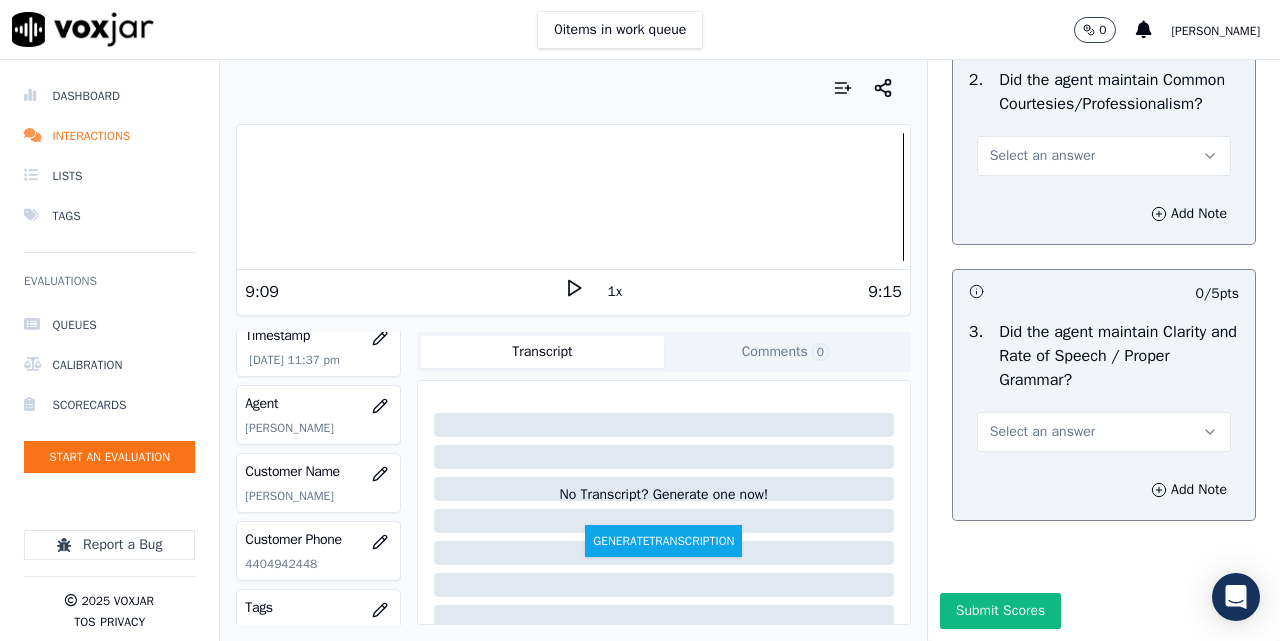 click on "Select an answer" at bounding box center (1104, 156) 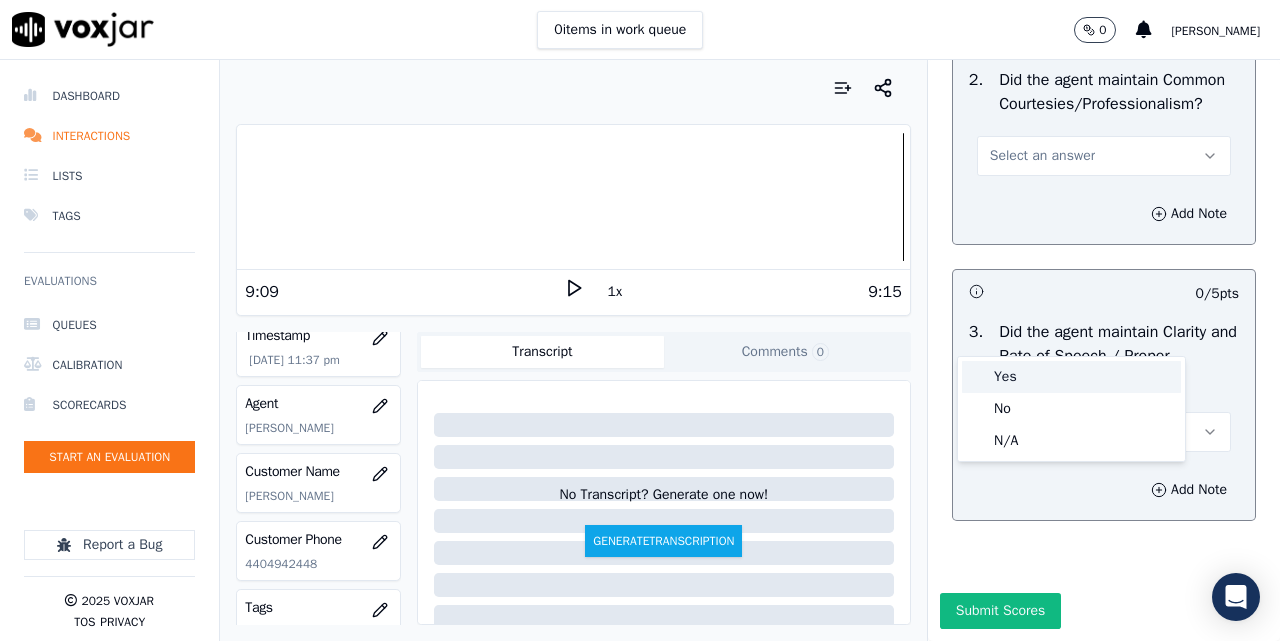click on "Yes" at bounding box center [1071, 377] 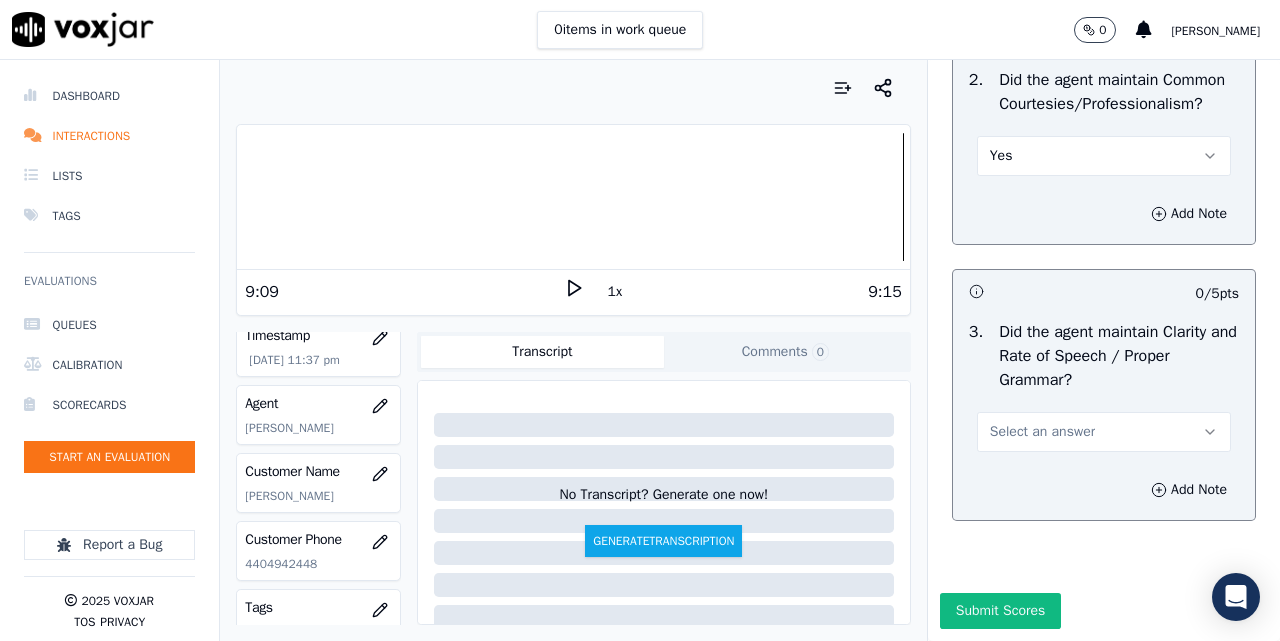 scroll, scrollTop: 5888, scrollLeft: 0, axis: vertical 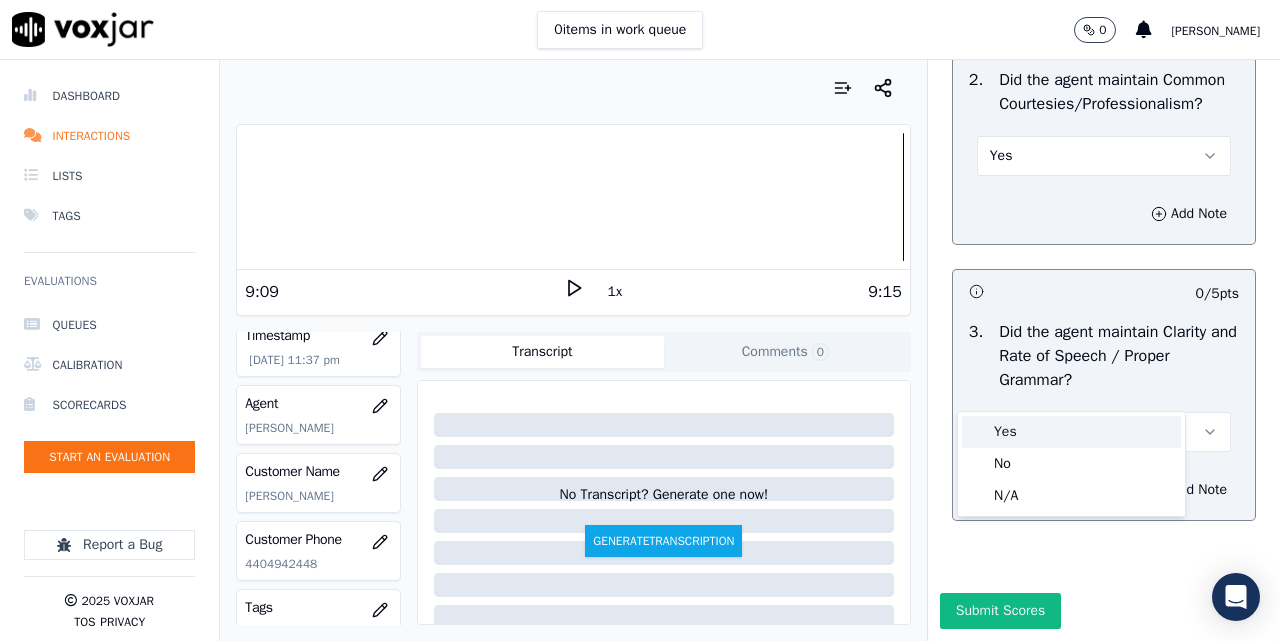 click on "Yes" at bounding box center [1071, 432] 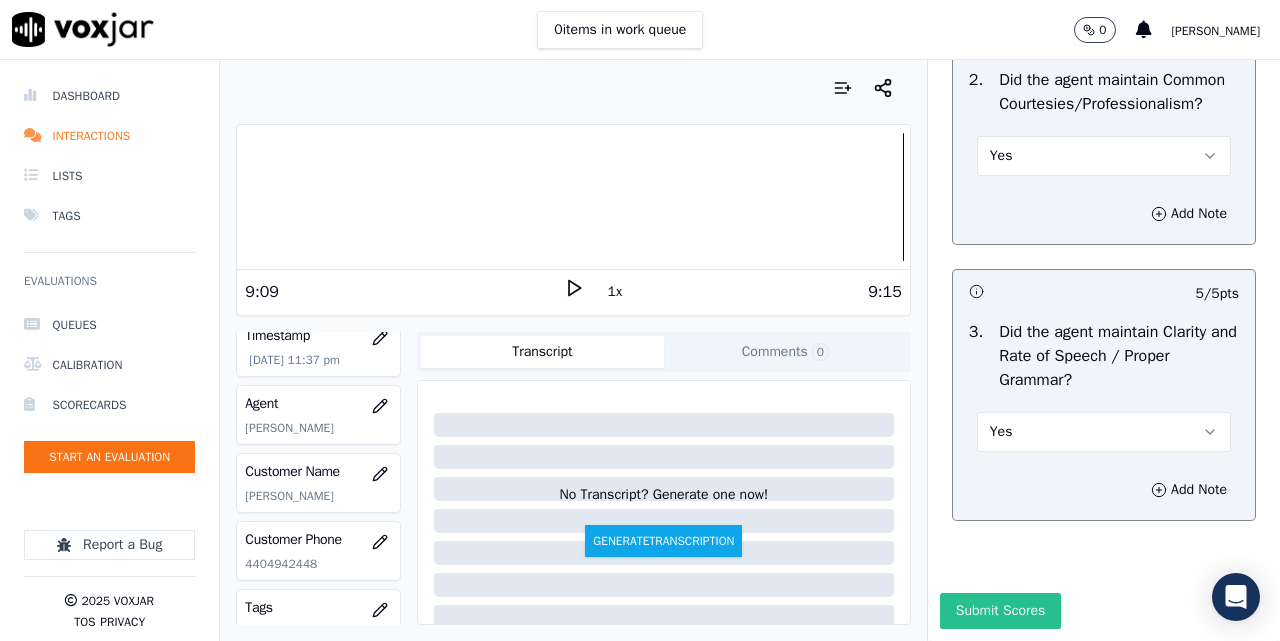click on "Submit Scores" at bounding box center (1000, 611) 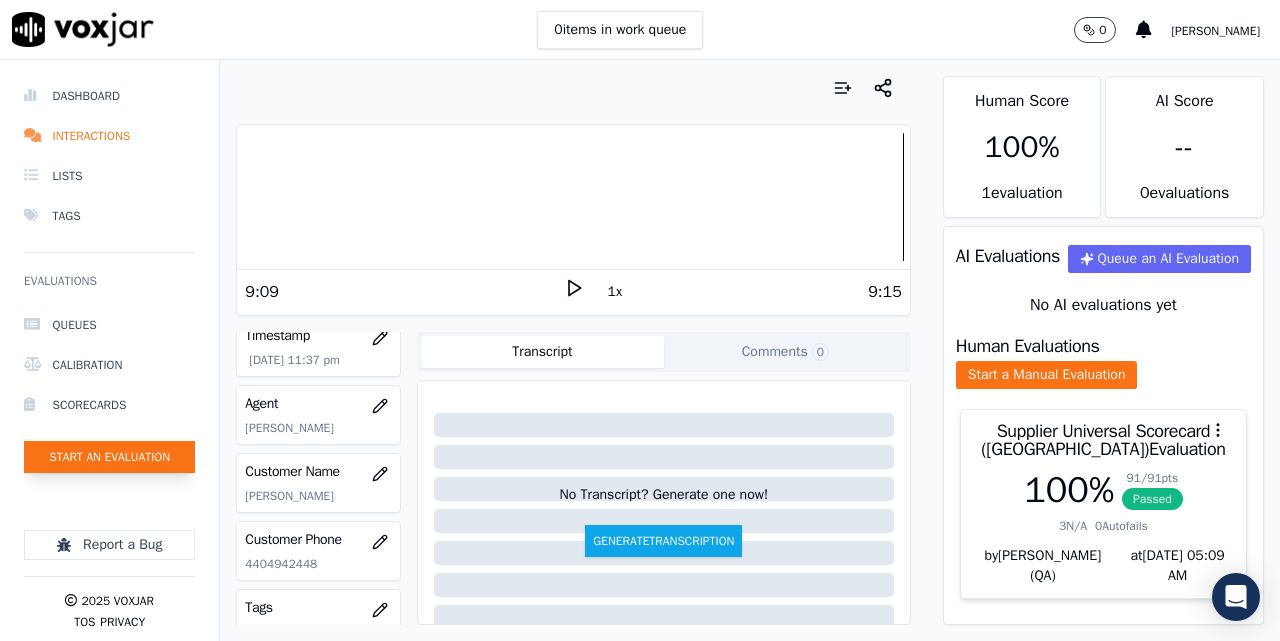 click on "Start an Evaluation" 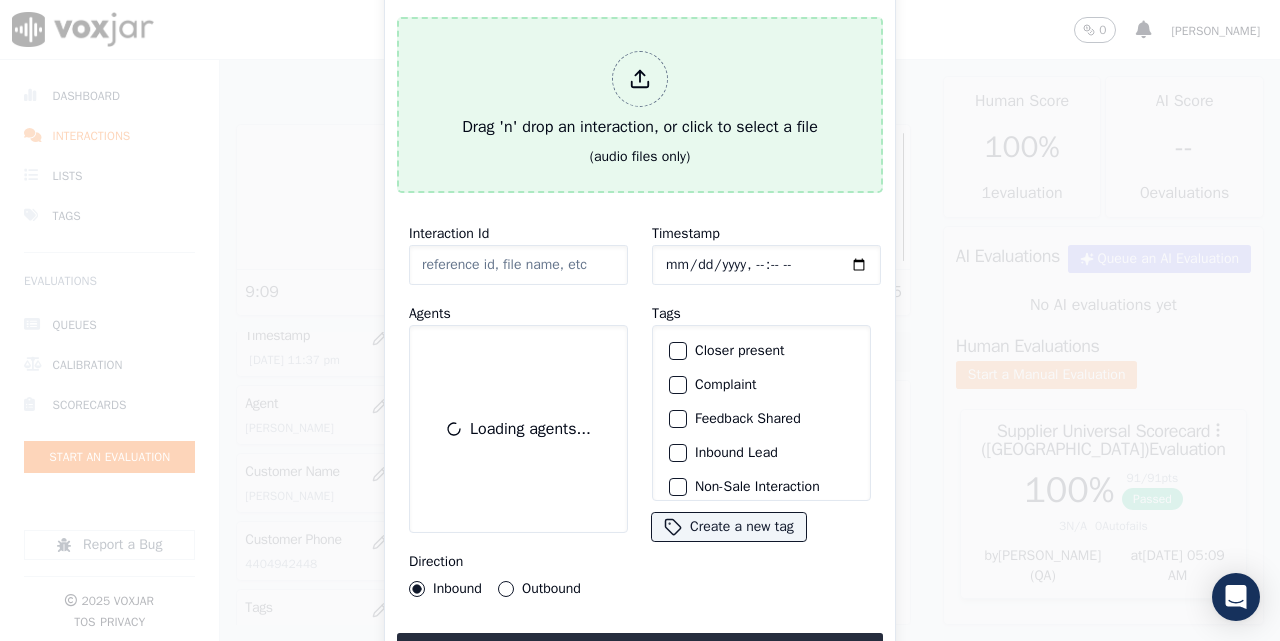 click on "Drag 'n' drop an interaction, or click to select a file" at bounding box center (640, 95) 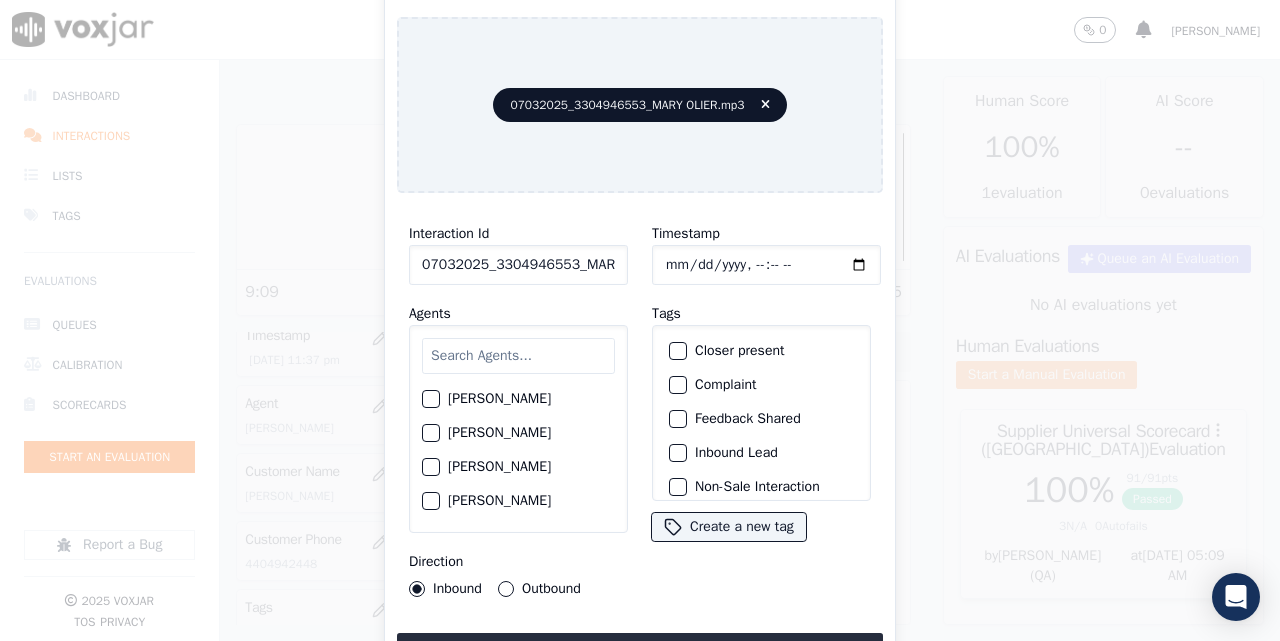 click on "07032025_3304946553_MARY OLIER.mp3" 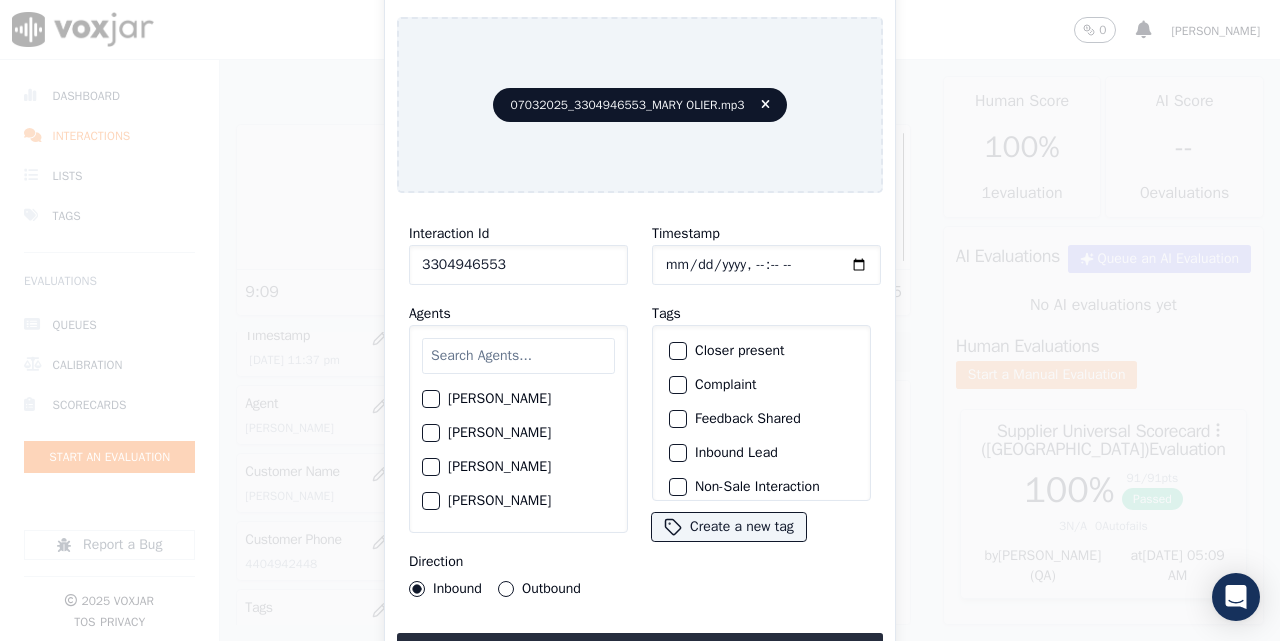 type on "3304946553" 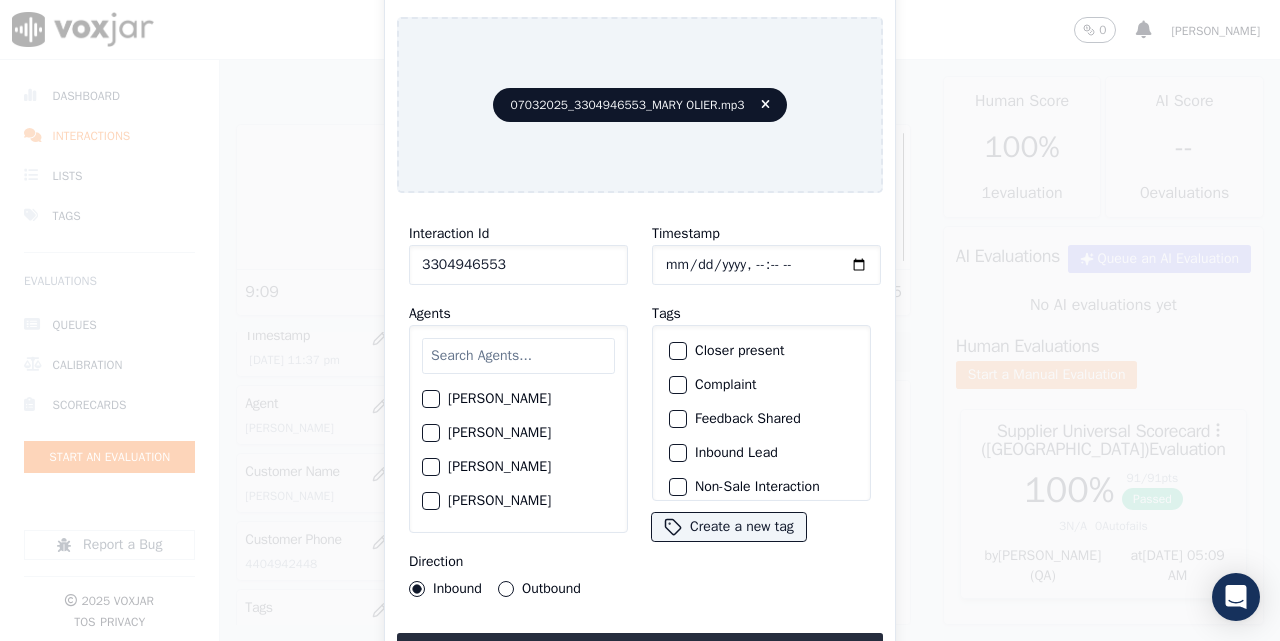 click on "Timestamp" 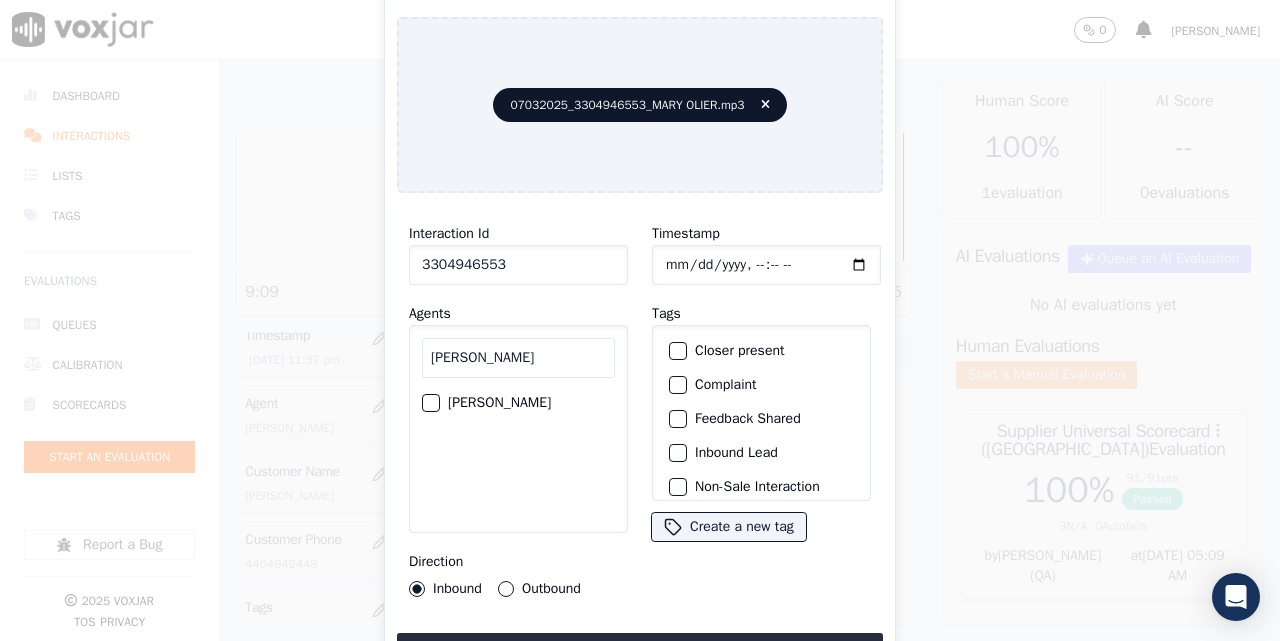 type on "[PERSON_NAME]" 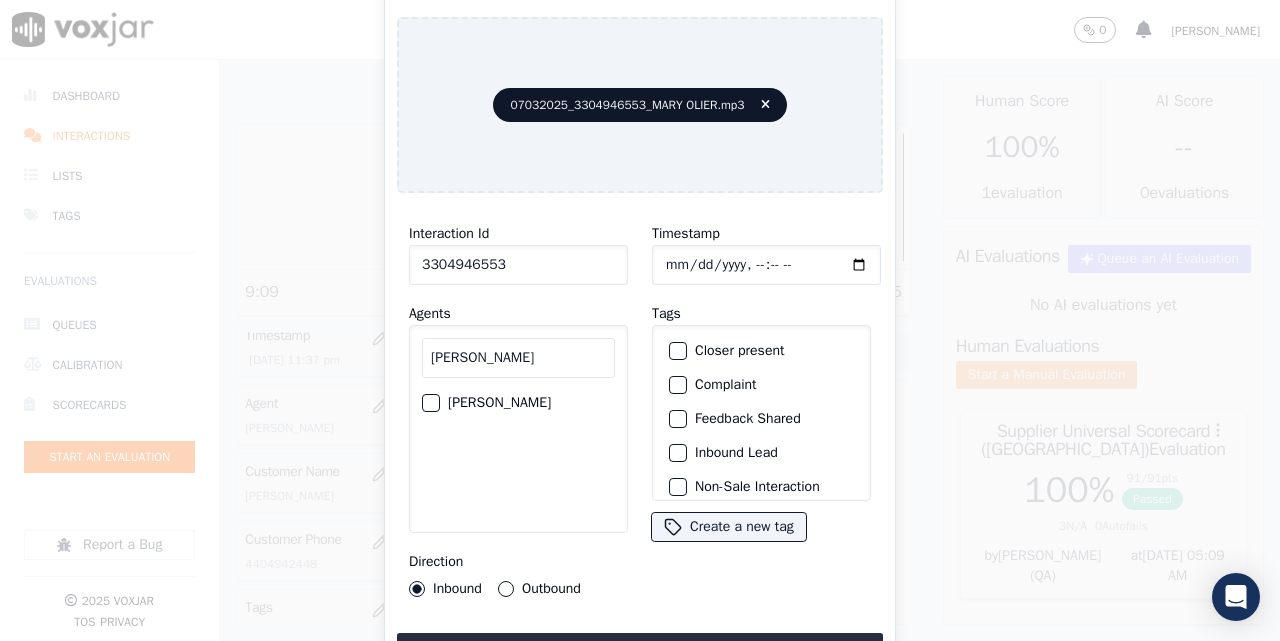 click on "[PERSON_NAME]" 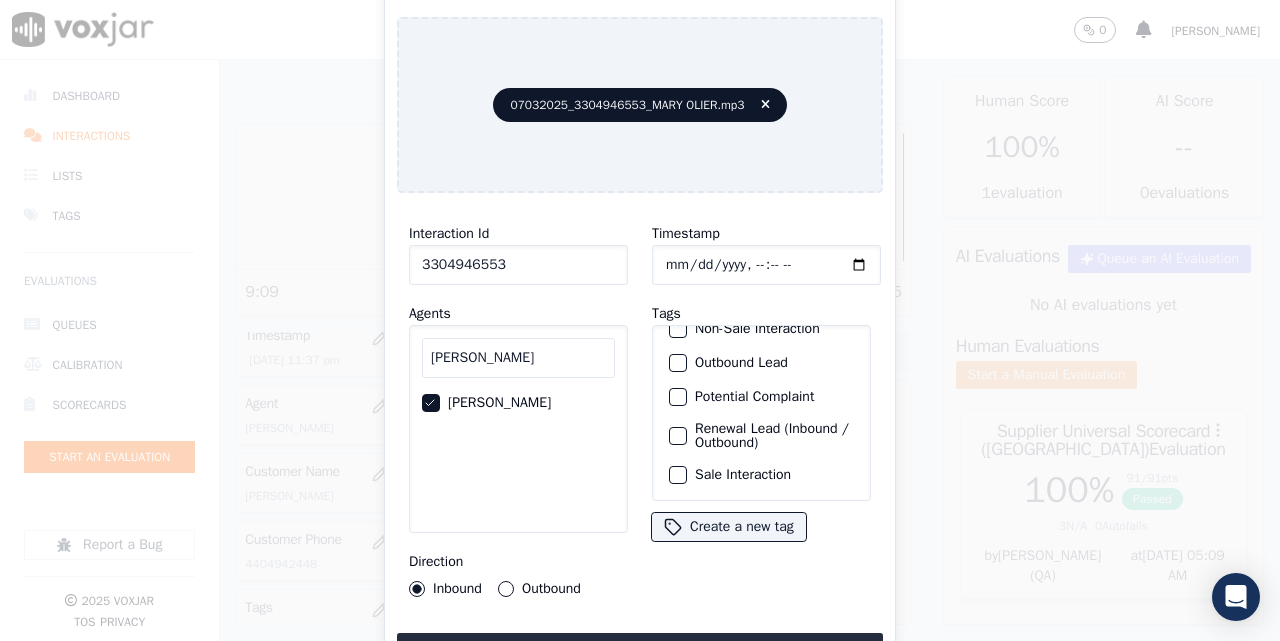 scroll, scrollTop: 187, scrollLeft: 0, axis: vertical 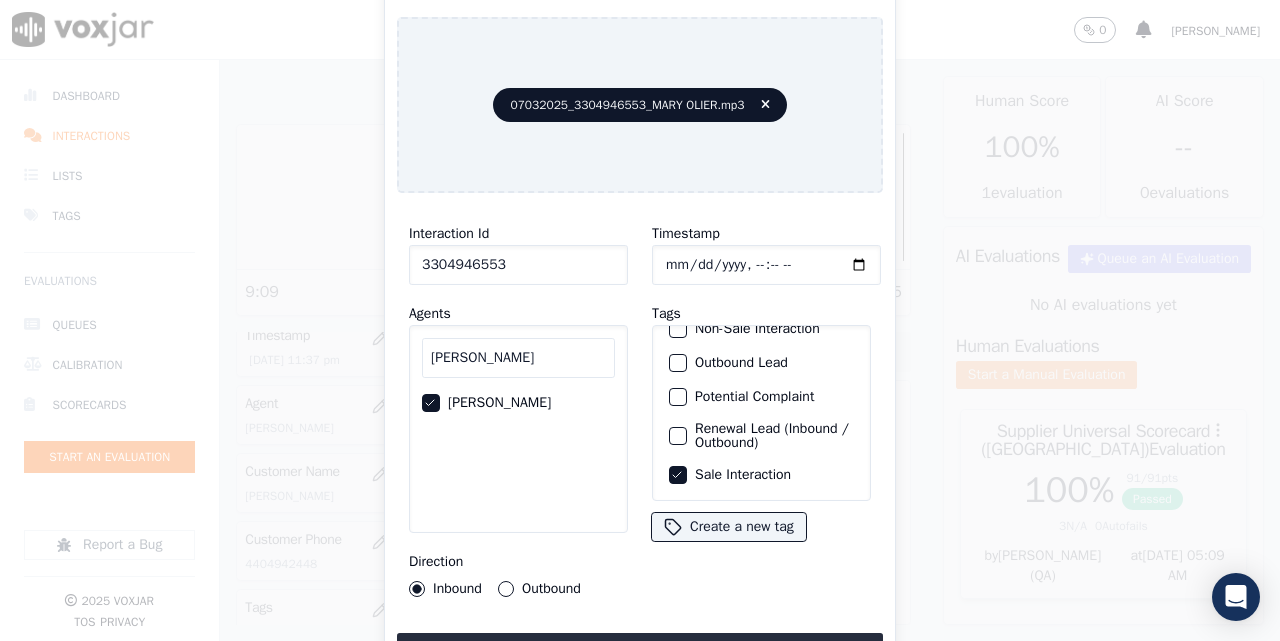 click on "Outbound" 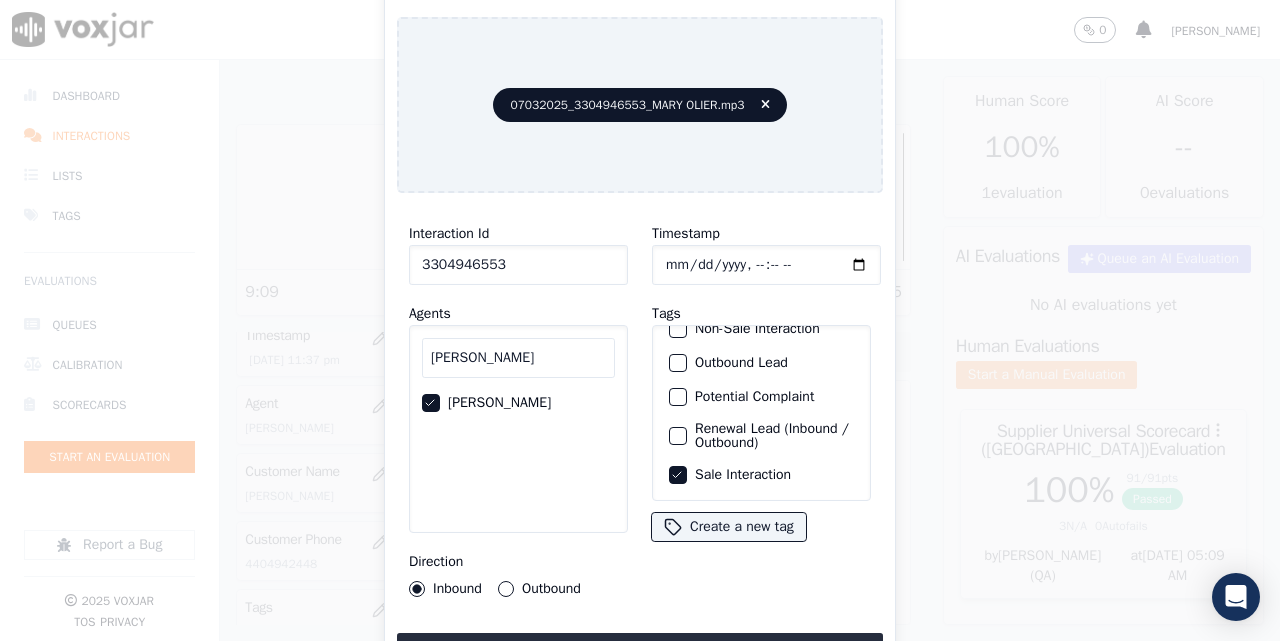 click on "Outbound" at bounding box center (506, 589) 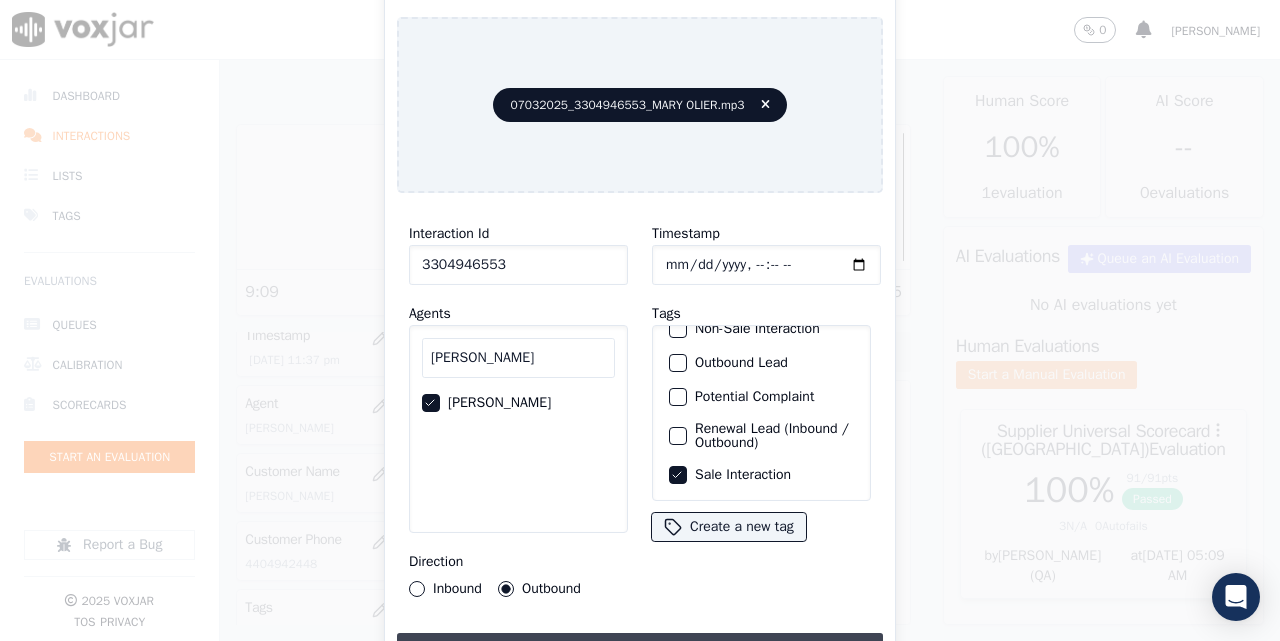 click on "Upload interaction to start evaluation" at bounding box center (640, 651) 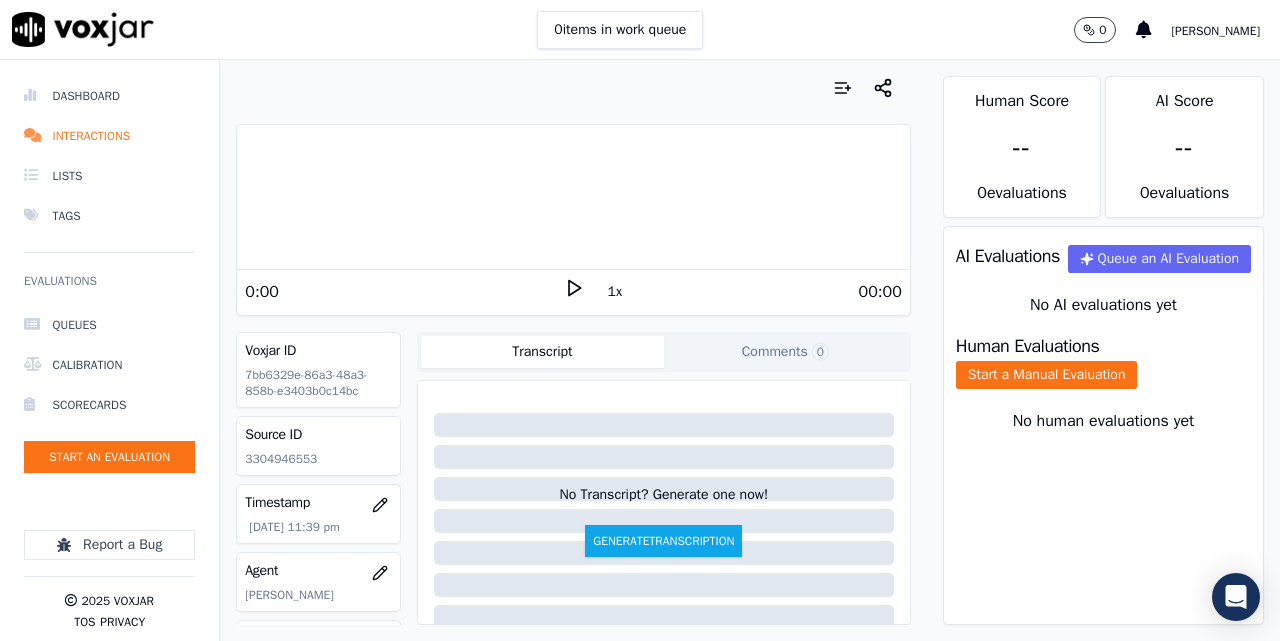 scroll, scrollTop: 167, scrollLeft: 0, axis: vertical 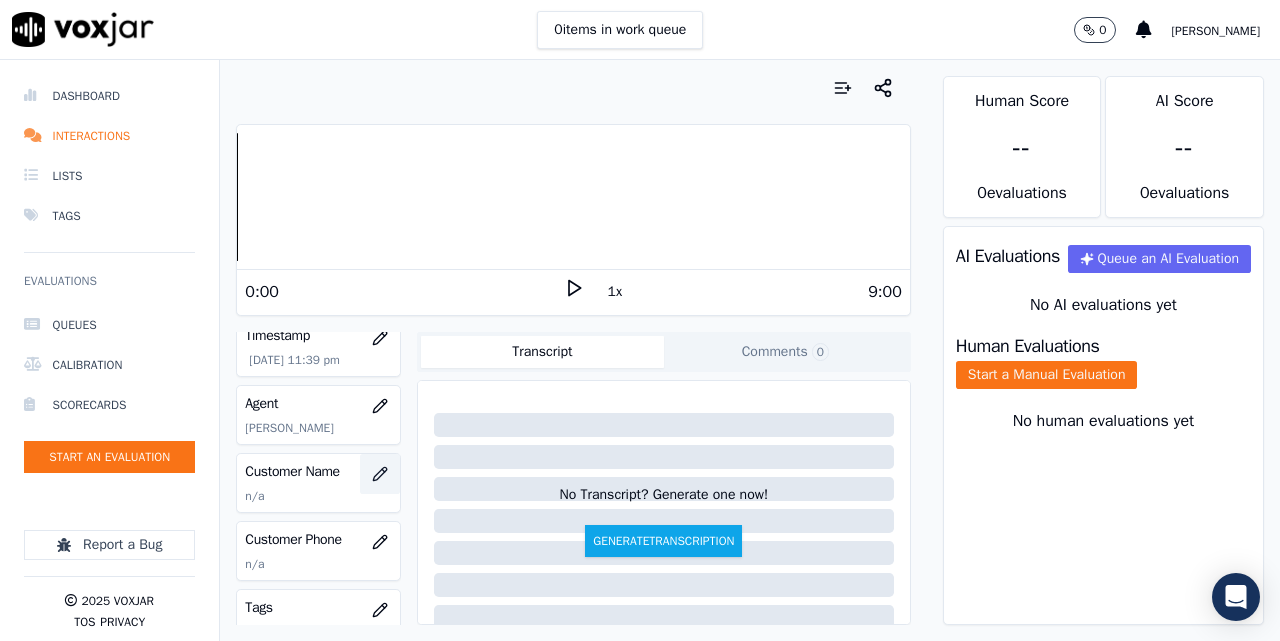 click 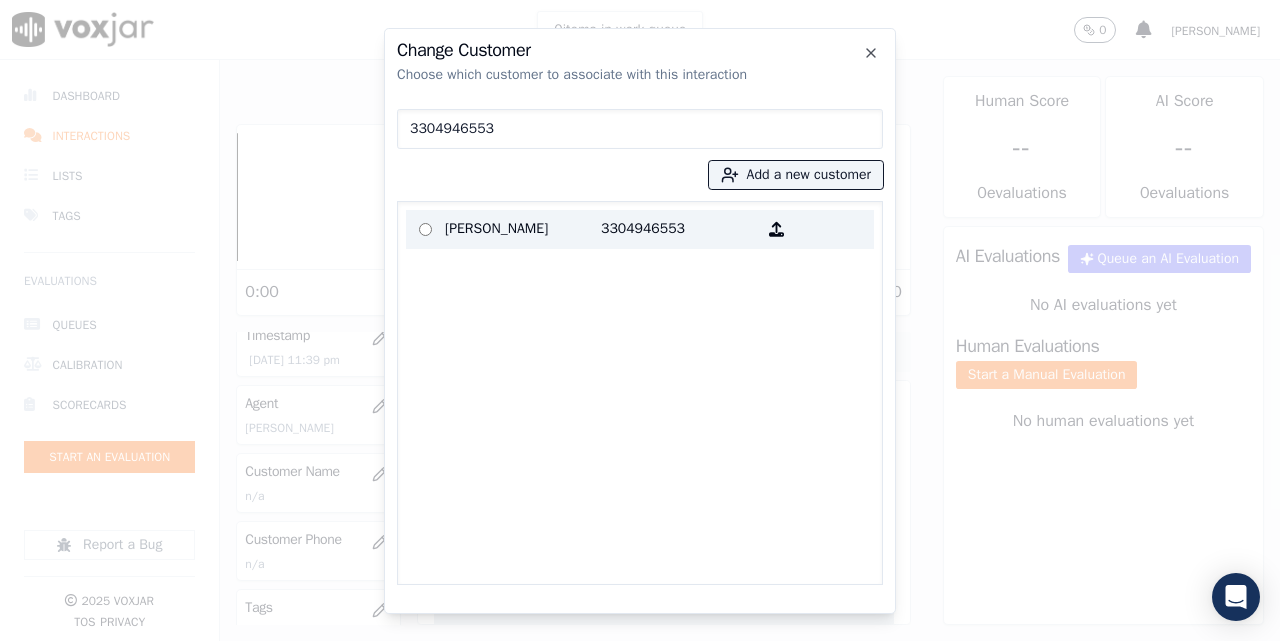 type on "3304946553" 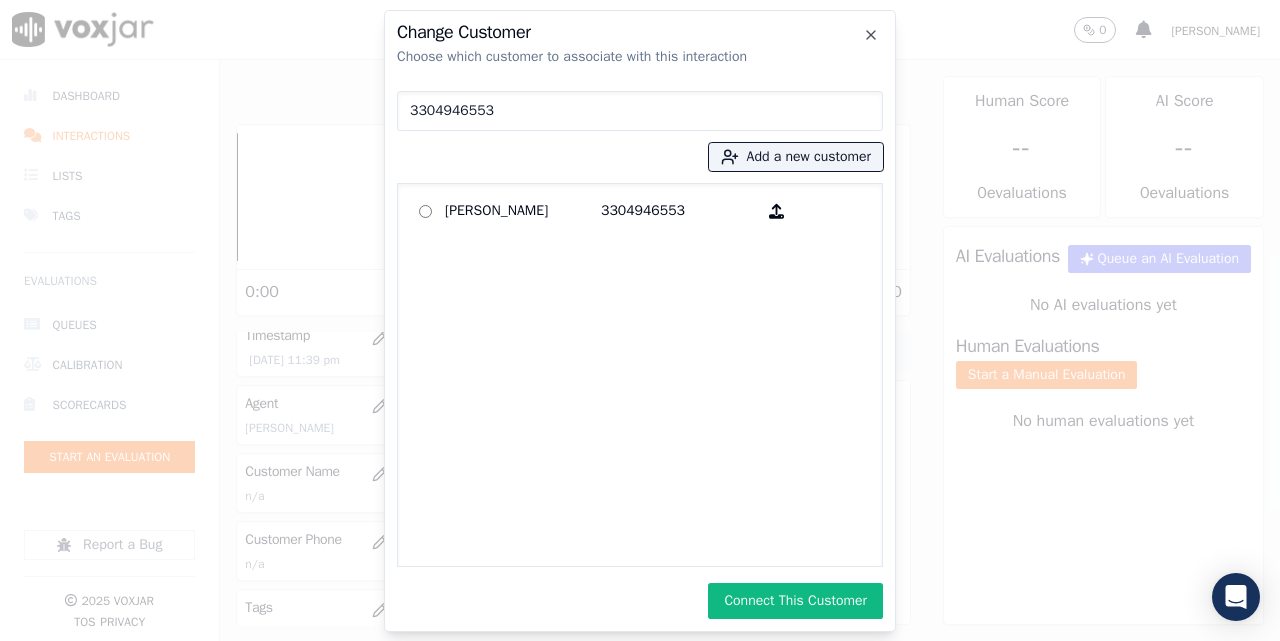 click on "Change Customer   Choose which customer to associate with this interaction   3304946553
Add a new customer           [PERSON_NAME]   3304946553             Connect This Customer     Close" 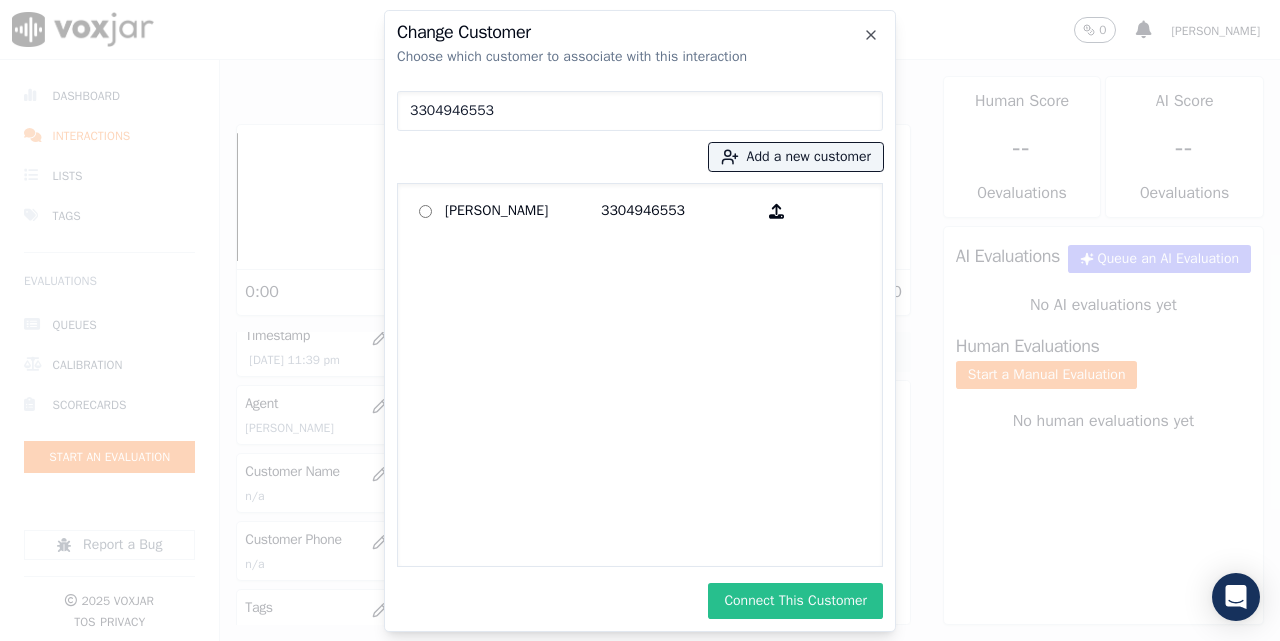 click on "Connect This Customer" at bounding box center [795, 601] 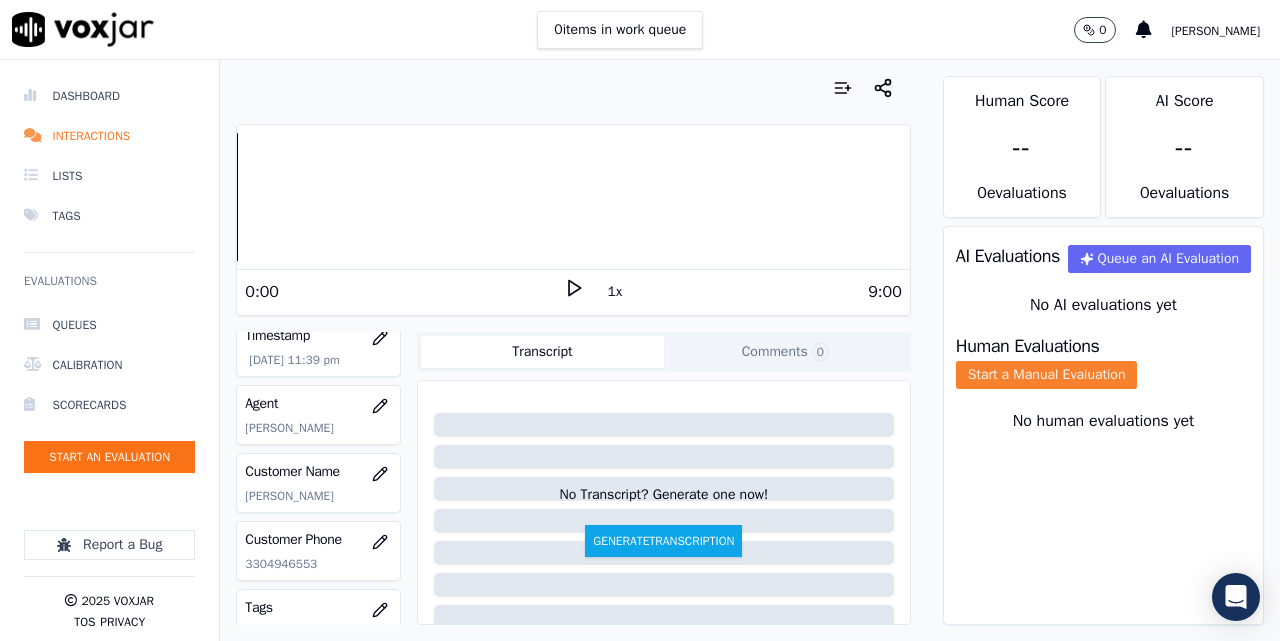 click on "Start a Manual Evaluation" 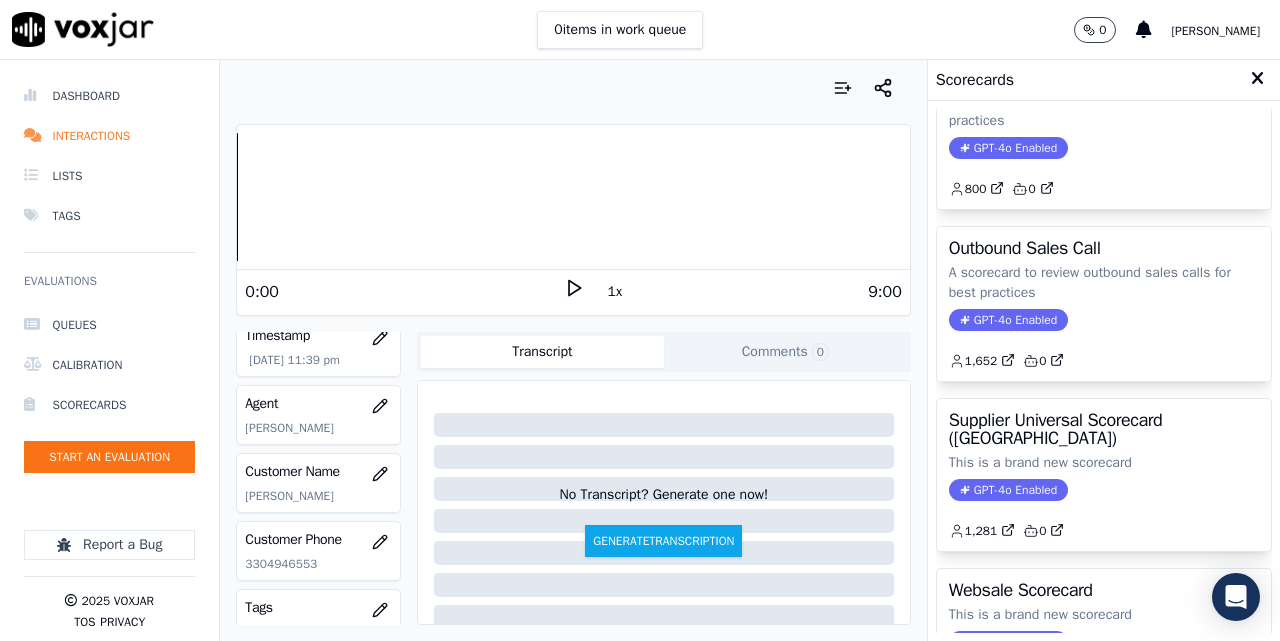 scroll, scrollTop: 403, scrollLeft: 0, axis: vertical 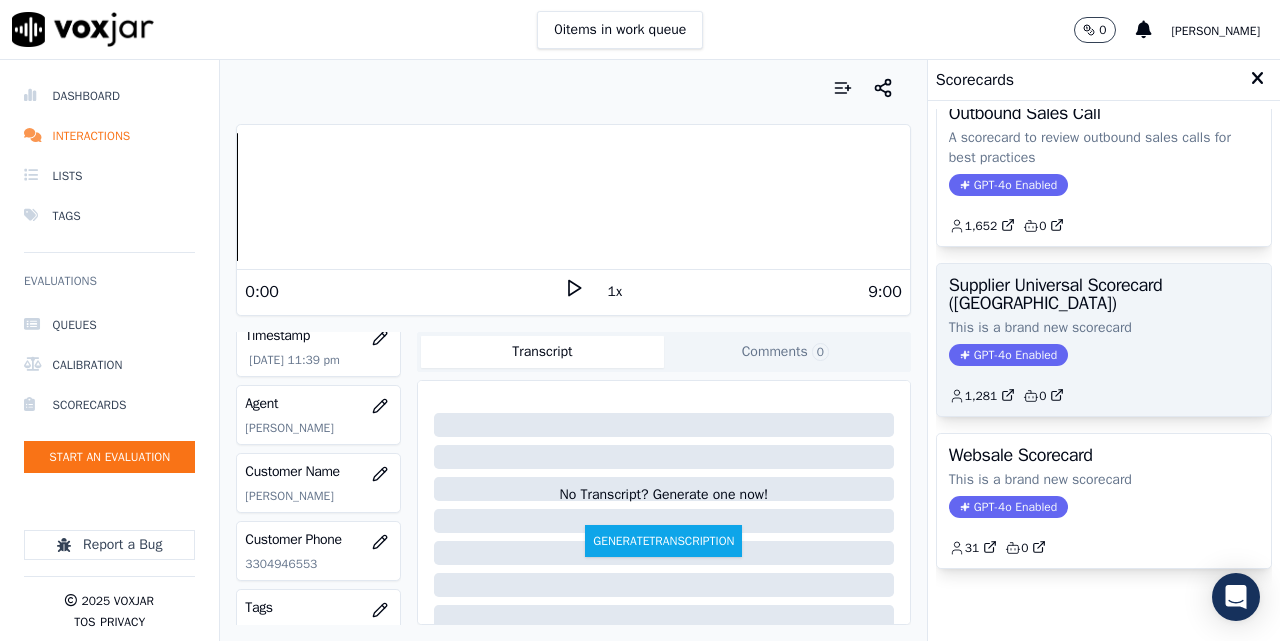 click on "GPT-4o Enabled" 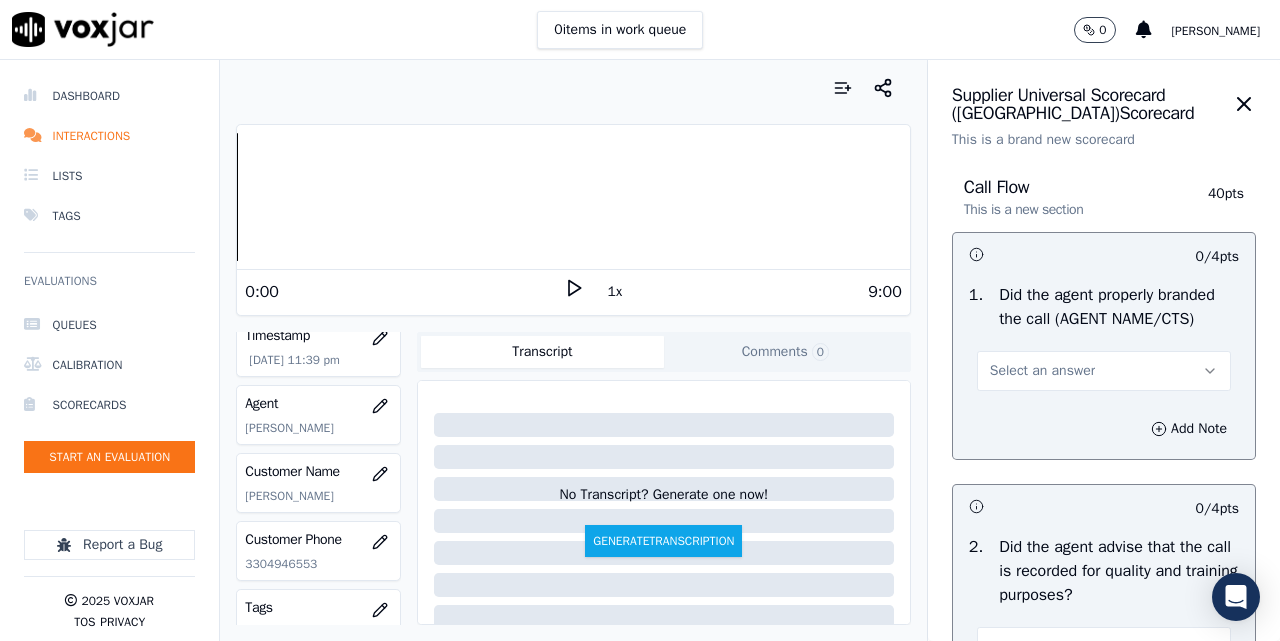 click on "Select an answer" at bounding box center [1042, 371] 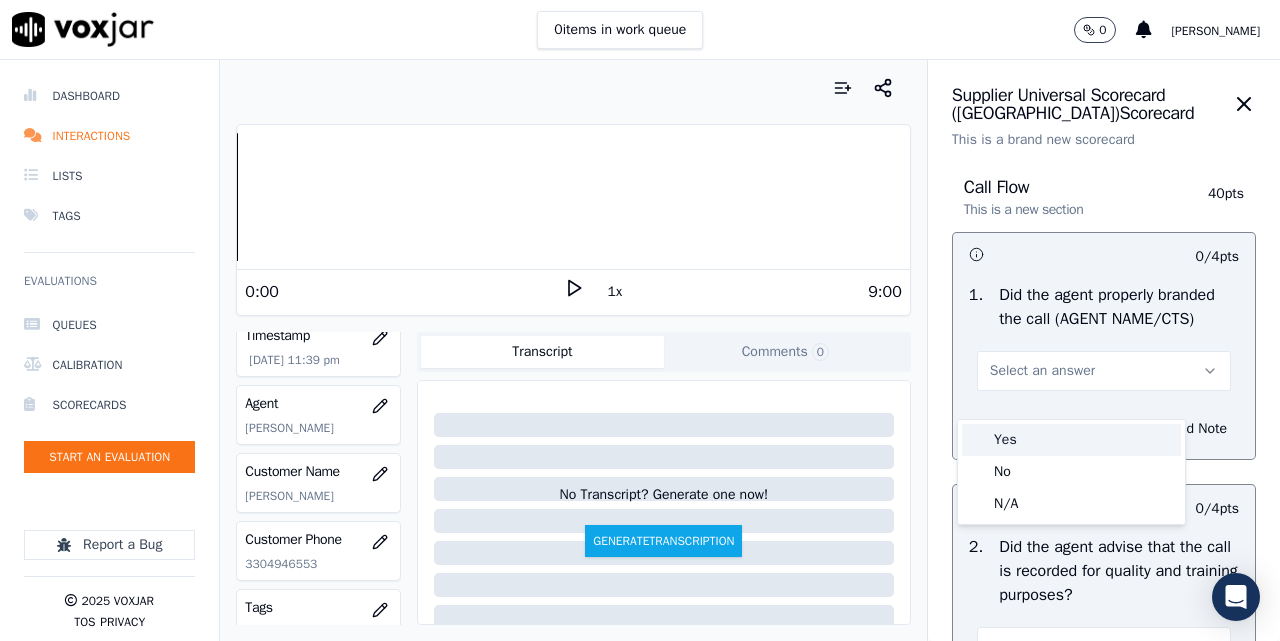 click on "Yes" at bounding box center [1071, 440] 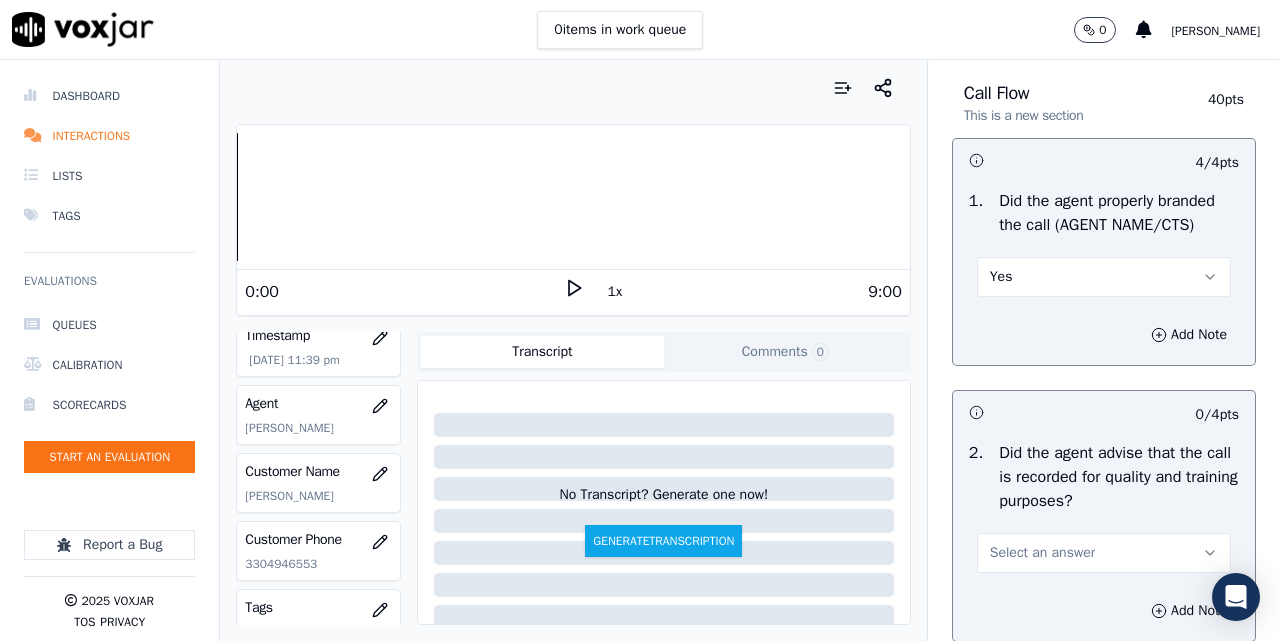 scroll, scrollTop: 333, scrollLeft: 0, axis: vertical 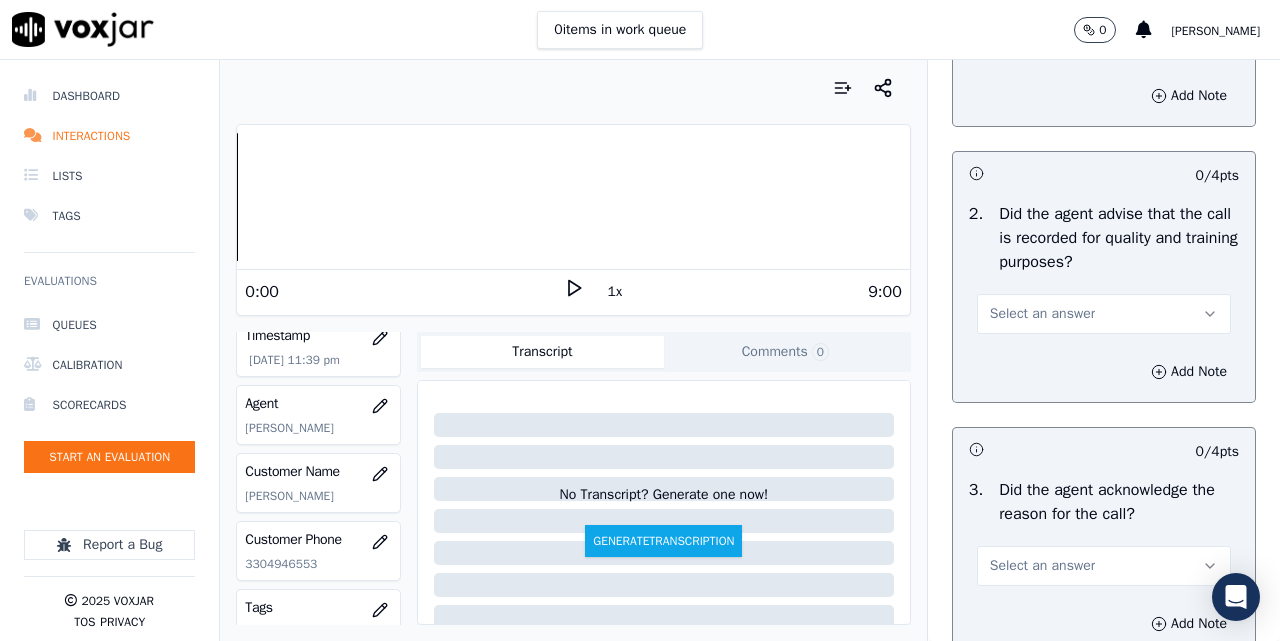 click on "Select an answer" at bounding box center (1042, 314) 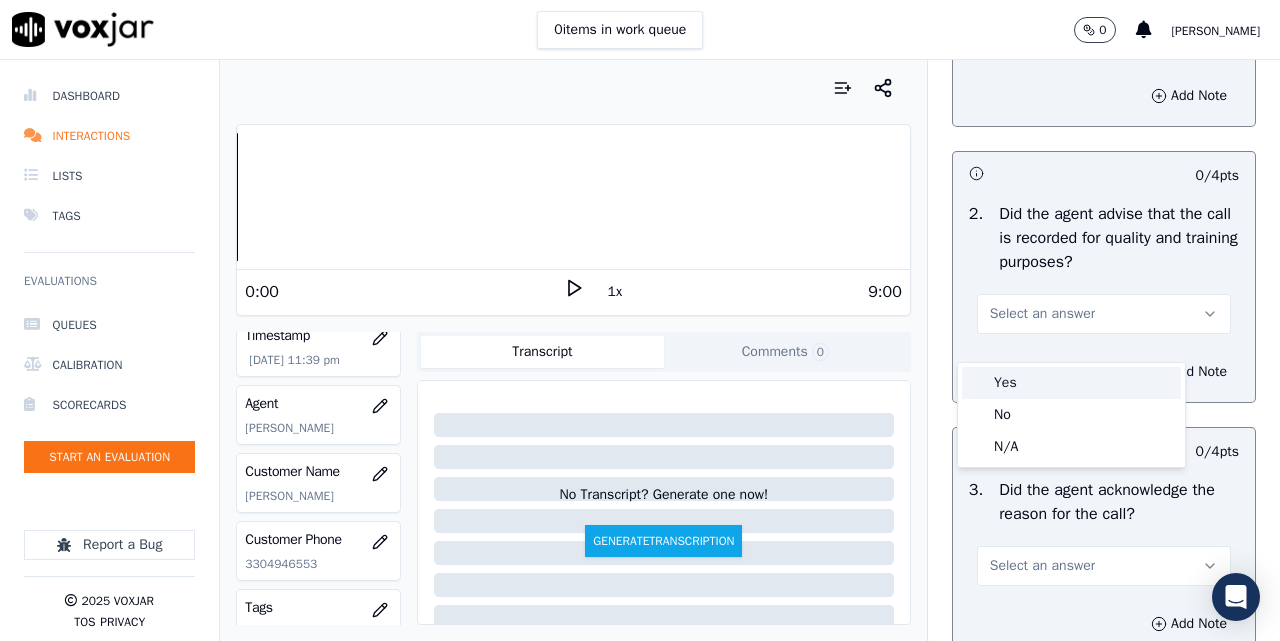click on "Yes" at bounding box center [1071, 383] 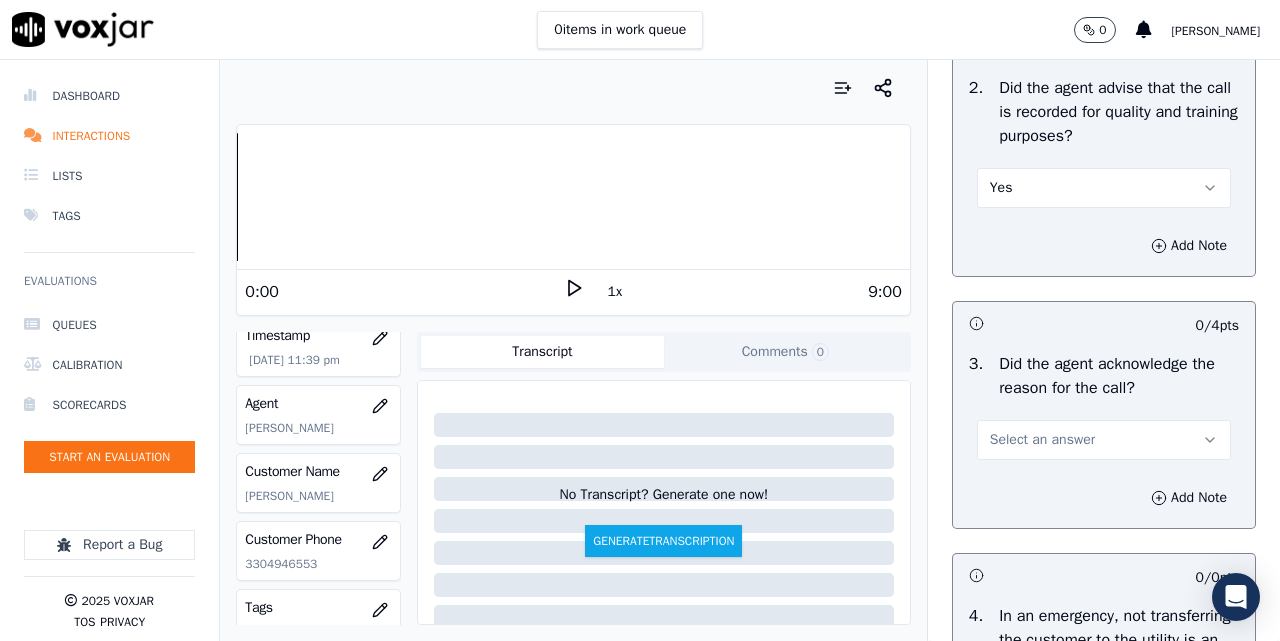 scroll, scrollTop: 500, scrollLeft: 0, axis: vertical 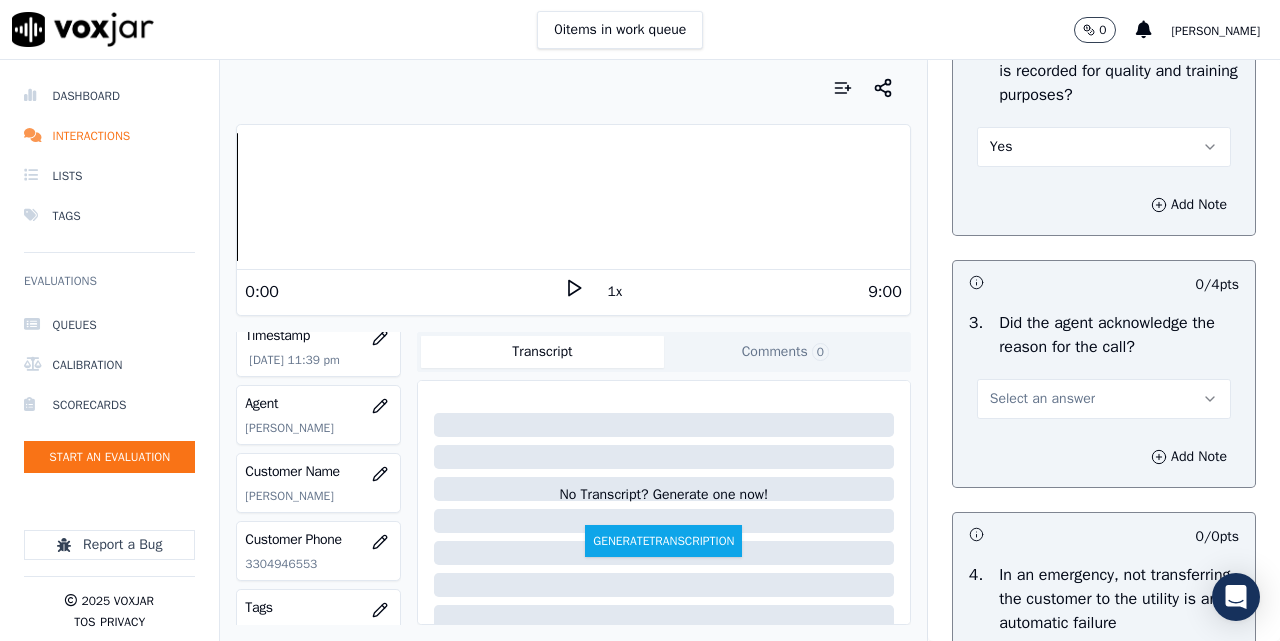 click on "Select an answer" at bounding box center (1104, 399) 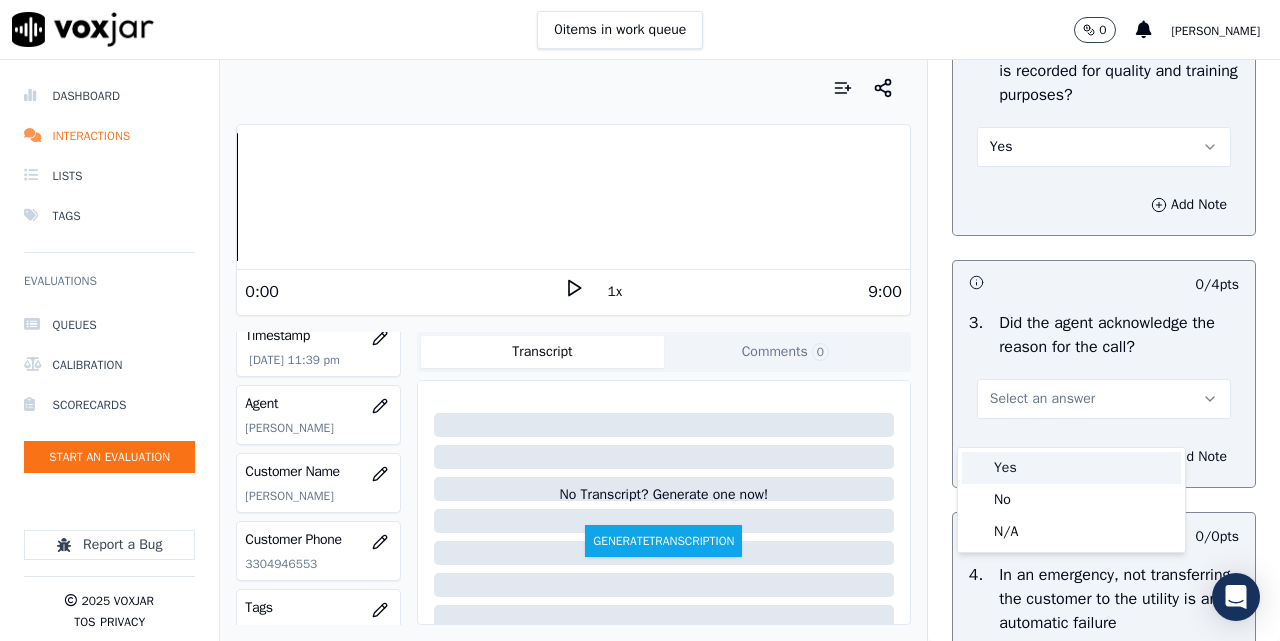 click on "Yes" at bounding box center [1071, 468] 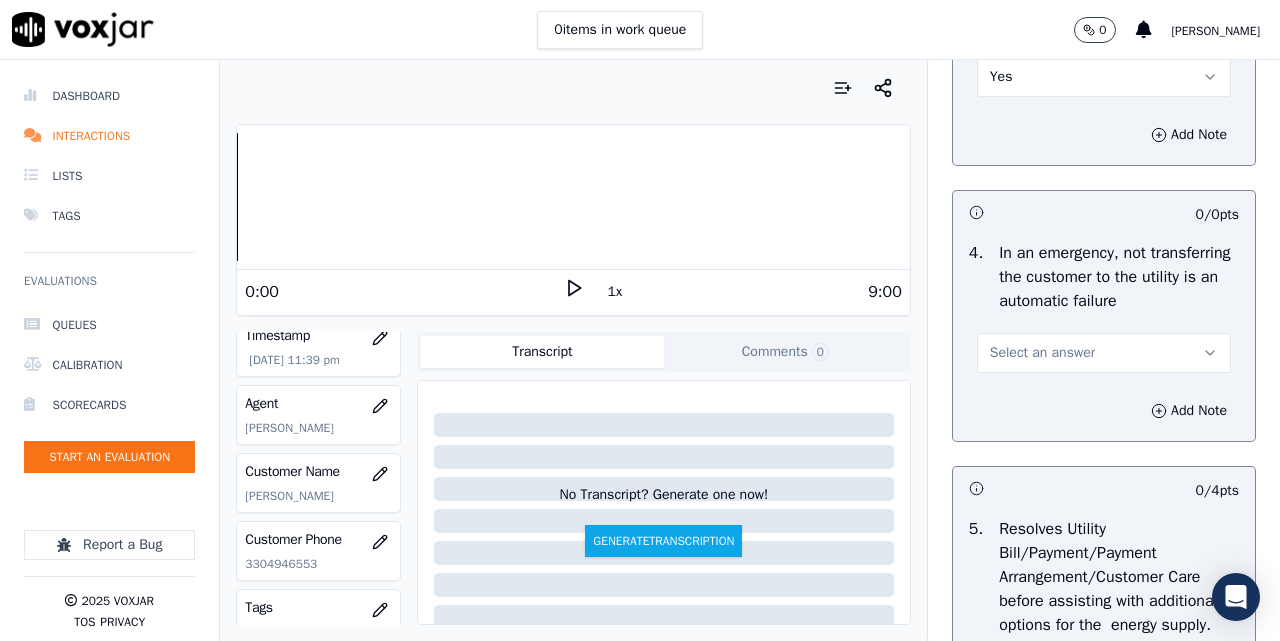 scroll, scrollTop: 1000, scrollLeft: 0, axis: vertical 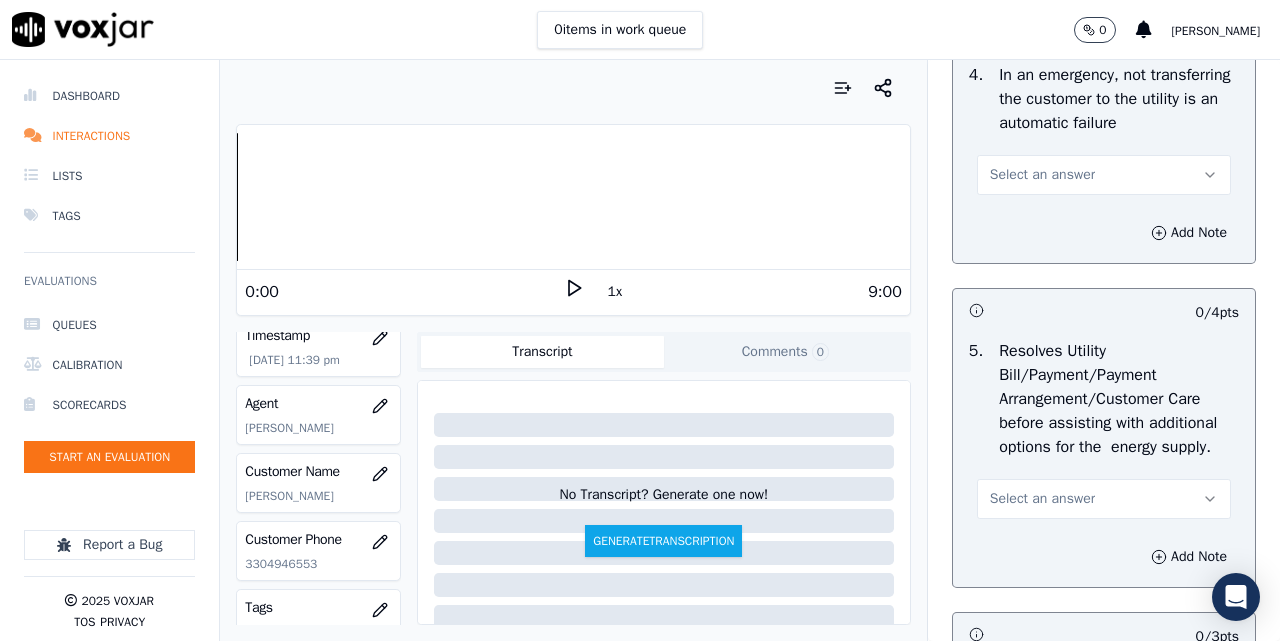 click on "Select an answer" at bounding box center (1104, 175) 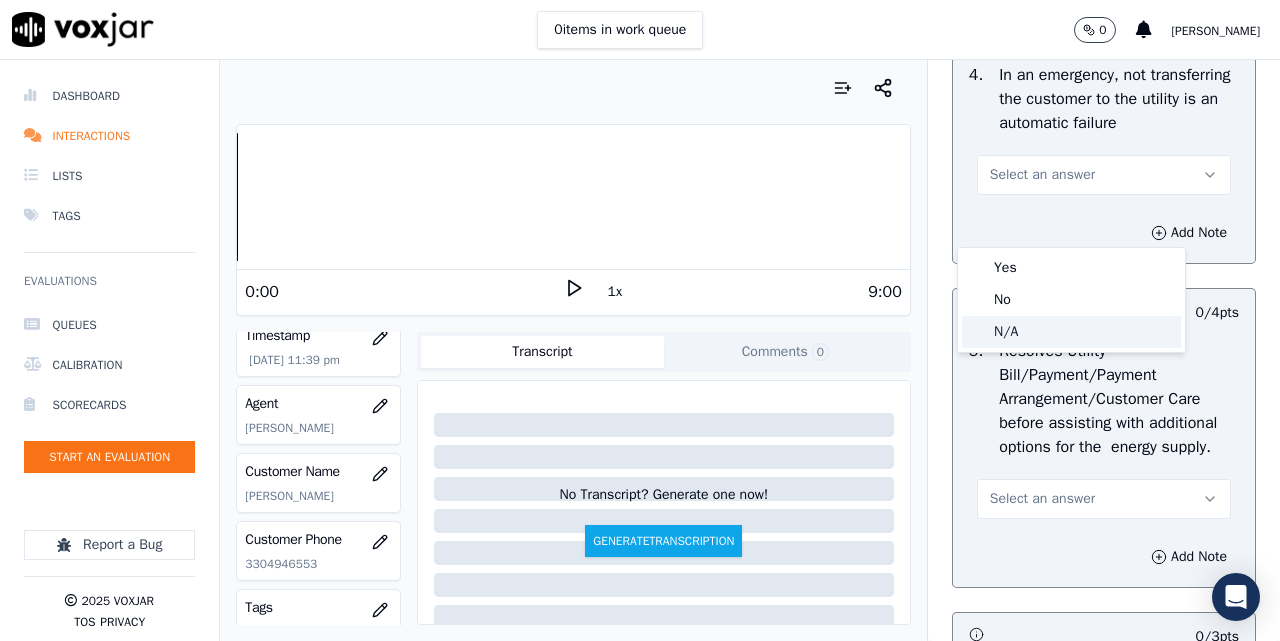 click on "N/A" 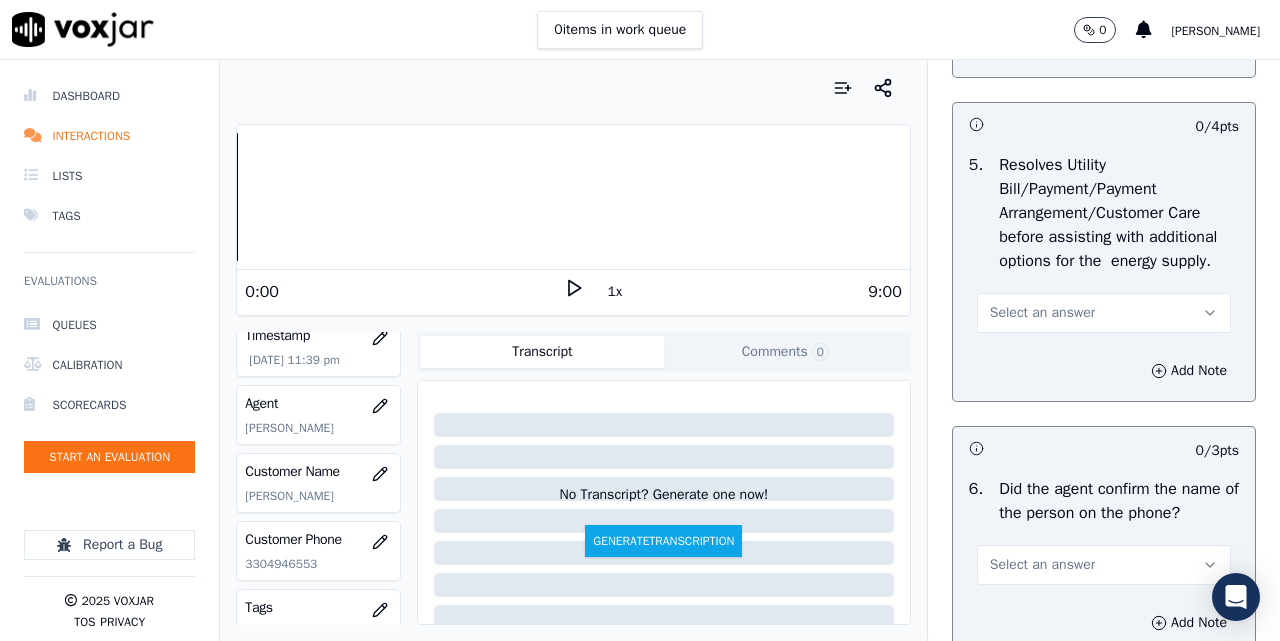 scroll, scrollTop: 1333, scrollLeft: 0, axis: vertical 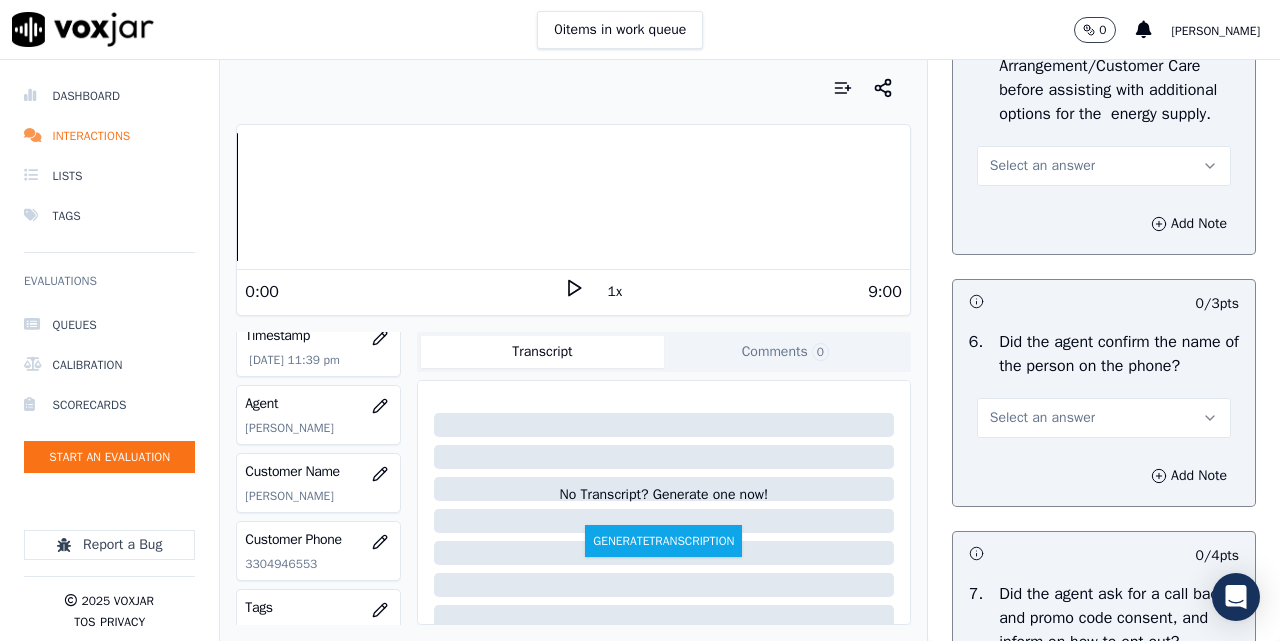 click on "Select an answer" at bounding box center (1104, 166) 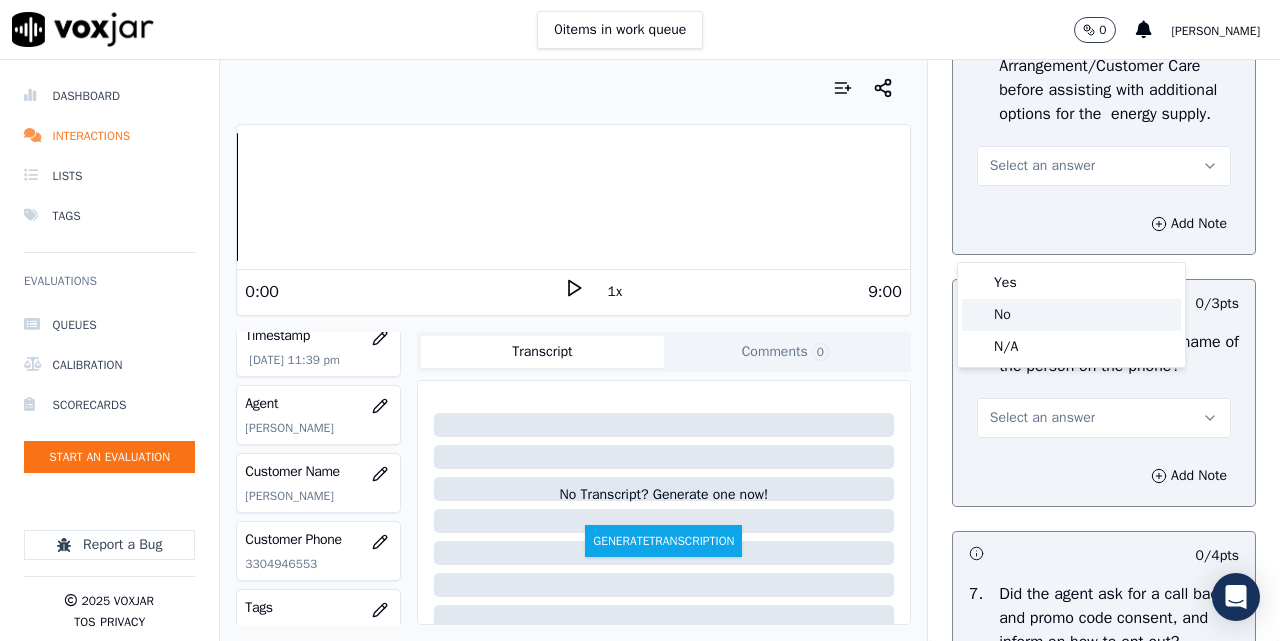 click on "N/A" 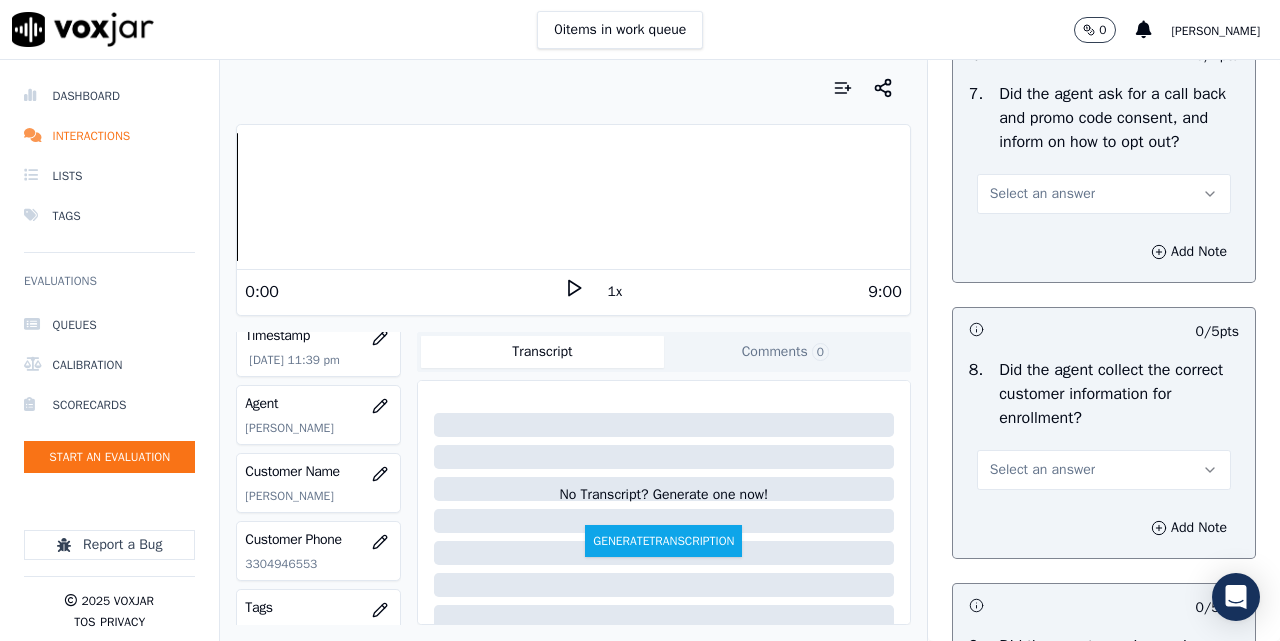 scroll, scrollTop: 1667, scrollLeft: 0, axis: vertical 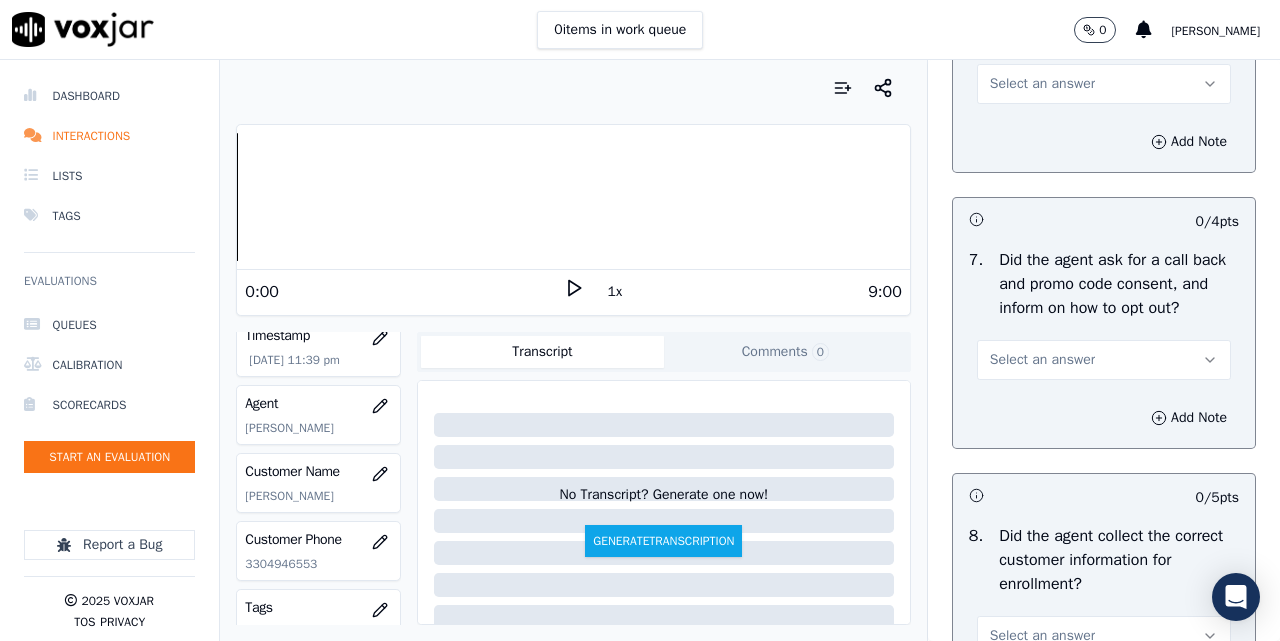 click on "Select an answer" at bounding box center [1104, 84] 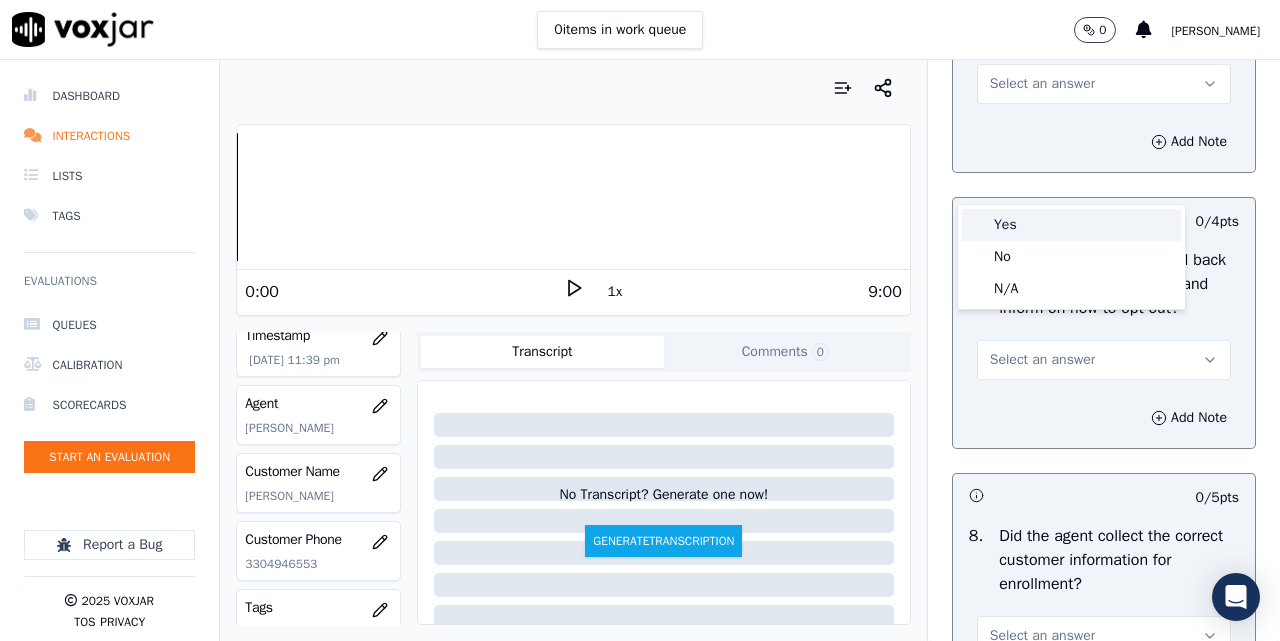 click on "Yes" at bounding box center (1071, 225) 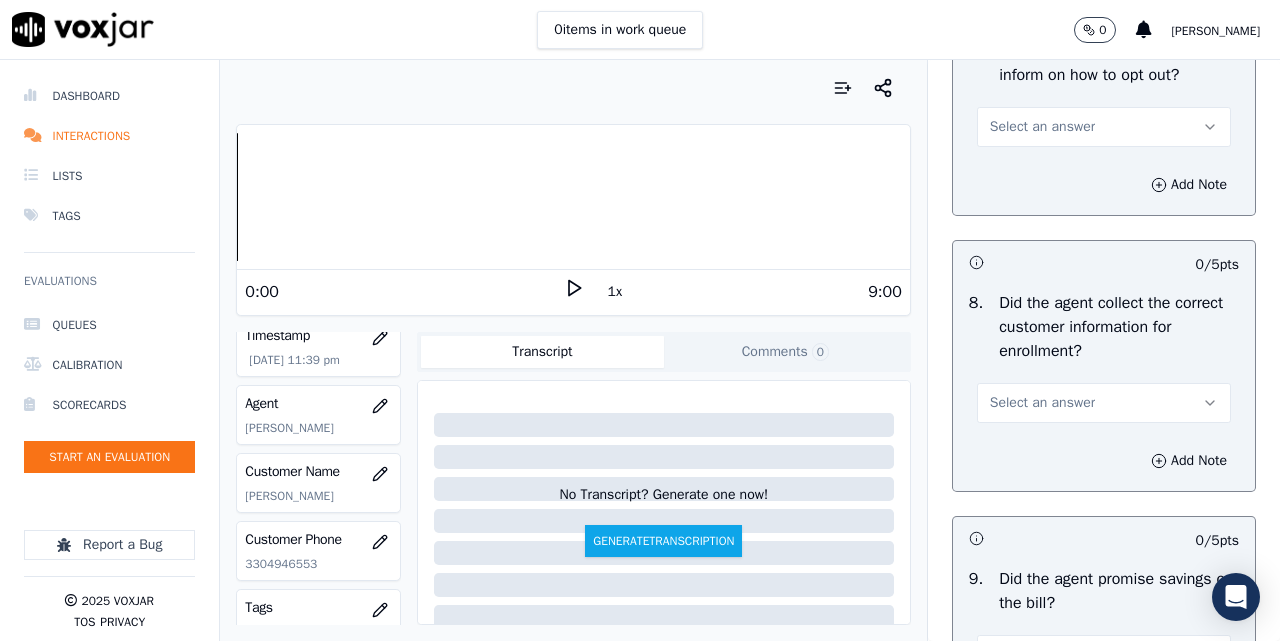 scroll, scrollTop: 2000, scrollLeft: 0, axis: vertical 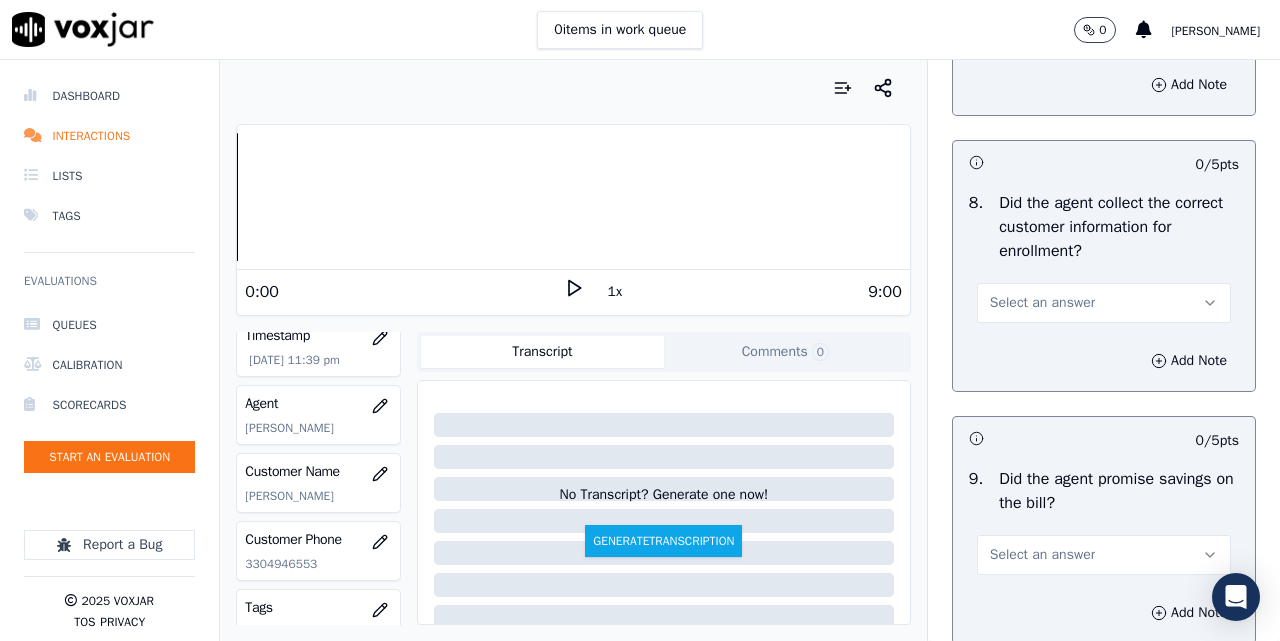 drag, startPoint x: 1036, startPoint y: 126, endPoint x: 1030, endPoint y: 178, distance: 52.34501 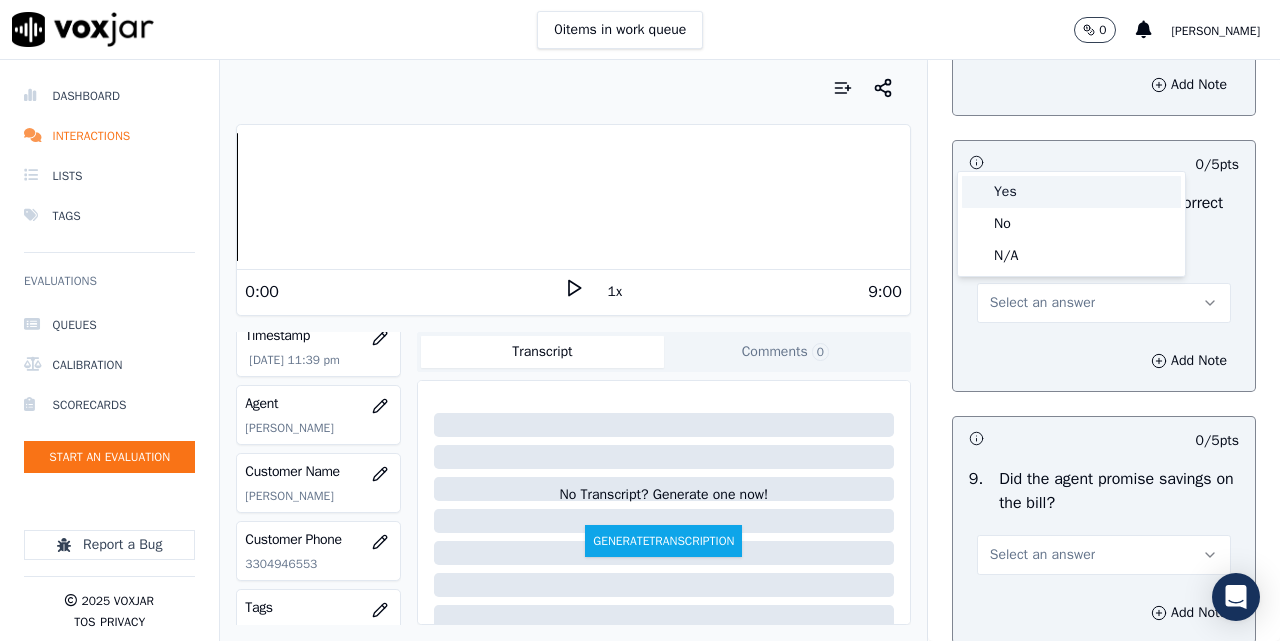 click on "Yes" at bounding box center [1071, 192] 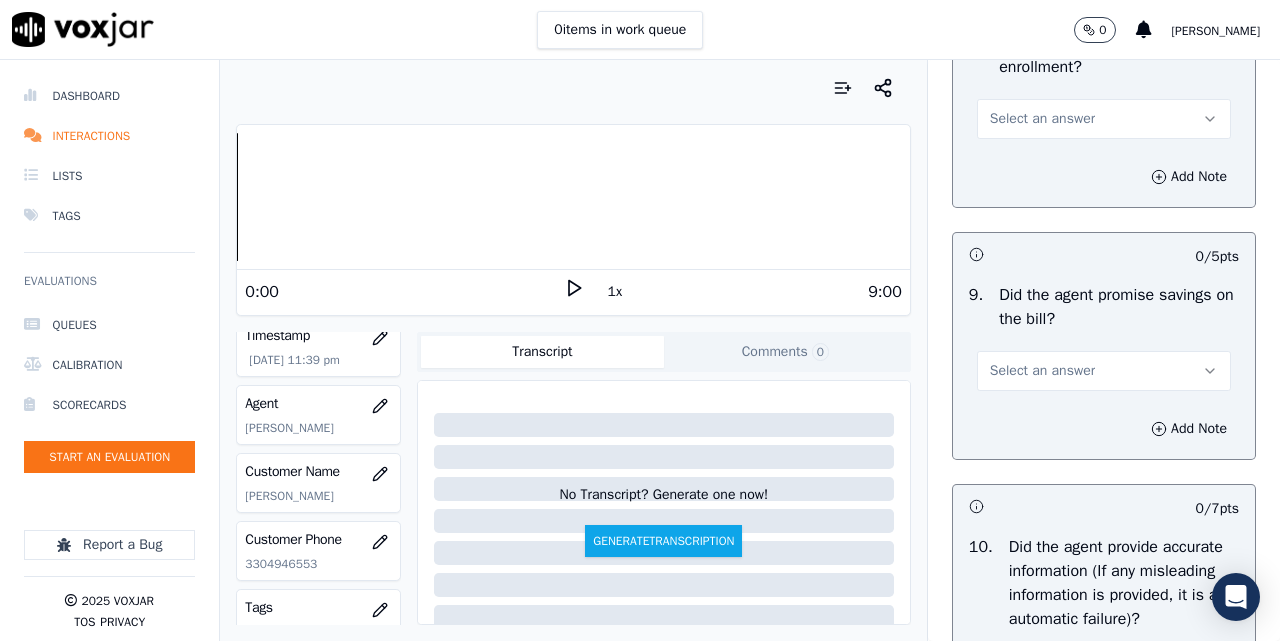 scroll, scrollTop: 2333, scrollLeft: 0, axis: vertical 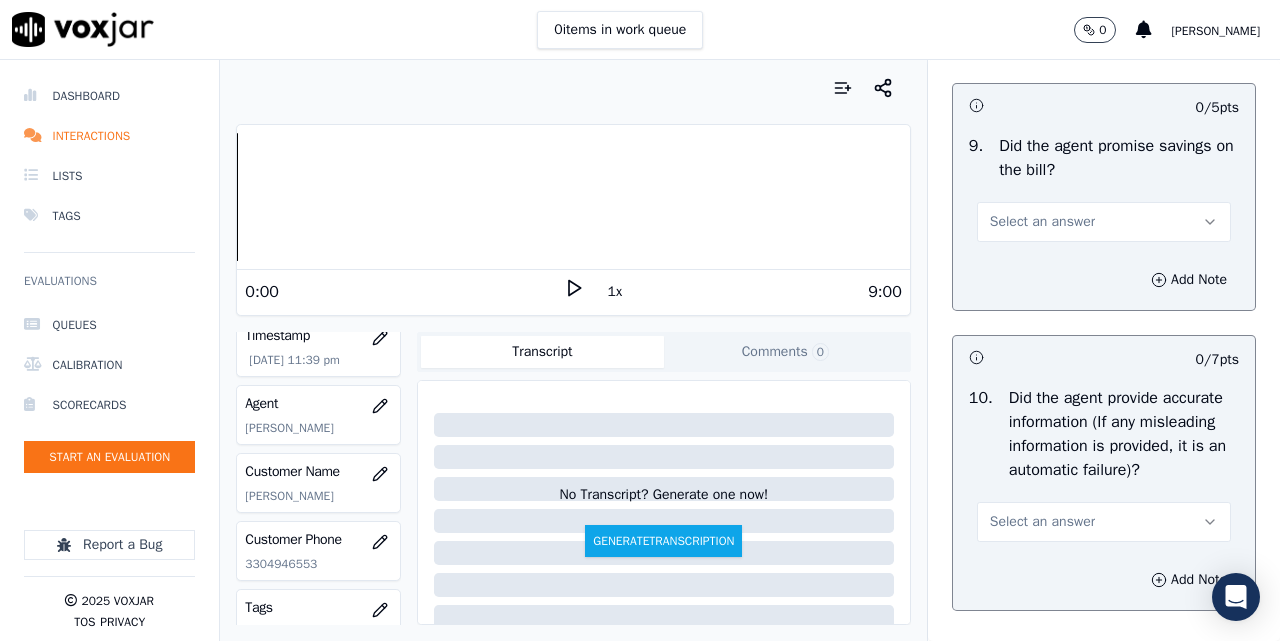 click on "Select an answer" at bounding box center (1042, -30) 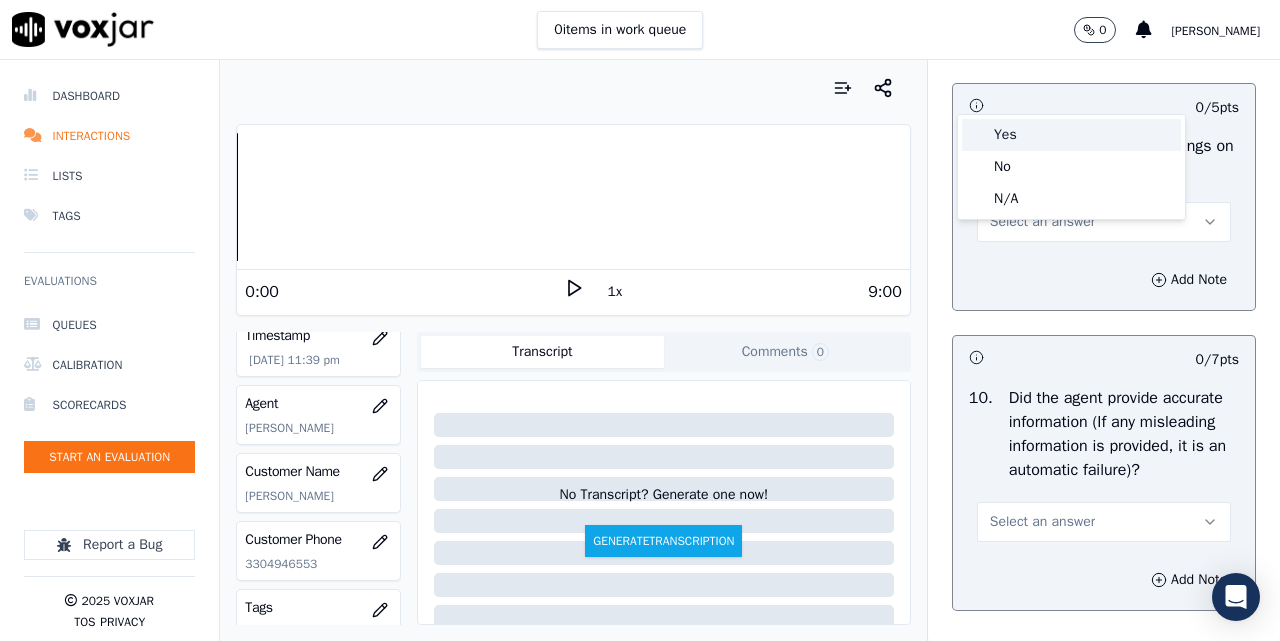 click on "Yes" at bounding box center (1071, 135) 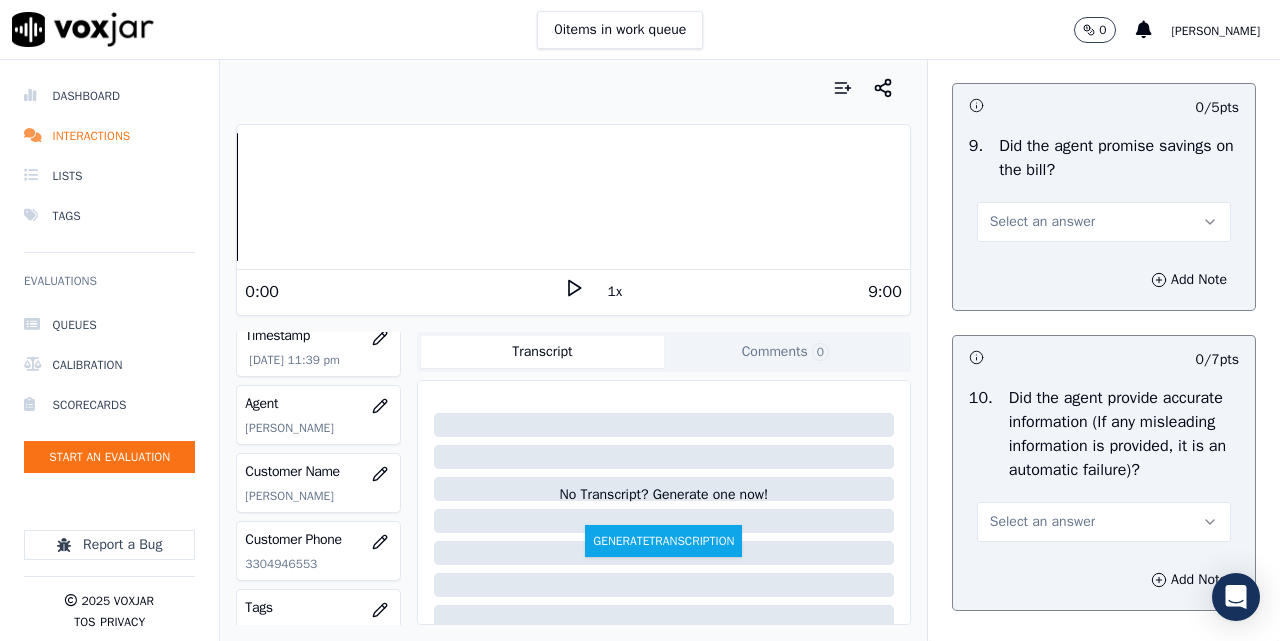 click on "Select an answer" at bounding box center [1042, 222] 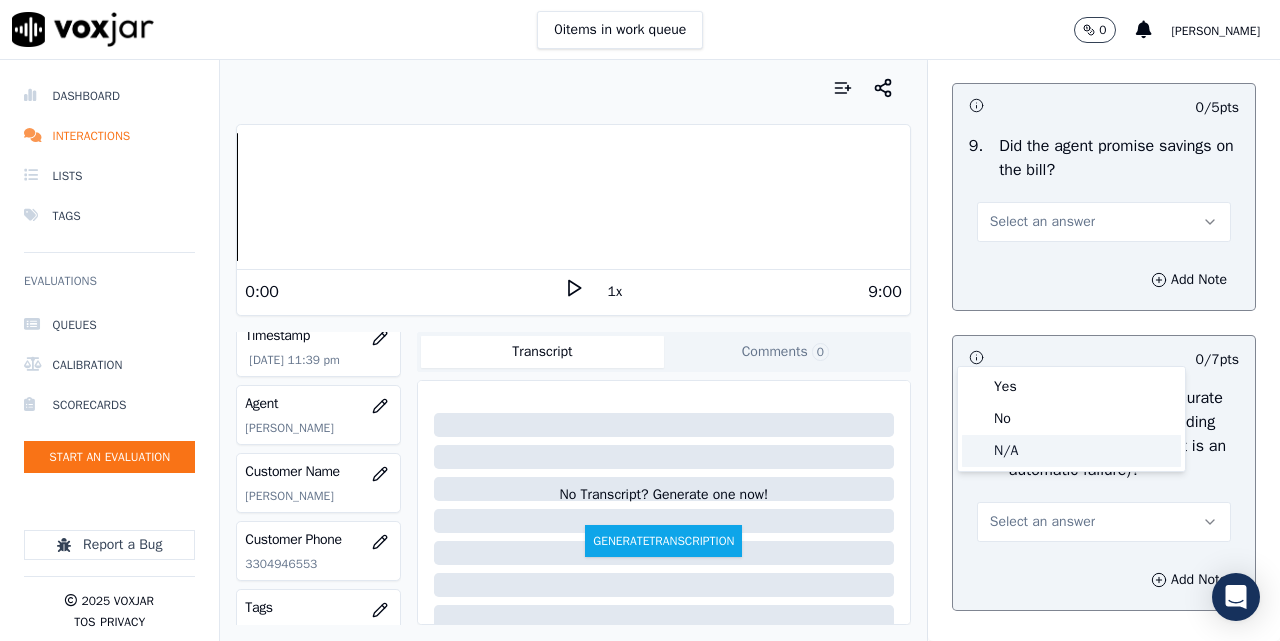 click on "N/A" 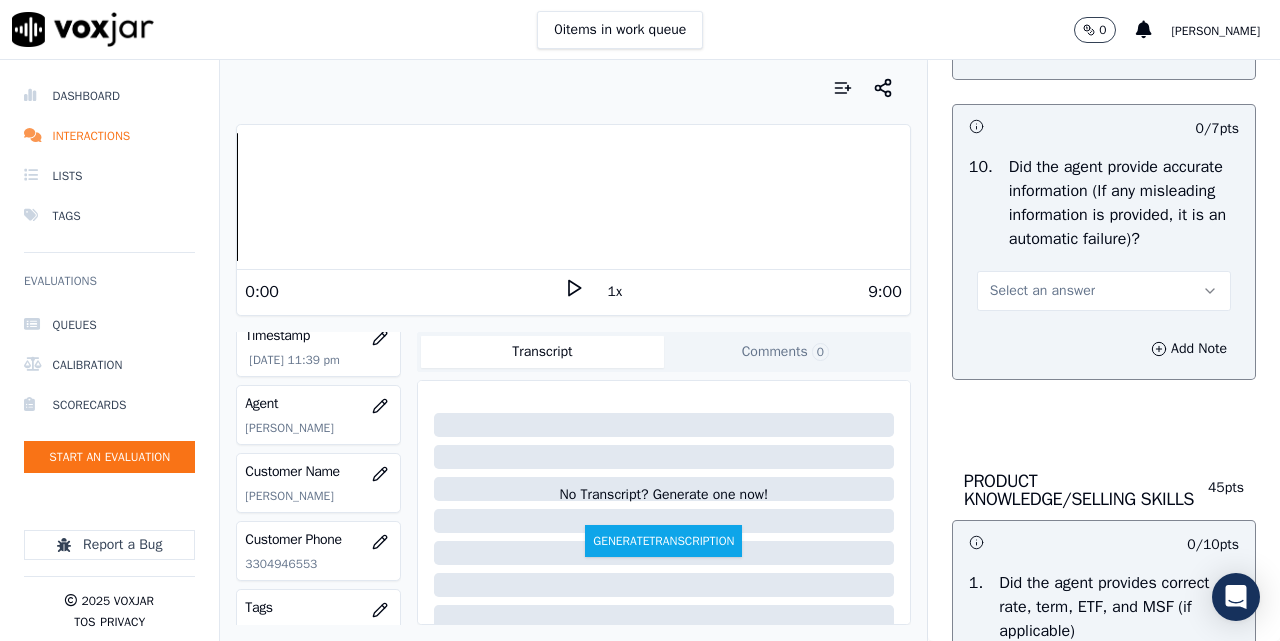 scroll, scrollTop: 2667, scrollLeft: 0, axis: vertical 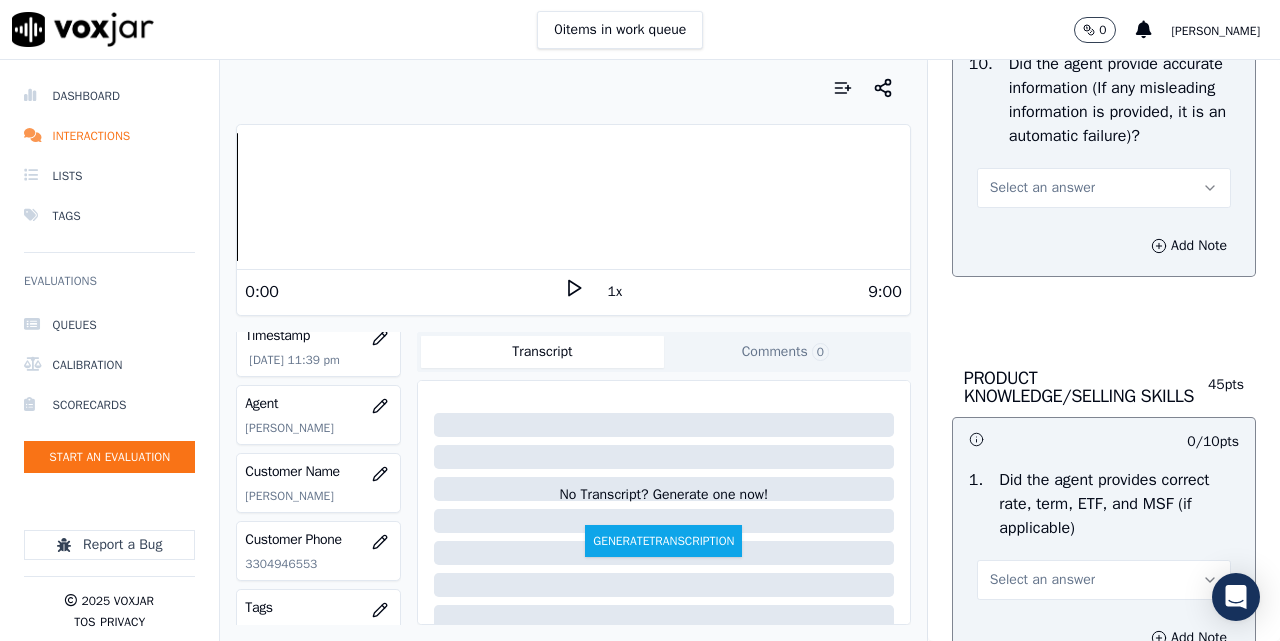 click on "Select an answer" at bounding box center (1042, 188) 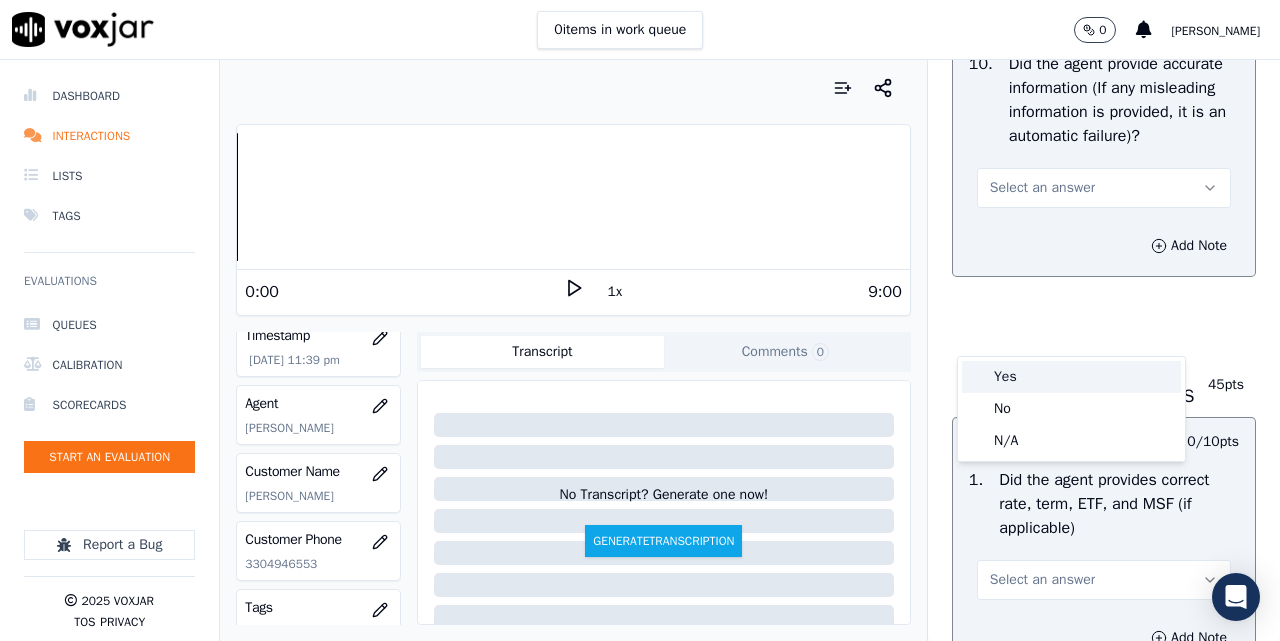 click on "Yes" at bounding box center (1071, 377) 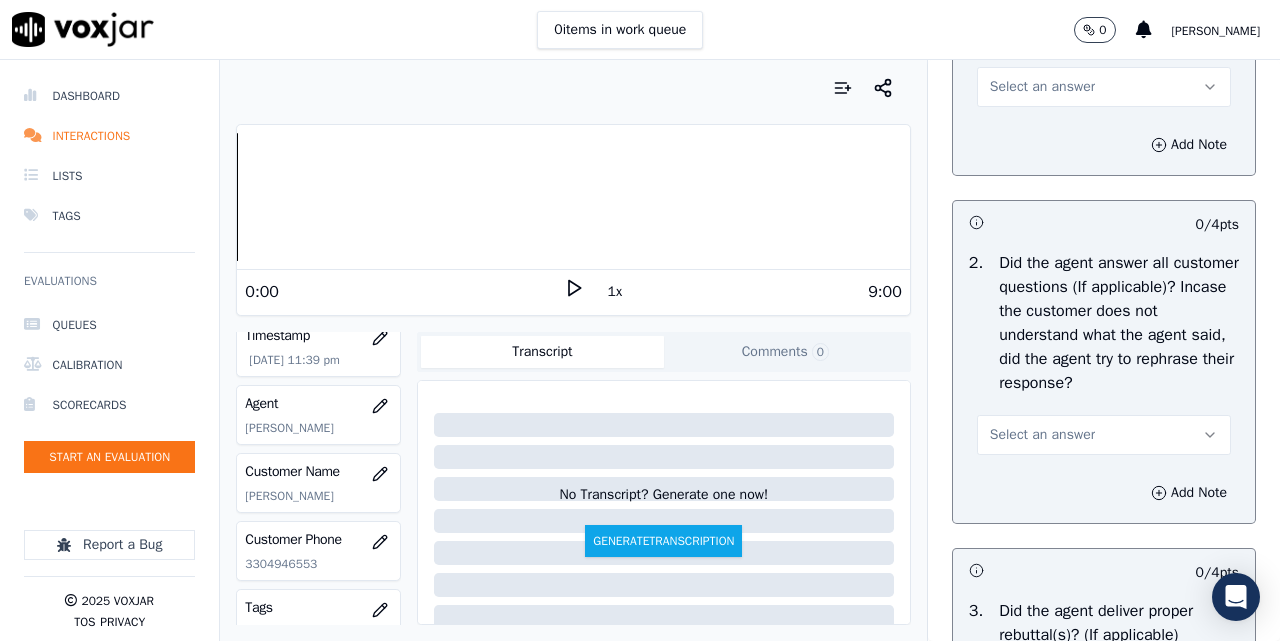scroll, scrollTop: 3167, scrollLeft: 0, axis: vertical 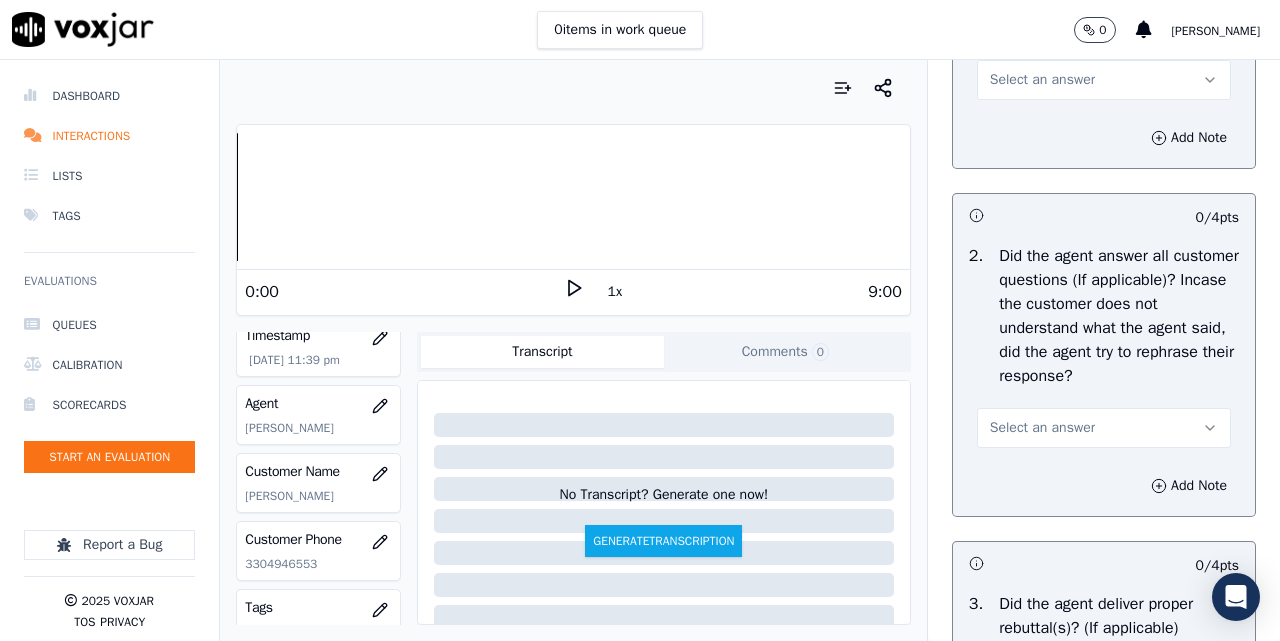 click on "Select an answer" at bounding box center (1042, 80) 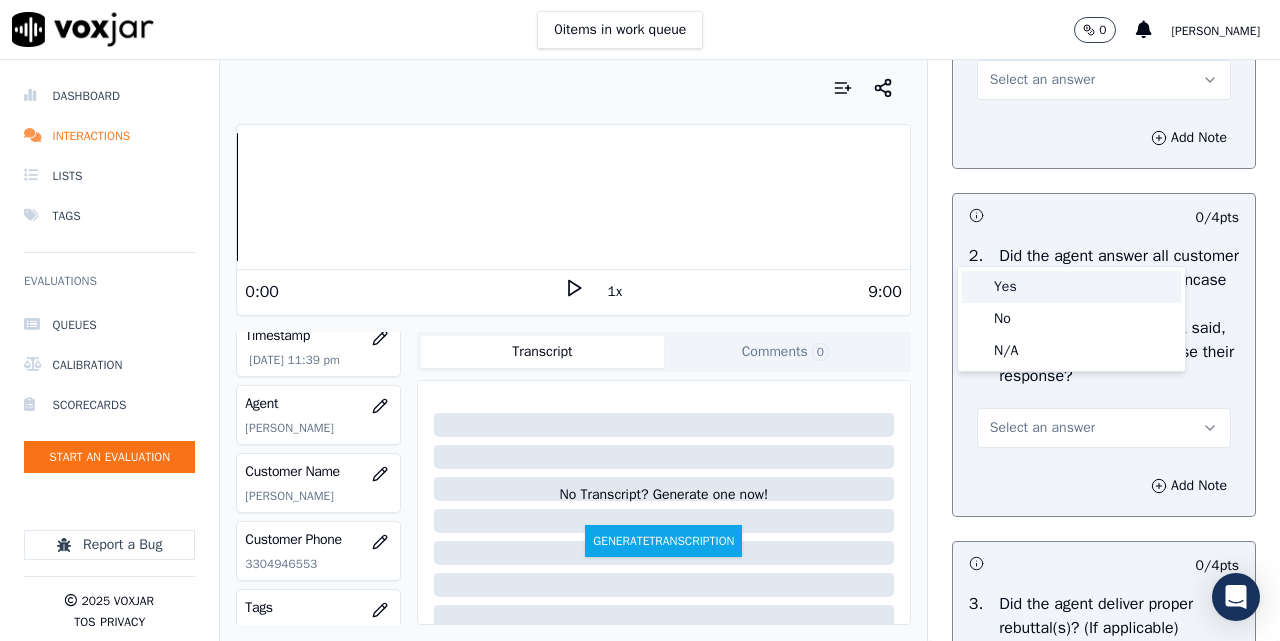 click on "Yes" at bounding box center (1071, 287) 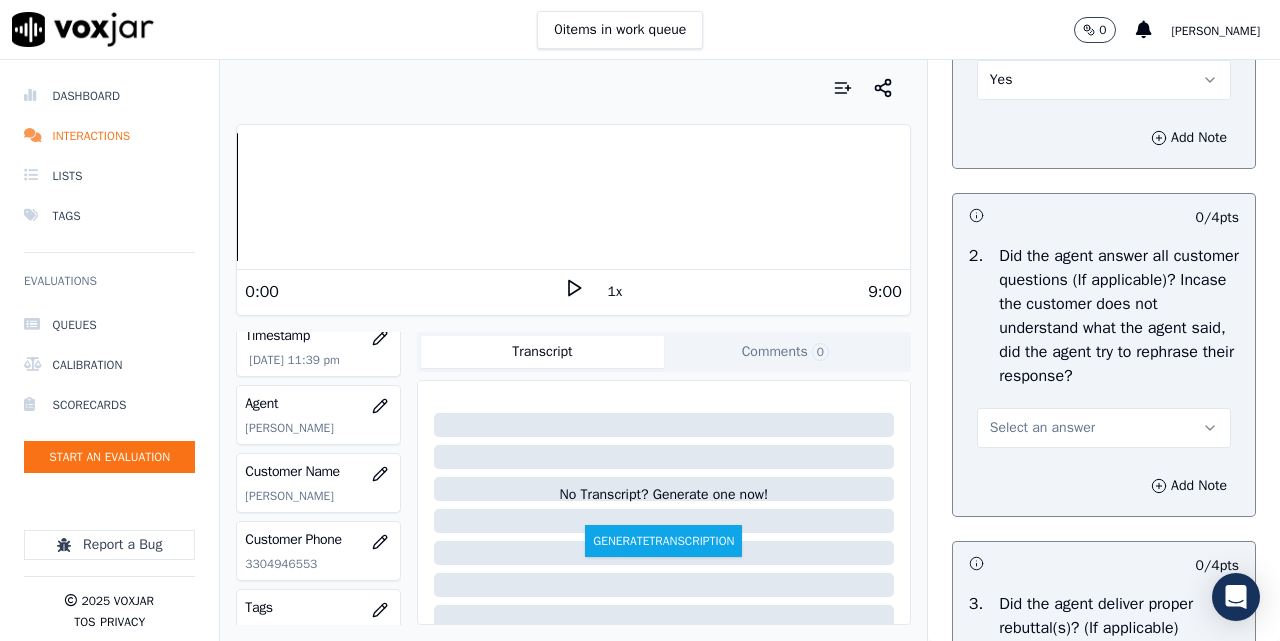 scroll, scrollTop: 3500, scrollLeft: 0, axis: vertical 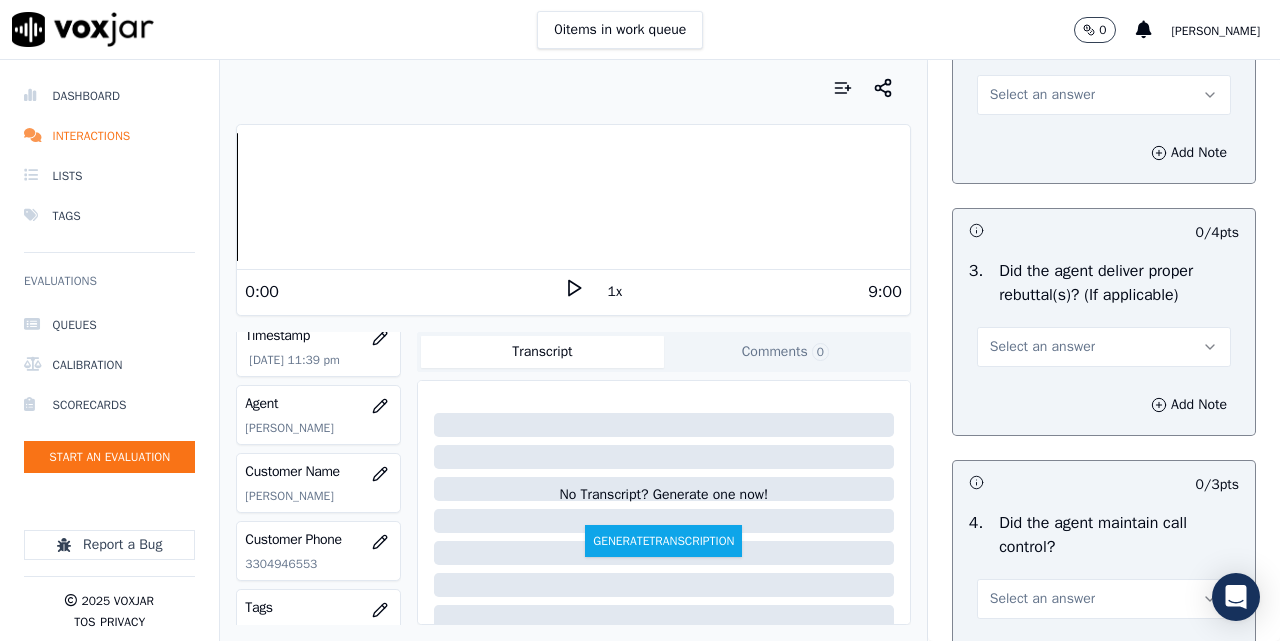click on "Select an answer" at bounding box center (1042, 95) 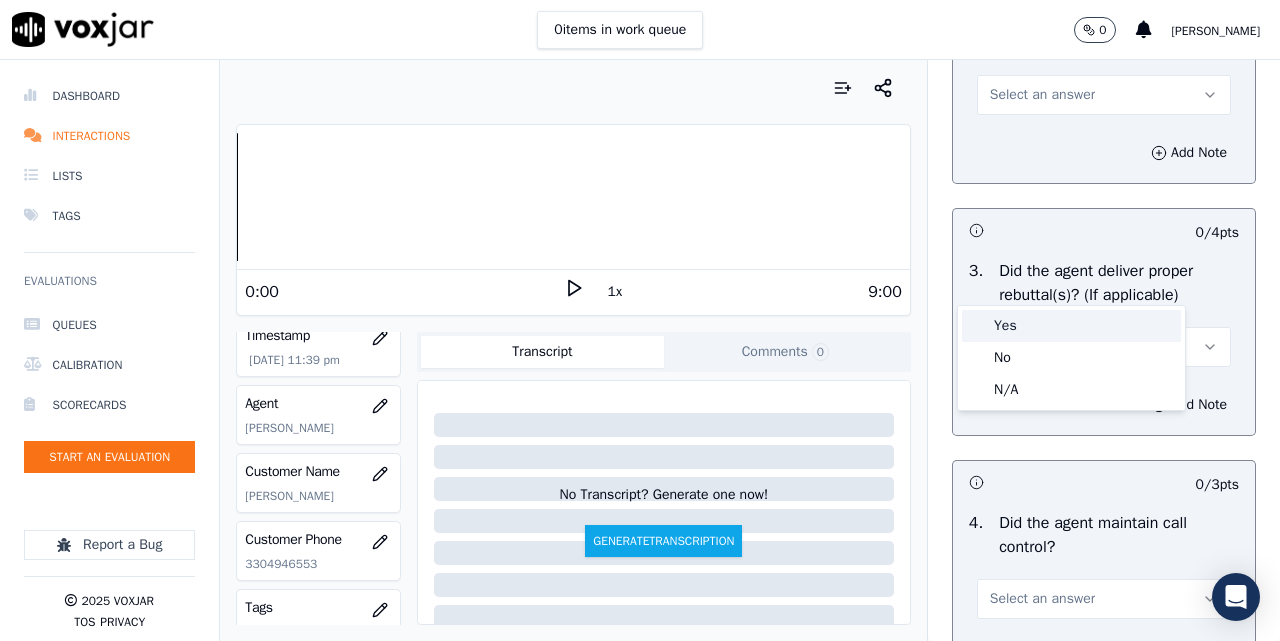 click on "Yes" at bounding box center [1071, 326] 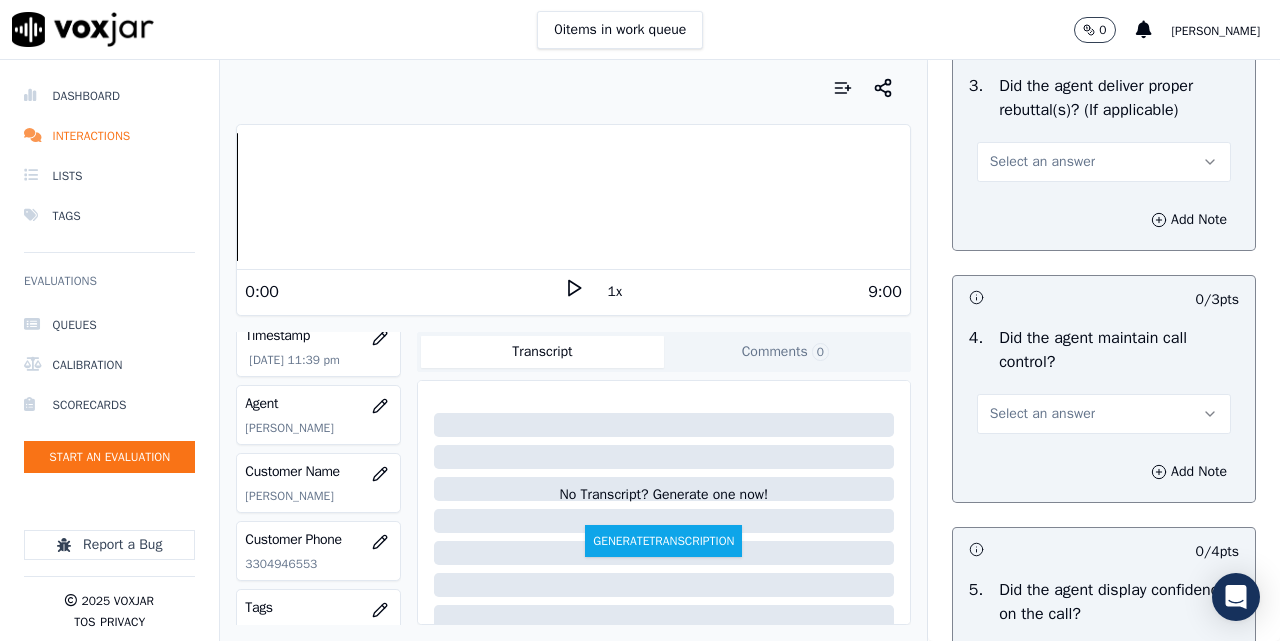 scroll, scrollTop: 3833, scrollLeft: 0, axis: vertical 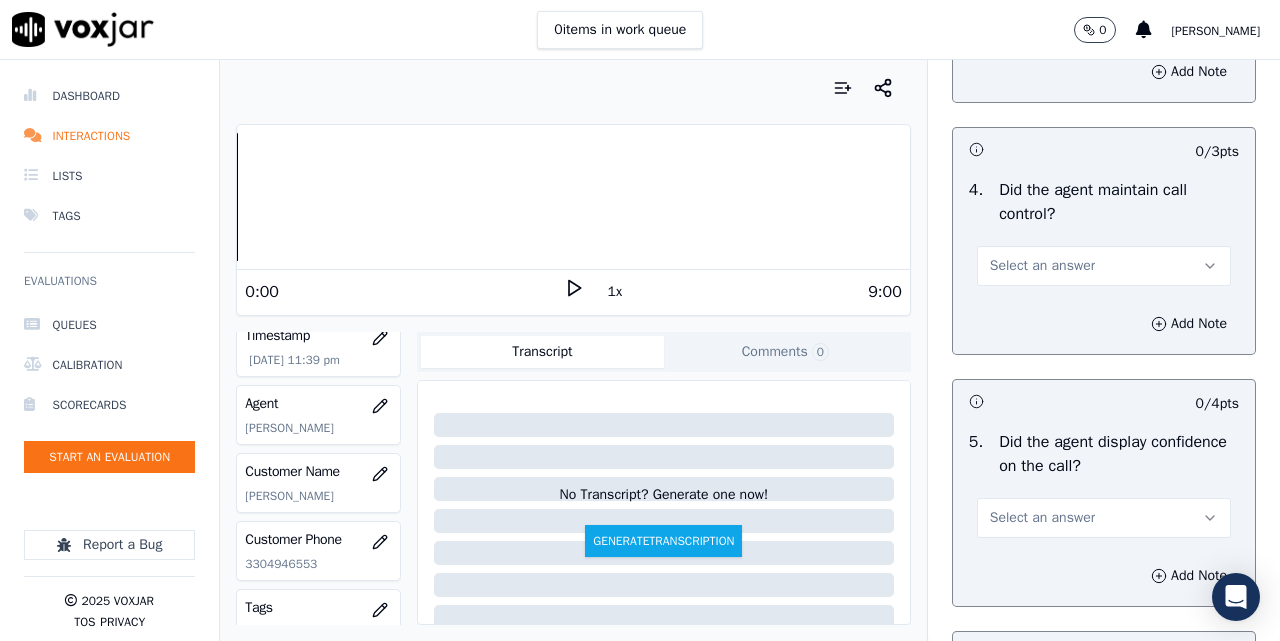 click on "Select an answer" at bounding box center [1042, 14] 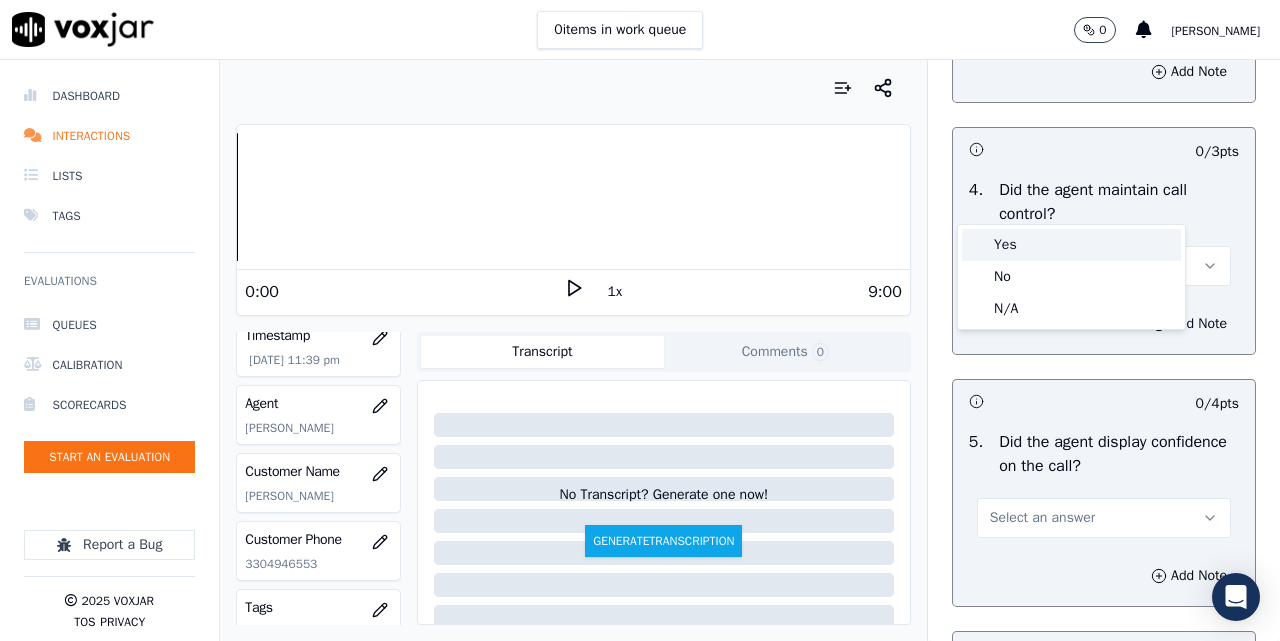 click on "Yes" at bounding box center [1071, 245] 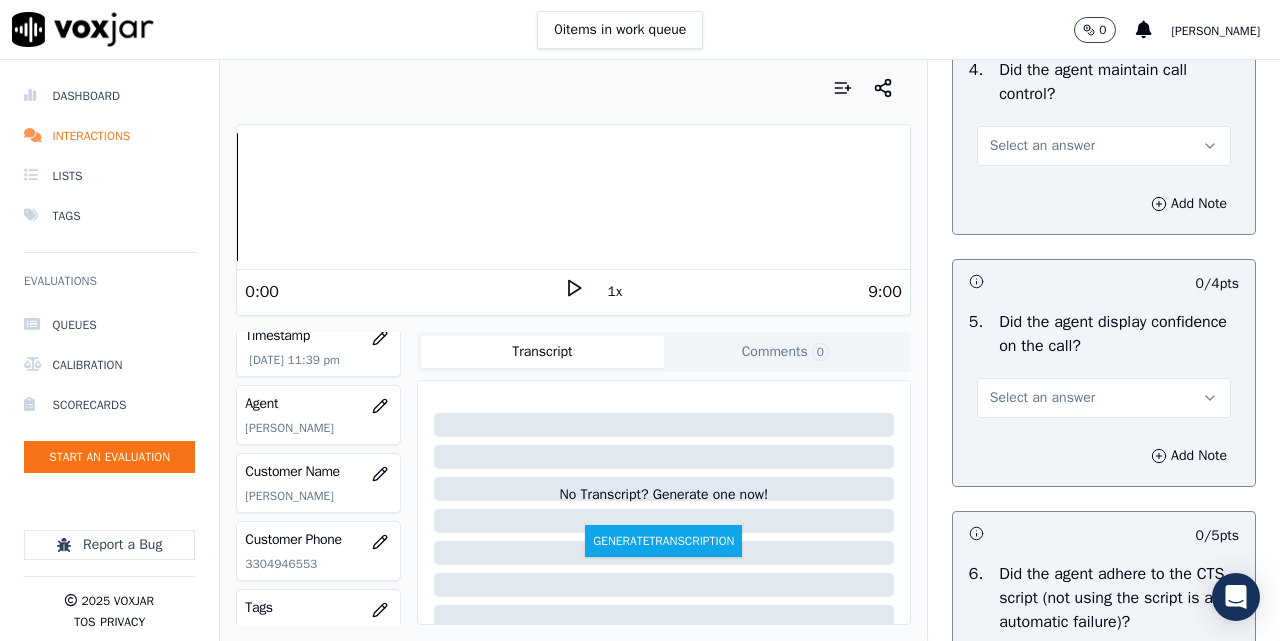 scroll, scrollTop: 4000, scrollLeft: 0, axis: vertical 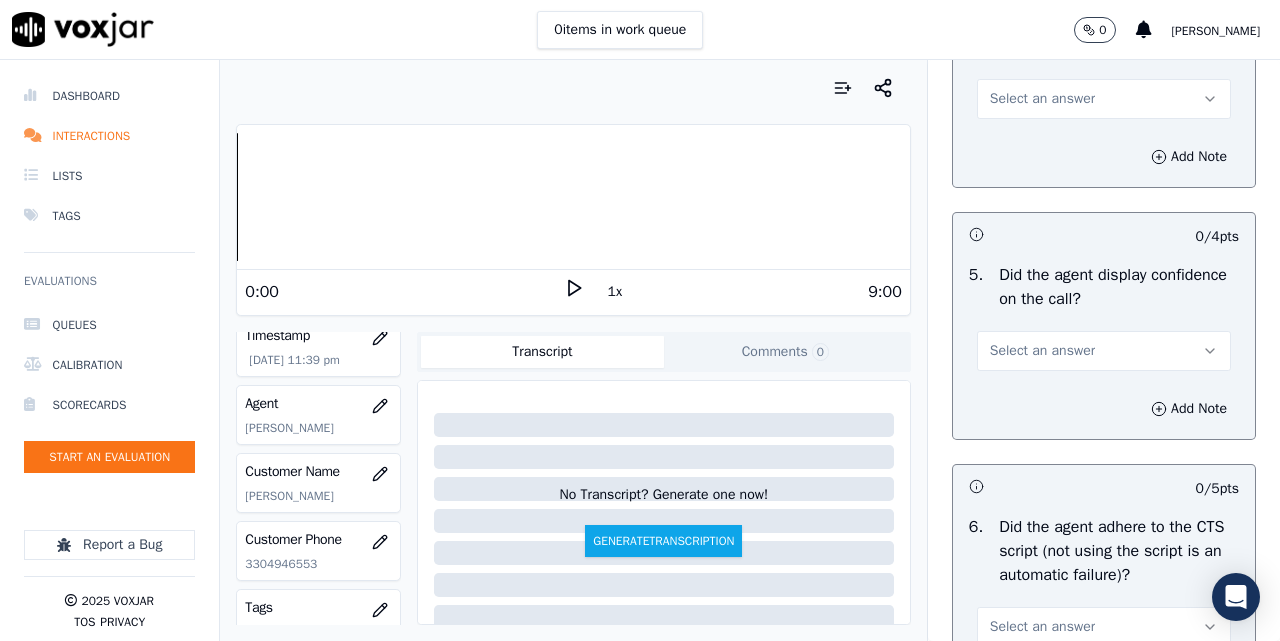click on "Select an answer" at bounding box center [1042, 99] 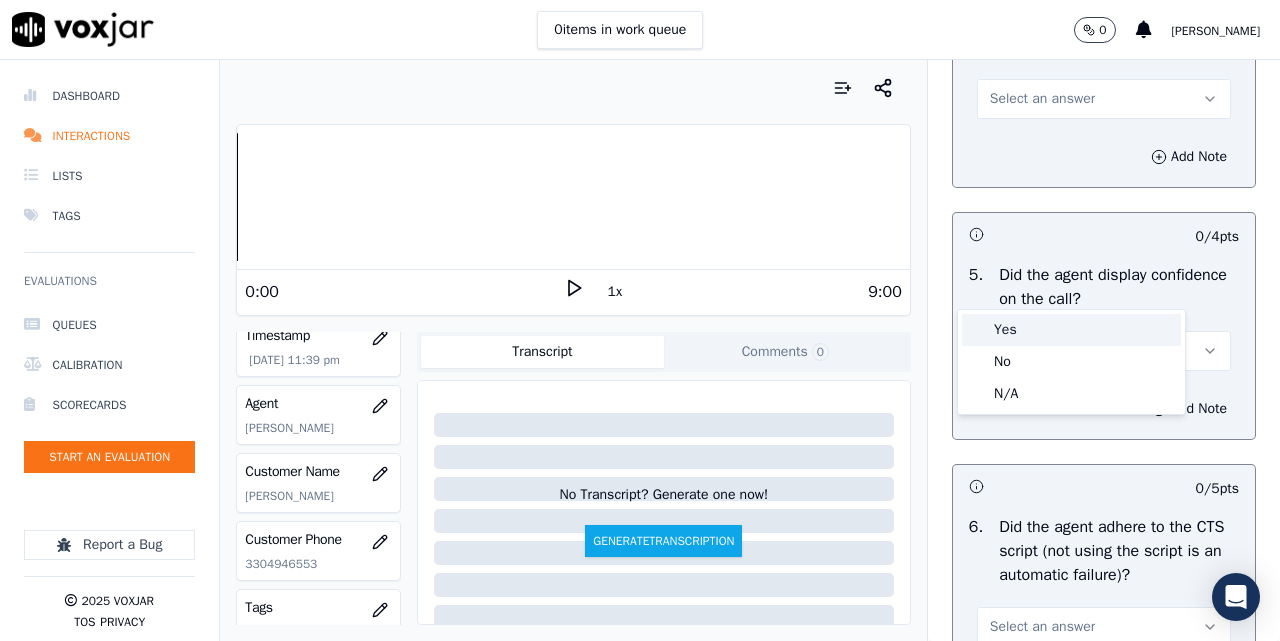 click on "Yes" at bounding box center (1071, 330) 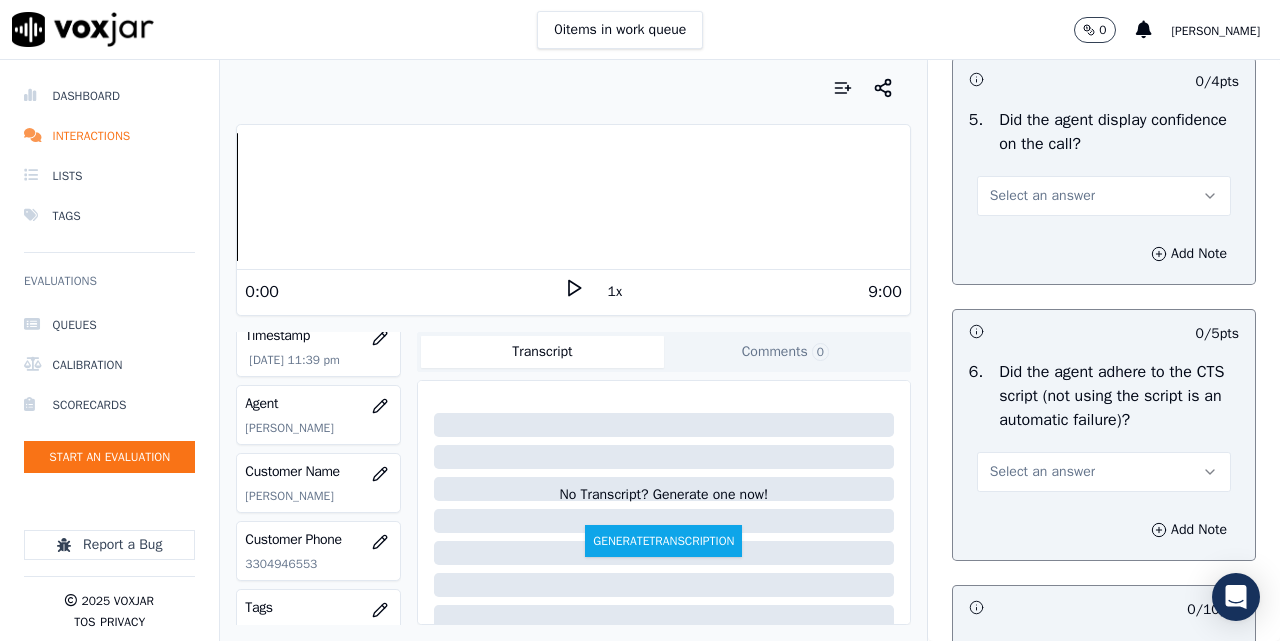 scroll, scrollTop: 4333, scrollLeft: 0, axis: vertical 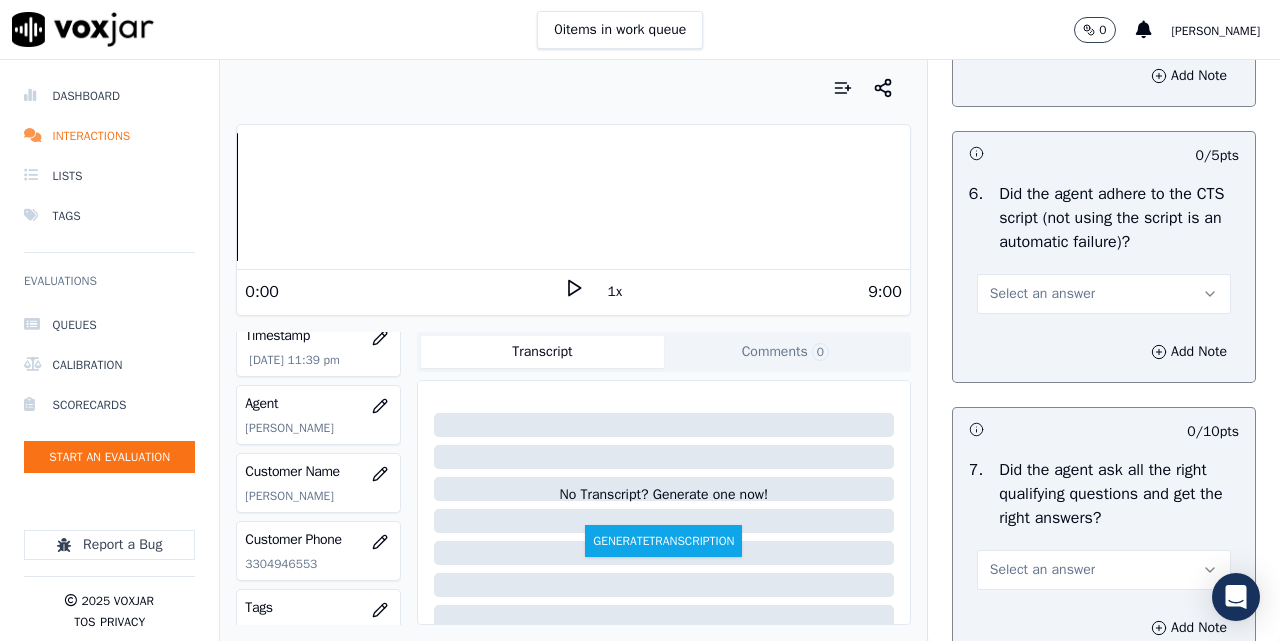 click on "Select an answer" at bounding box center [1042, 18] 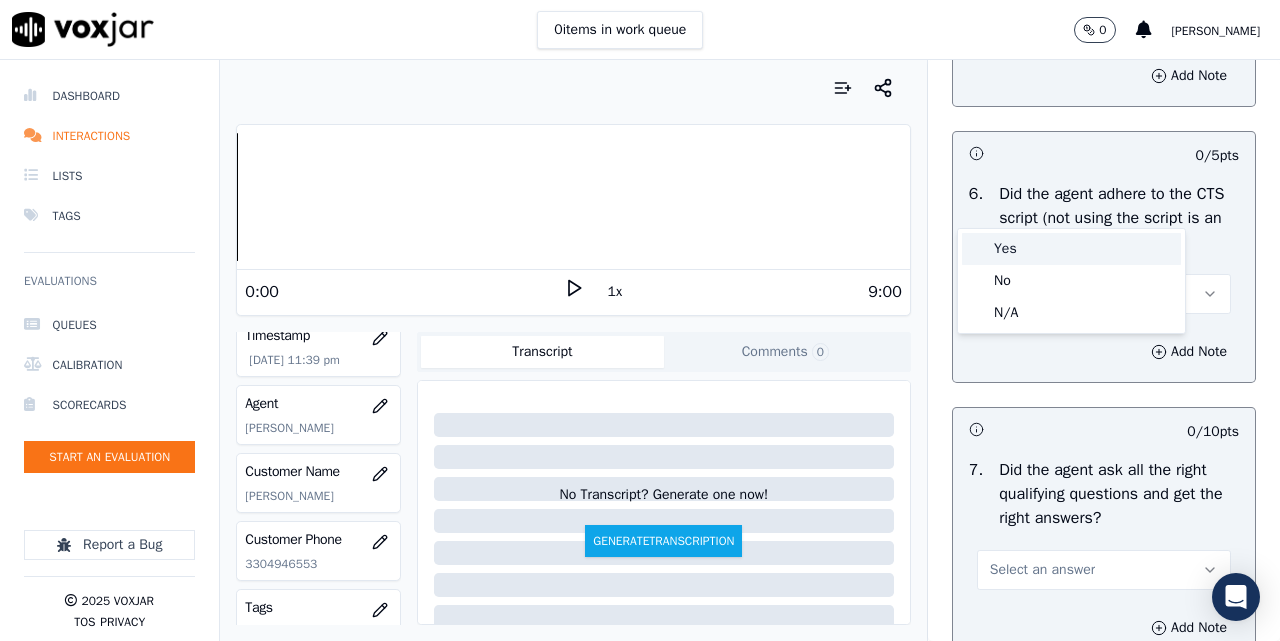 click on "Yes" at bounding box center [1071, 249] 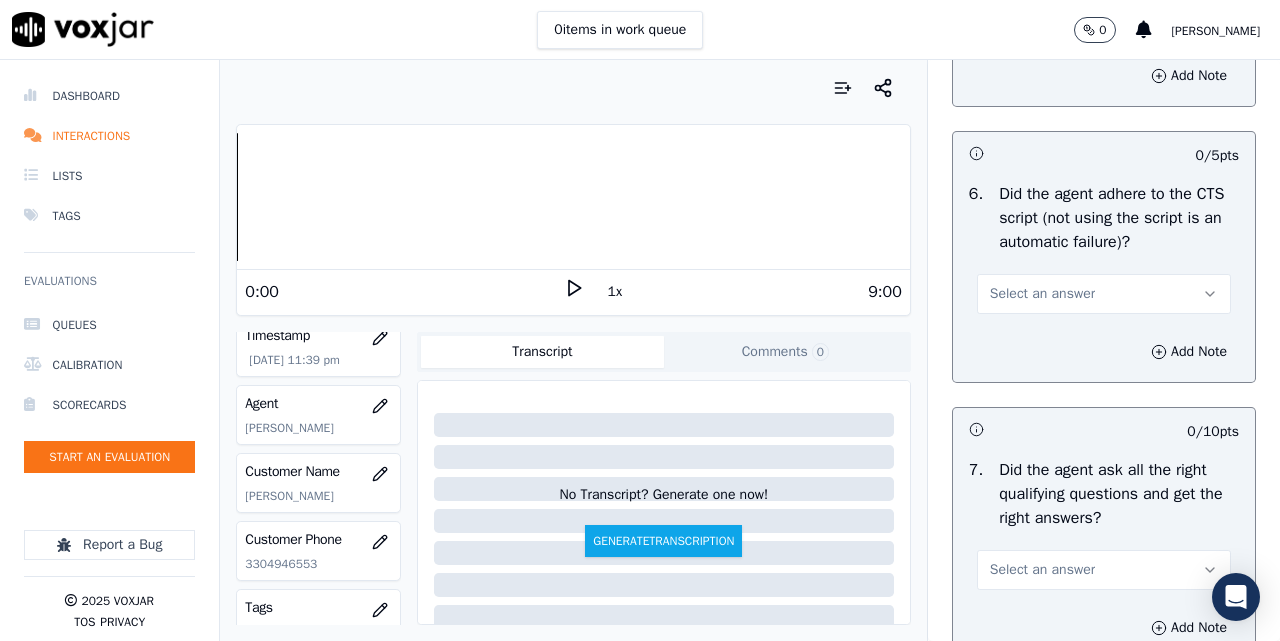 scroll, scrollTop: 4500, scrollLeft: 0, axis: vertical 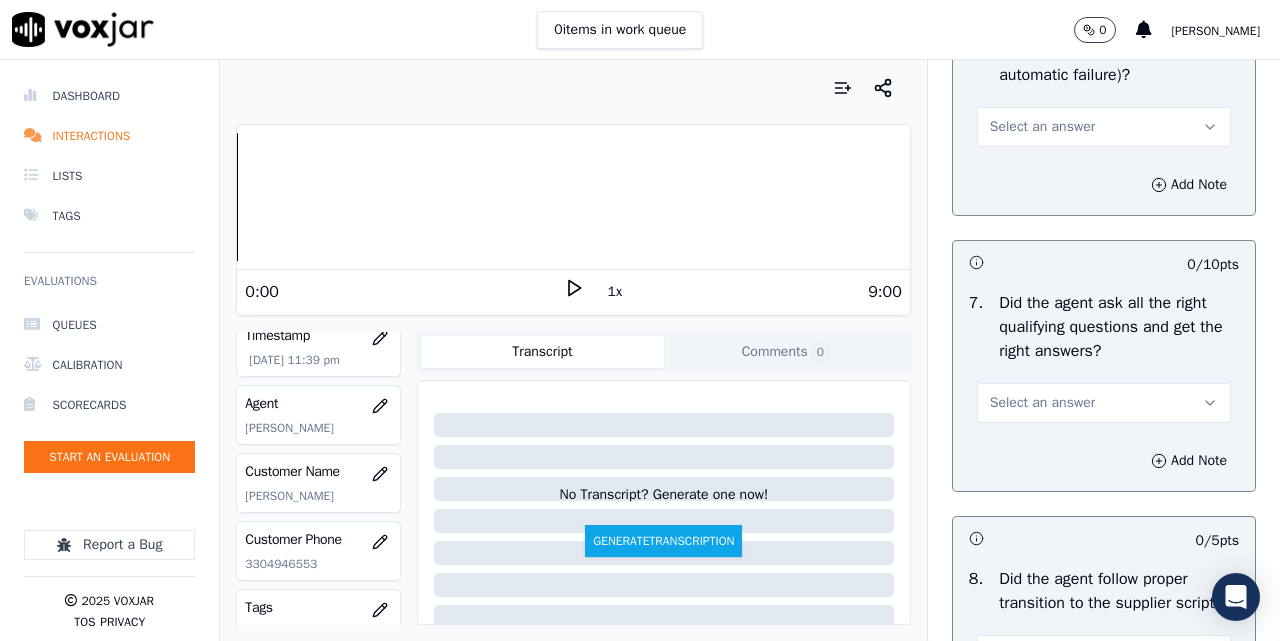 click on "Select an answer" at bounding box center [1104, 127] 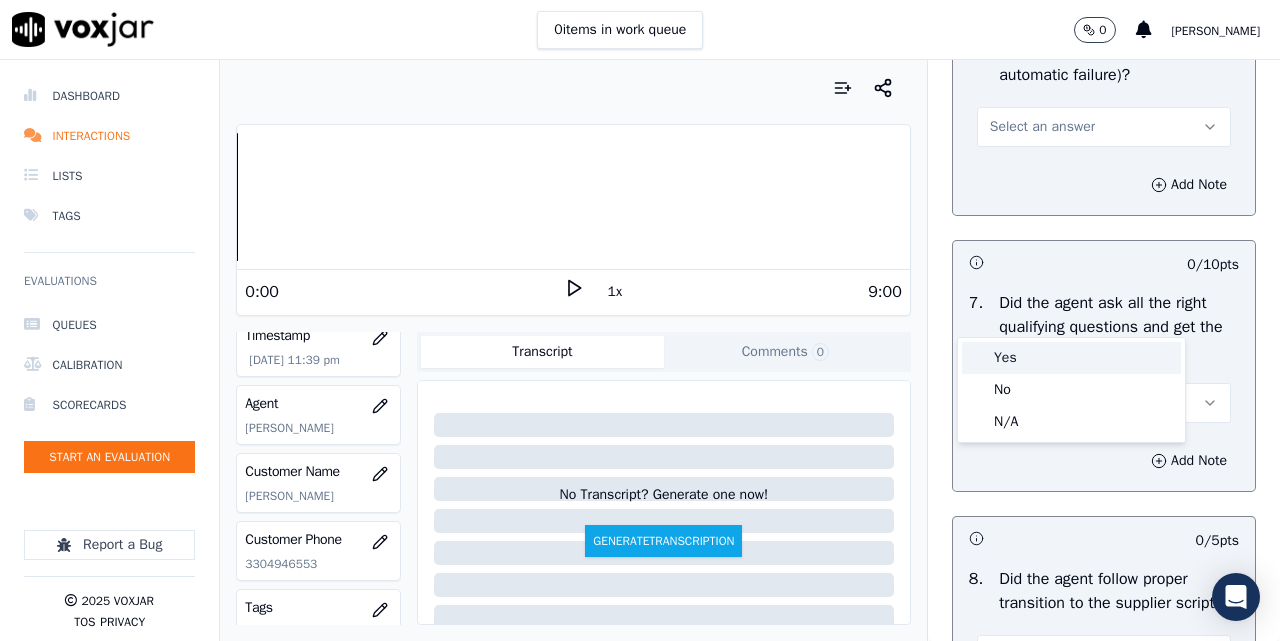 click on "Yes" at bounding box center (1071, 358) 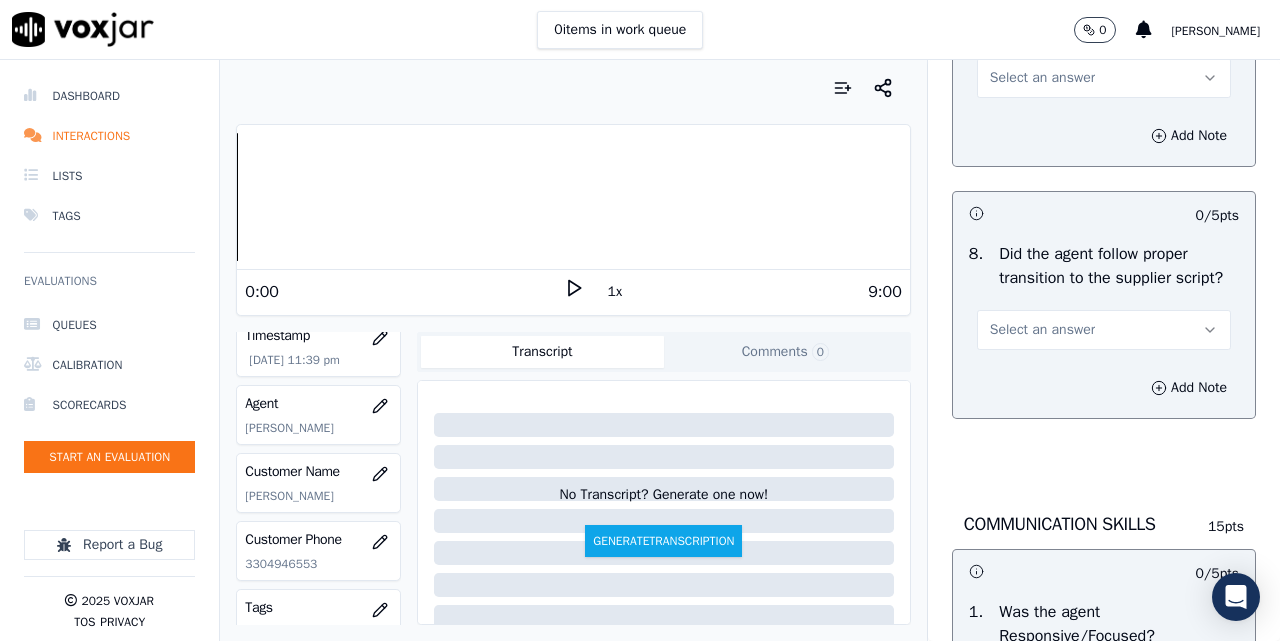 scroll, scrollTop: 4833, scrollLeft: 0, axis: vertical 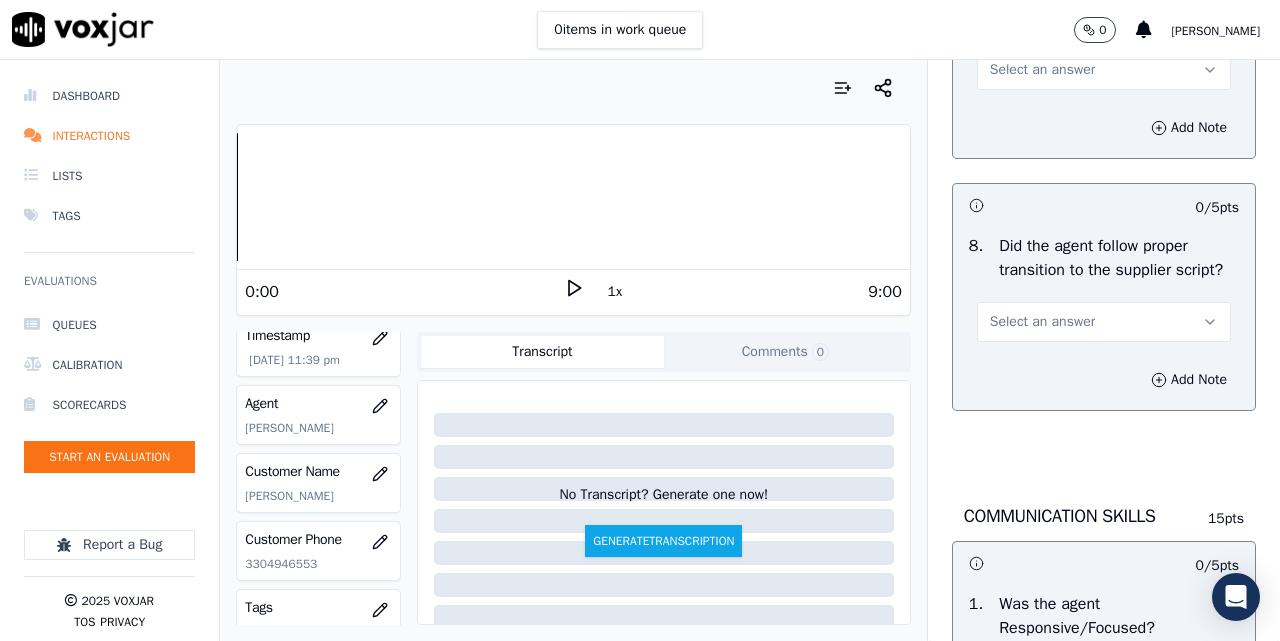 click on "Select an answer" at bounding box center [1042, 70] 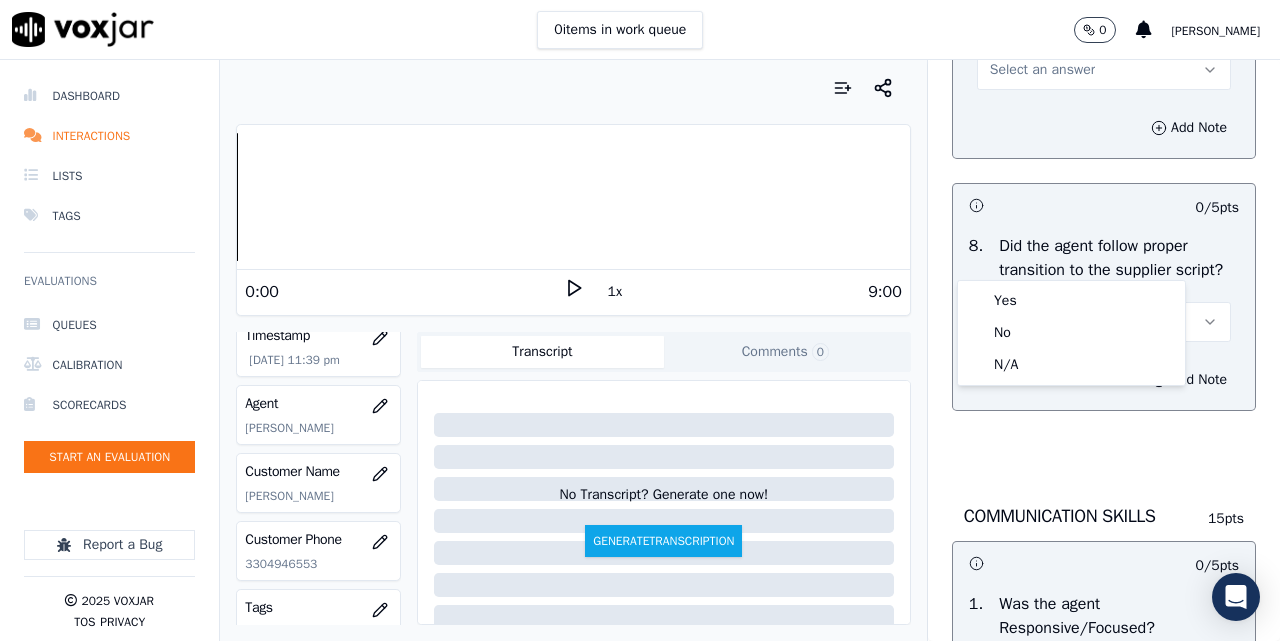 click on "Yes   No     N/A" at bounding box center (1071, 333) 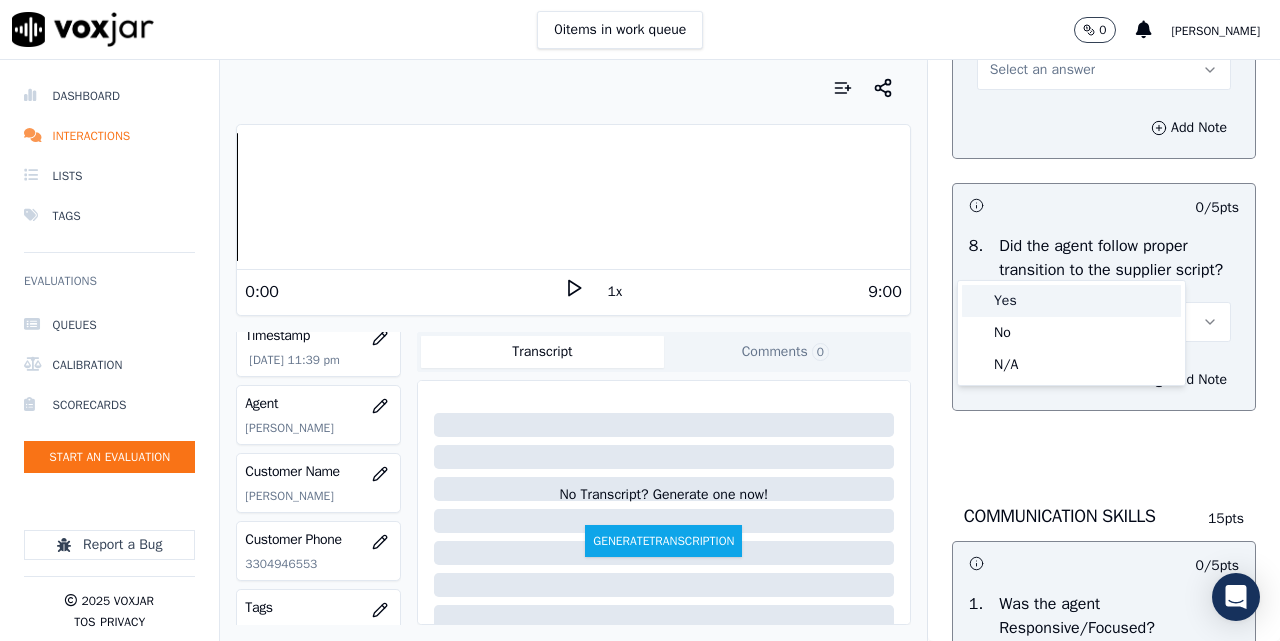 click on "Yes" at bounding box center [1071, 301] 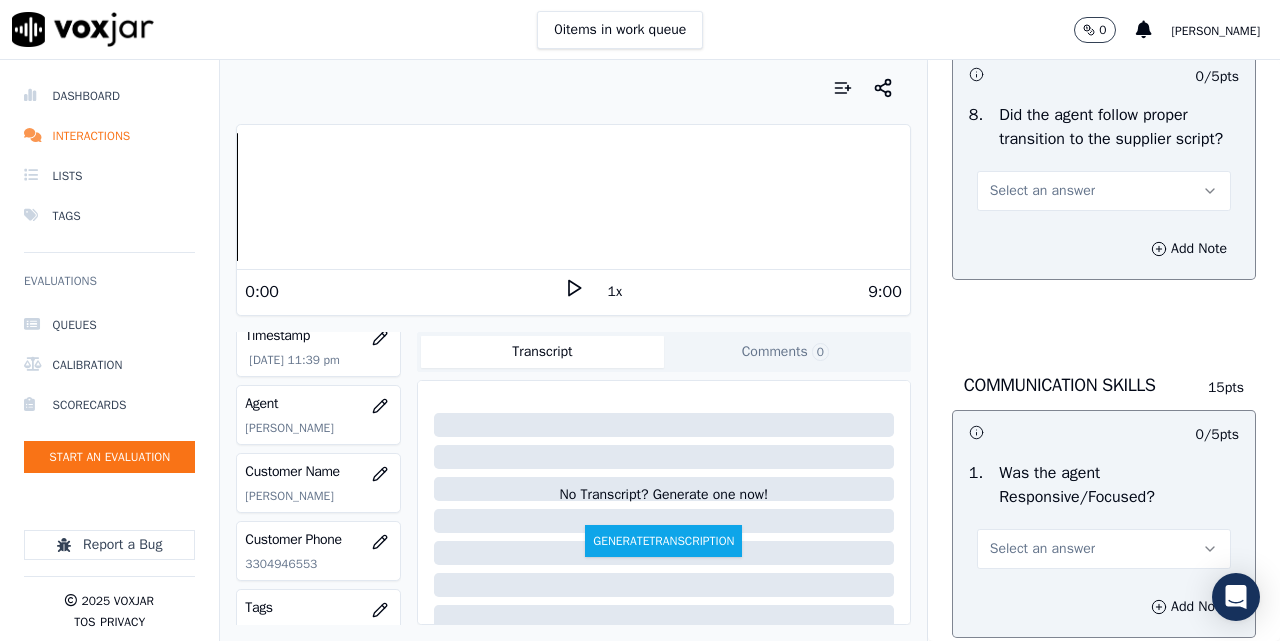 scroll, scrollTop: 5167, scrollLeft: 0, axis: vertical 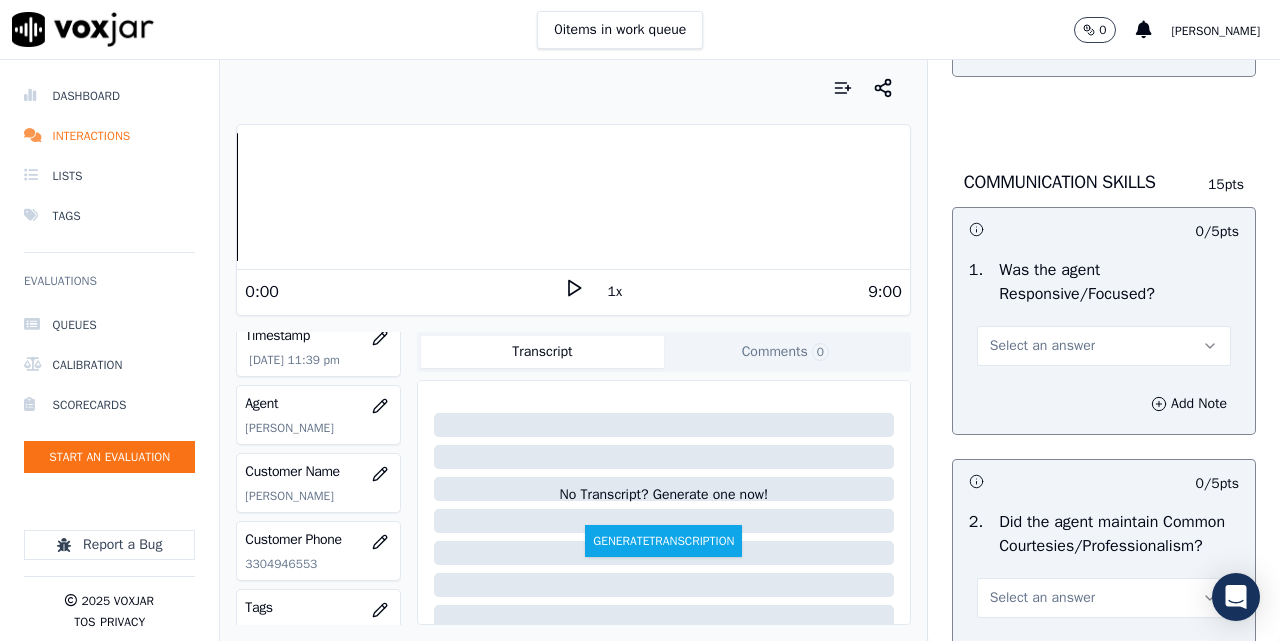 click on "Select an answer" at bounding box center (1104, -12) 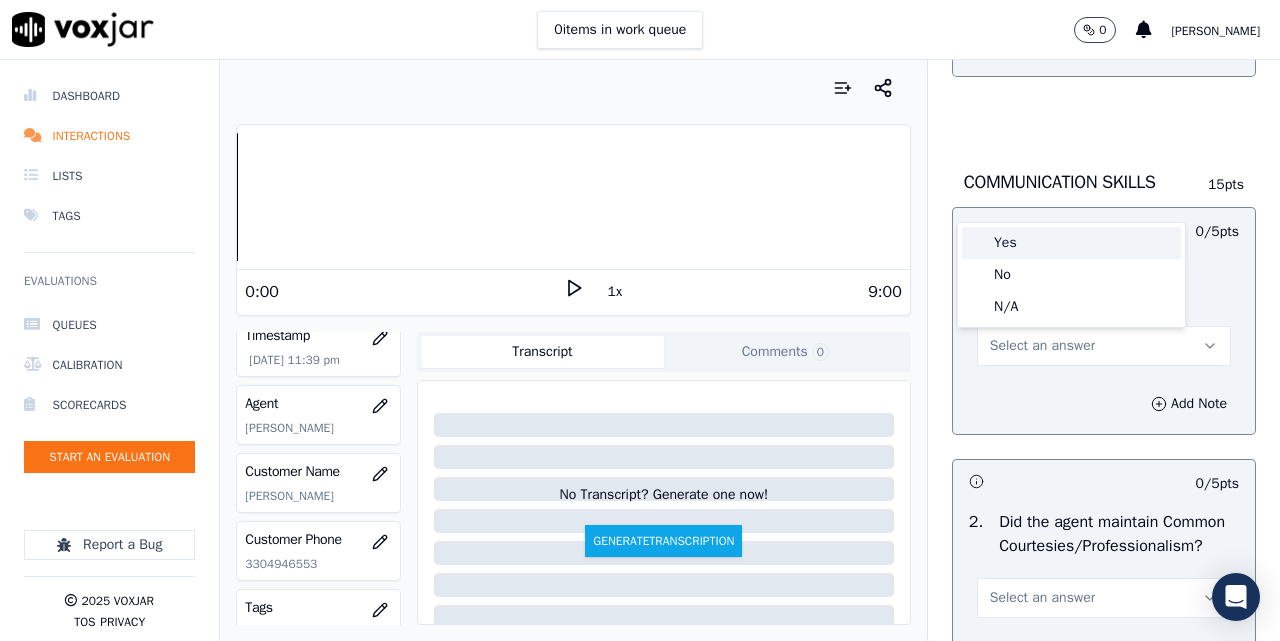 click on "Yes" at bounding box center [1071, 243] 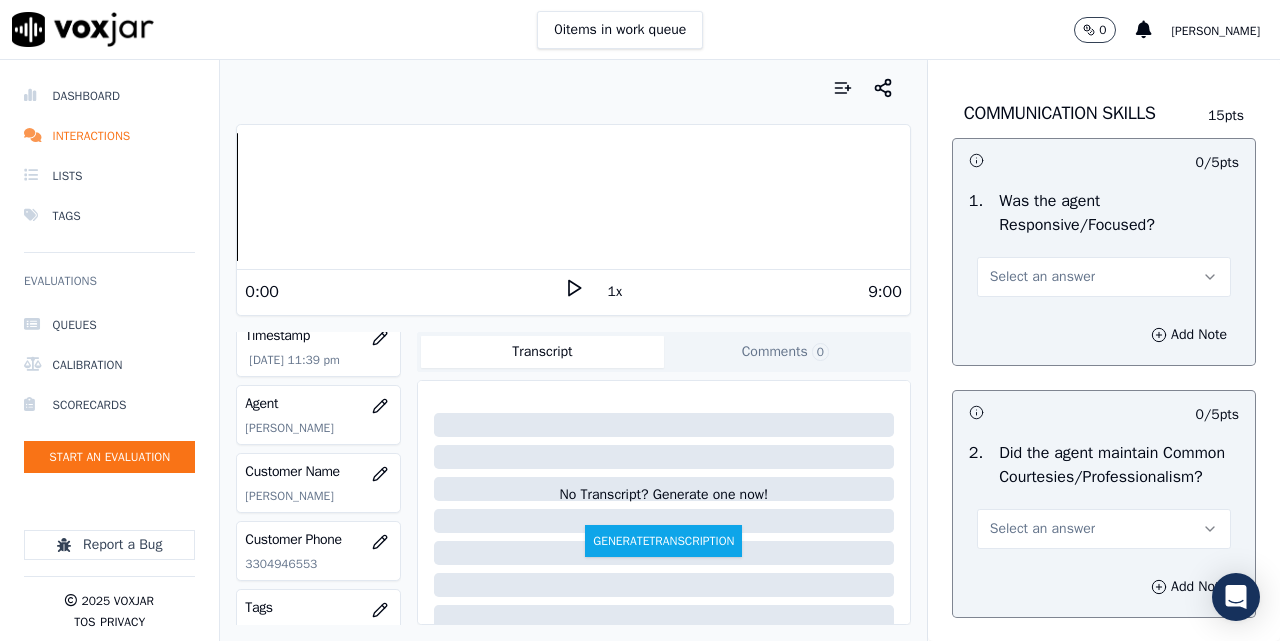 scroll, scrollTop: 5333, scrollLeft: 0, axis: vertical 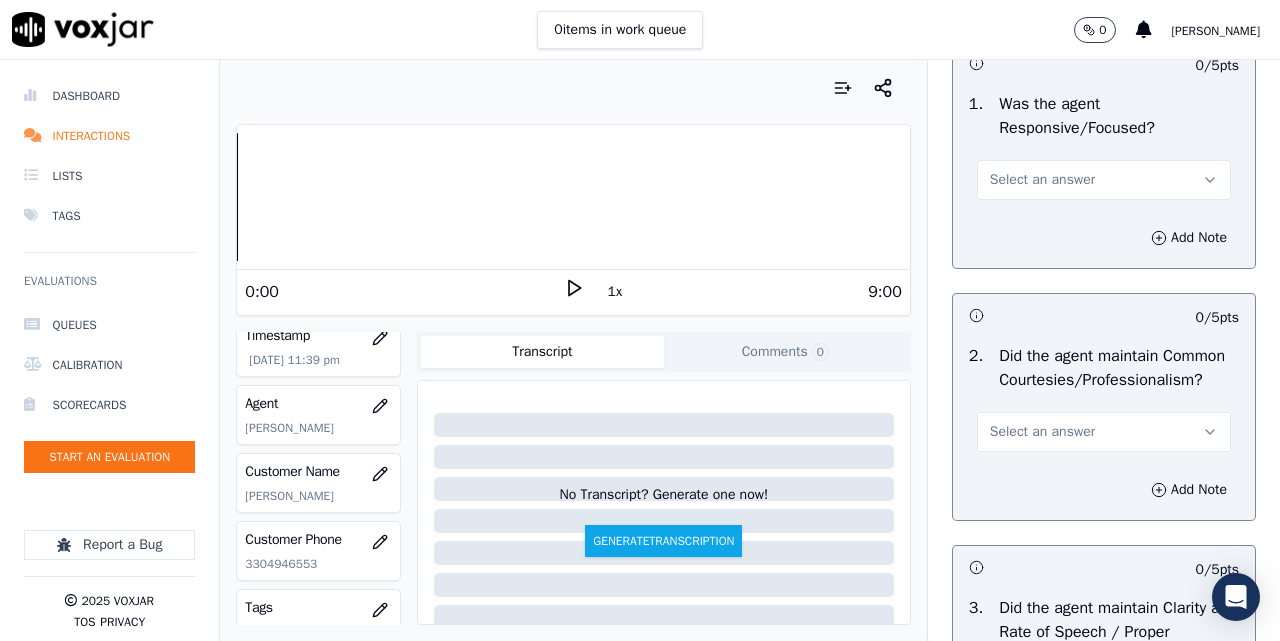 click on "Select an answer" at bounding box center [1042, 180] 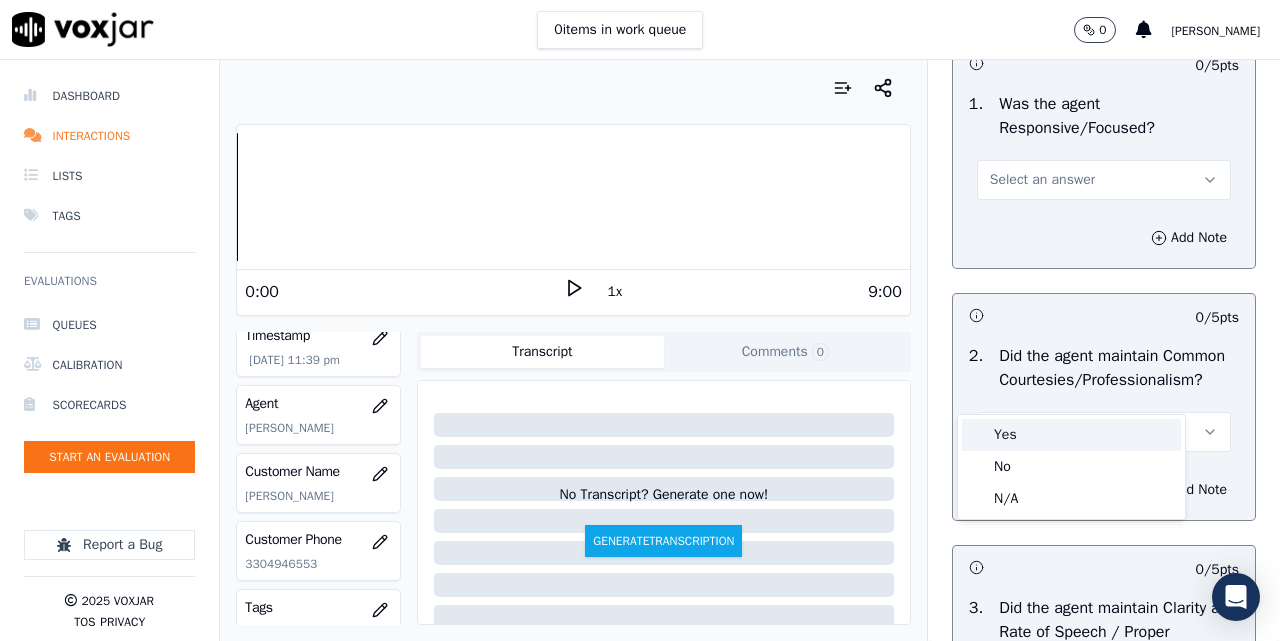 click at bounding box center [977, 435] 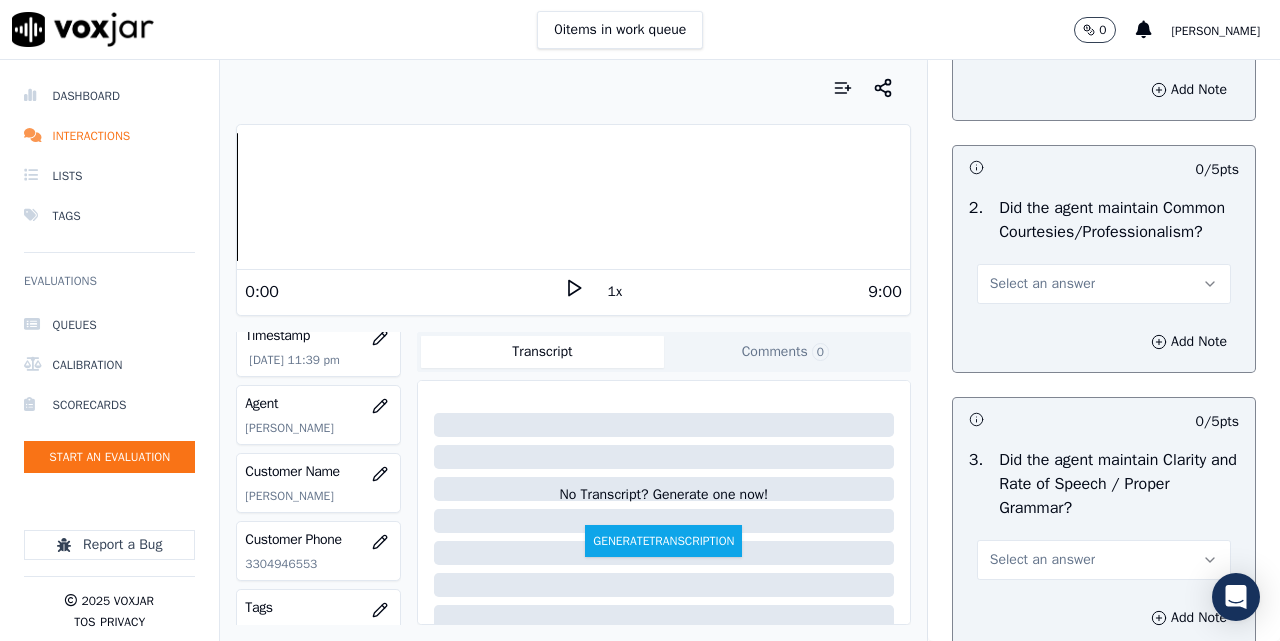 scroll, scrollTop: 5833, scrollLeft: 0, axis: vertical 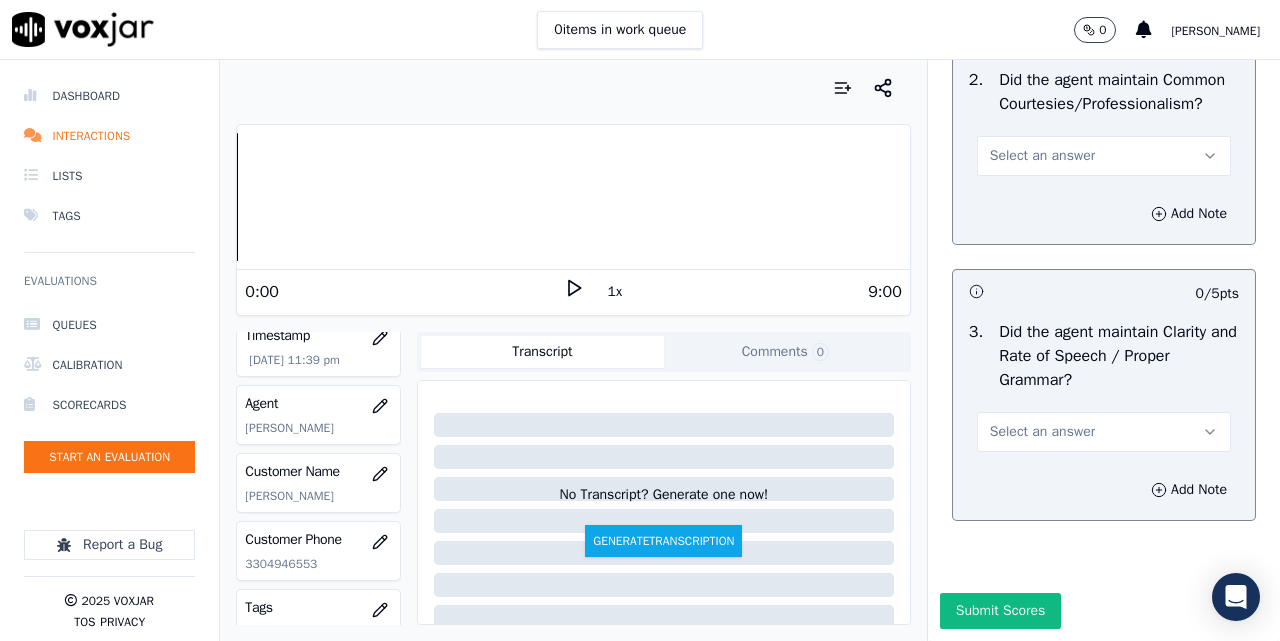 click on "Select an answer" at bounding box center [1104, 156] 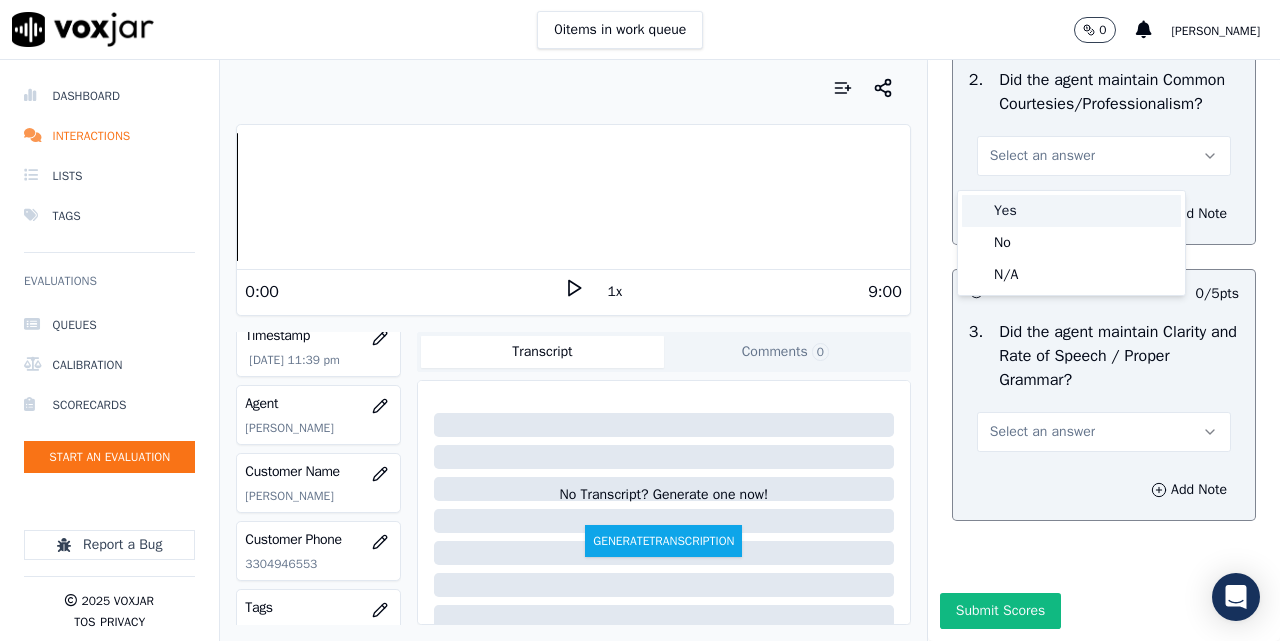 click on "Yes" at bounding box center (1071, 211) 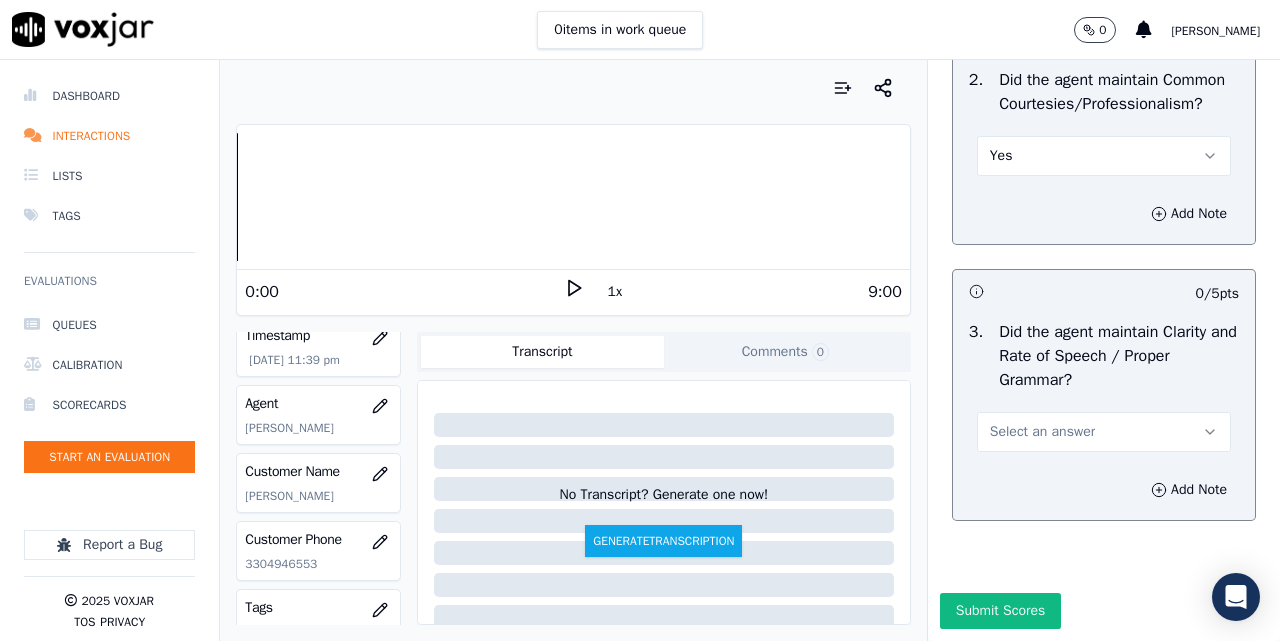scroll, scrollTop: 5888, scrollLeft: 0, axis: vertical 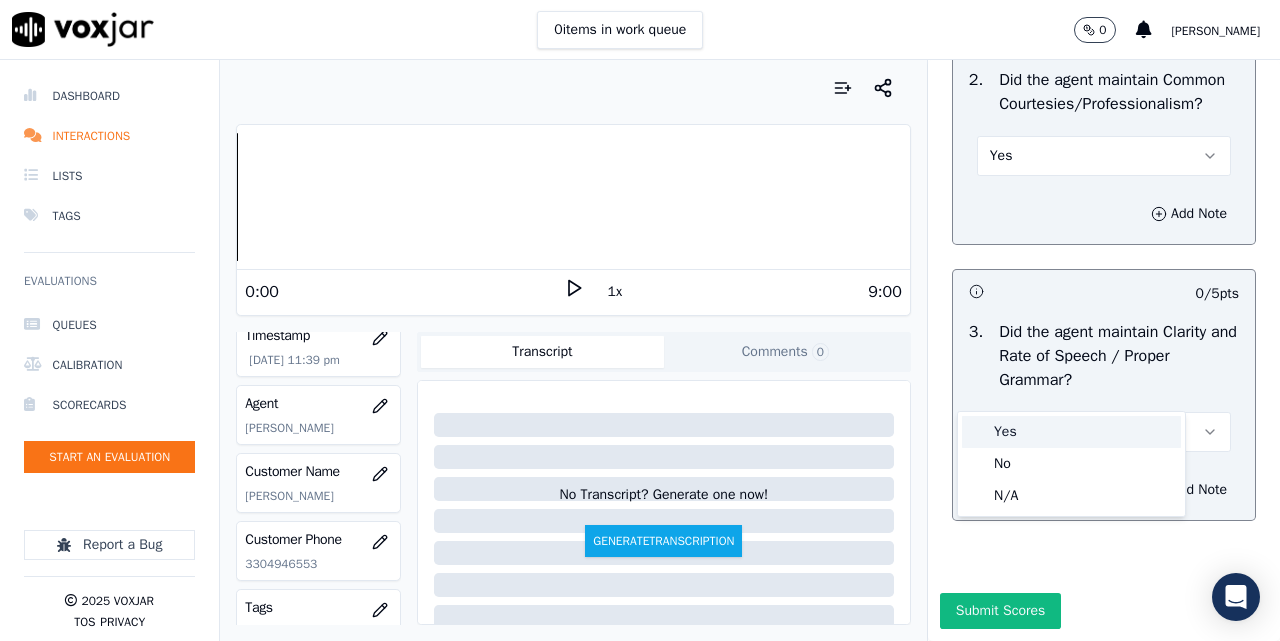 click on "Yes" at bounding box center [1071, 432] 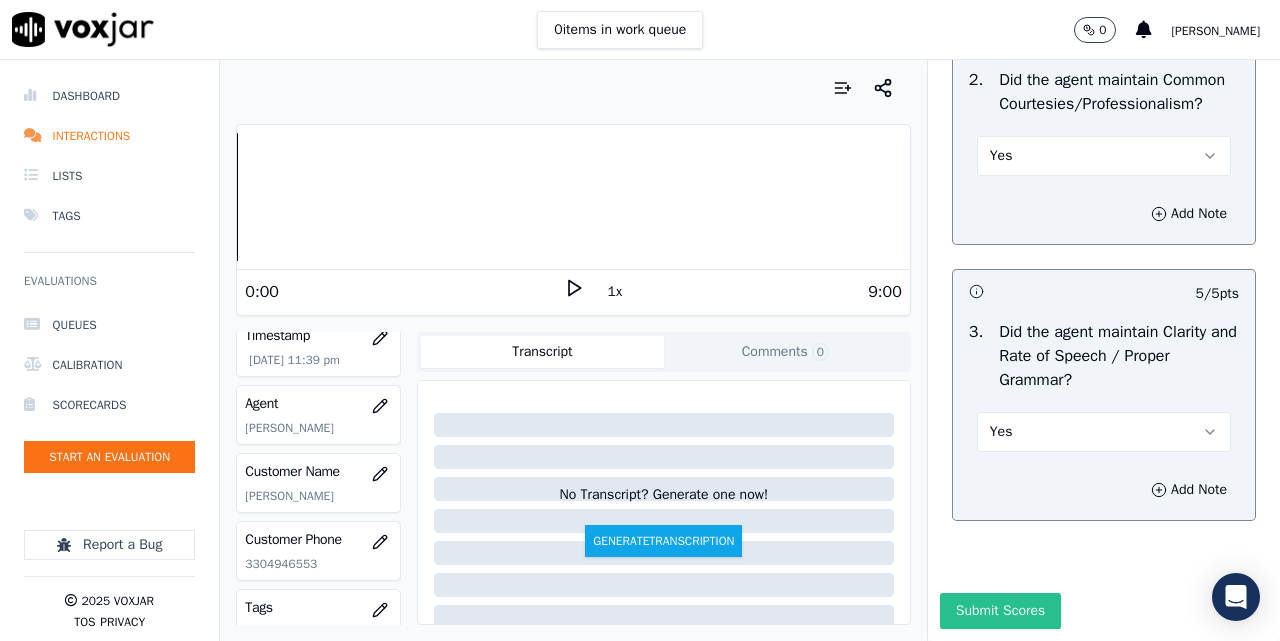 click on "Submit Scores" at bounding box center (1000, 611) 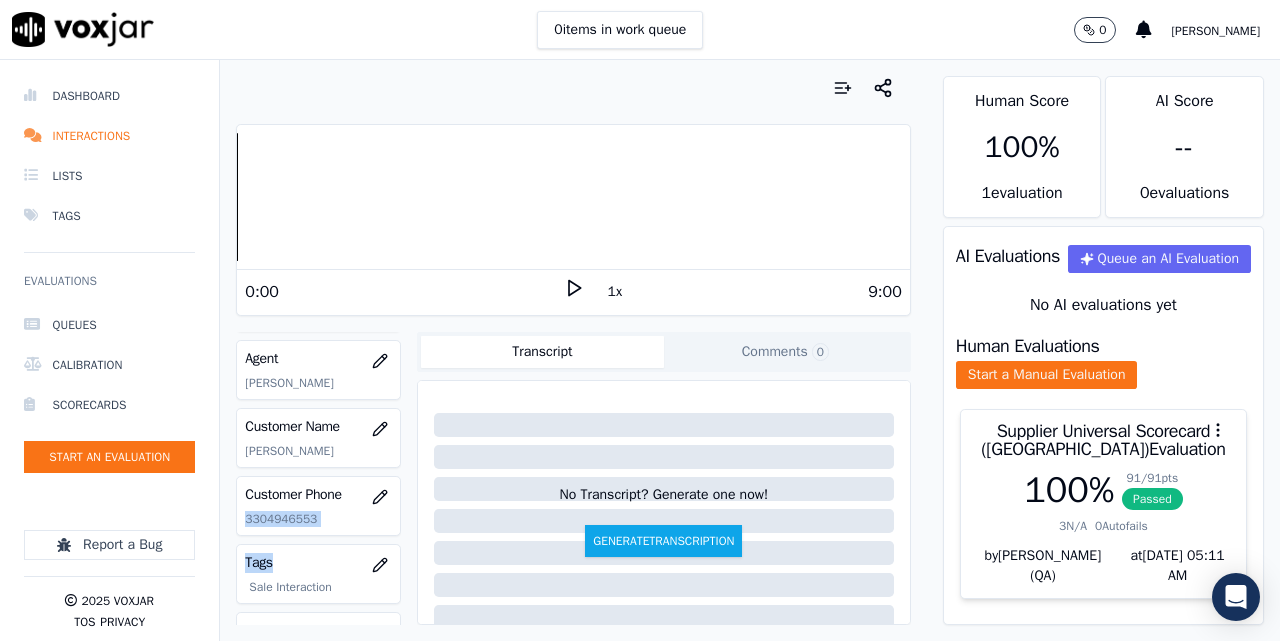 scroll, scrollTop: 248, scrollLeft: 0, axis: vertical 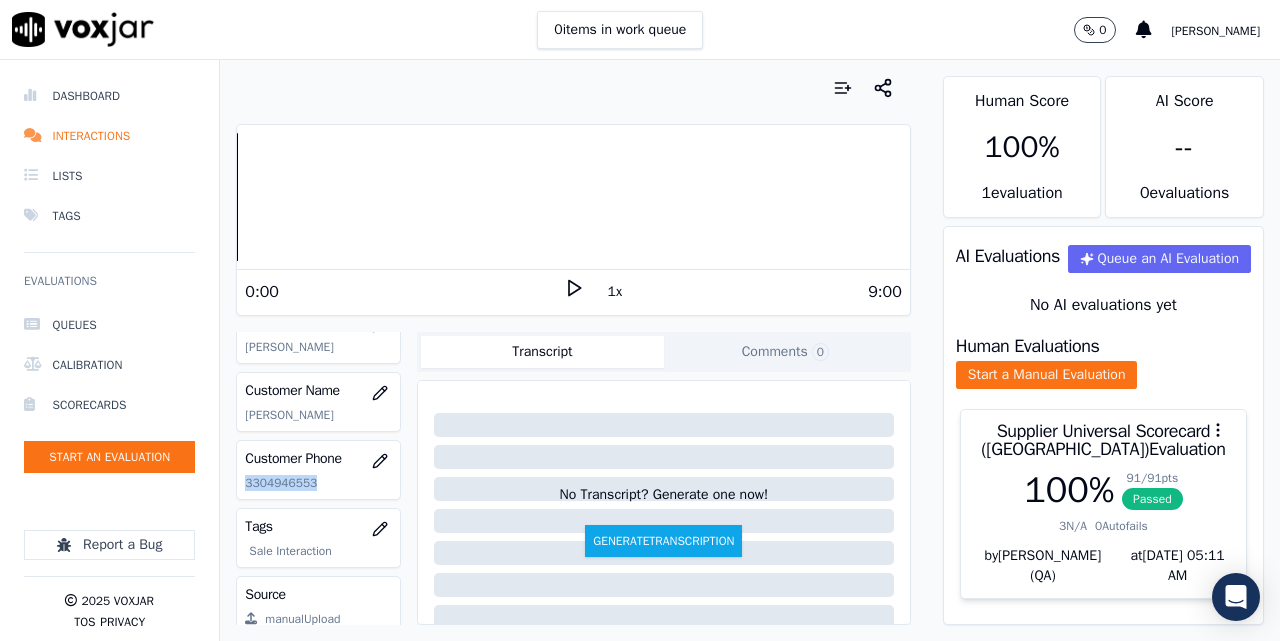 drag, startPoint x: 245, startPoint y: 561, endPoint x: 318, endPoint y: 494, distance: 99.08582 